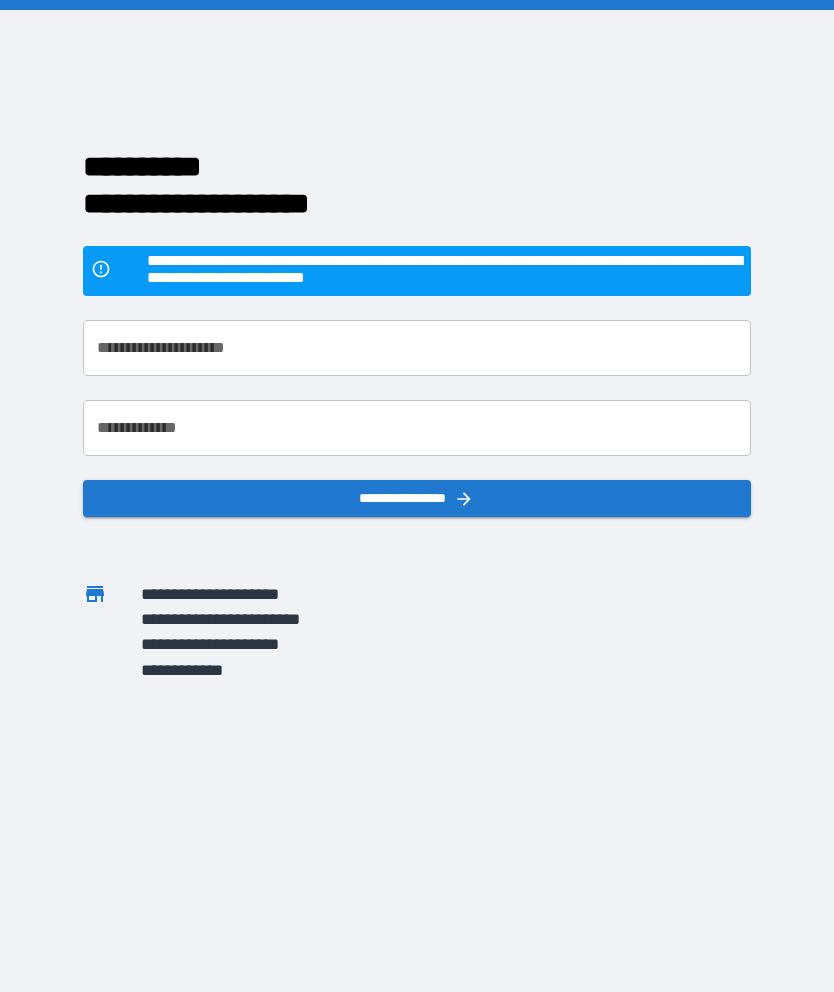 scroll, scrollTop: 0, scrollLeft: 0, axis: both 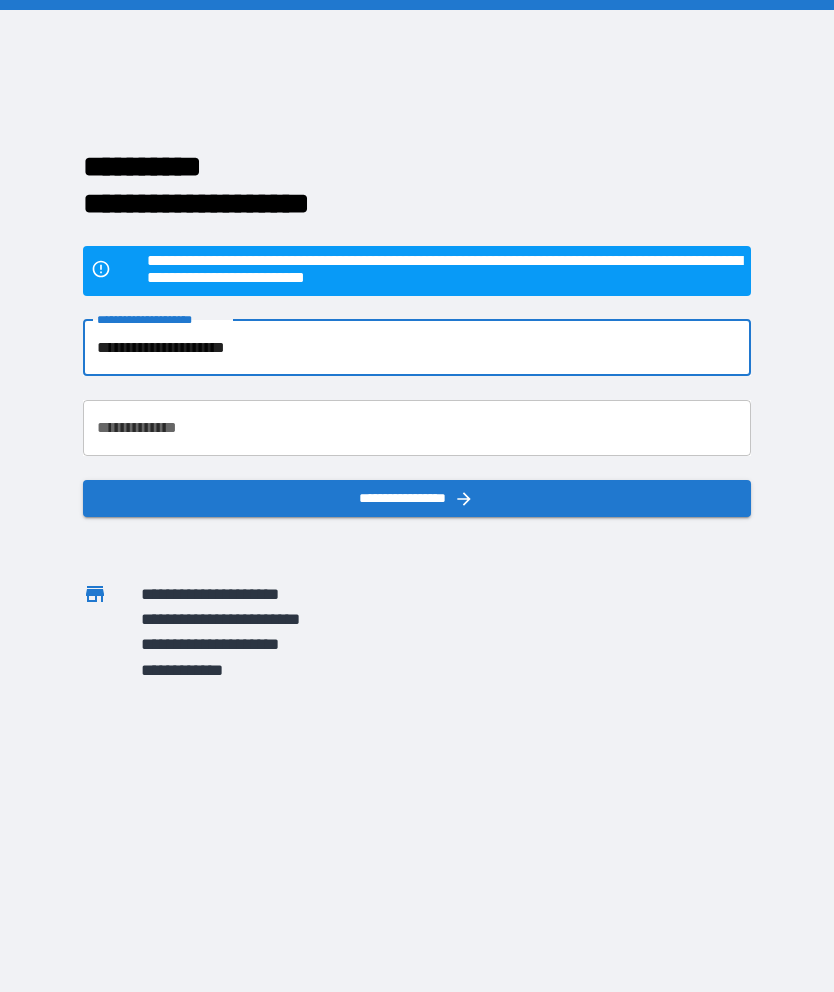 type on "**********" 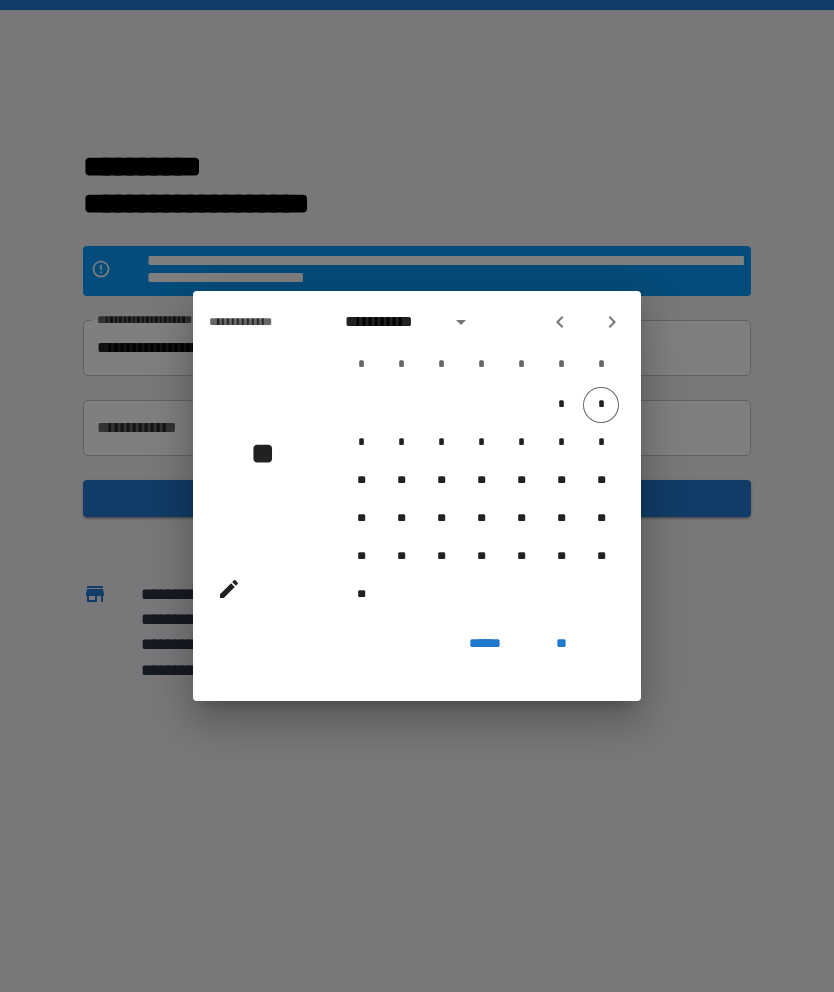 click 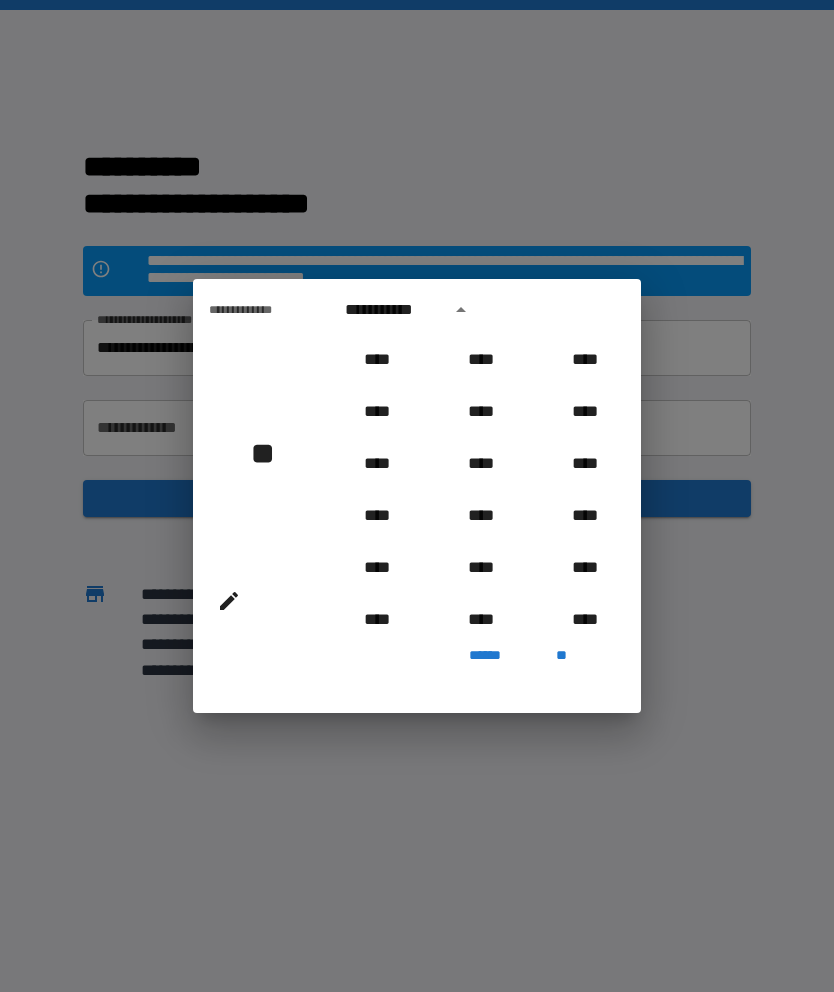 scroll, scrollTop: 1053, scrollLeft: 0, axis: vertical 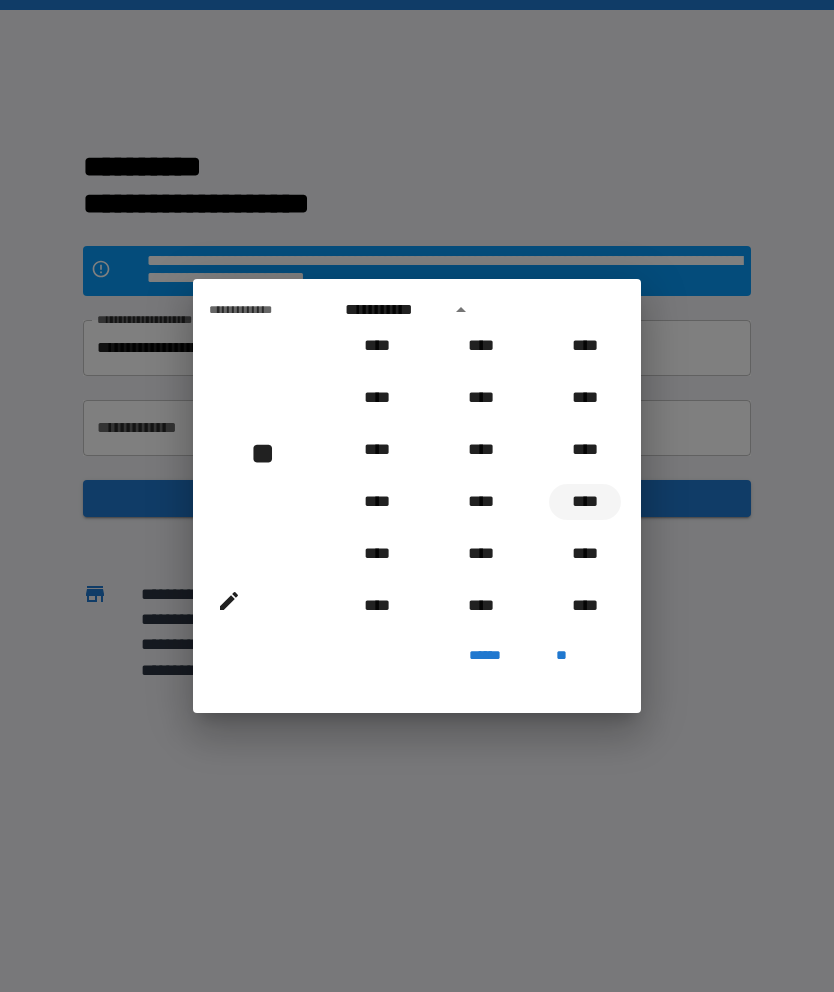 click on "****" at bounding box center [585, 502] 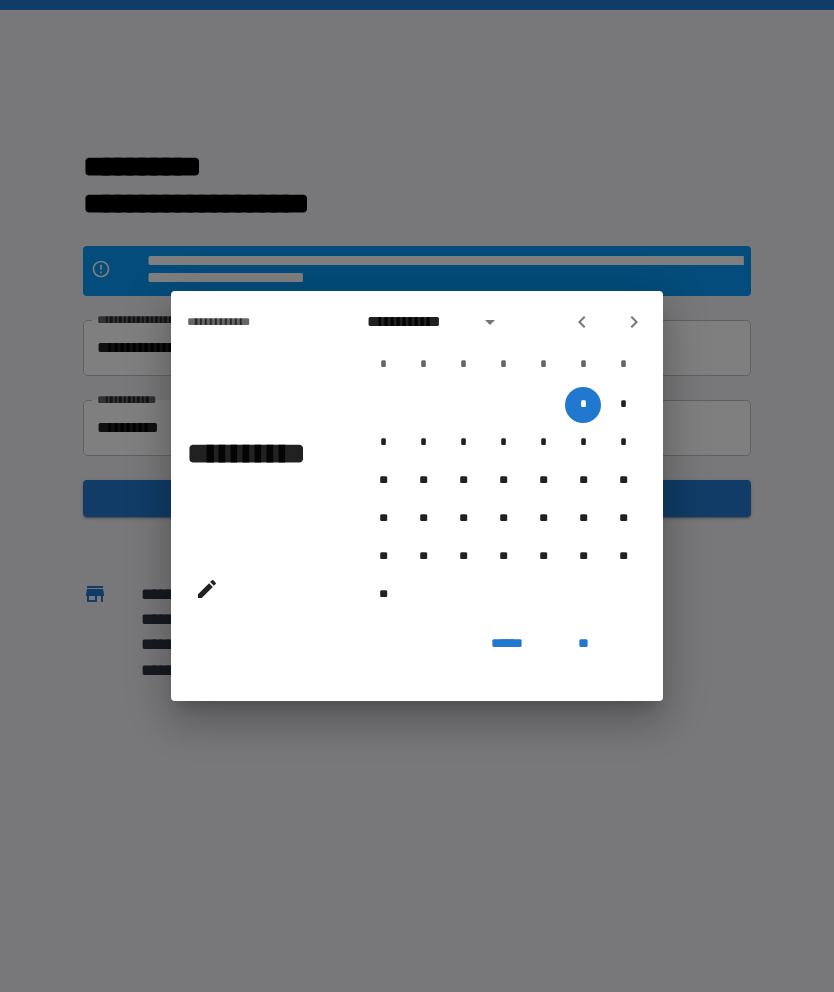 click on "**********" at bounding box center [417, 322] 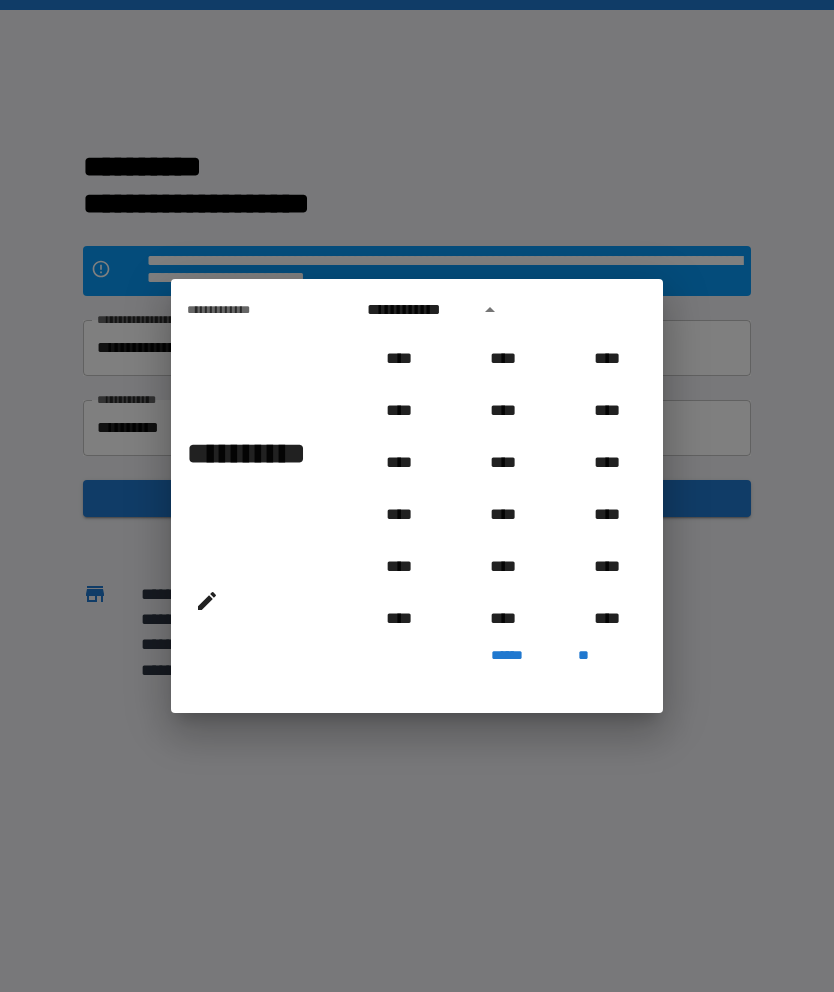 scroll, scrollTop: 1070, scrollLeft: 0, axis: vertical 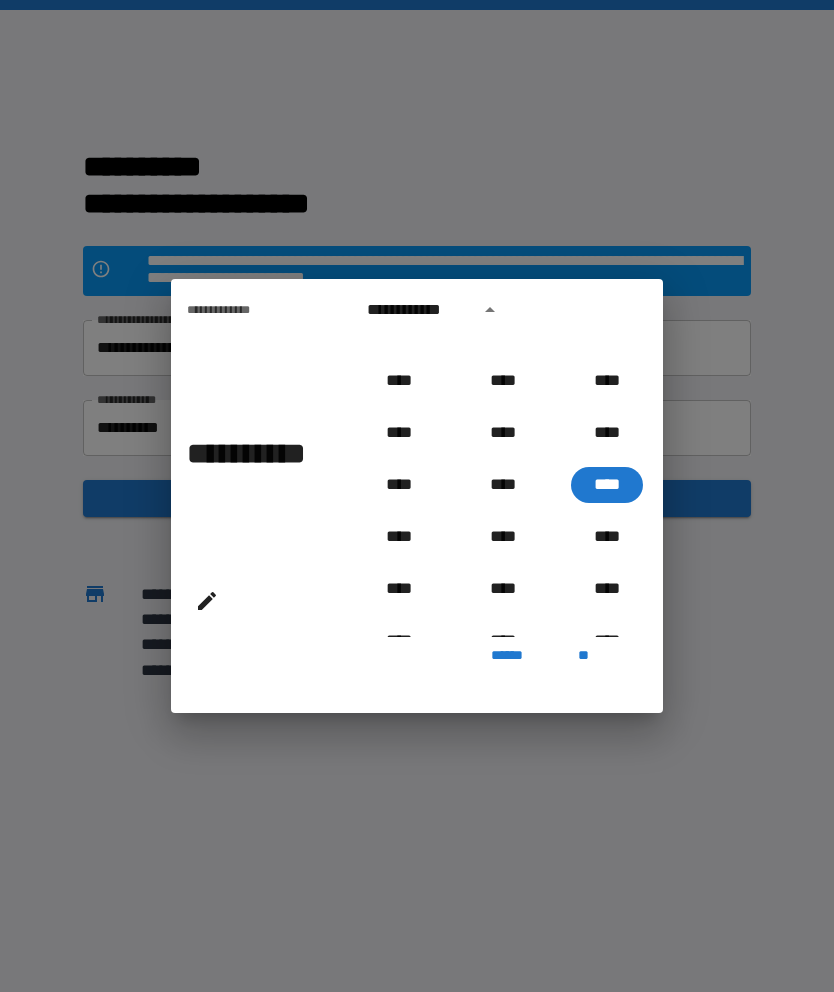 click on "**********" at bounding box center (417, 310) 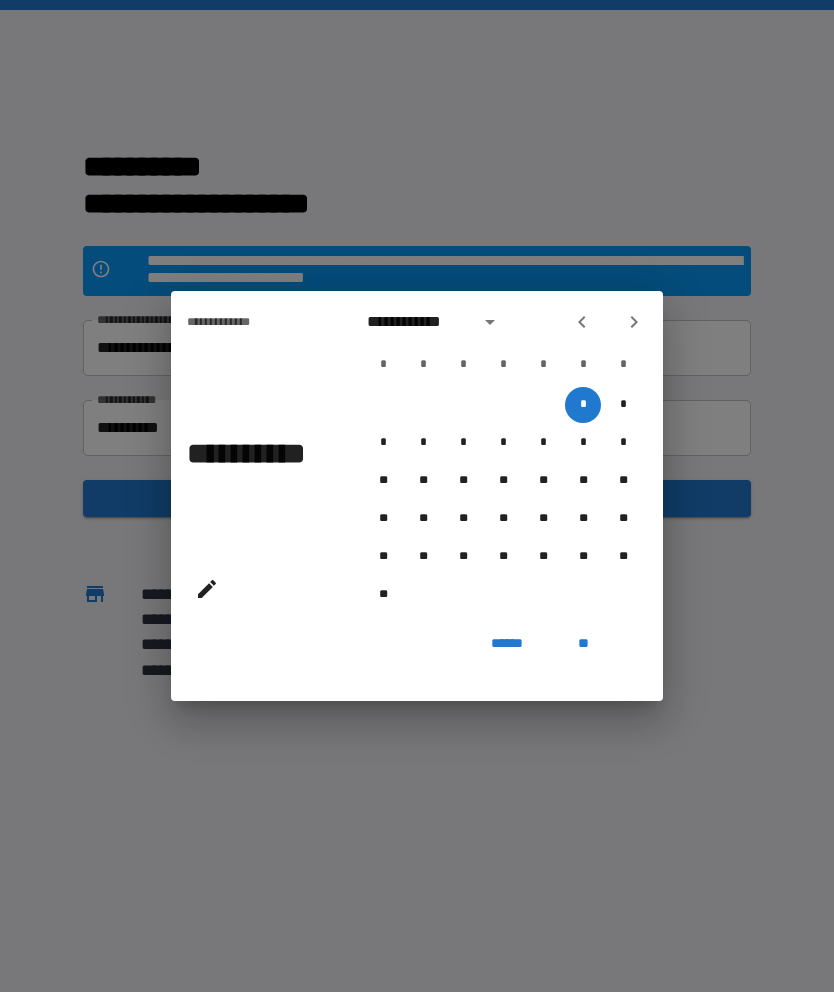 click 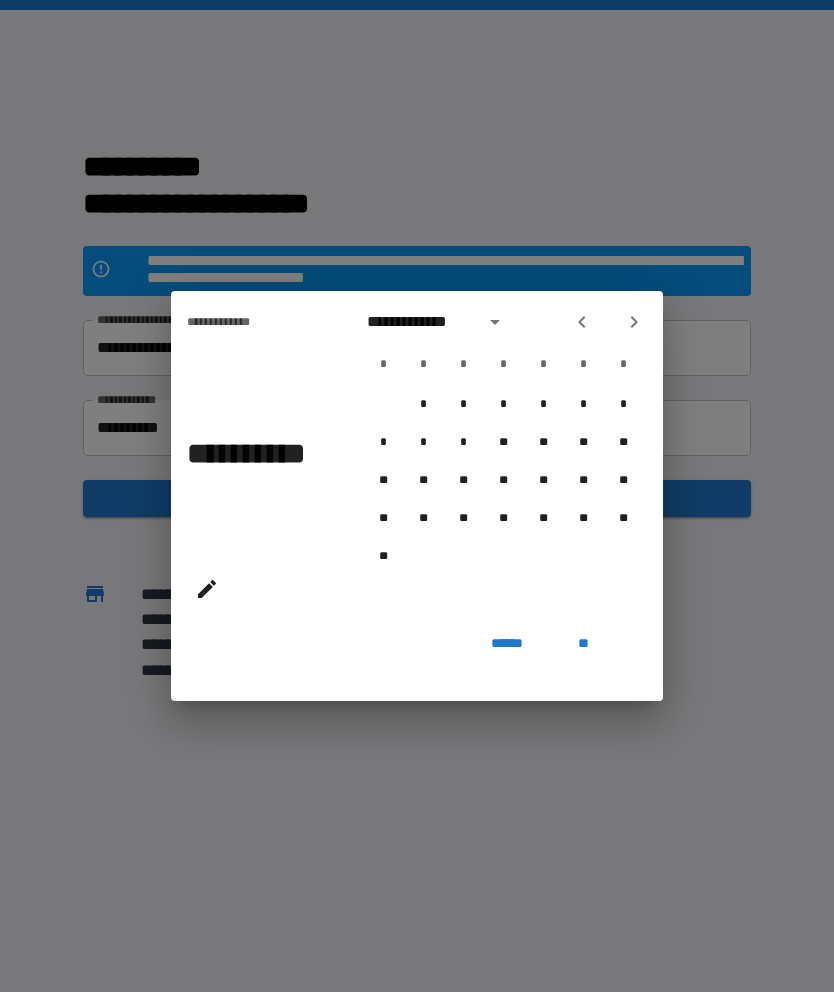 click at bounding box center [634, 322] 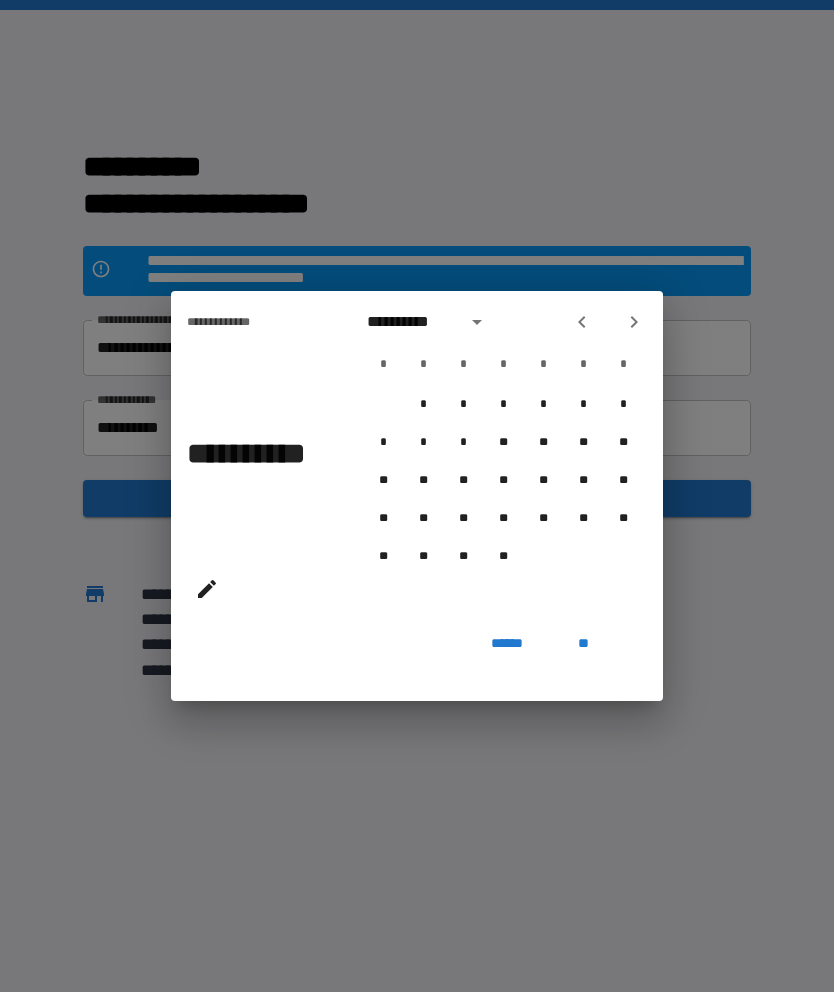 click 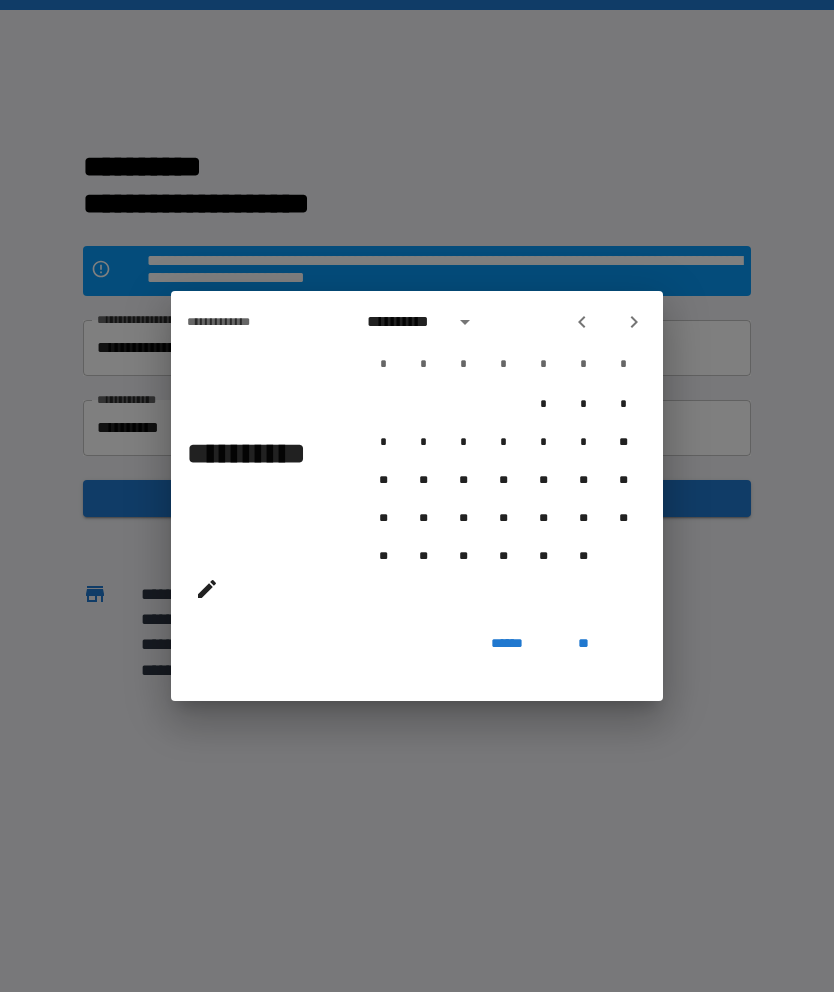 click 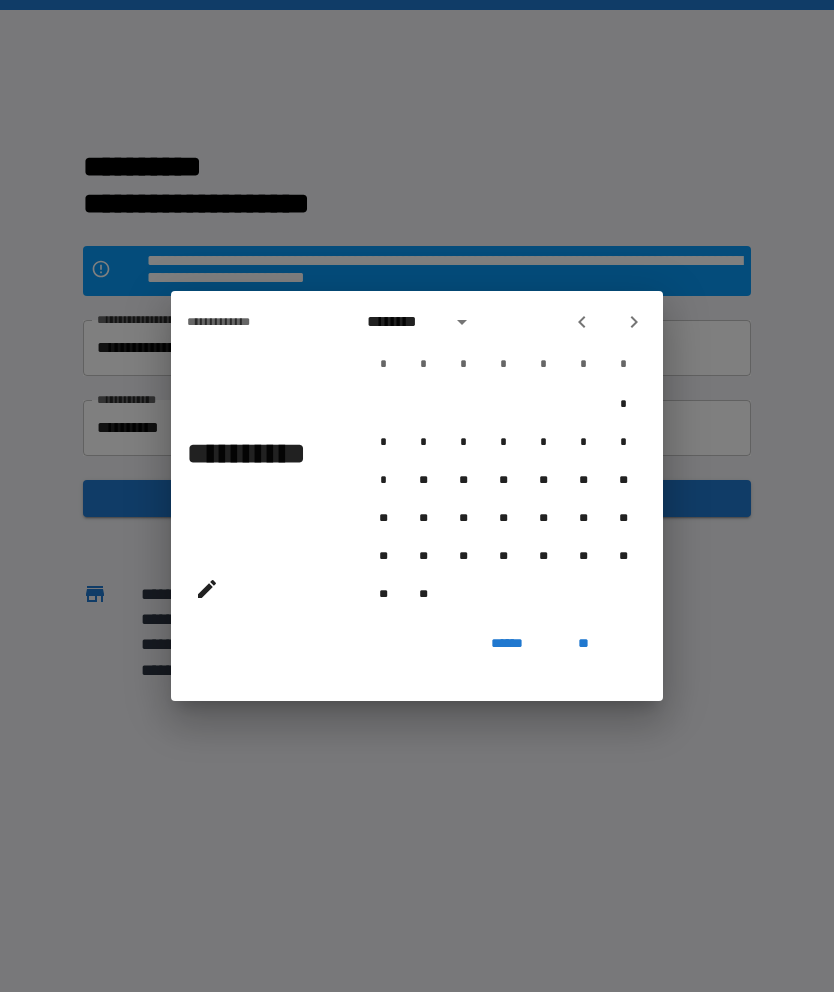 click 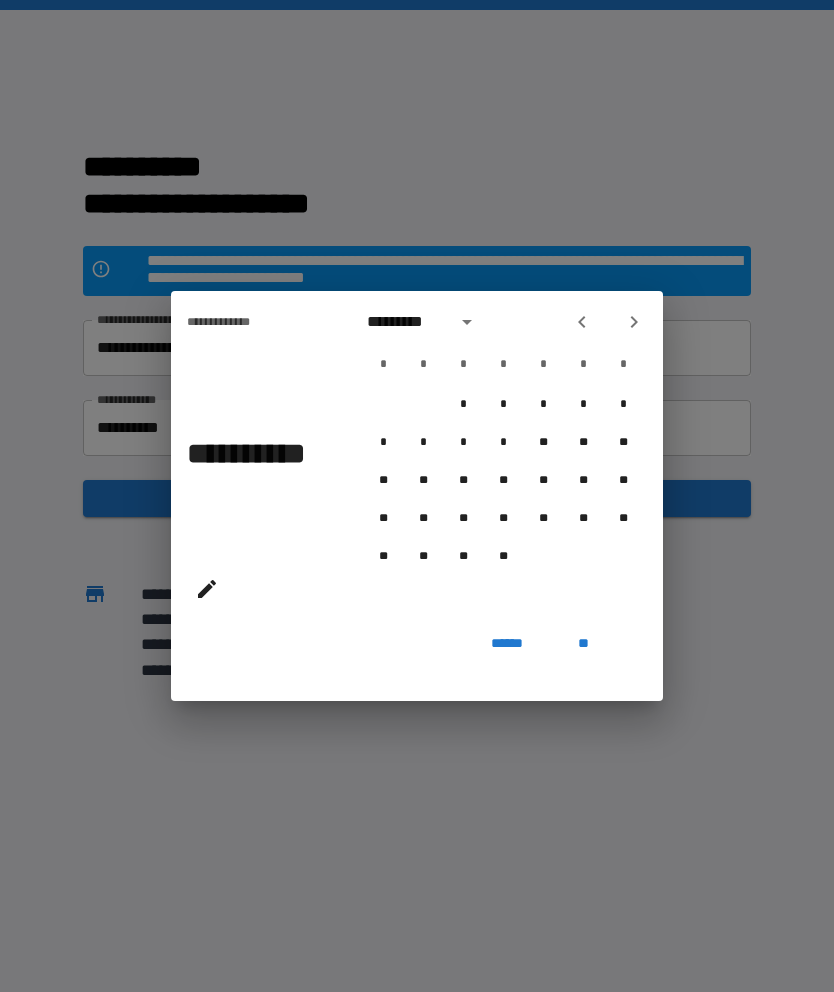 click 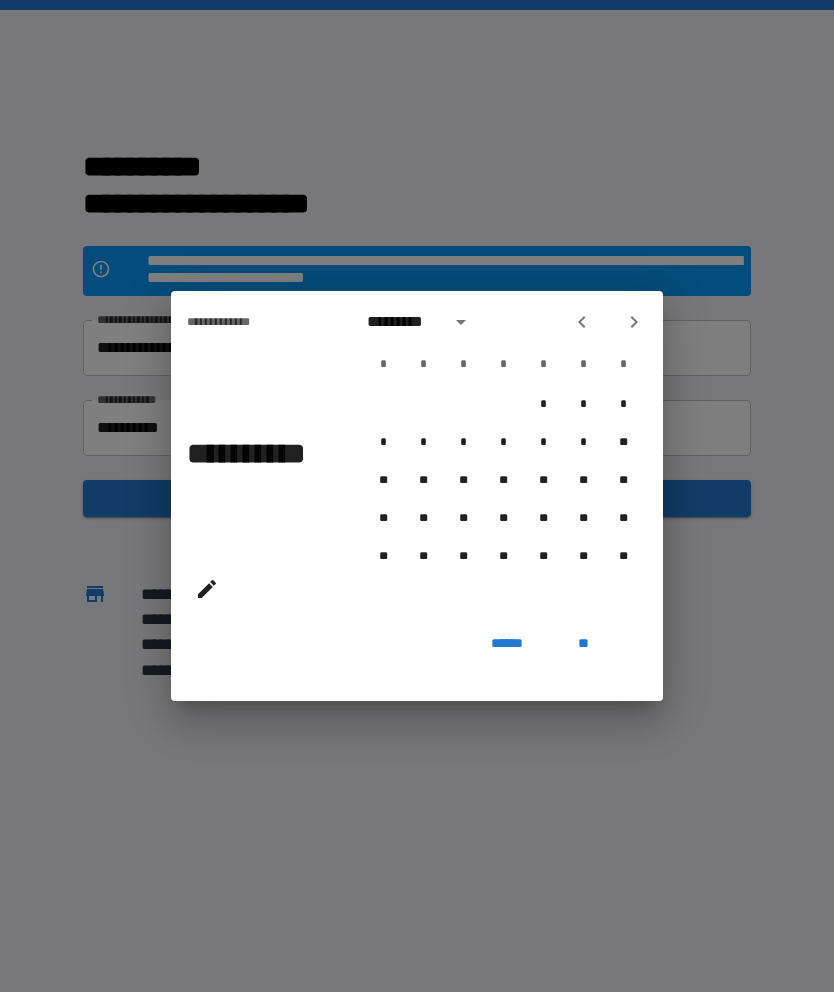click 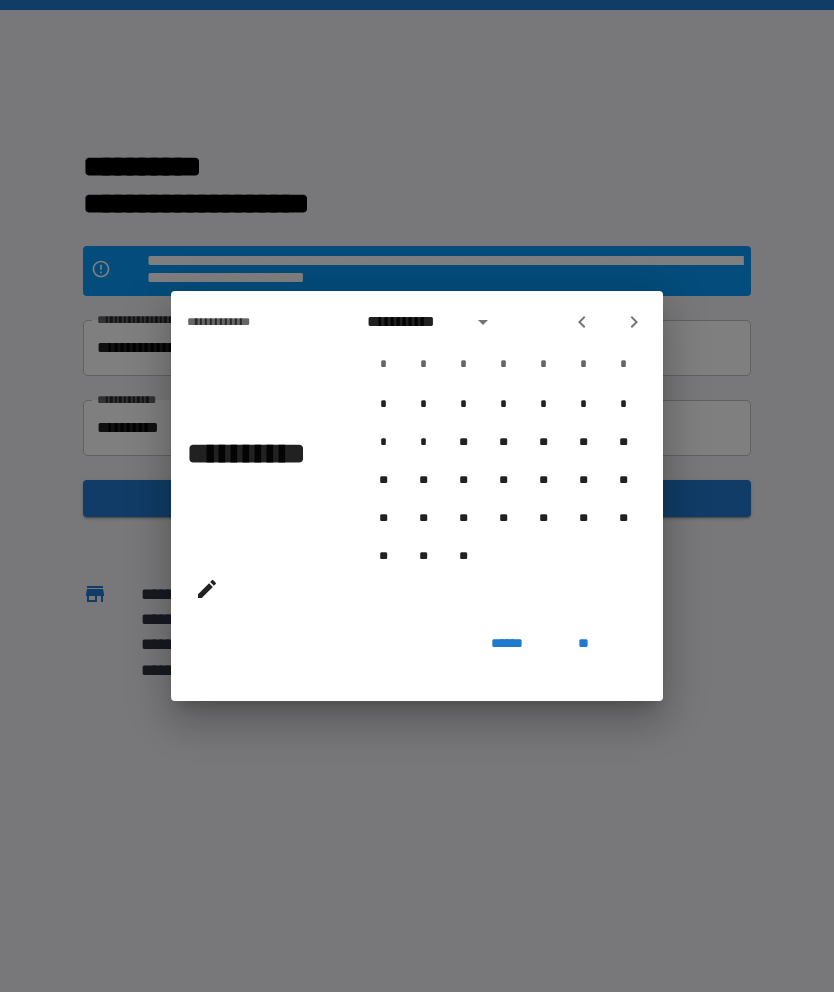click 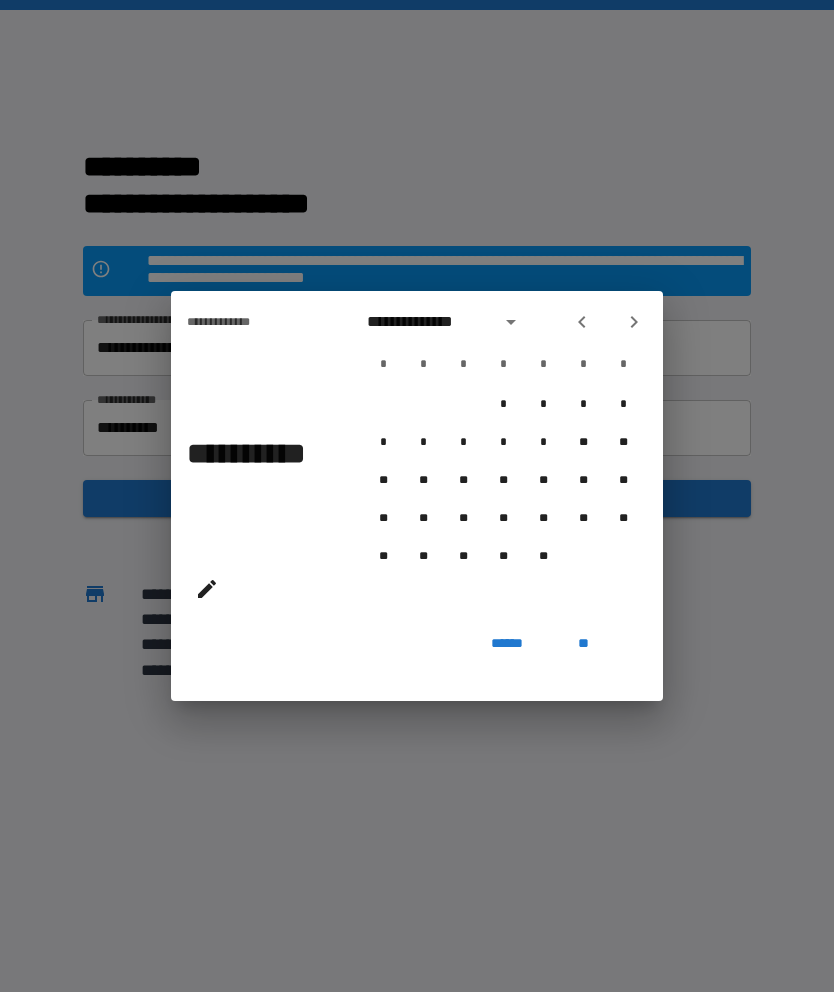click at bounding box center (634, 322) 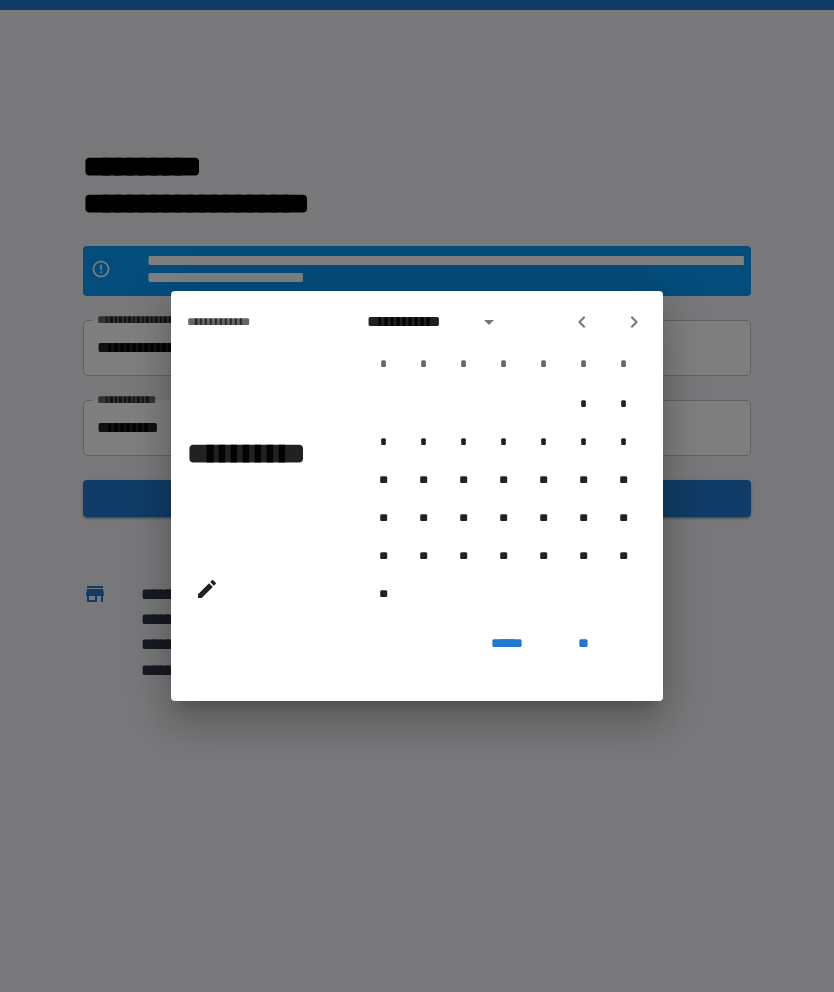 click at bounding box center [634, 322] 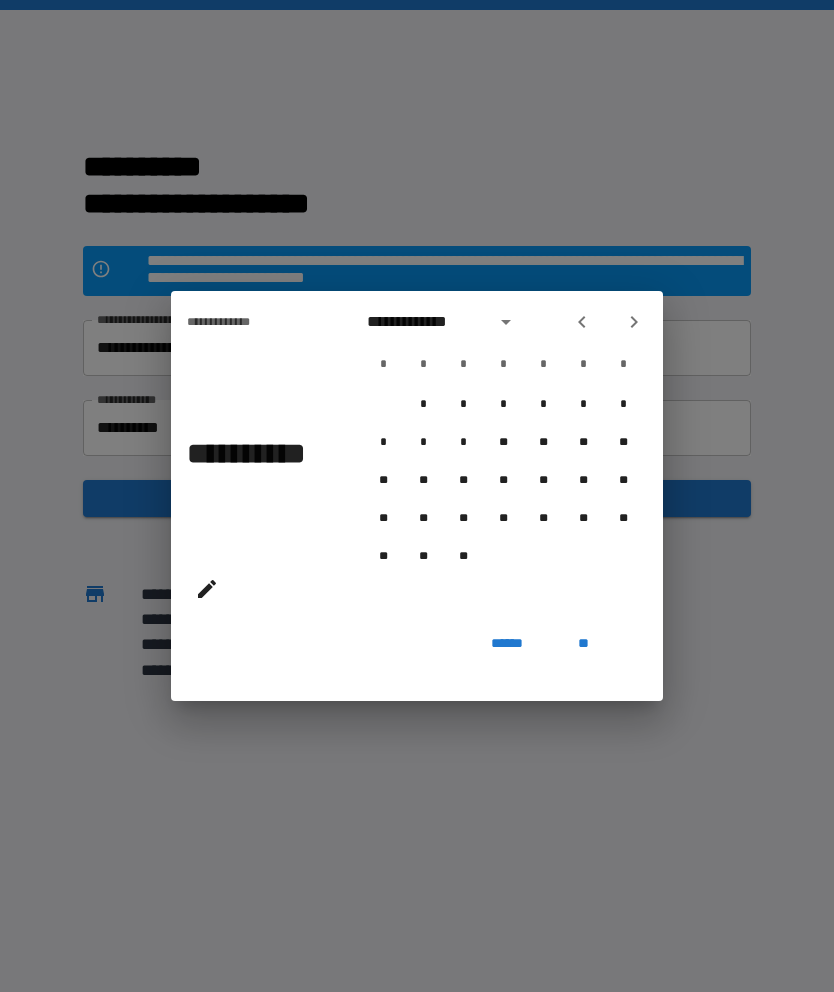 click at bounding box center [634, 322] 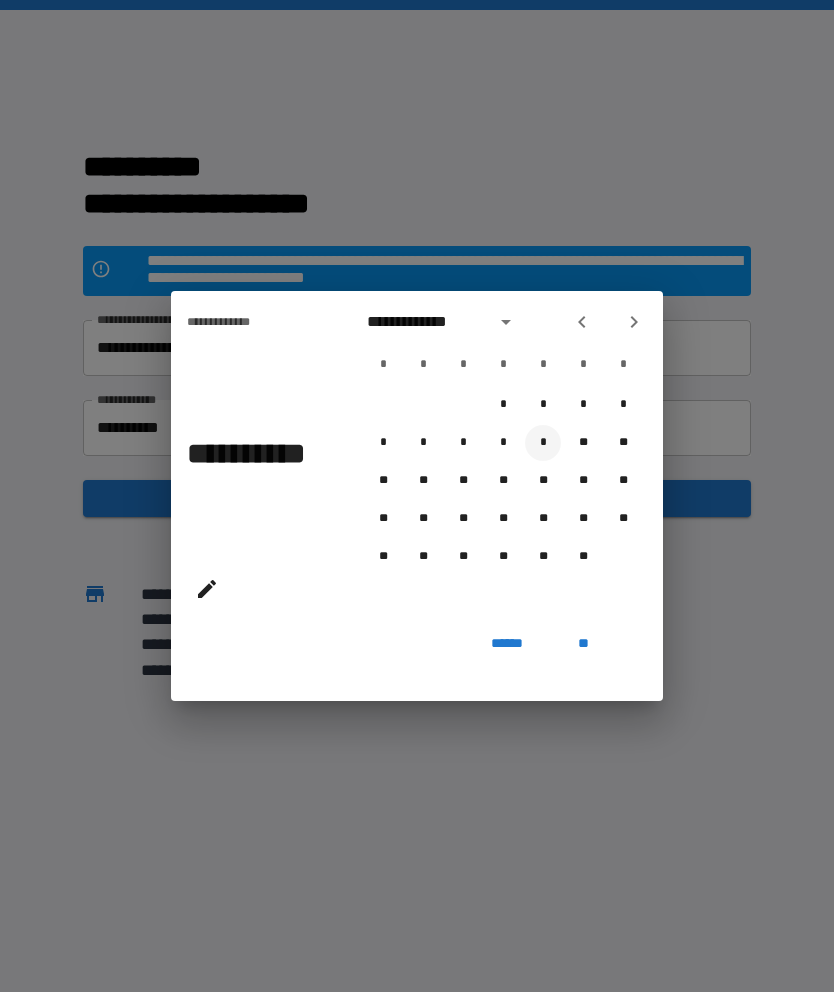 click on "*" at bounding box center [543, 443] 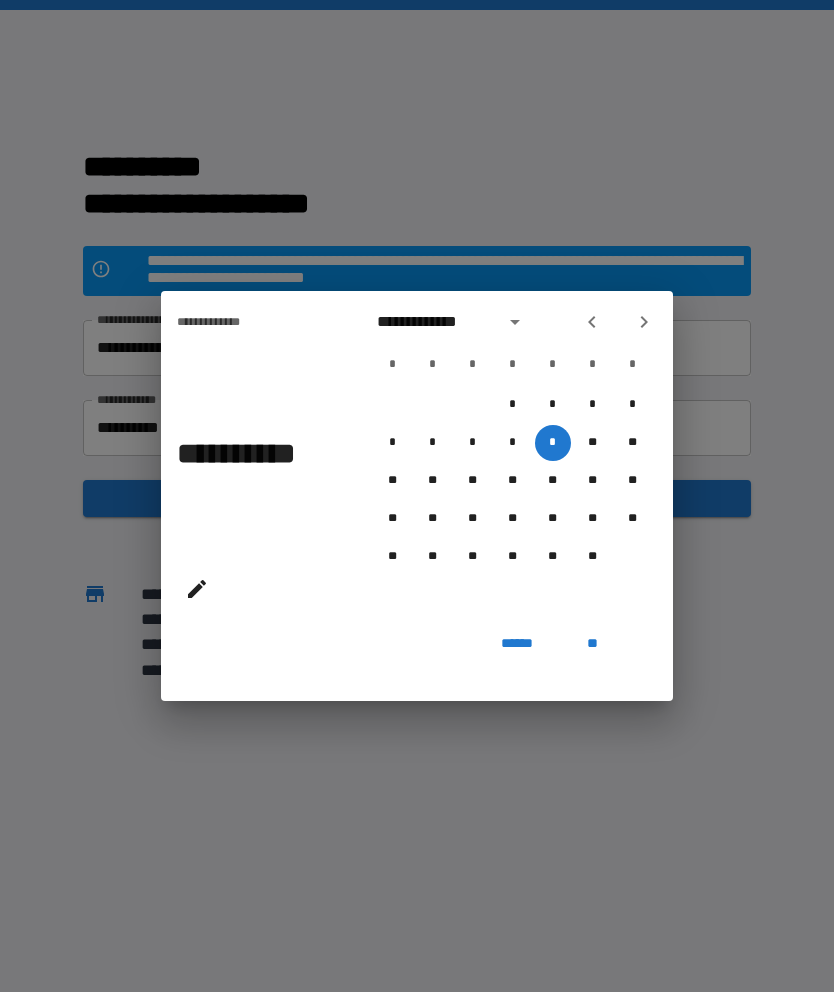 click on "**" at bounding box center (593, 643) 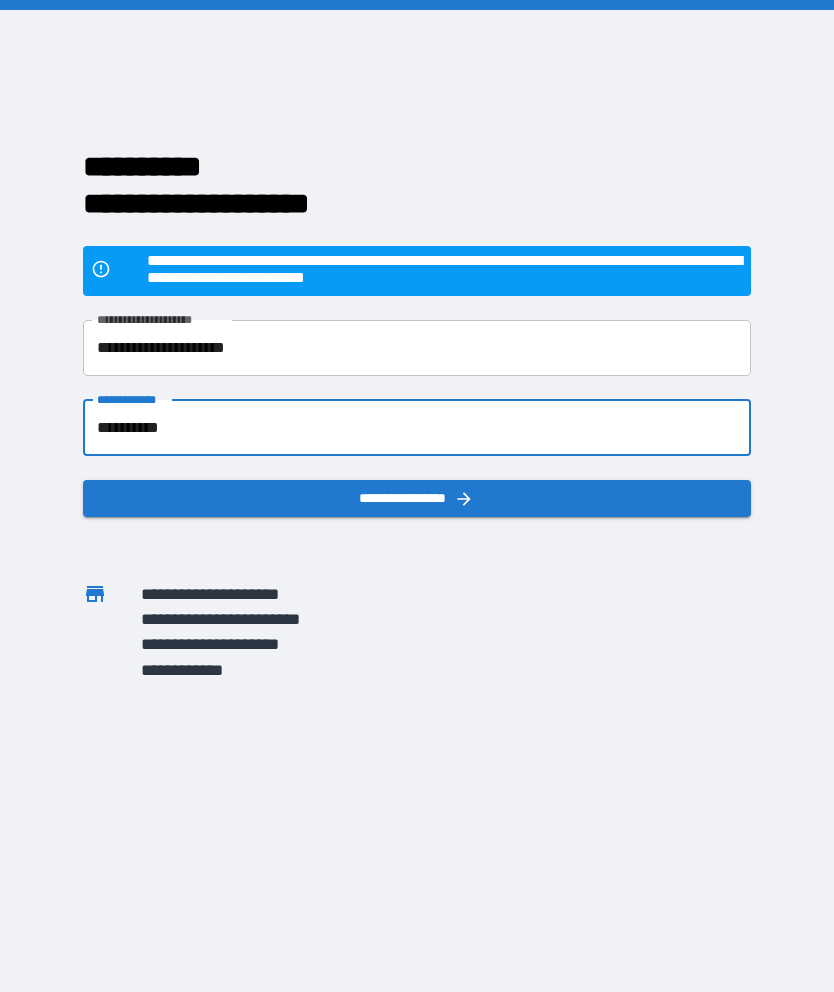 click on "**********" at bounding box center [416, 498] 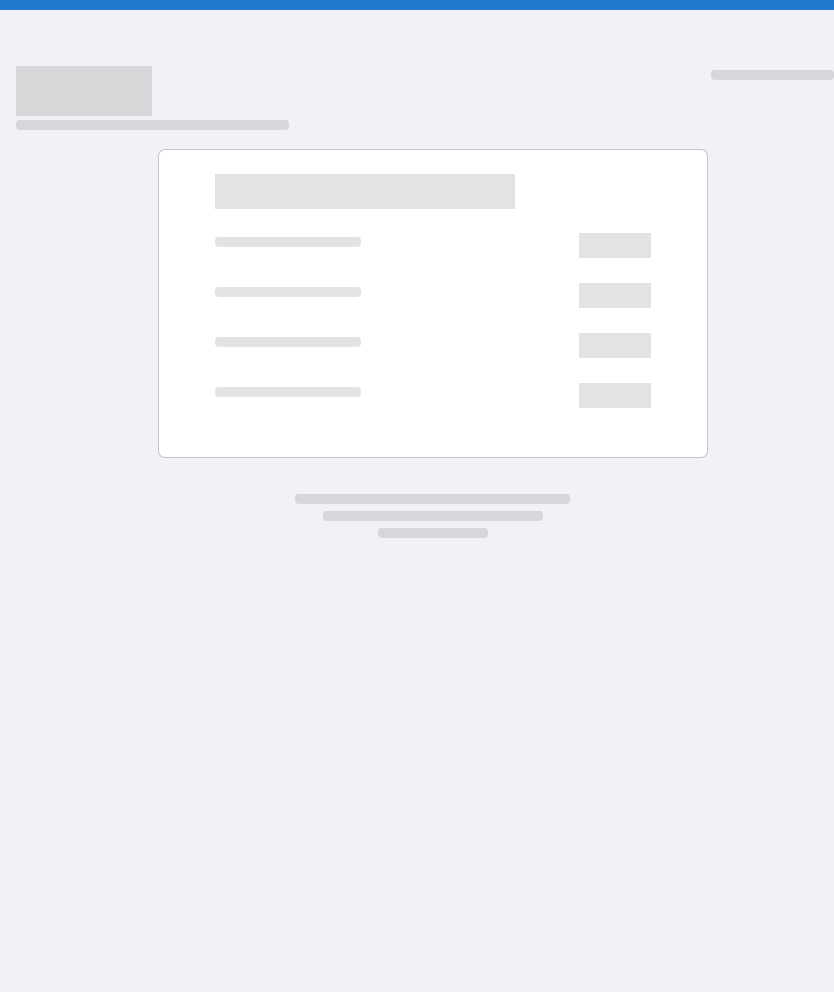 scroll, scrollTop: 0, scrollLeft: 0, axis: both 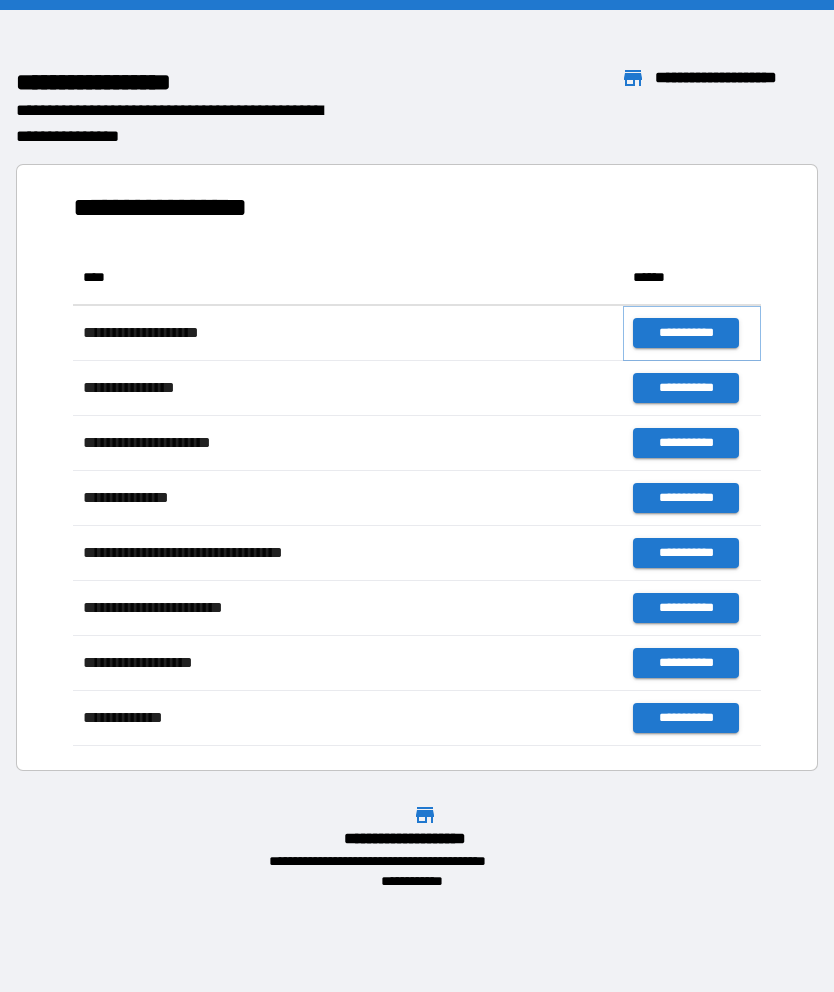 click on "**********" at bounding box center [685, 333] 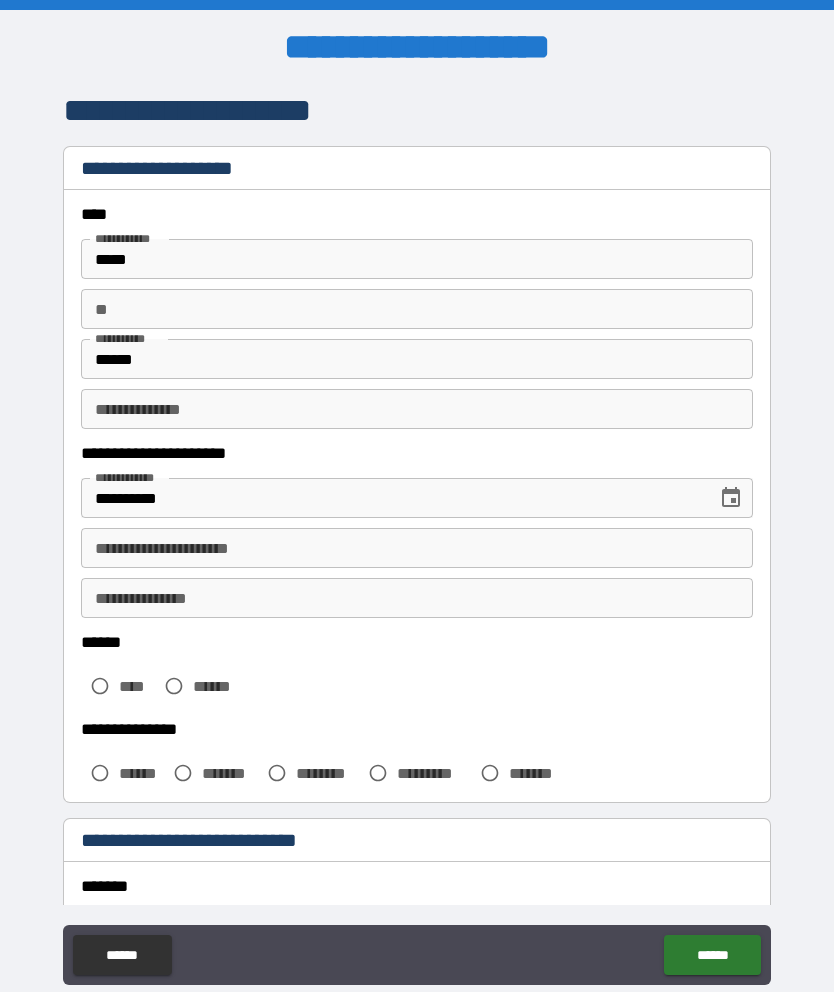 click on "**********" at bounding box center [417, 548] 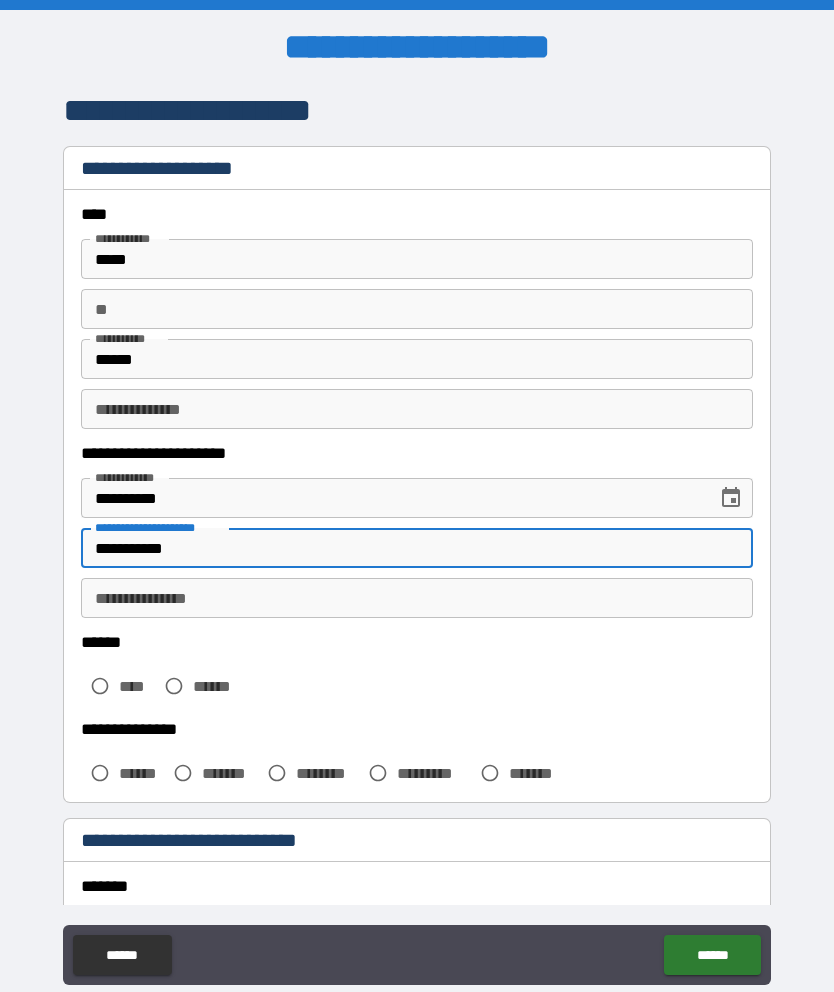 type on "**********" 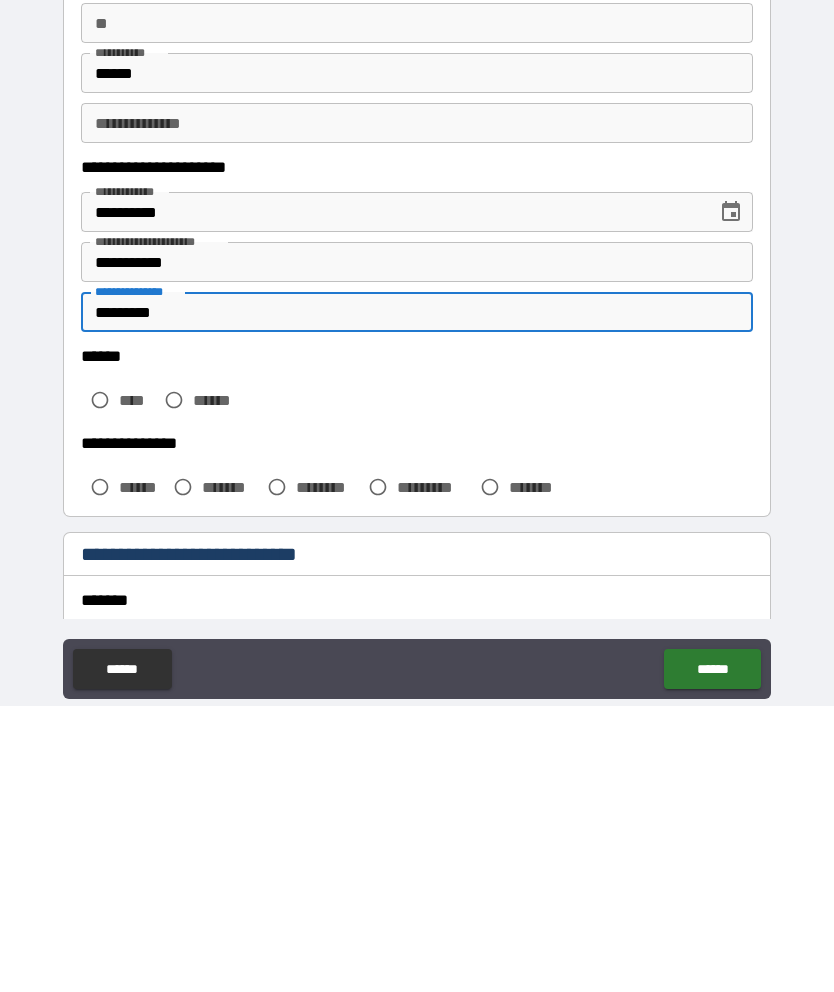 type on "*********" 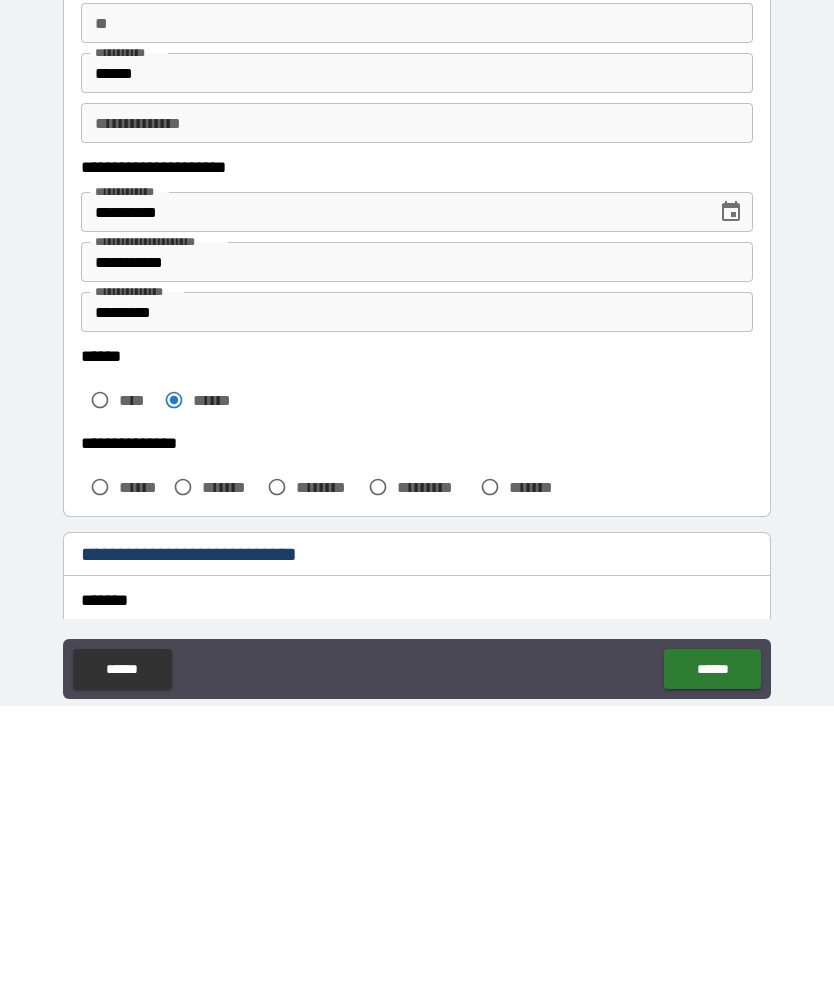 scroll, scrollTop: 80, scrollLeft: 0, axis: vertical 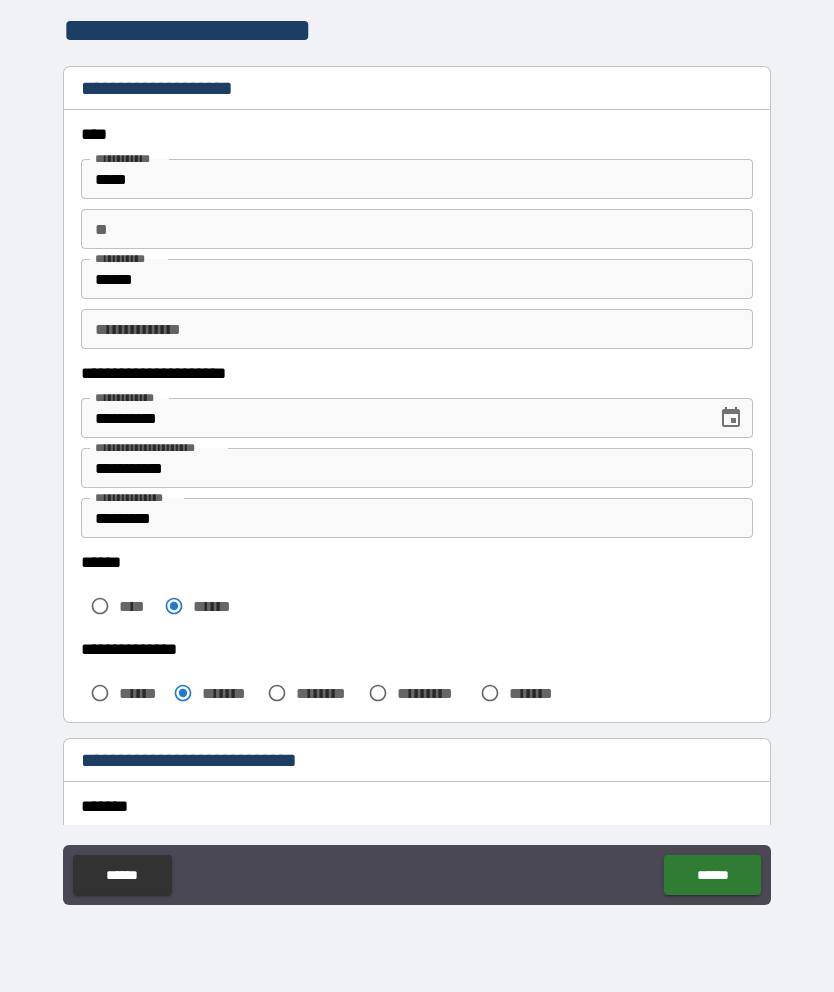click on "**********" at bounding box center (417, 927) 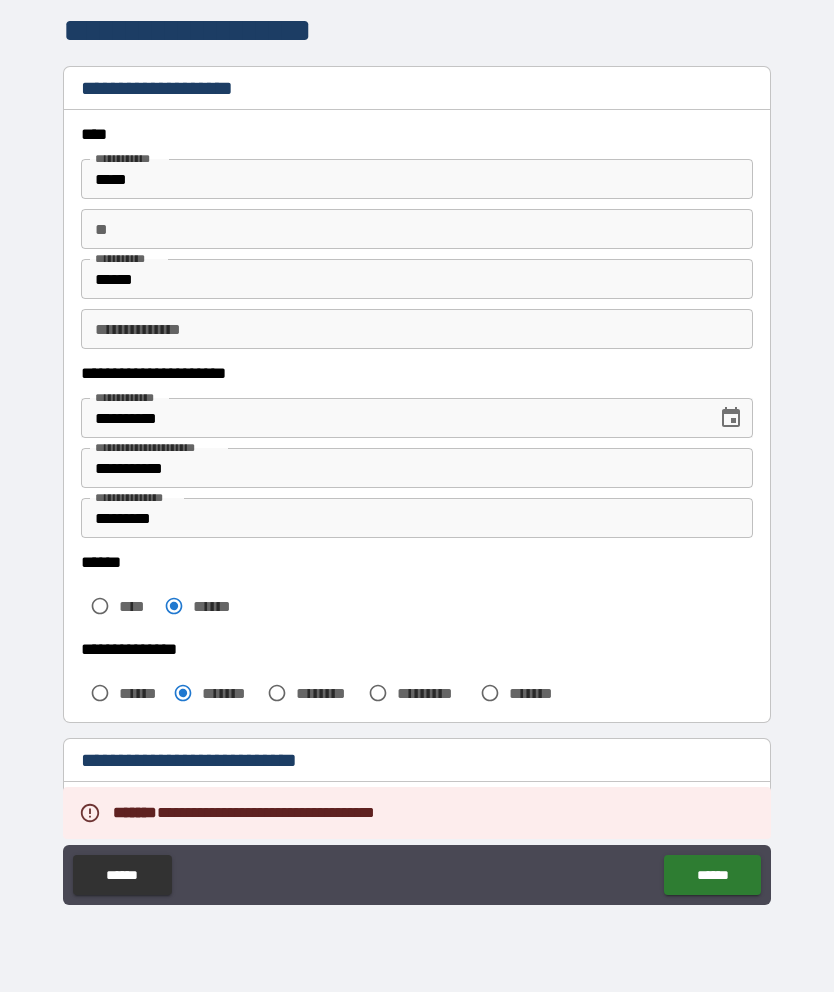 click on "**********" at bounding box center [417, 927] 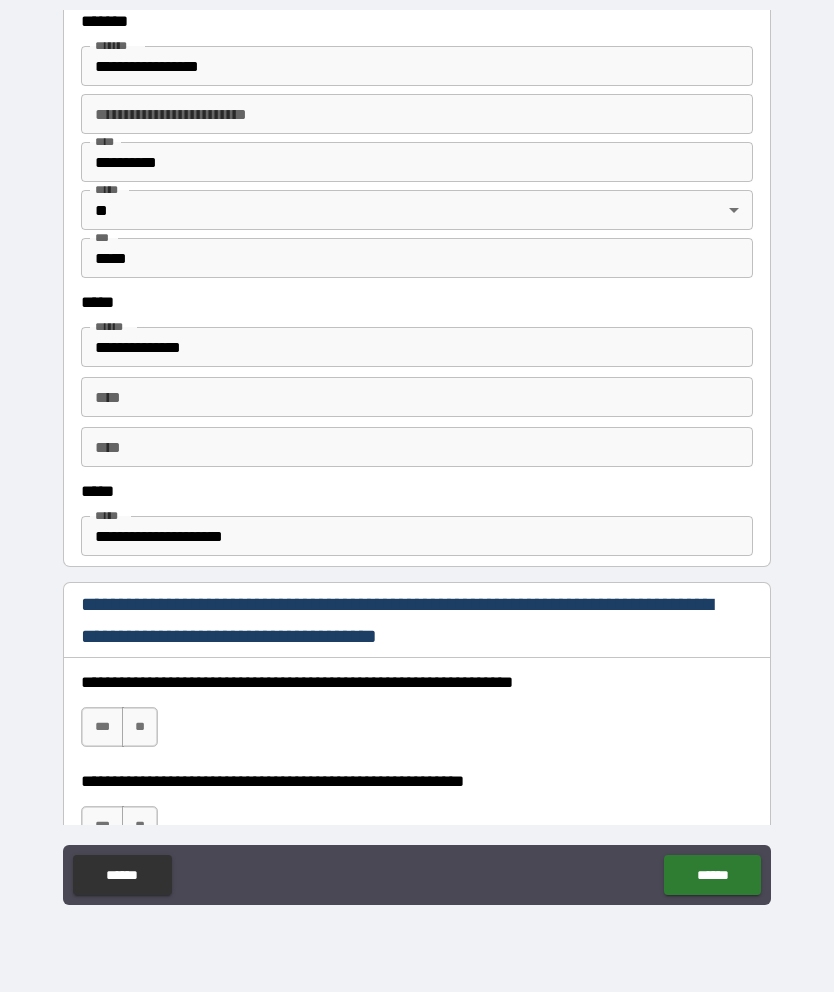 scroll, scrollTop: 785, scrollLeft: 0, axis: vertical 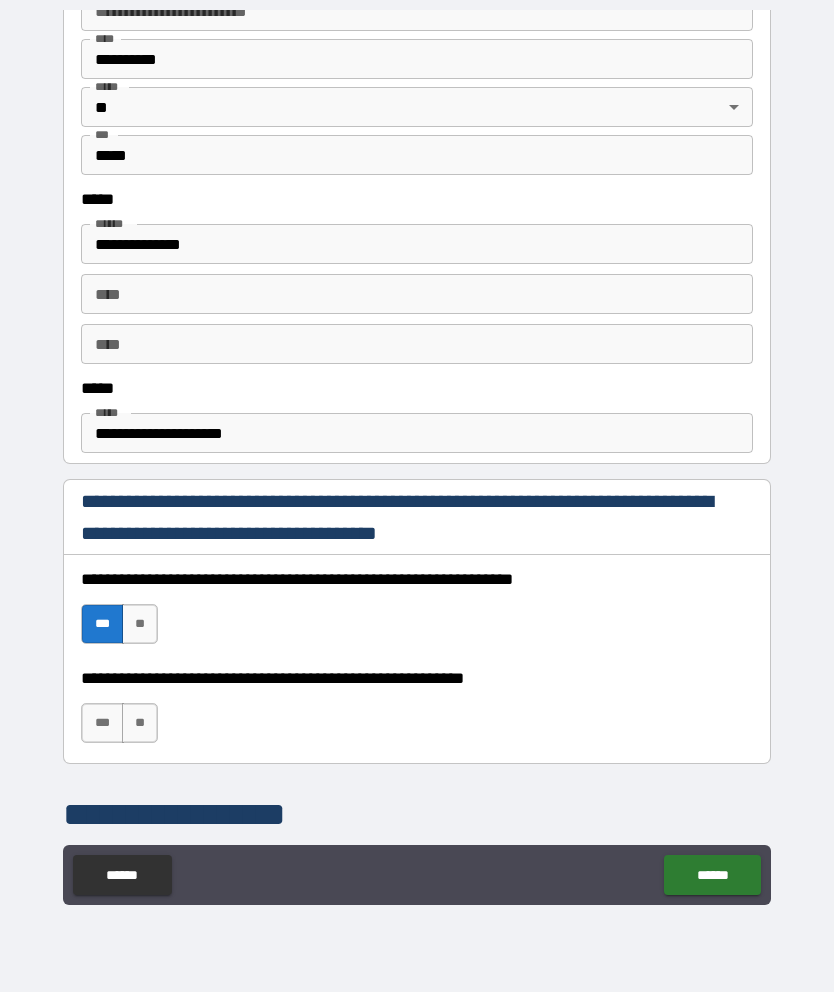 click on "***" at bounding box center [102, 723] 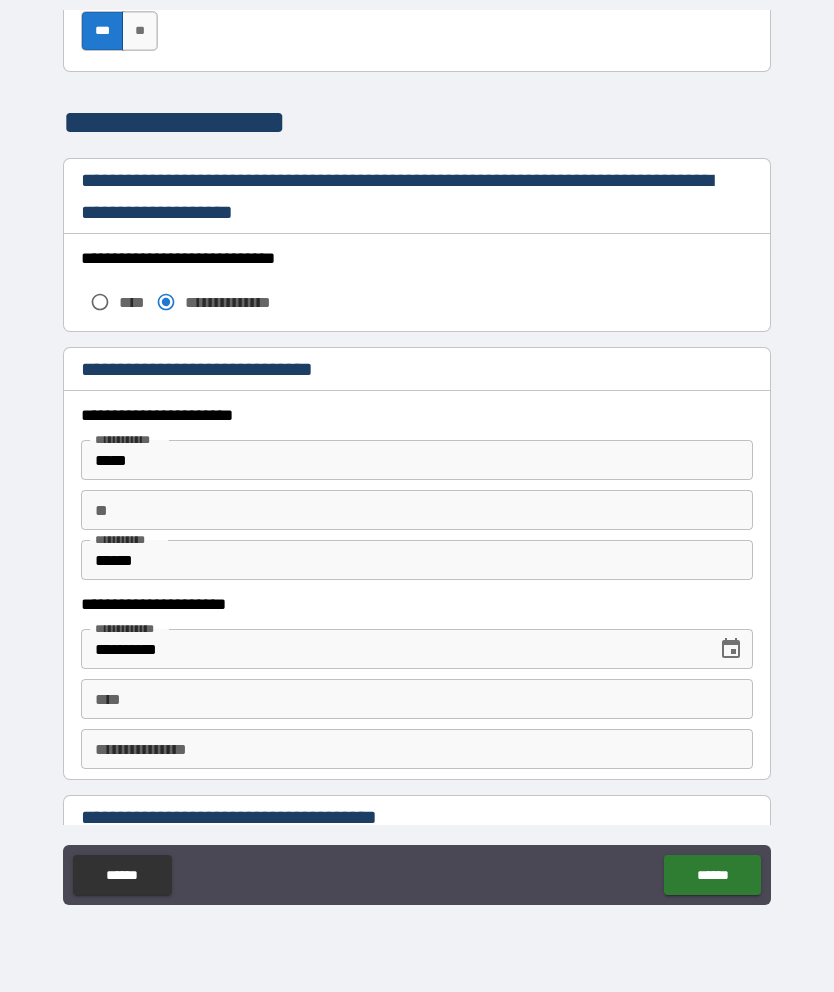 scroll, scrollTop: 1584, scrollLeft: 0, axis: vertical 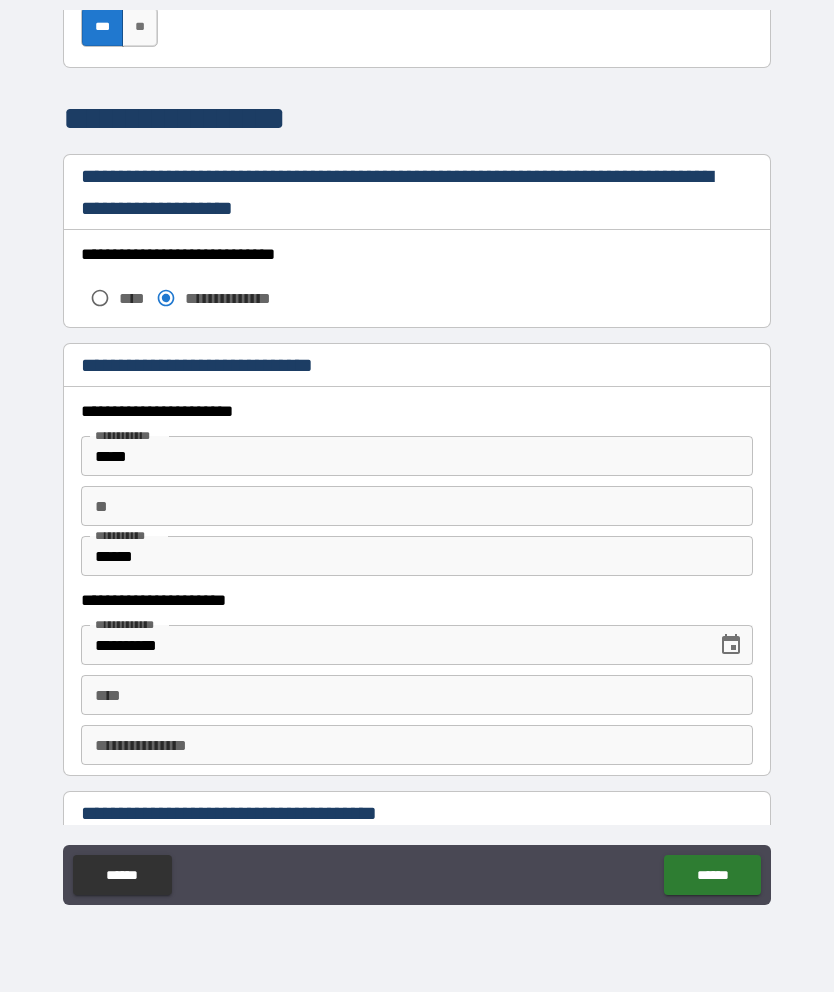 click on "*****" at bounding box center [417, 456] 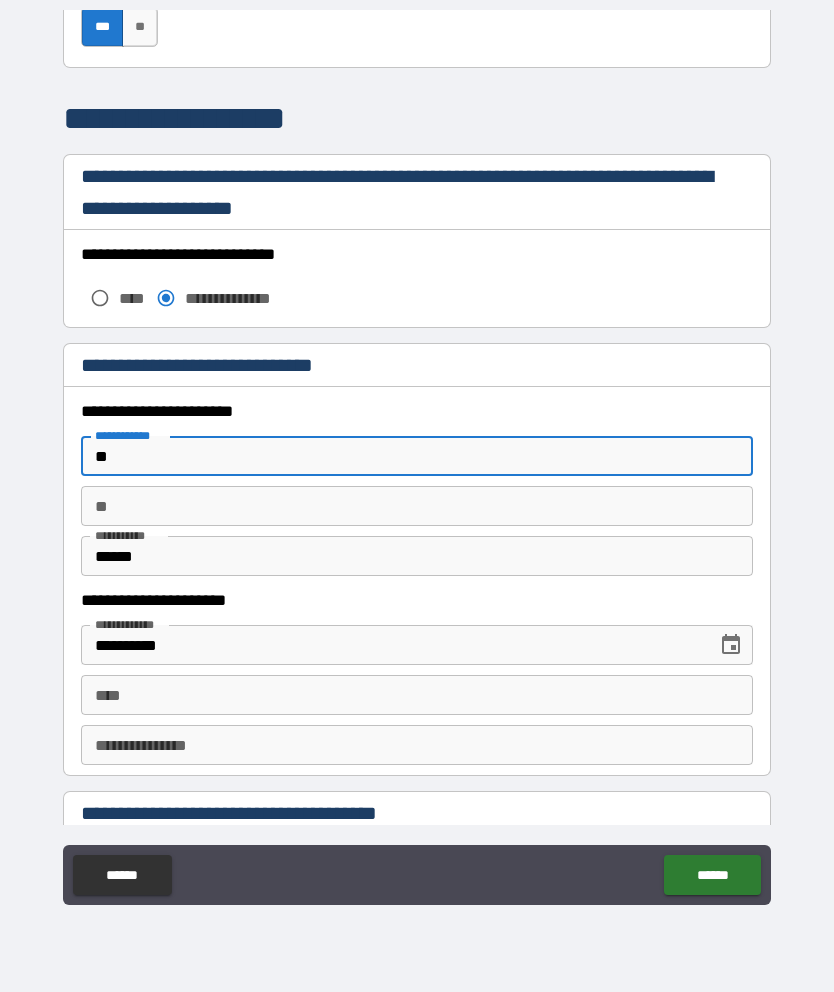 type on "*" 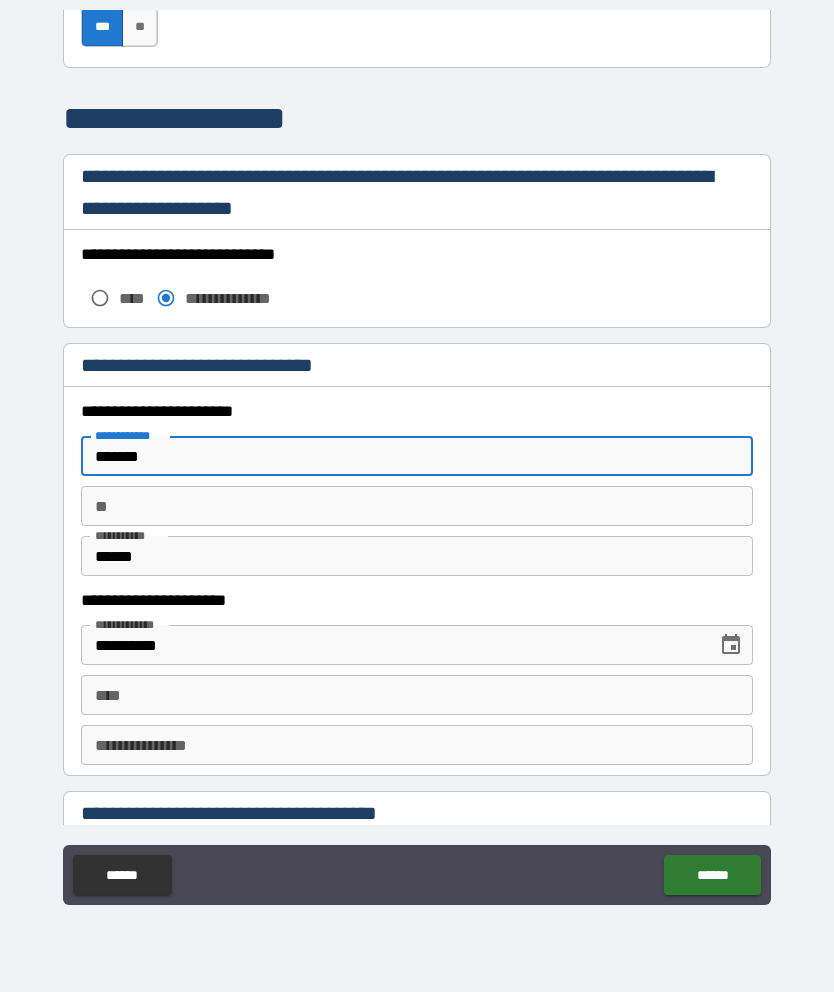 type on "*******" 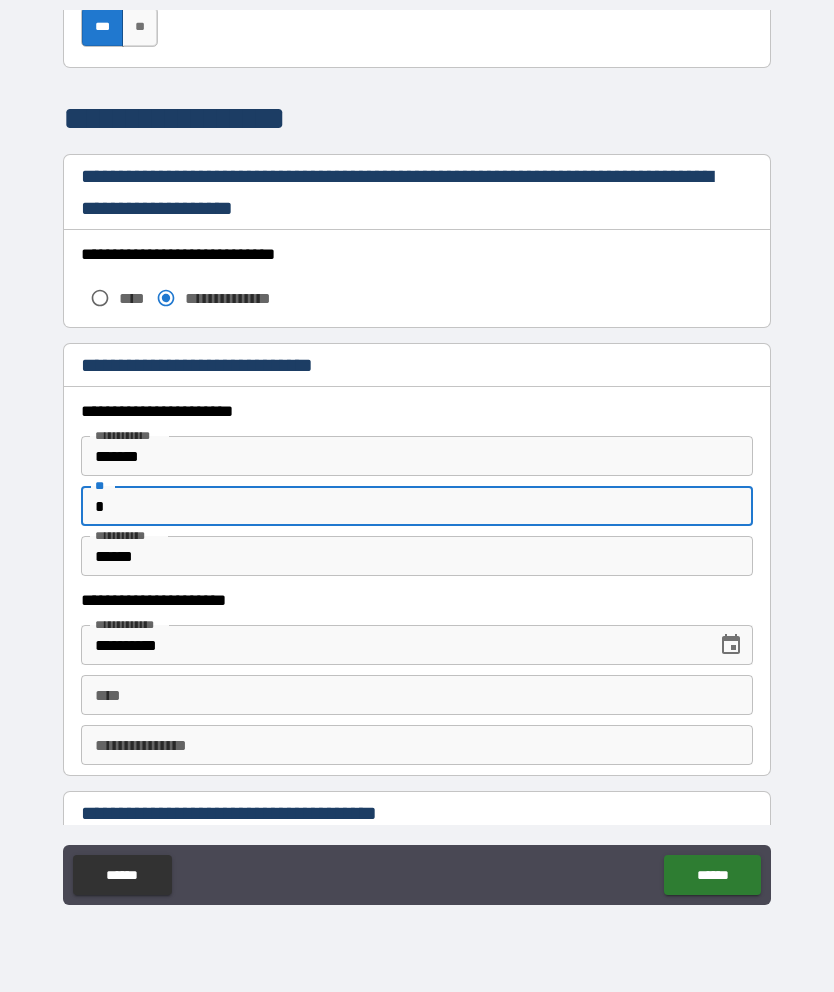 type on "*" 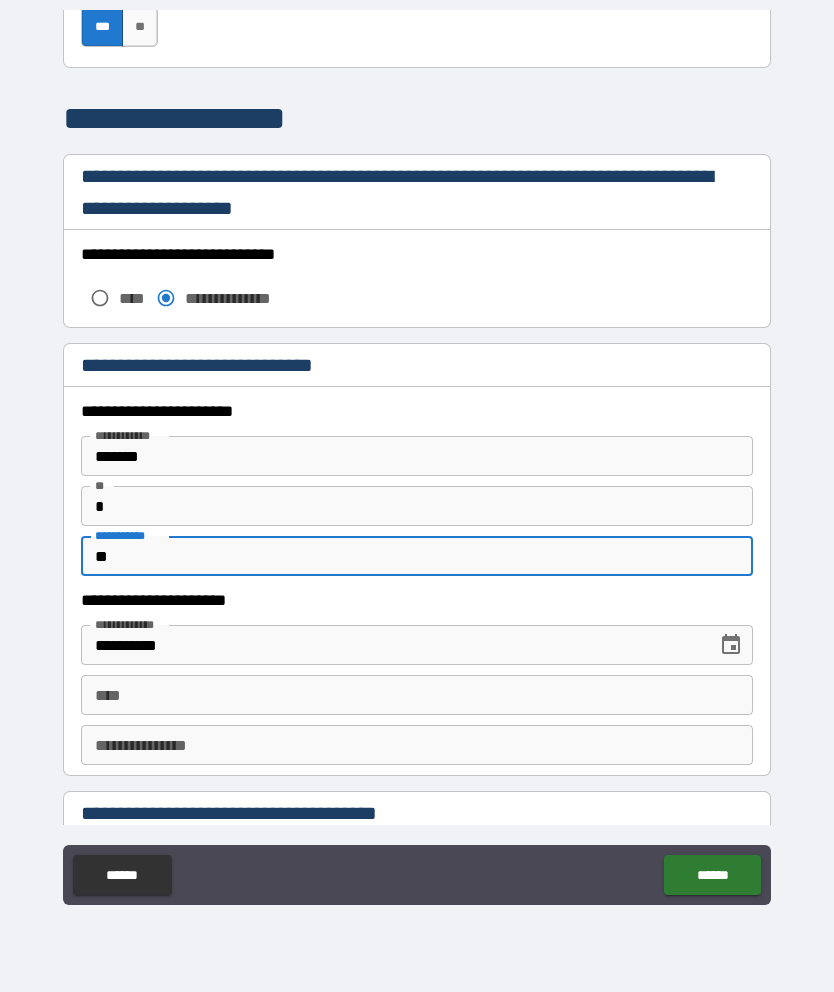 type on "*" 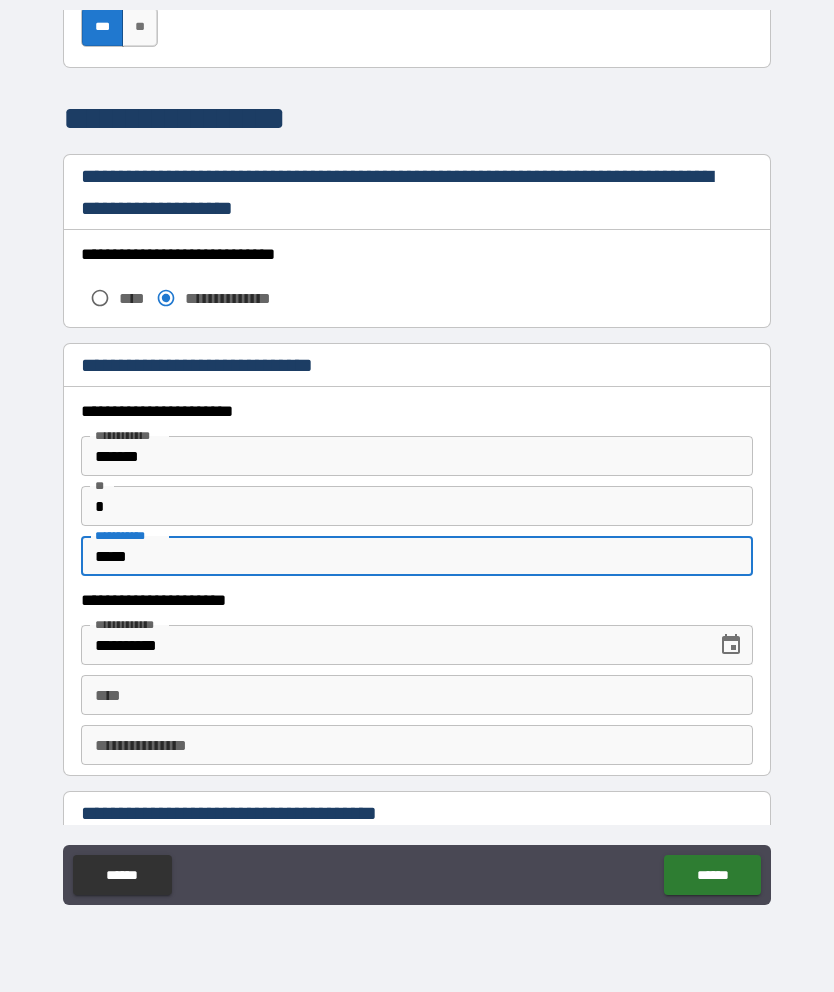 type on "******" 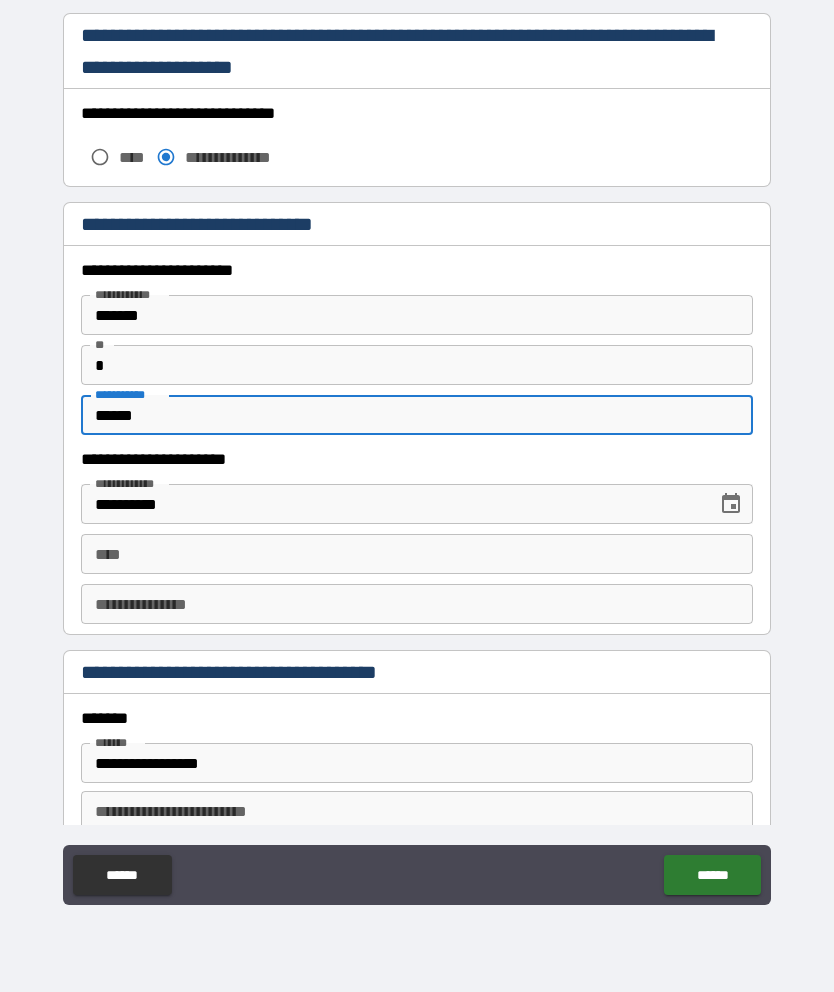 scroll, scrollTop: 1731, scrollLeft: 0, axis: vertical 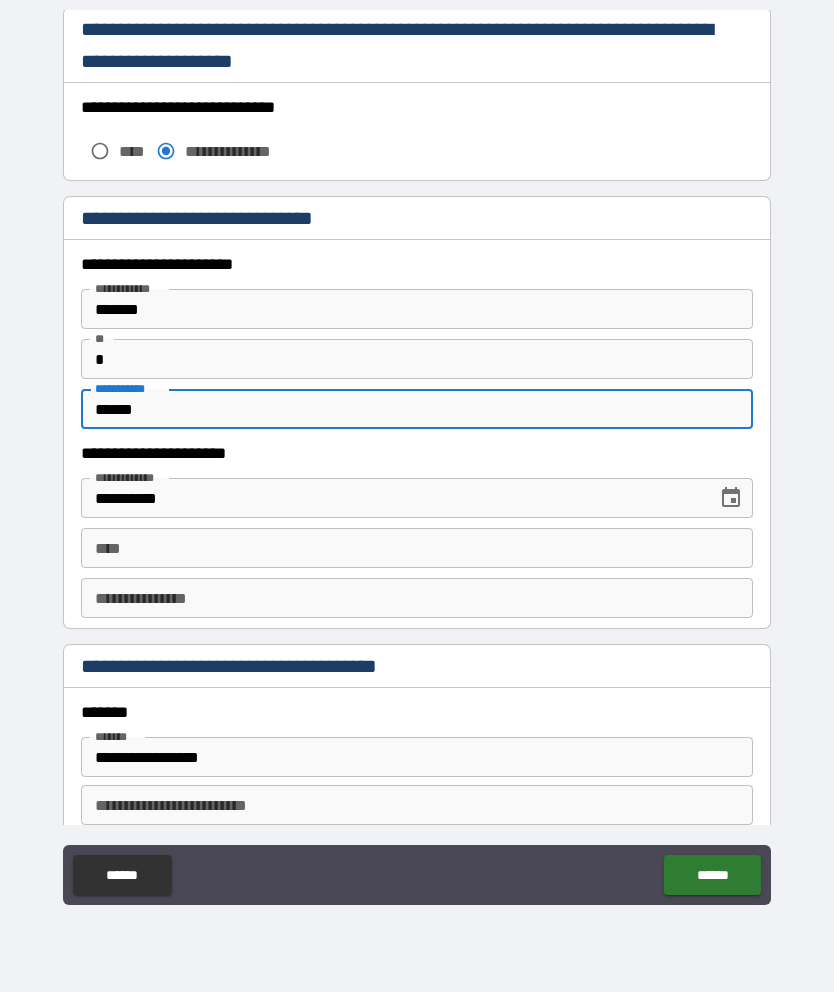 click on "**********" at bounding box center (392, 498) 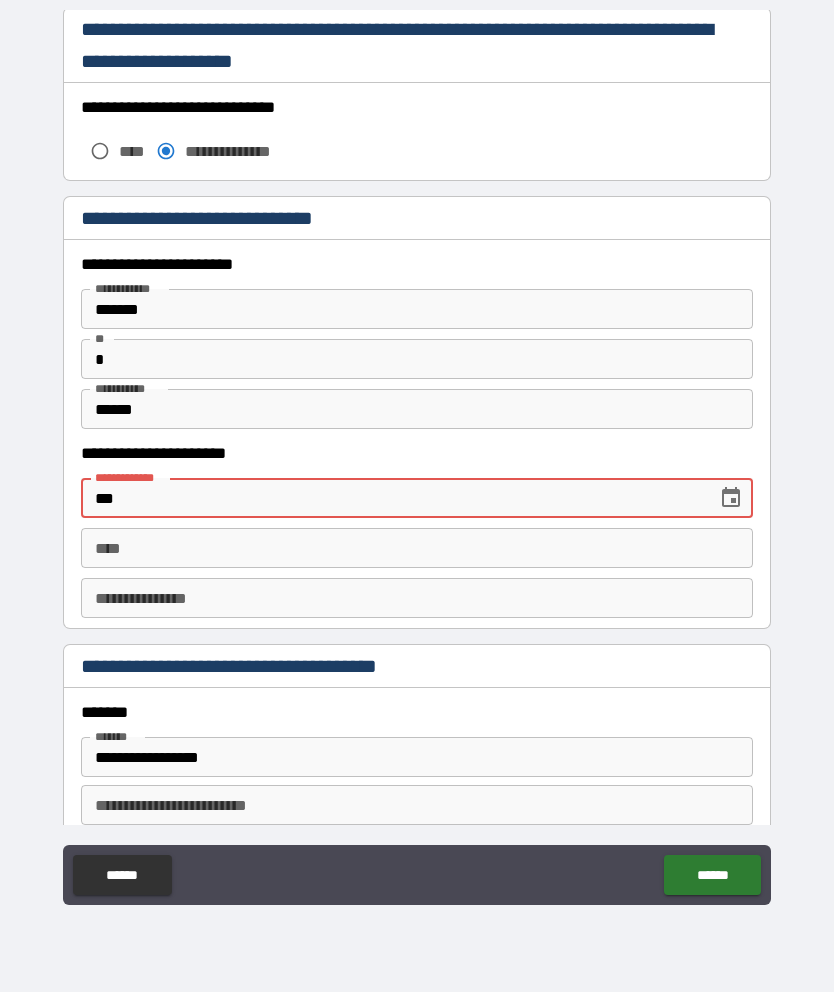 type on "*" 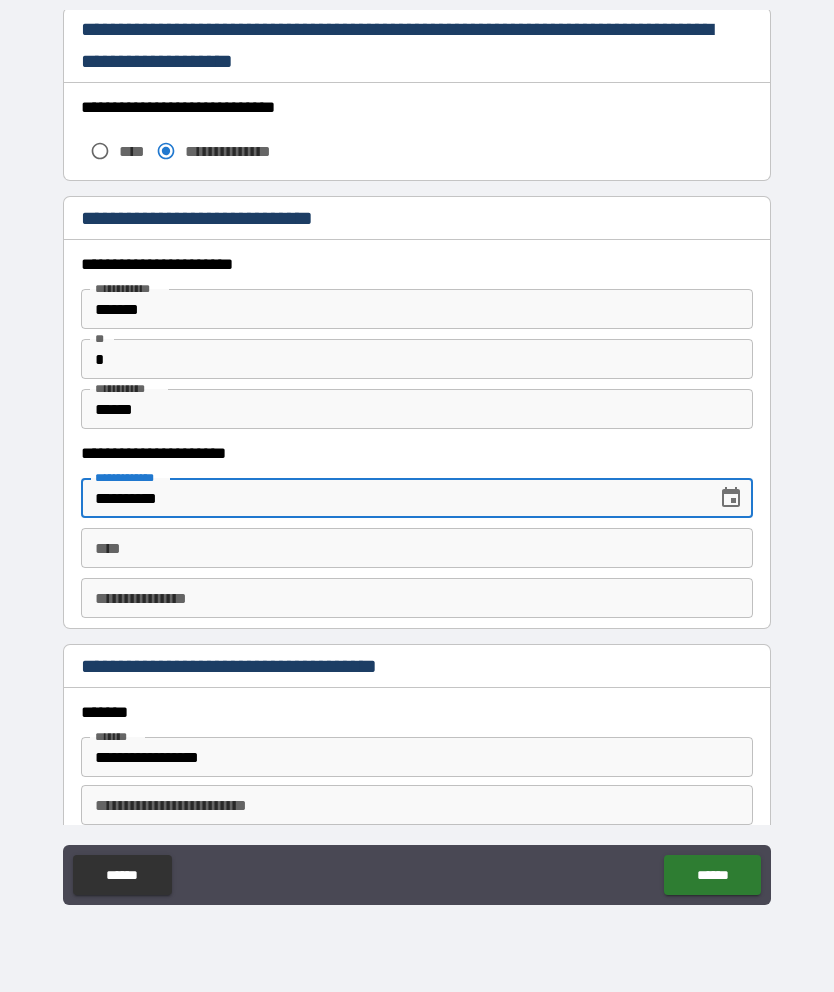 type on "**********" 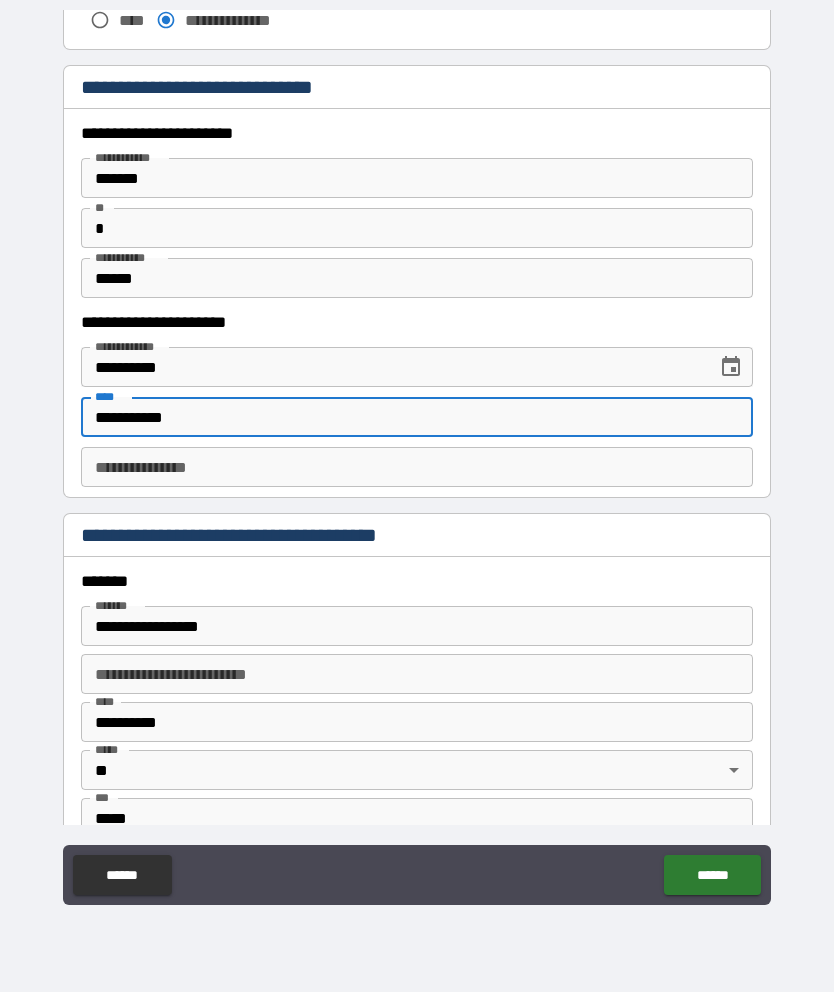 scroll, scrollTop: 1863, scrollLeft: 0, axis: vertical 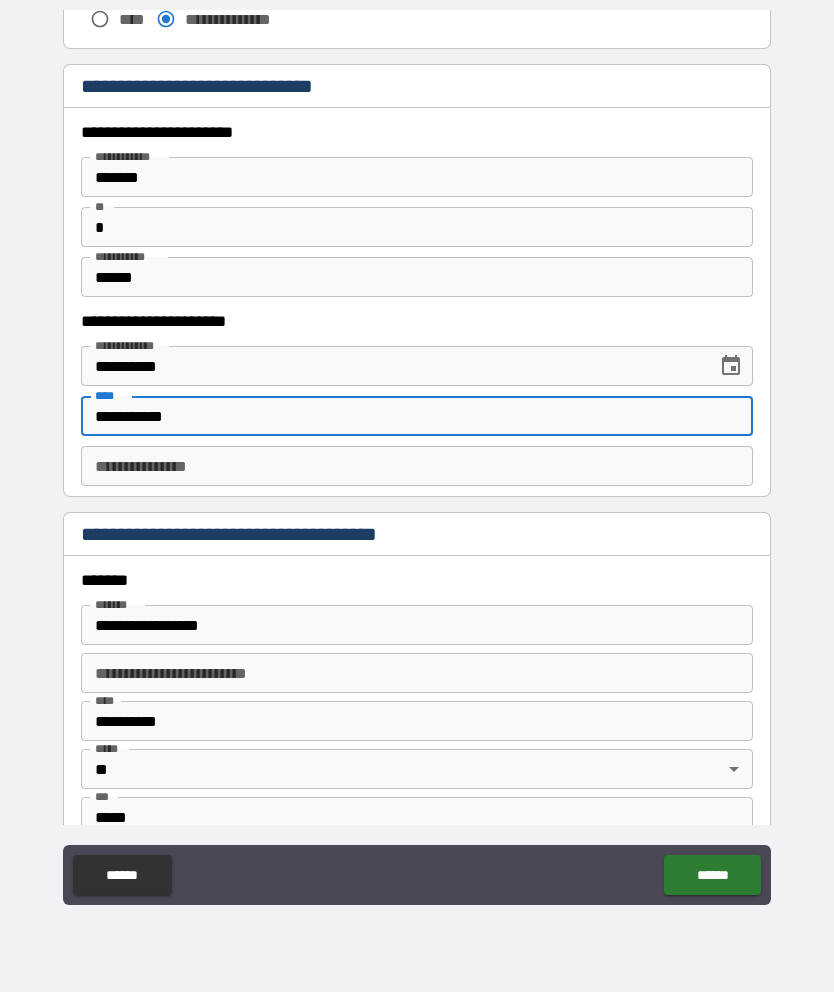 type on "**********" 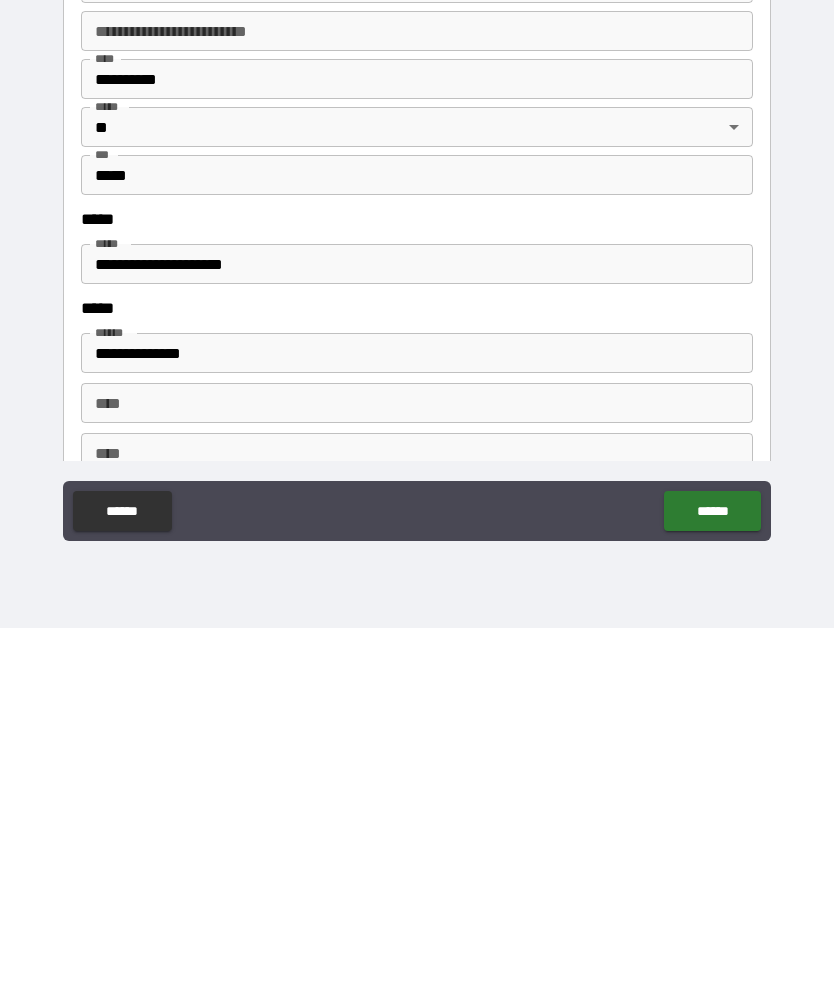 scroll, scrollTop: 2140, scrollLeft: 0, axis: vertical 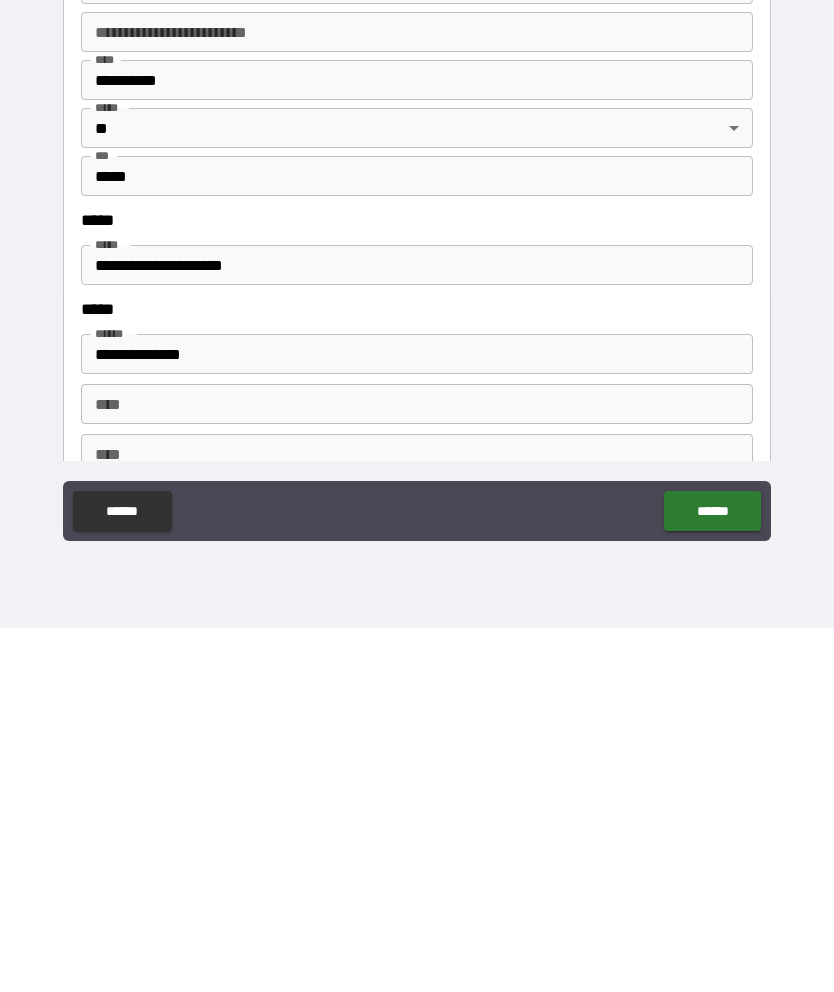 type on "**********" 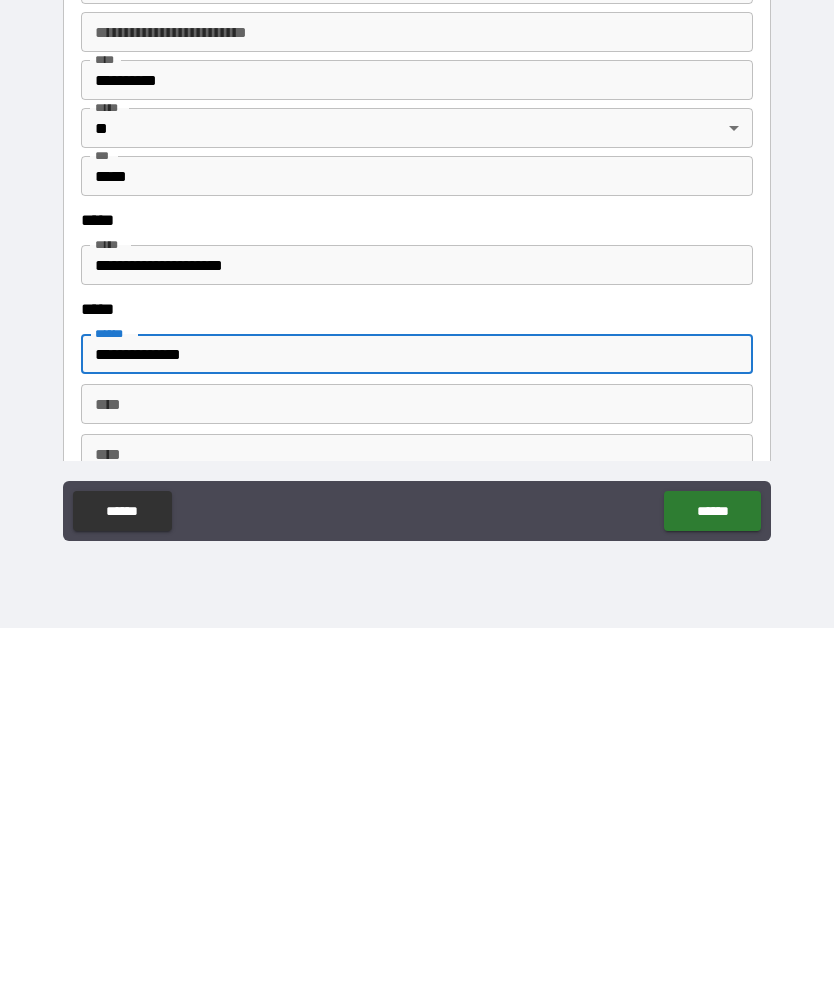 type on "**********" 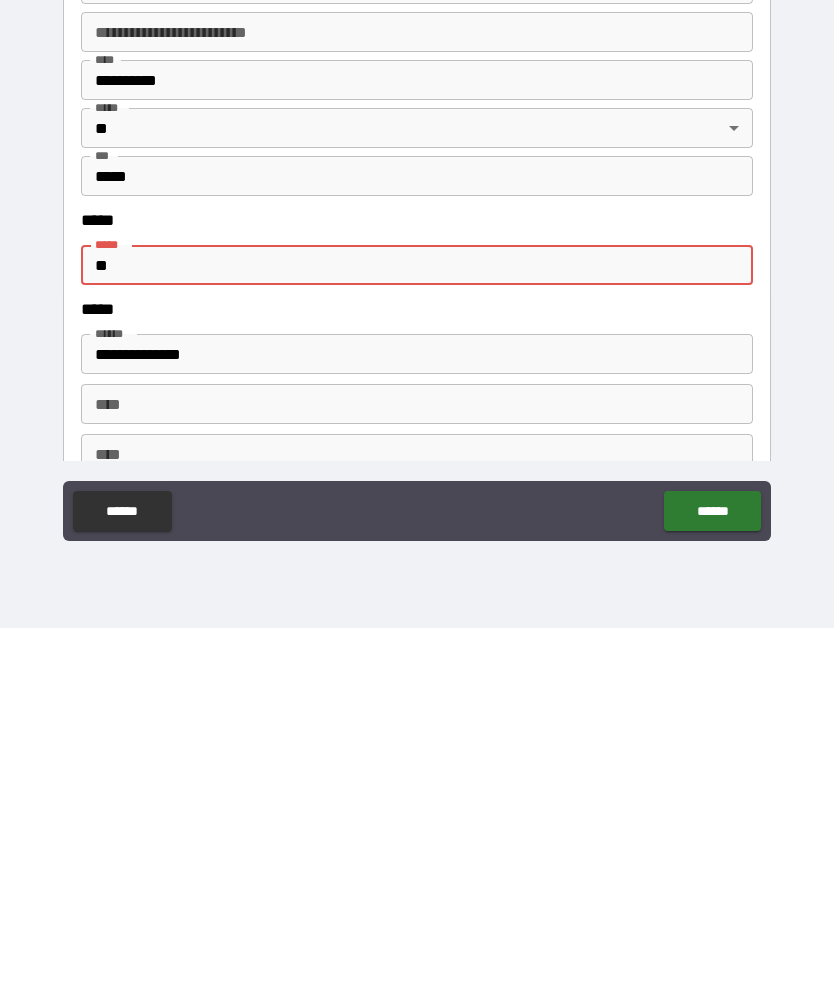 type on "*" 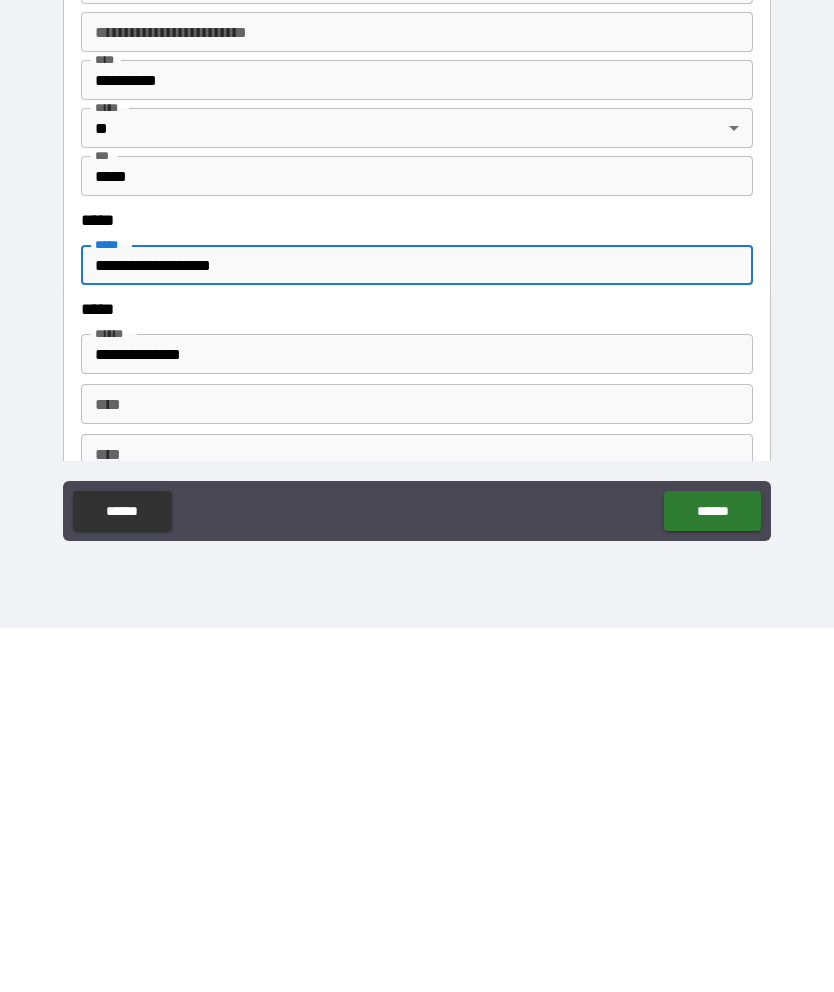 type on "**********" 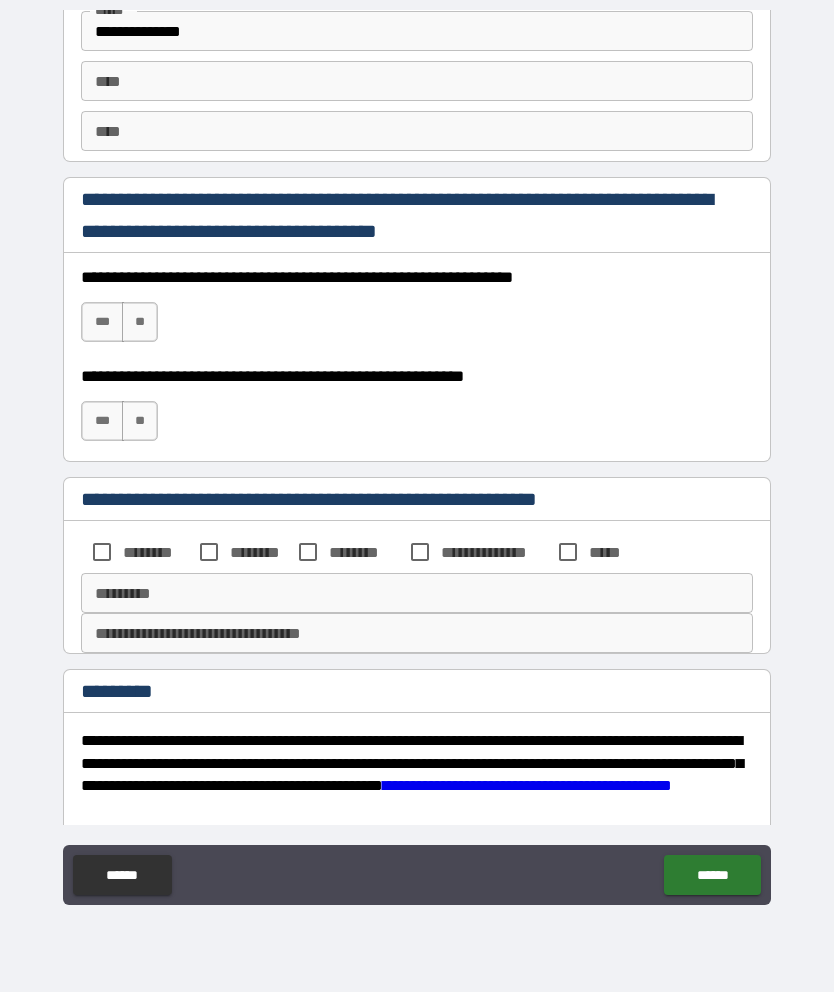 scroll, scrollTop: 2826, scrollLeft: 0, axis: vertical 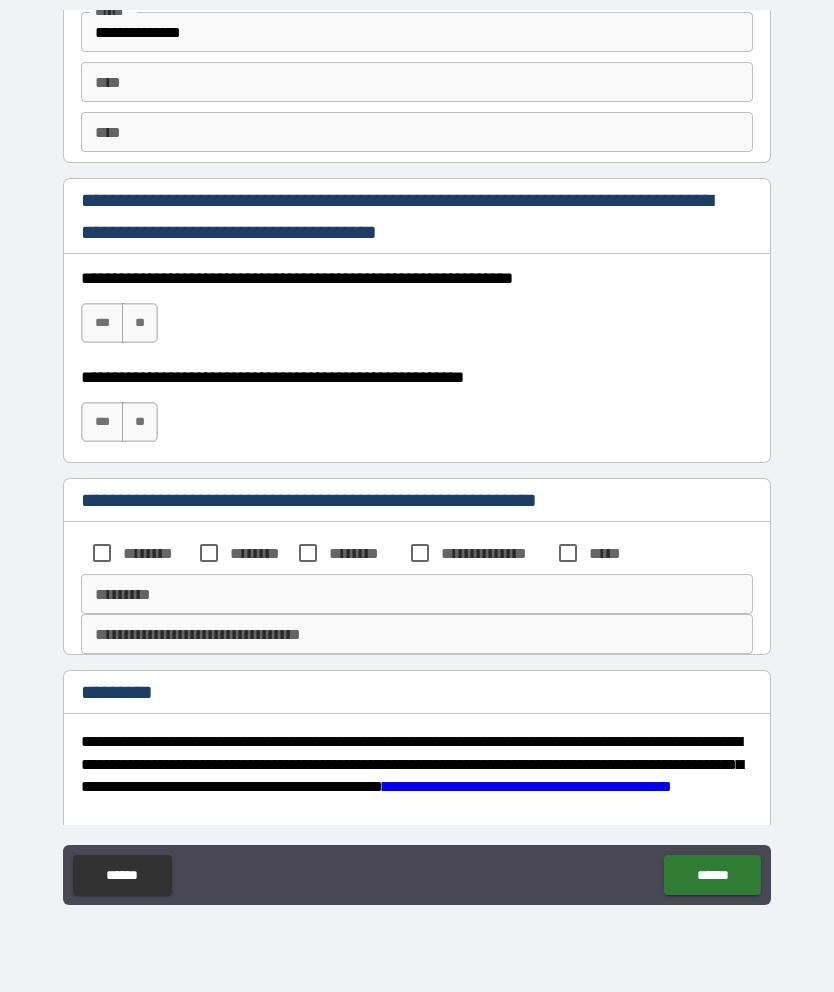click on "**" at bounding box center [140, 323] 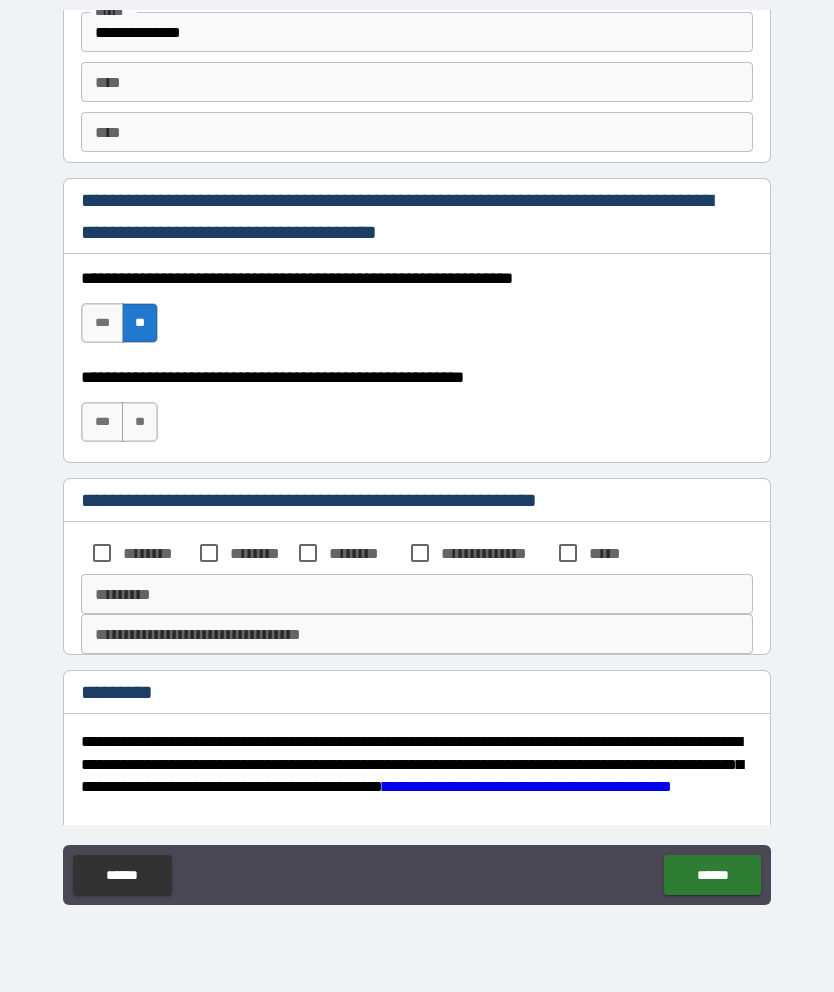 click on "***" at bounding box center (102, 422) 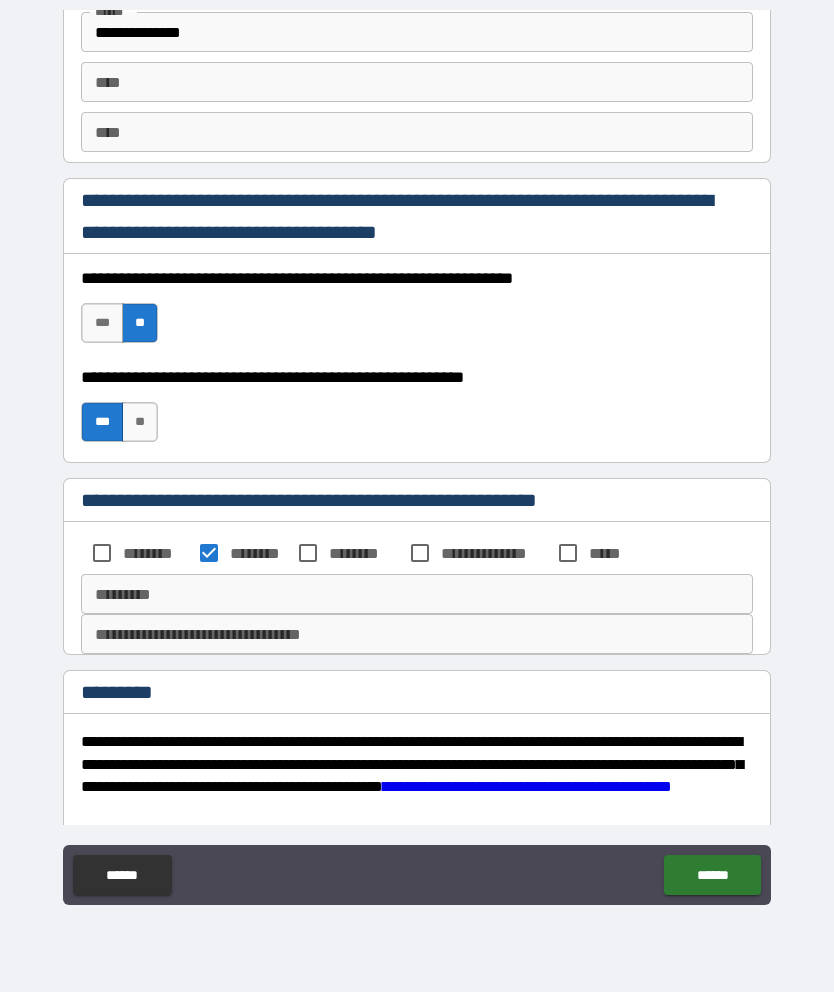 click on "******" at bounding box center [712, 875] 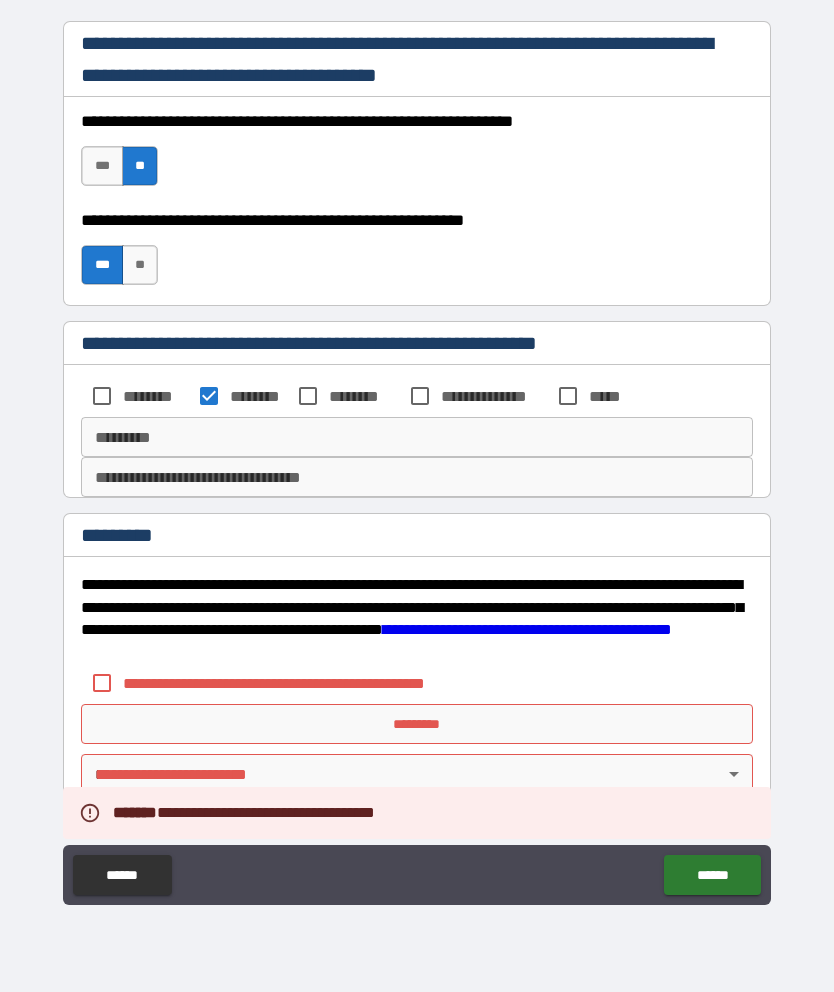 scroll, scrollTop: 2983, scrollLeft: 0, axis: vertical 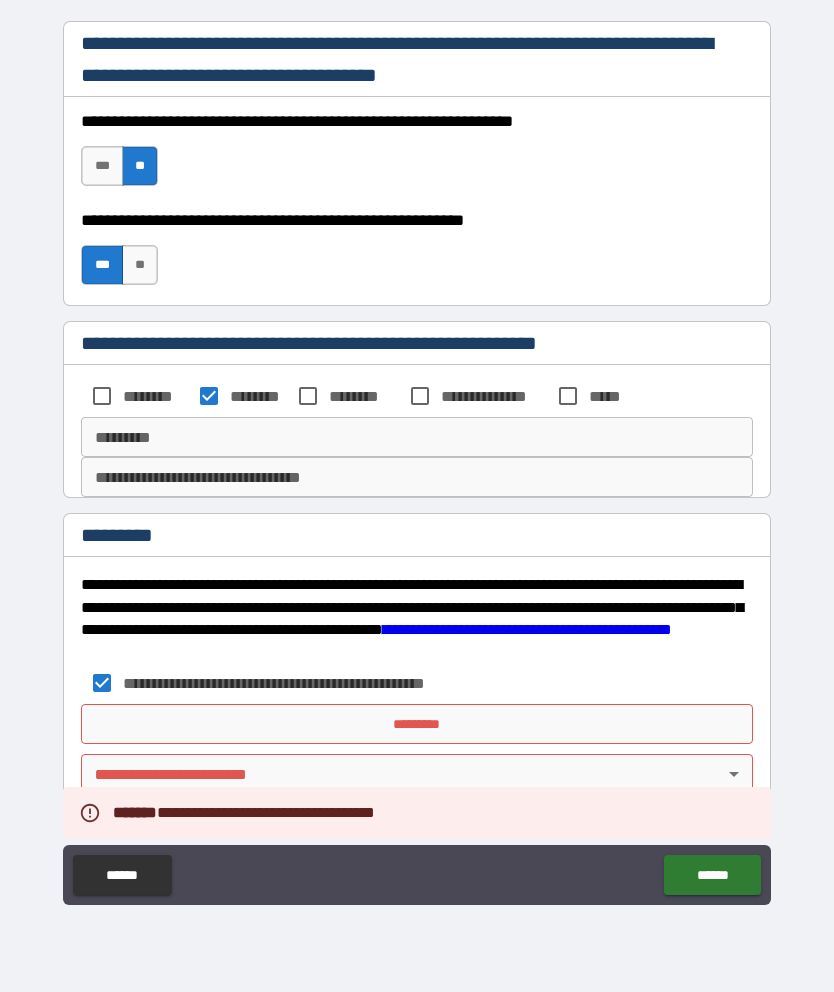 click on "*********" at bounding box center (417, 724) 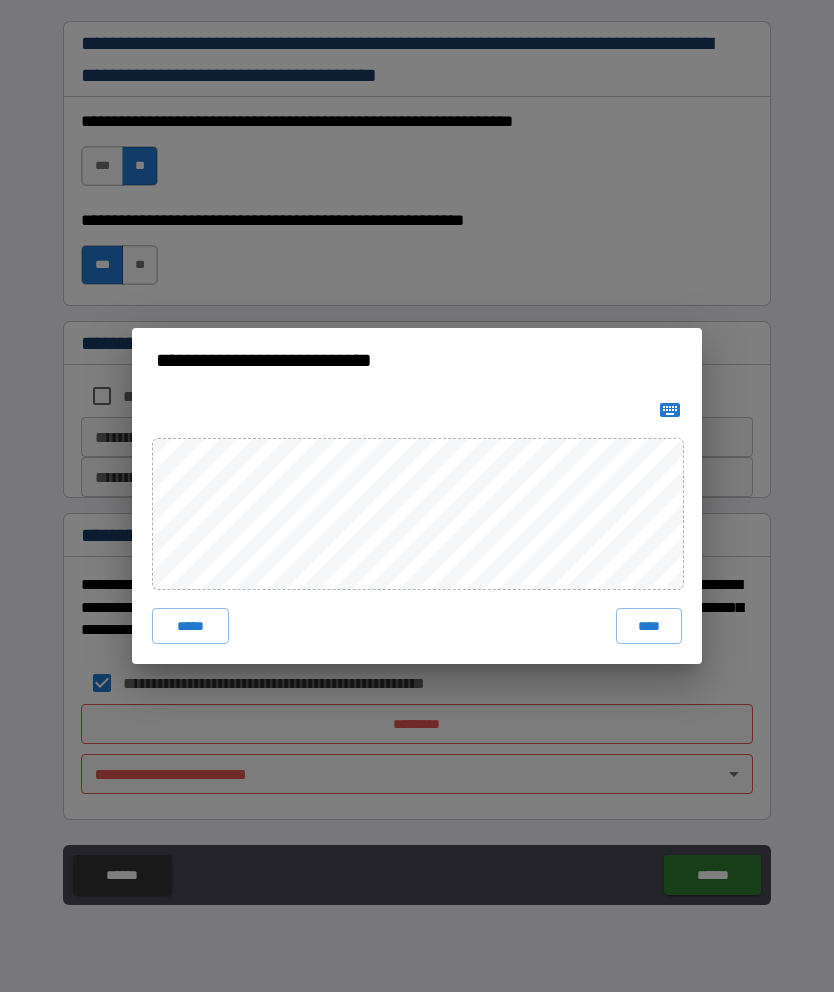 click on "*****" at bounding box center (190, 626) 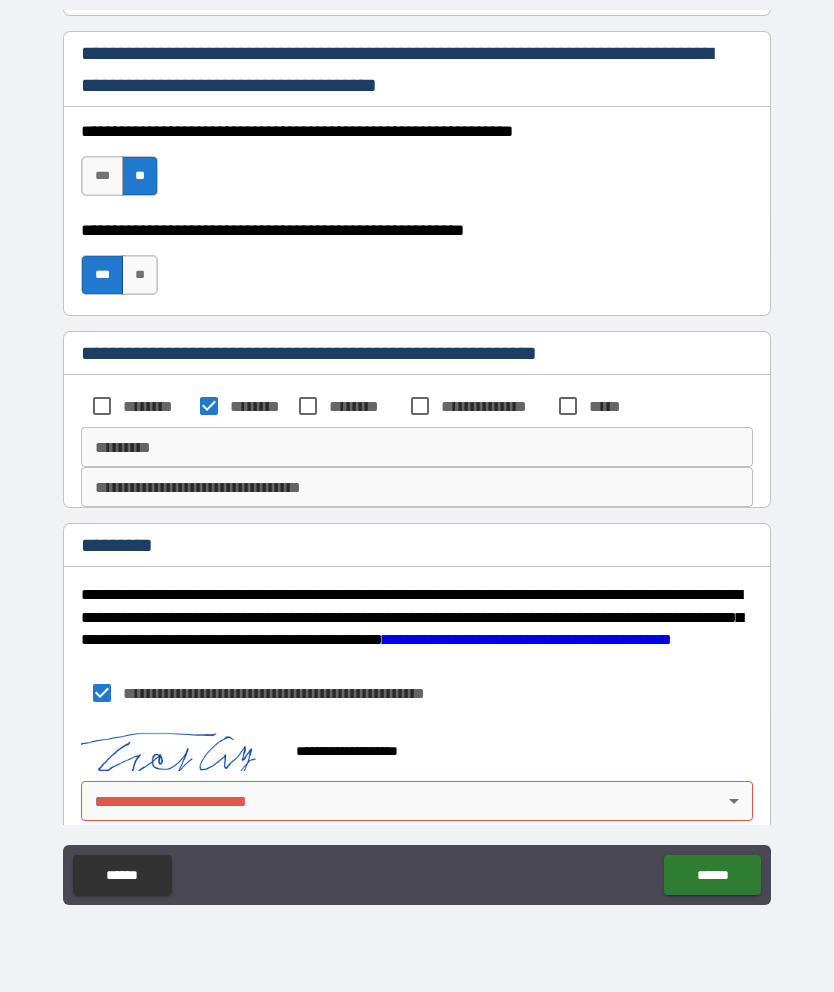 click on "**********" at bounding box center (417, 456) 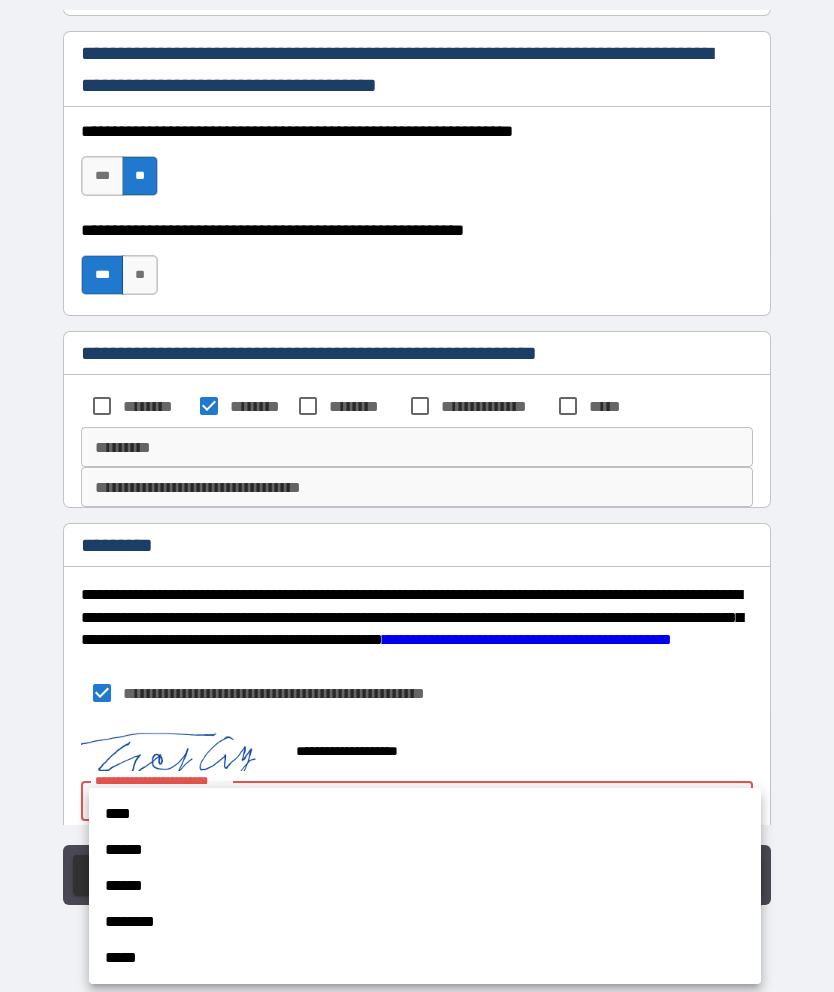 click on "******" at bounding box center (425, 850) 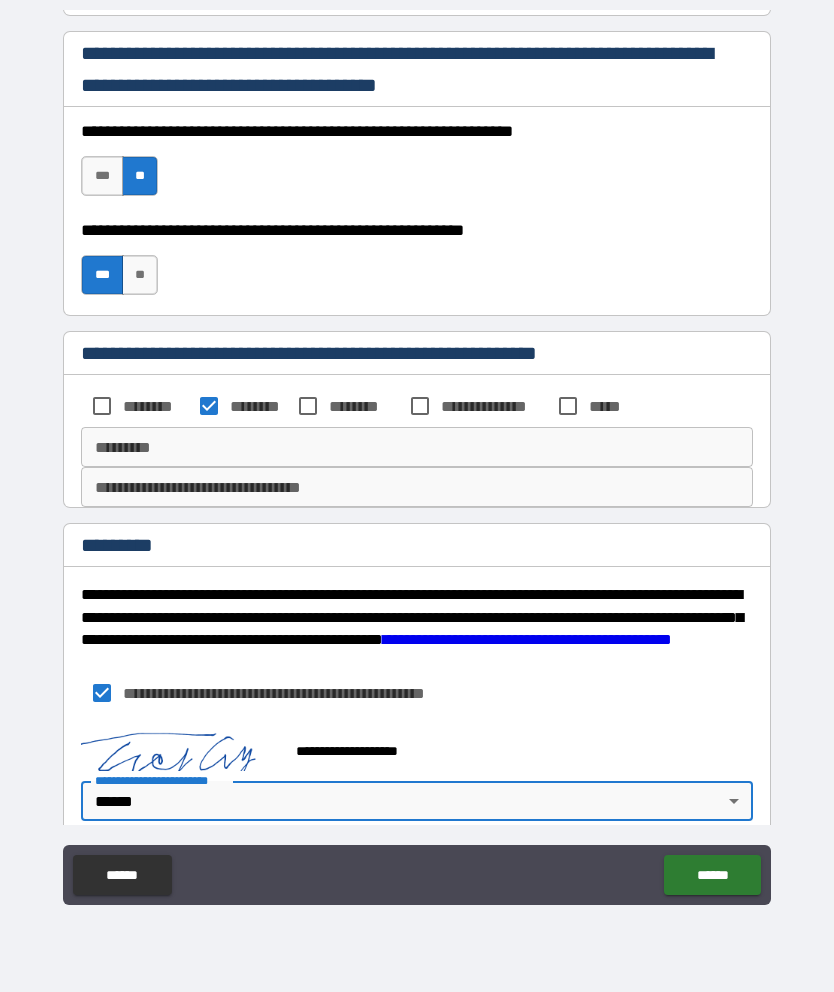 click on "******" at bounding box center [712, 875] 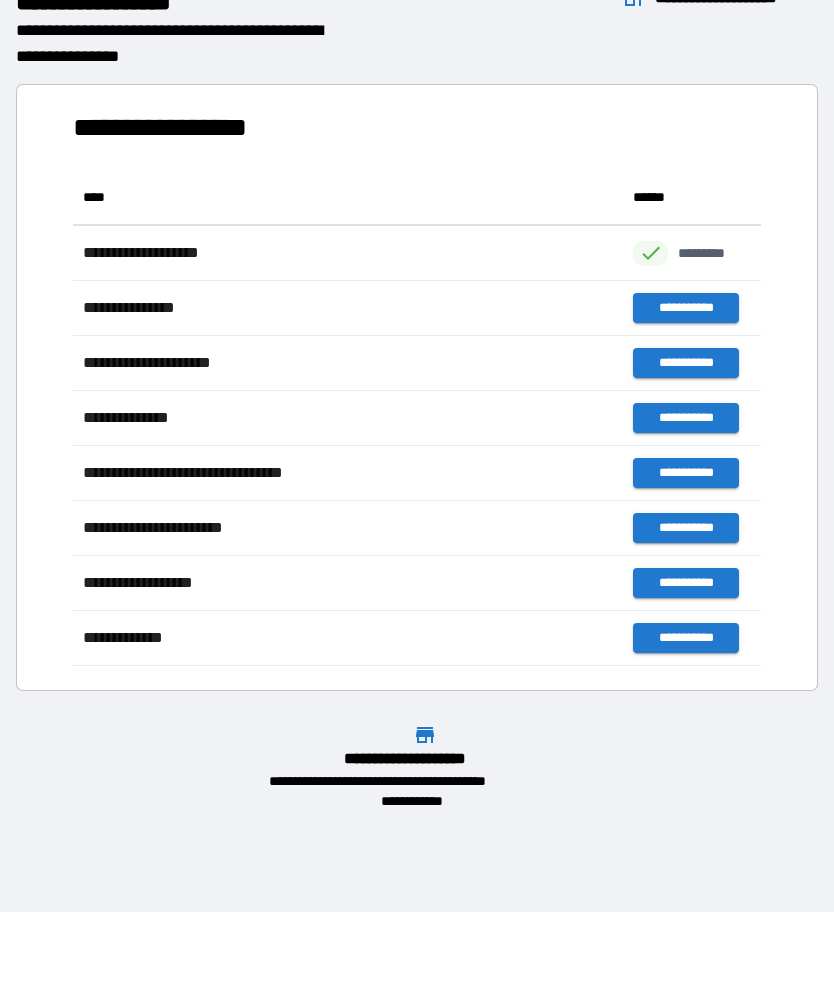 scroll, scrollTop: 496, scrollLeft: 688, axis: both 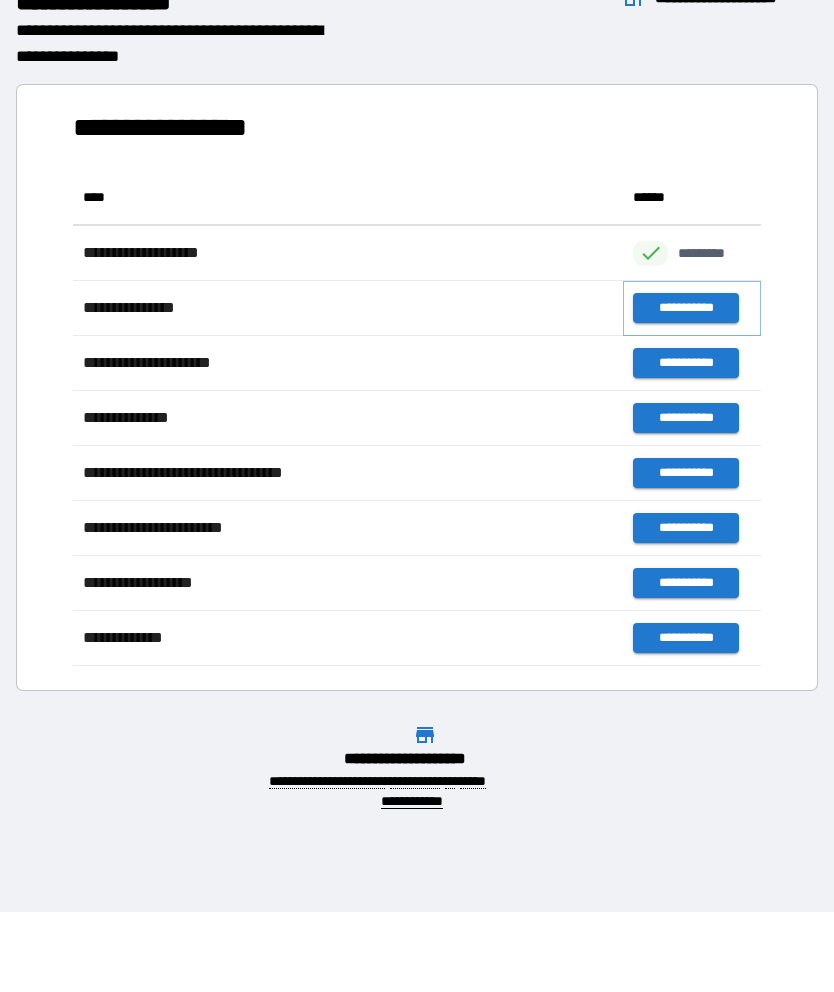 click on "**********" at bounding box center [685, 308] 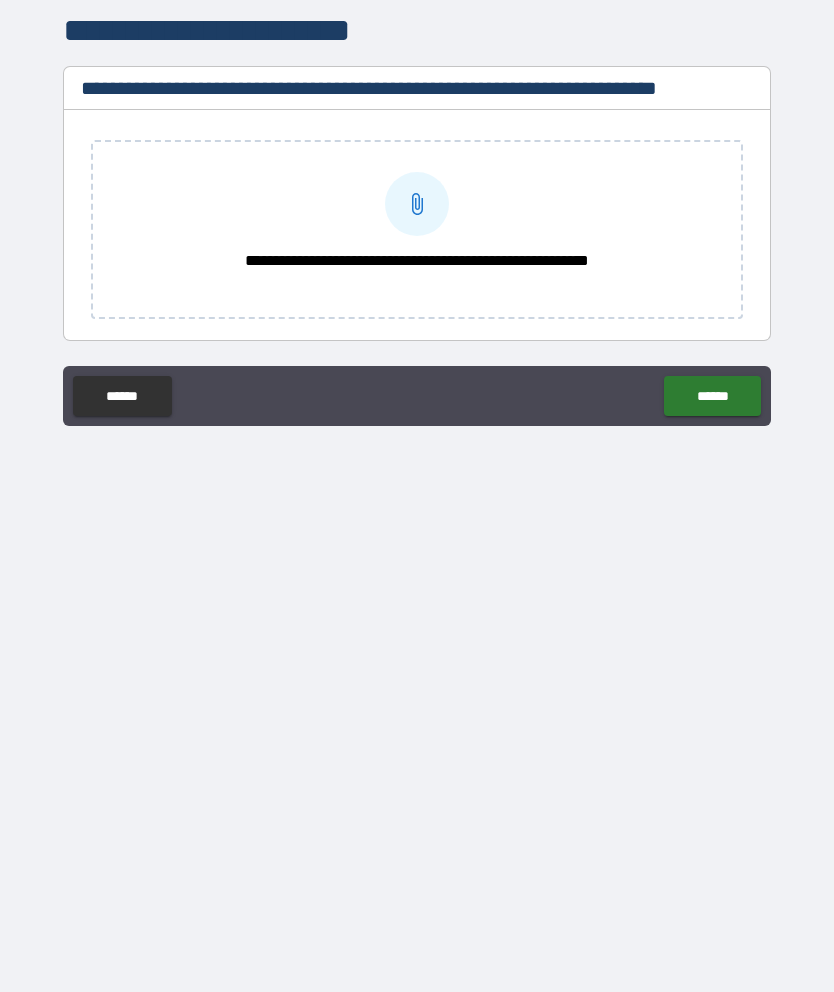 click on "******" at bounding box center (122, 396) 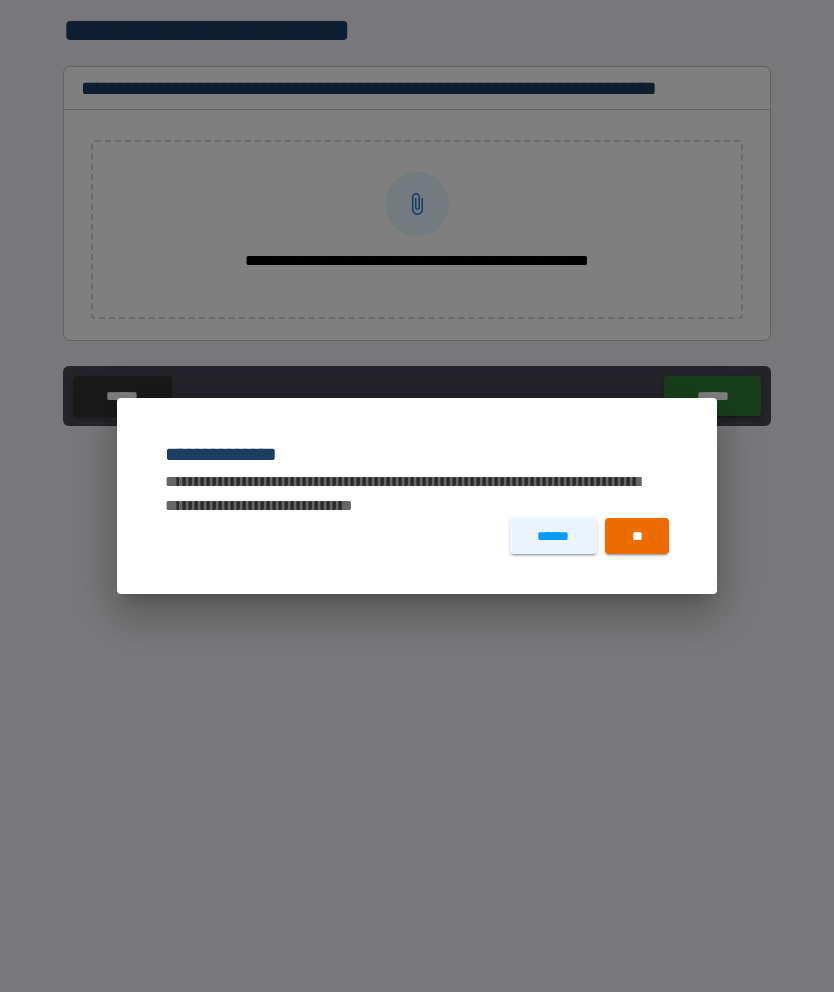click on "**" at bounding box center [637, 536] 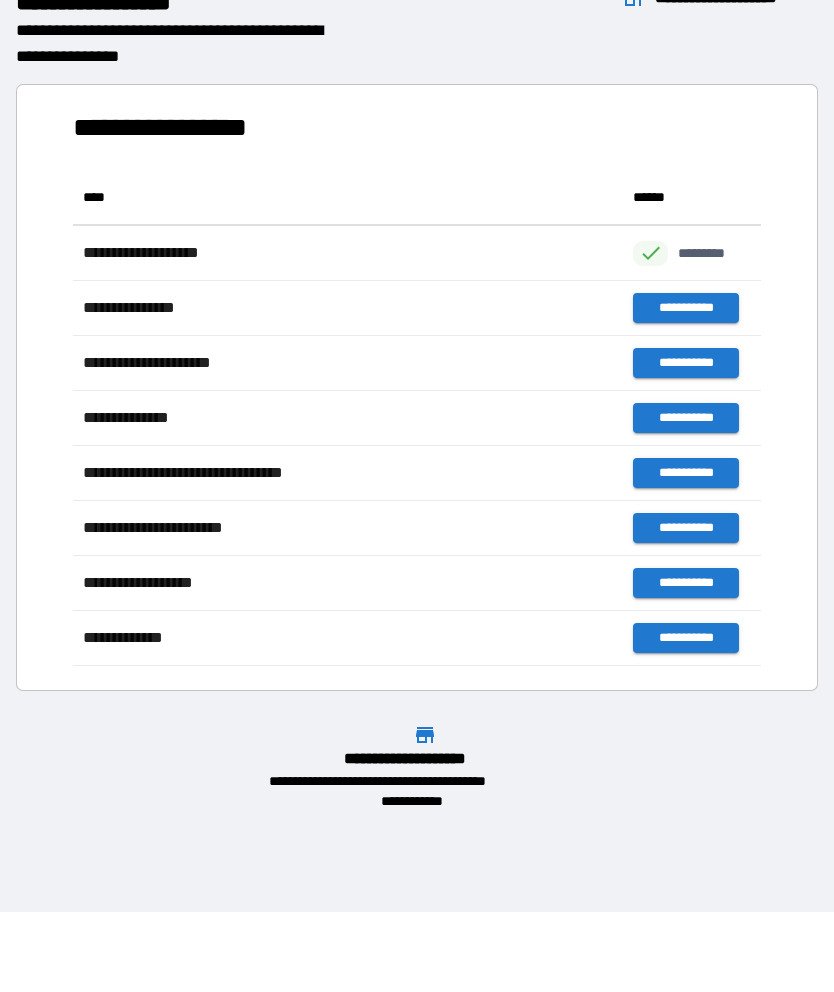 scroll, scrollTop: 1, scrollLeft: 1, axis: both 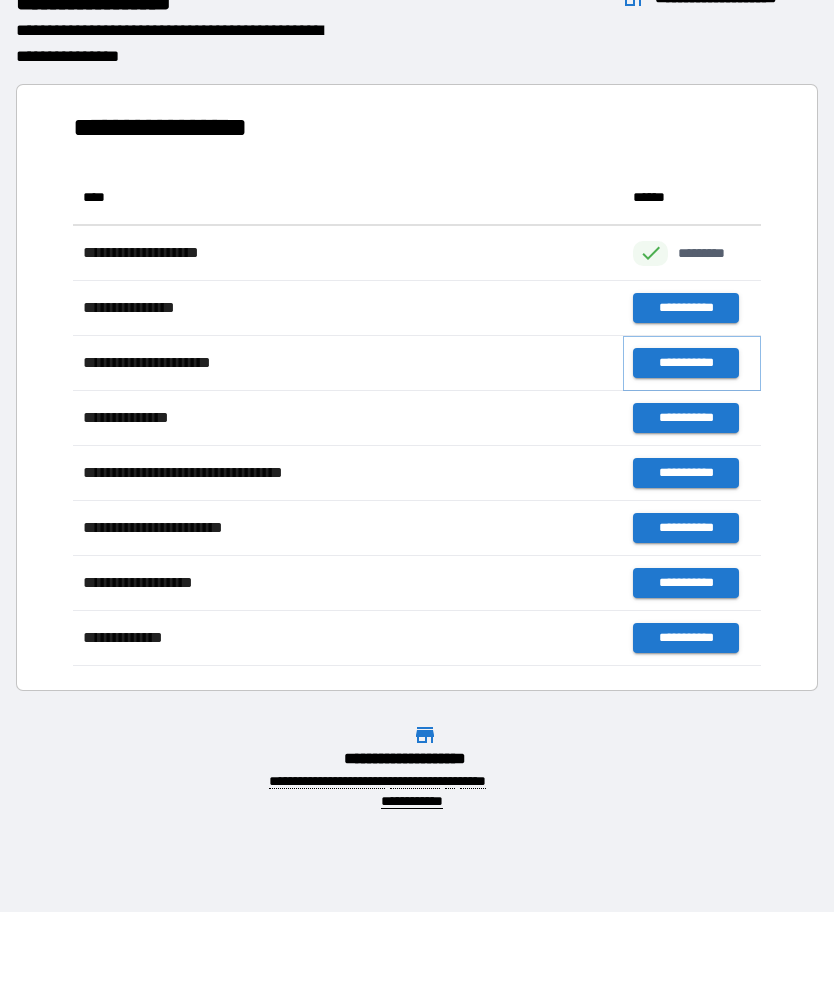 click on "**********" at bounding box center [685, 363] 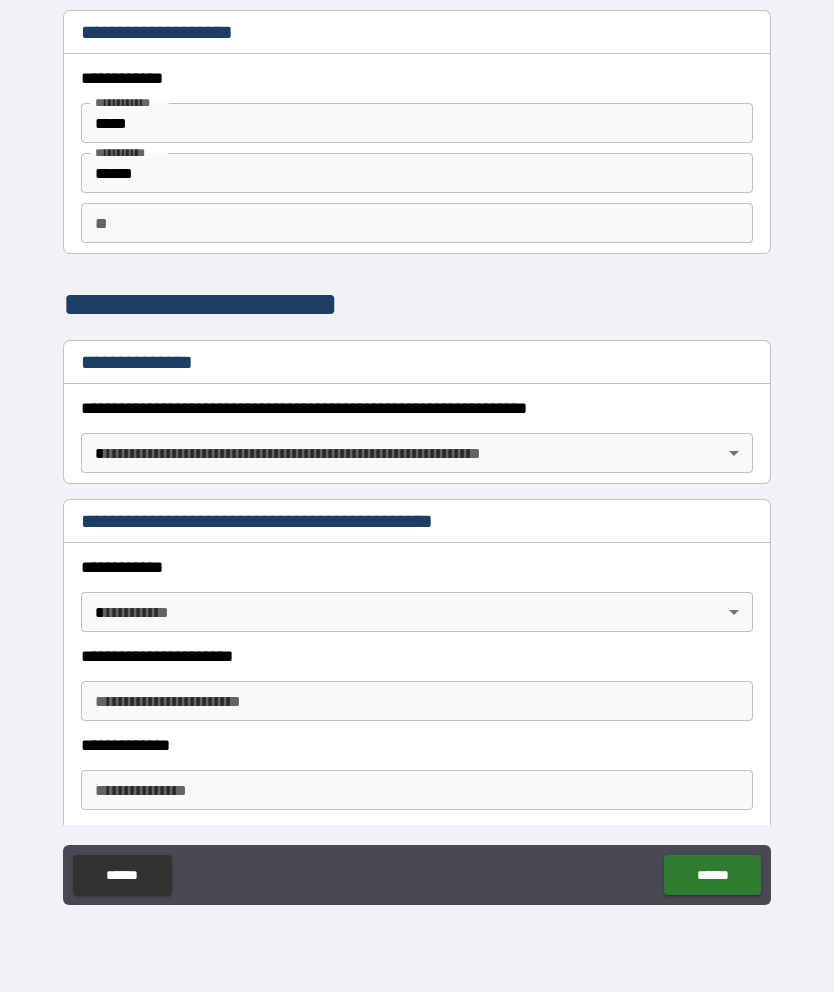 click on "**********" at bounding box center (417, 456) 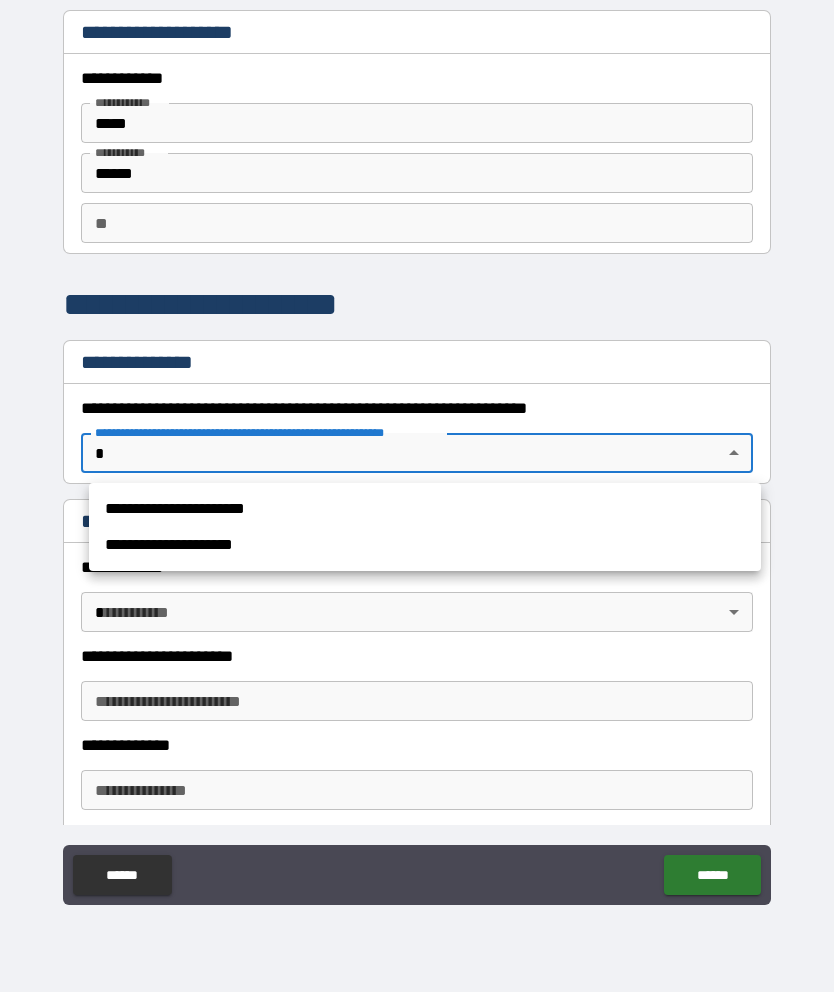 click on "**********" at bounding box center (425, 509) 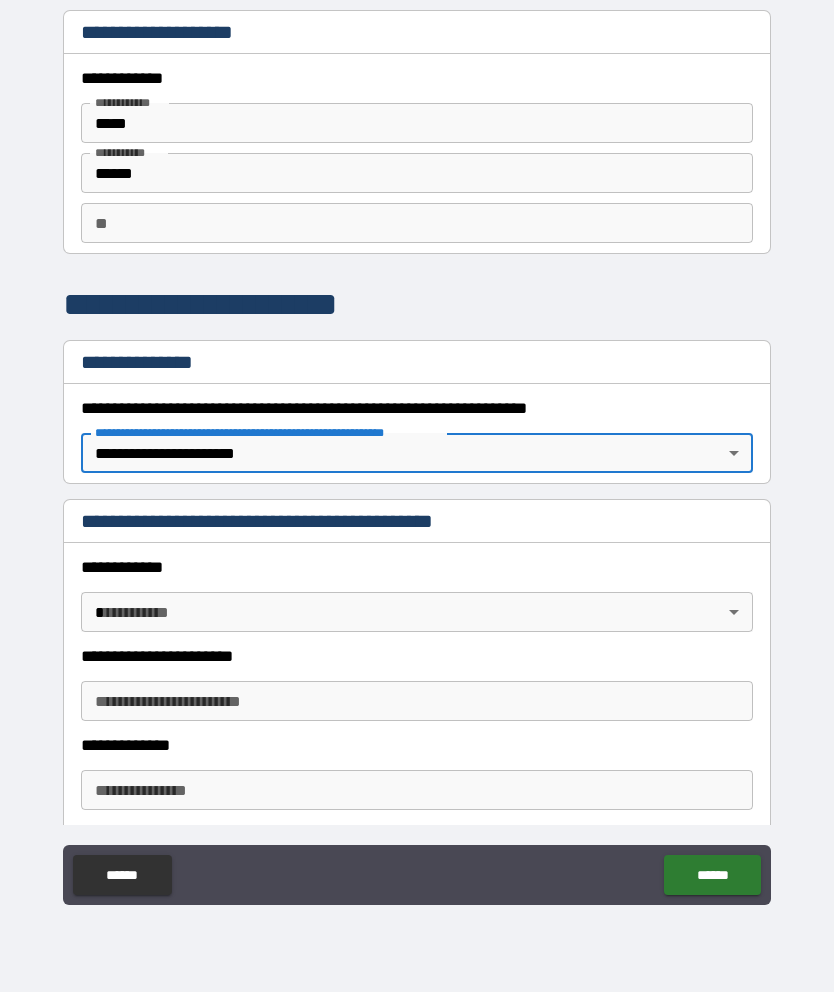 click on "**********" at bounding box center (417, 456) 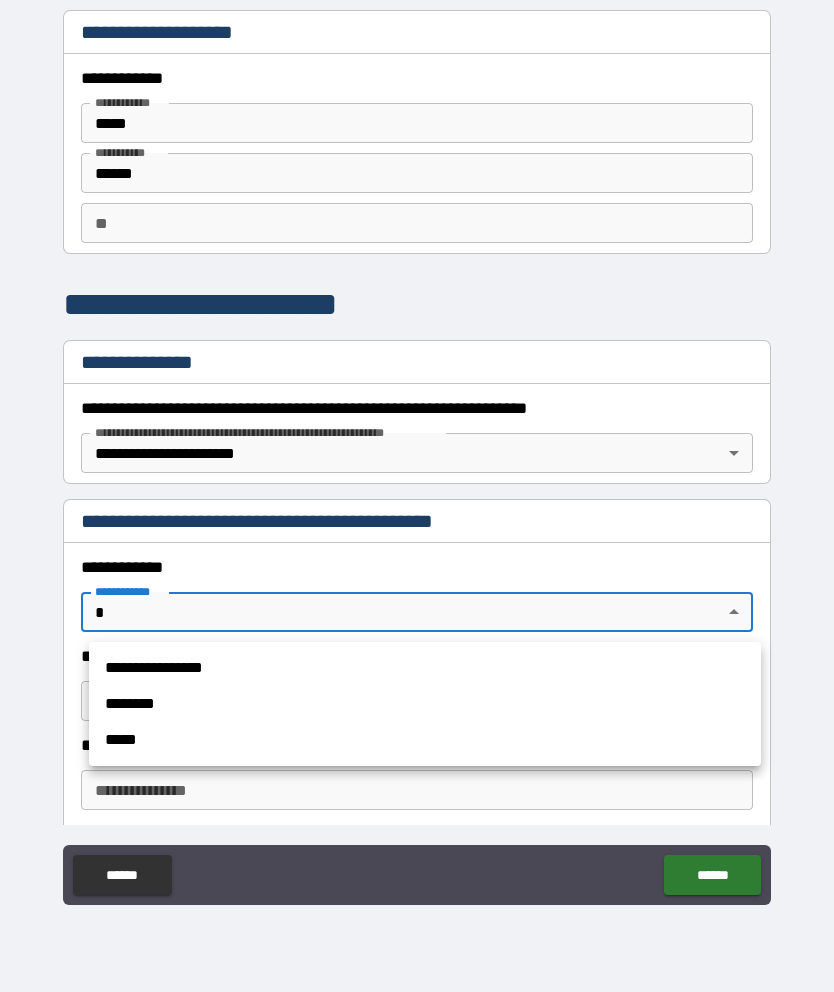 click on "**********" at bounding box center [425, 668] 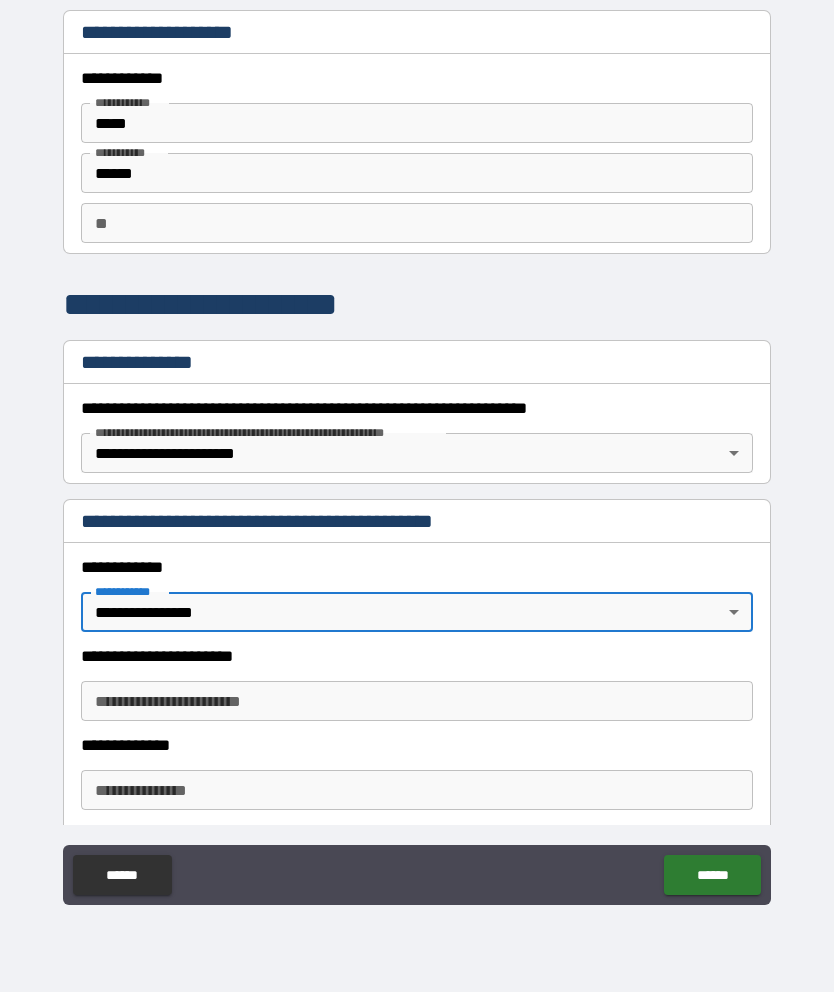 click on "**********" at bounding box center (417, 701) 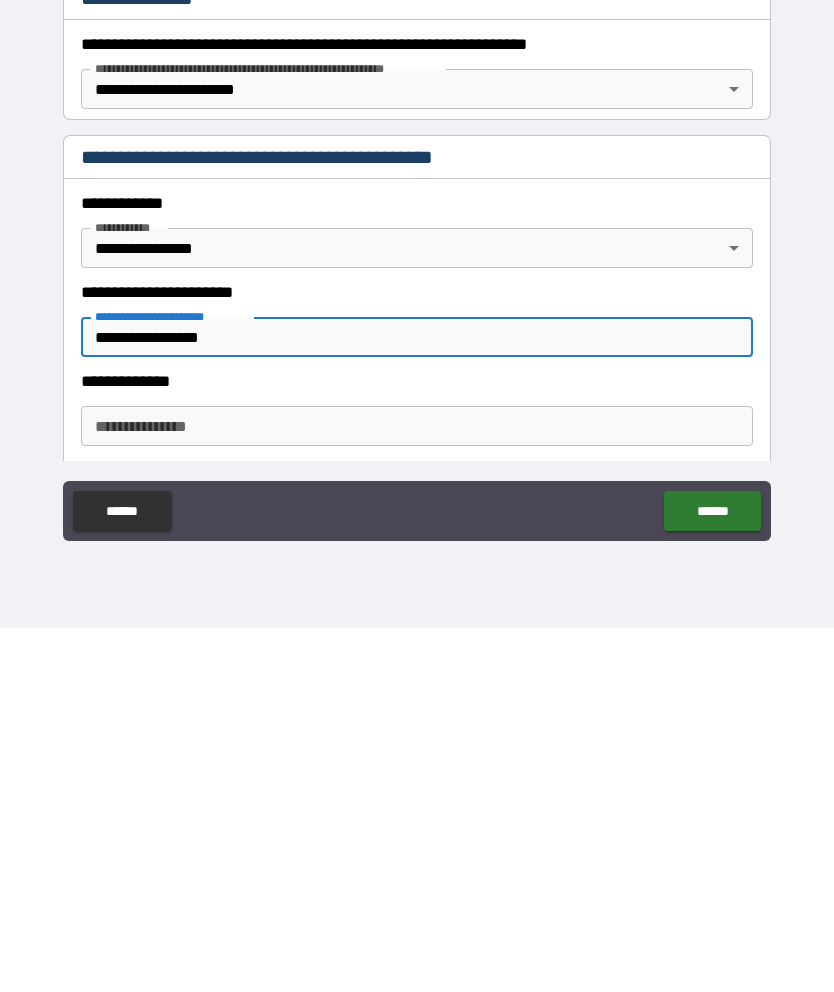type on "**********" 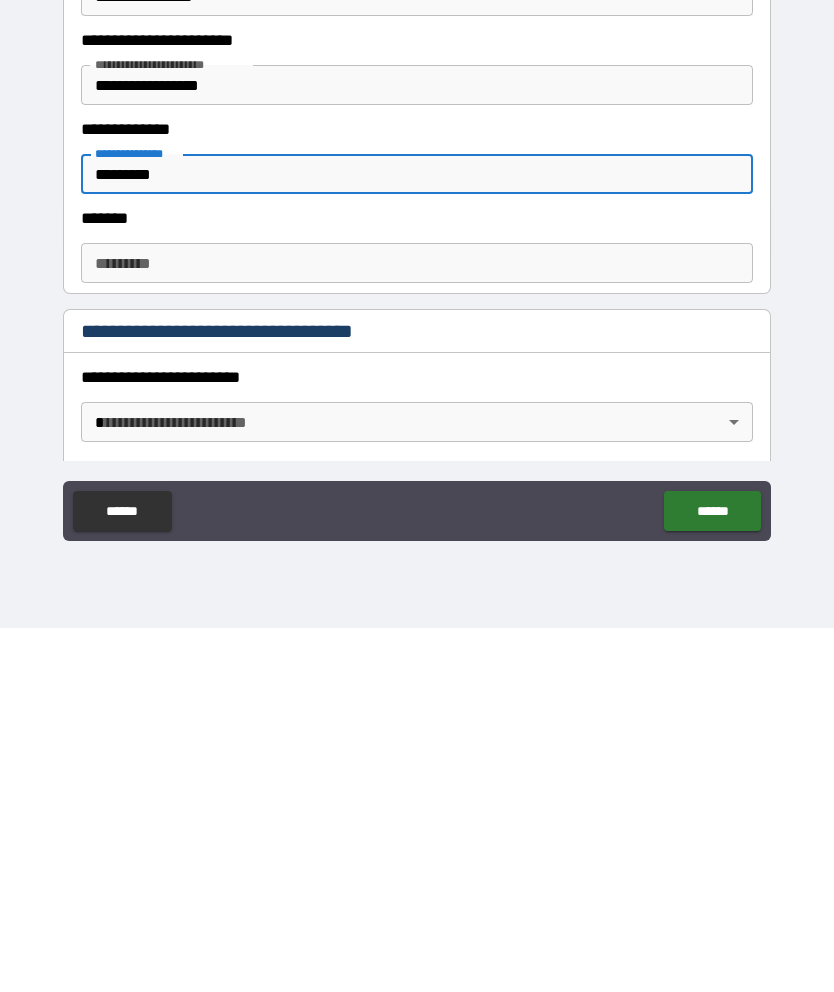 scroll, scrollTop: 251, scrollLeft: 0, axis: vertical 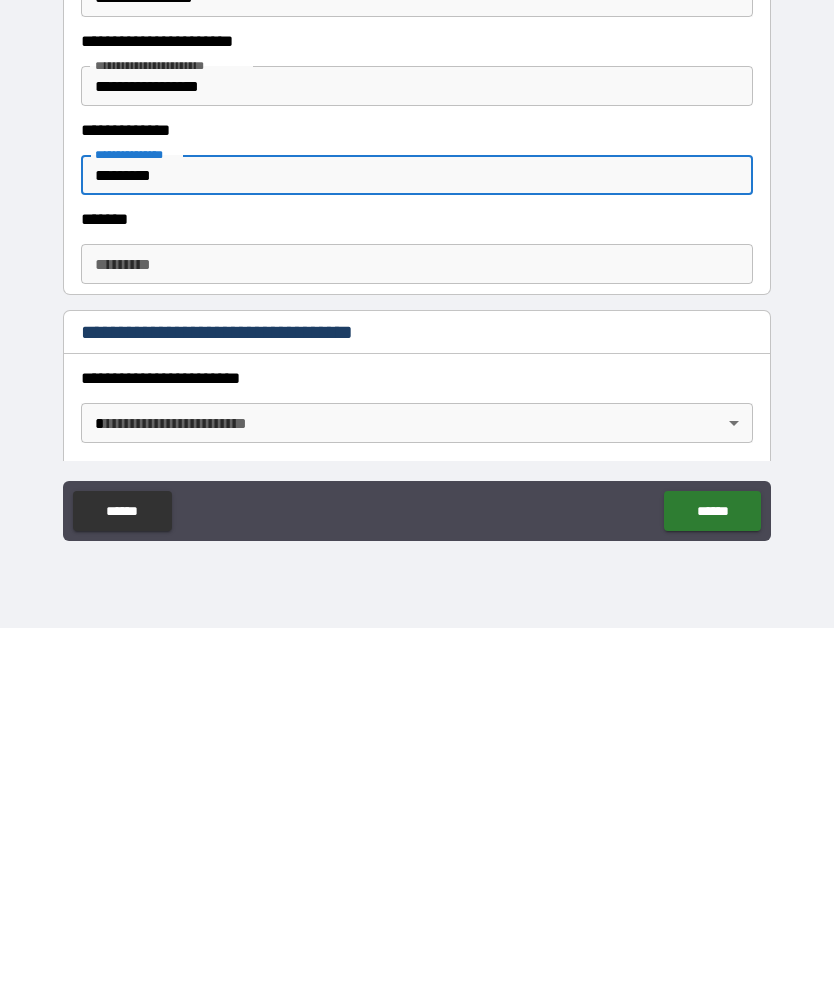 type on "*********" 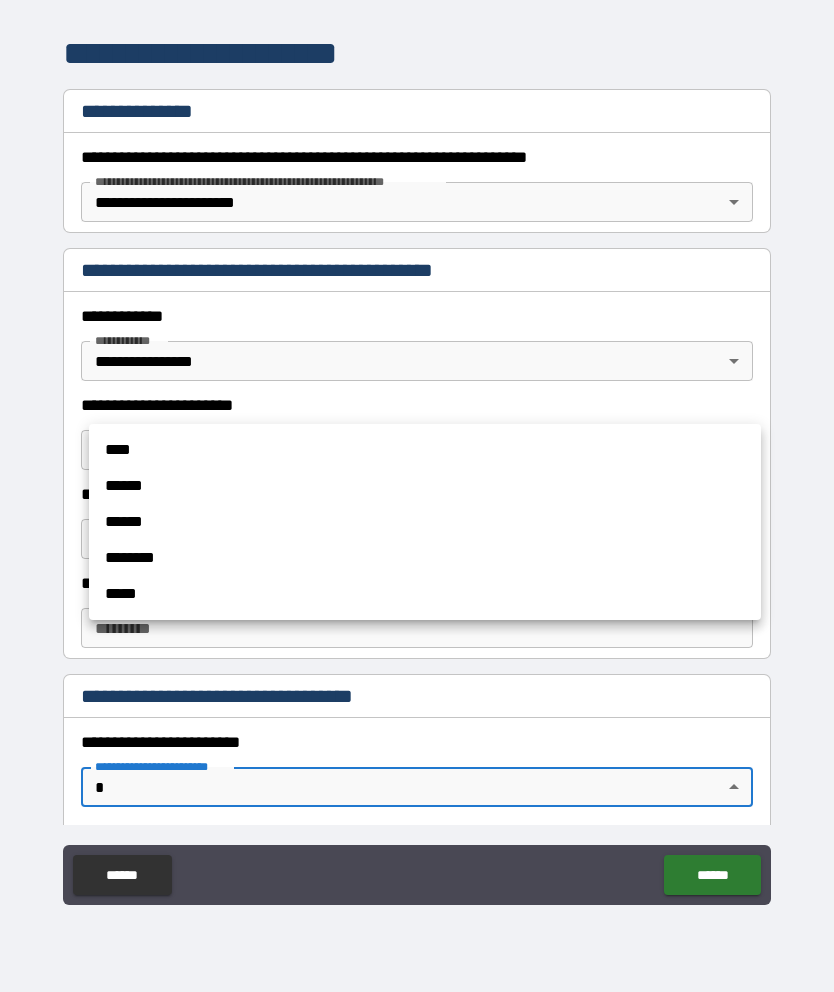 click on "******" at bounding box center [425, 522] 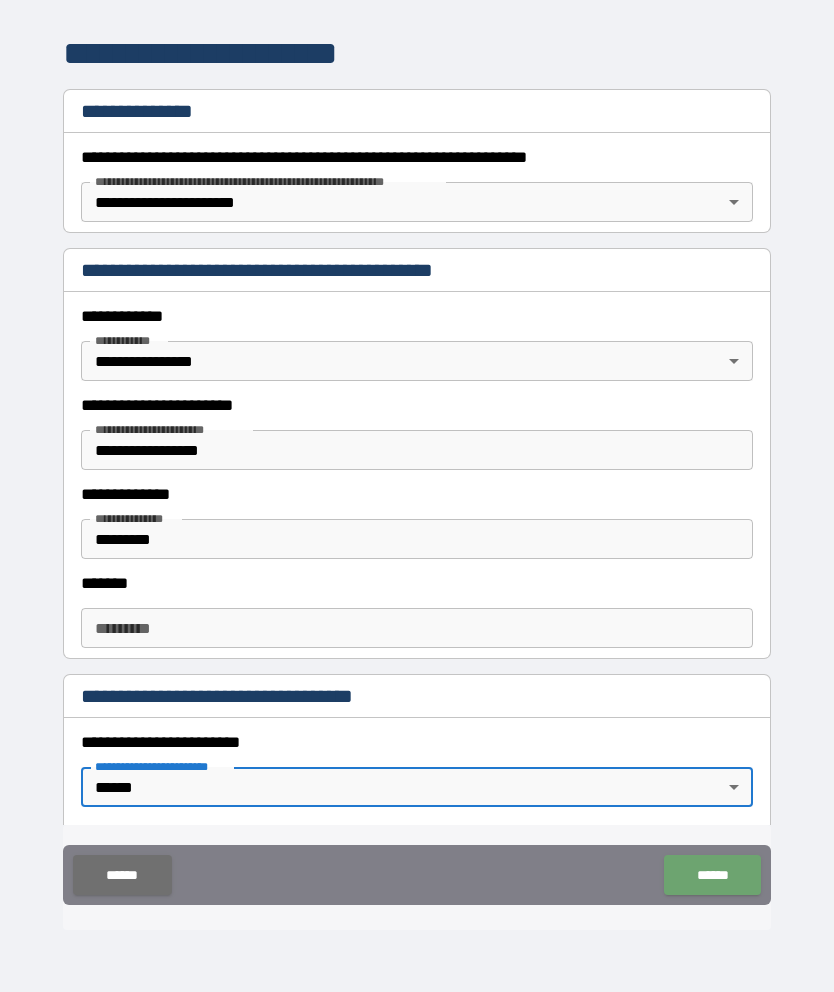click on "******" at bounding box center (712, 875) 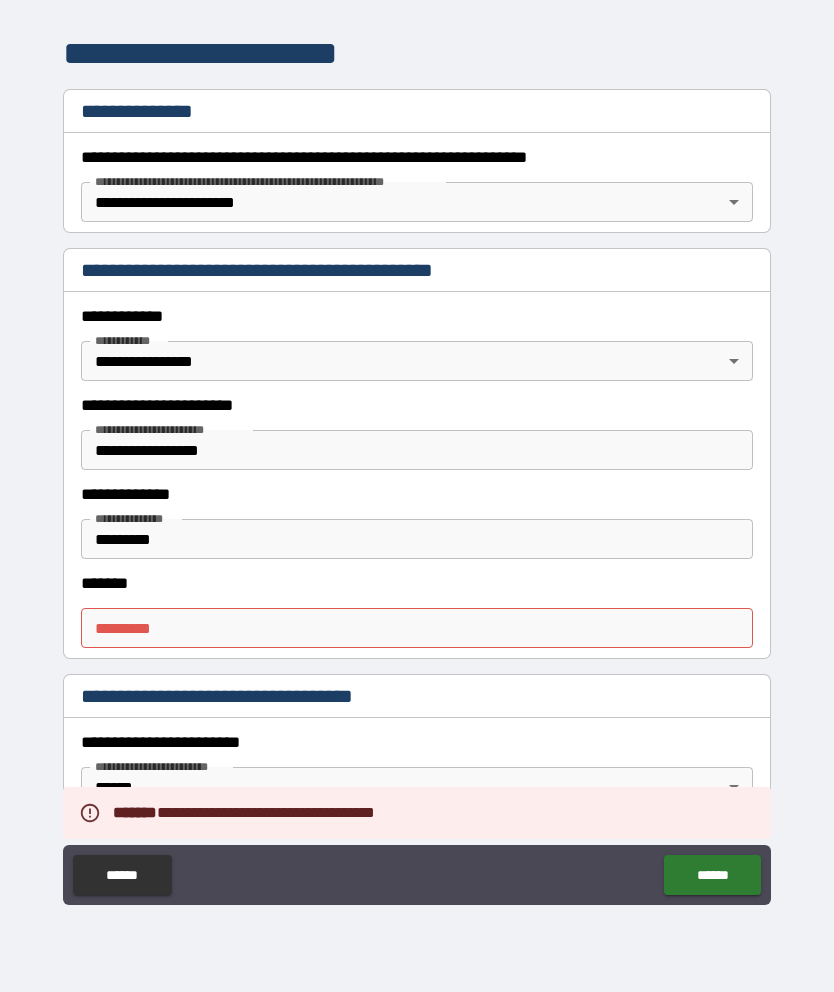 click on "*******   *" at bounding box center (417, 628) 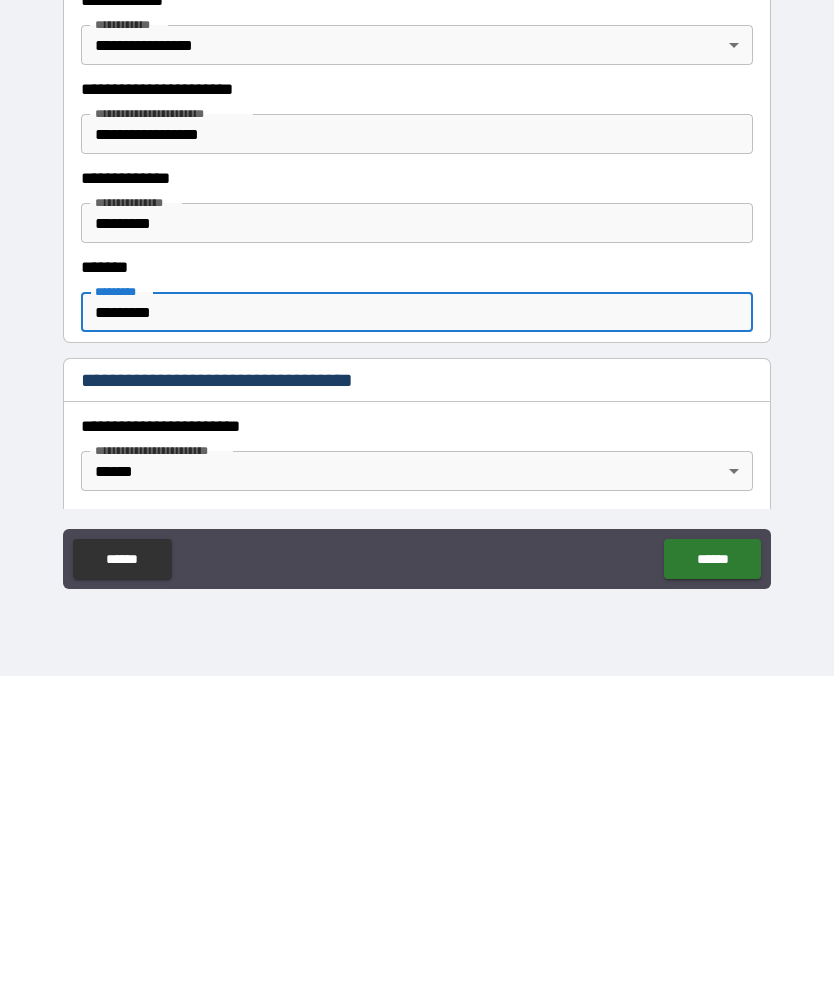 type on "*********" 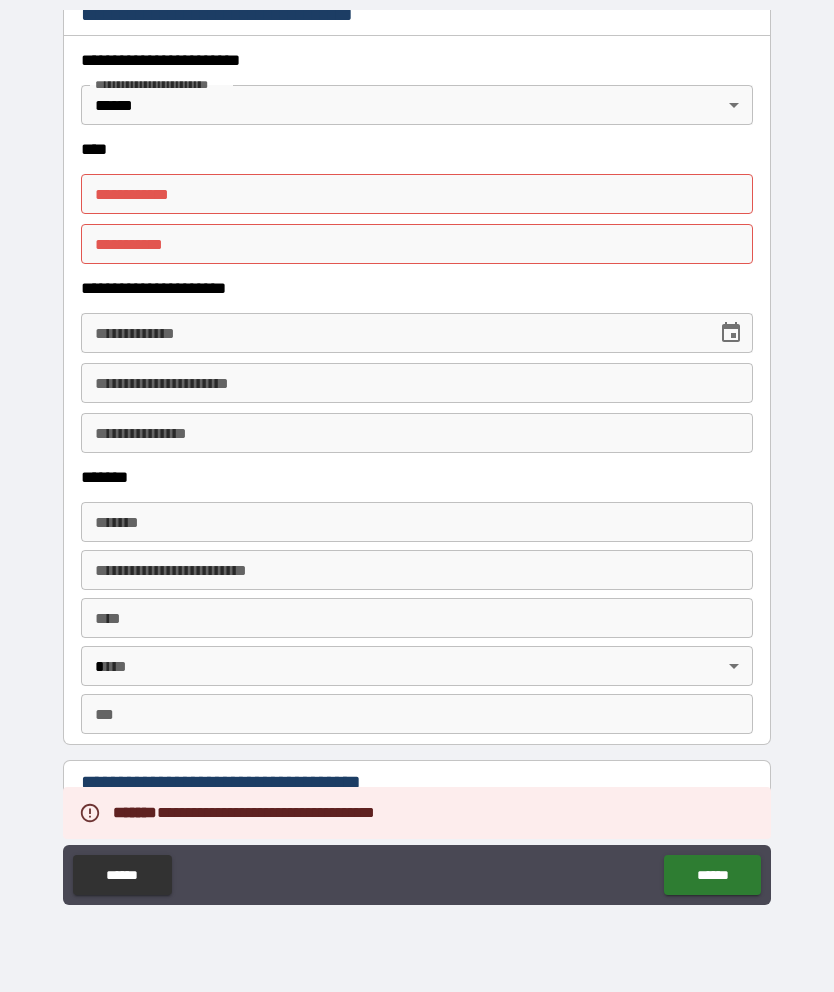 scroll, scrollTop: 923, scrollLeft: 0, axis: vertical 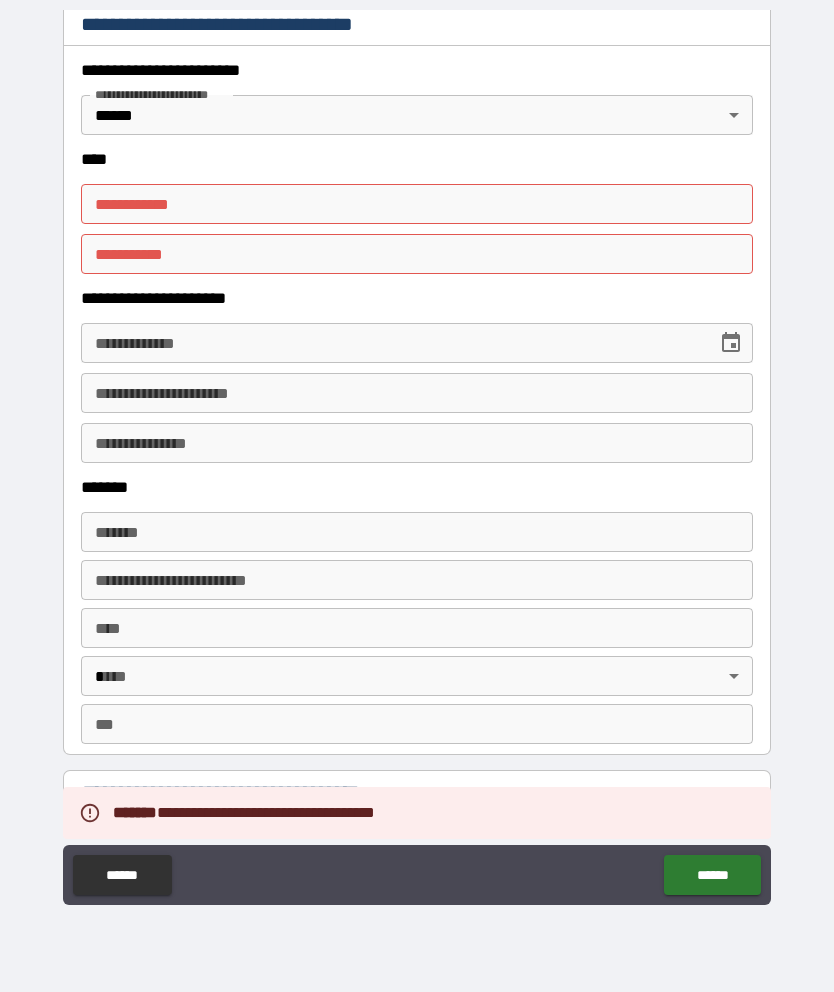 click on "**********" at bounding box center (417, 204) 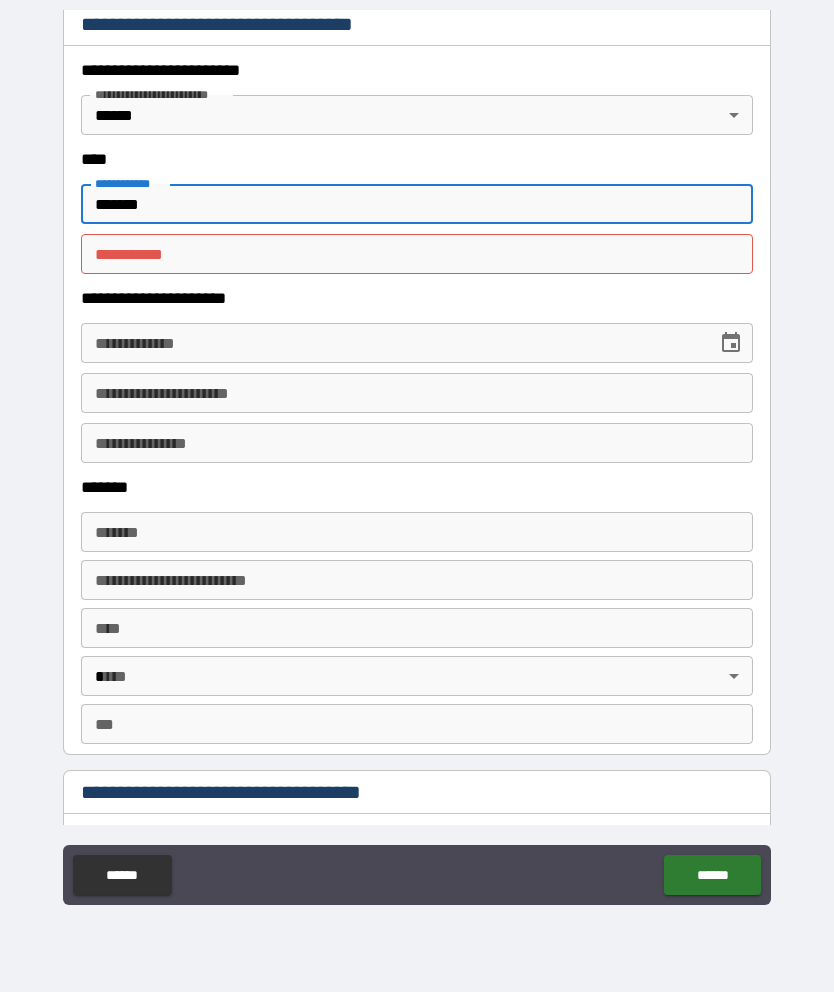 type on "*******" 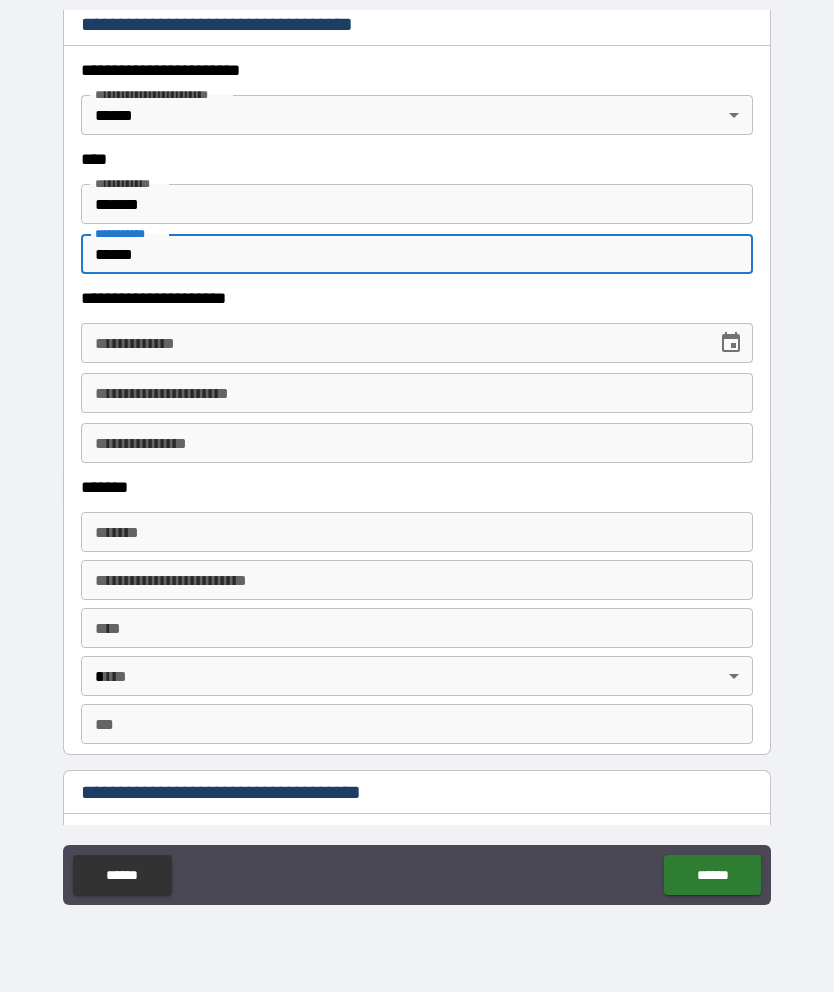 type on "******" 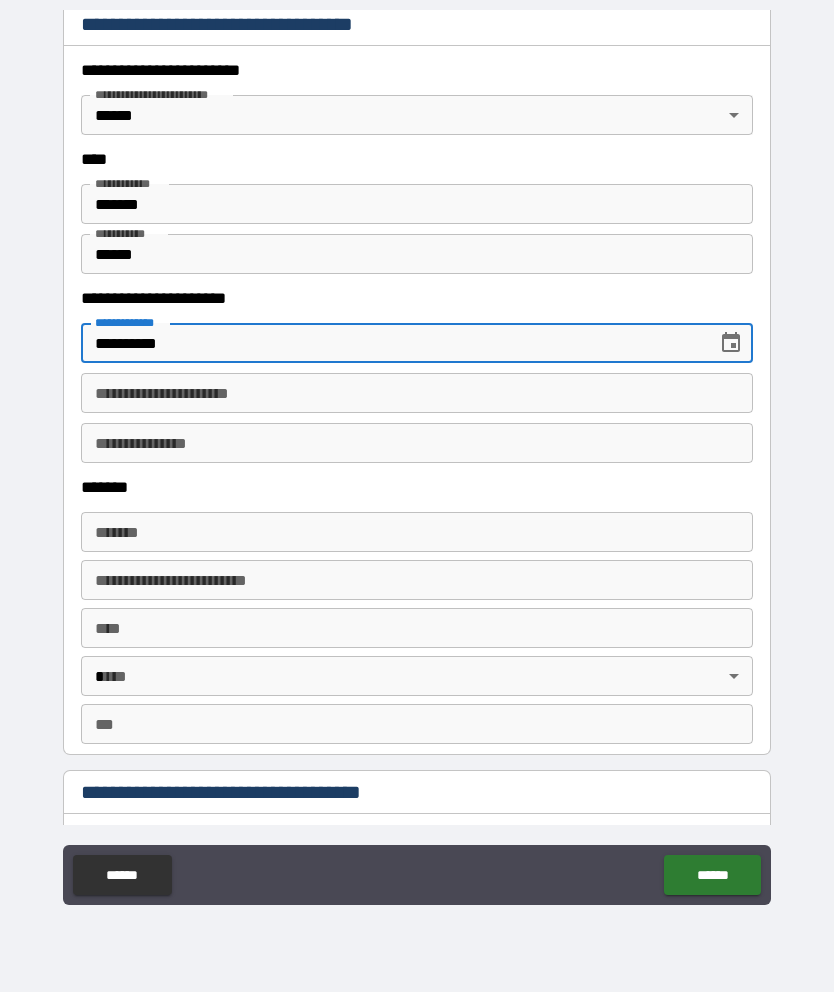 type on "**********" 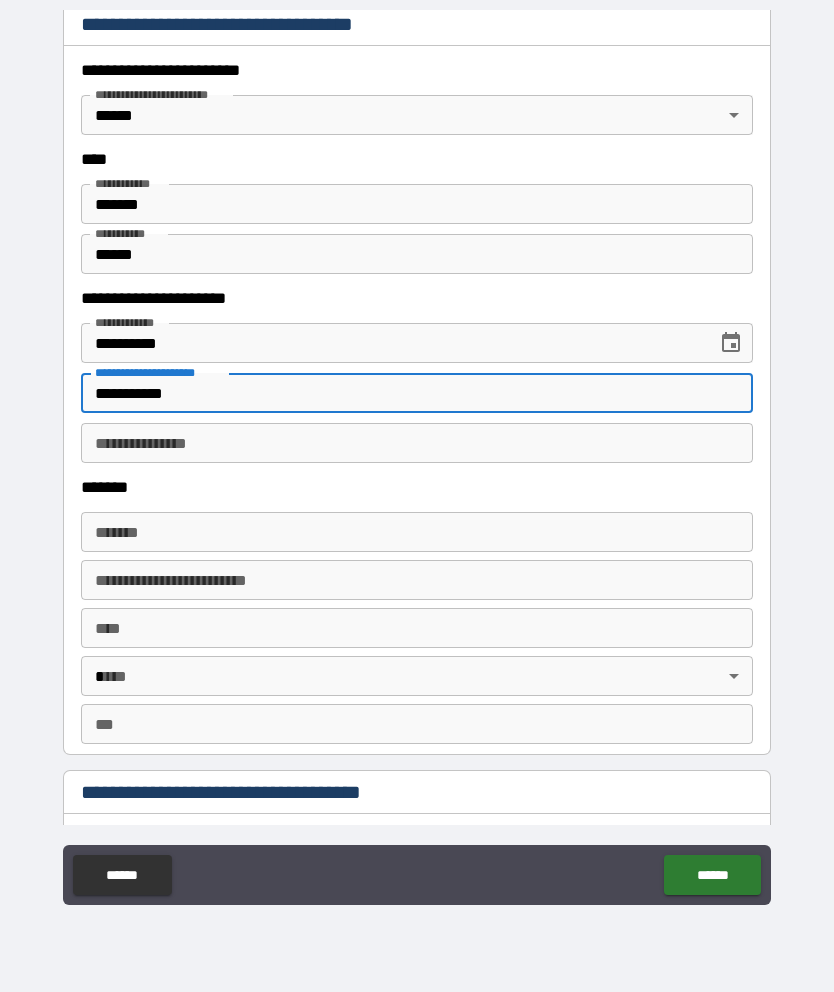 type on "**********" 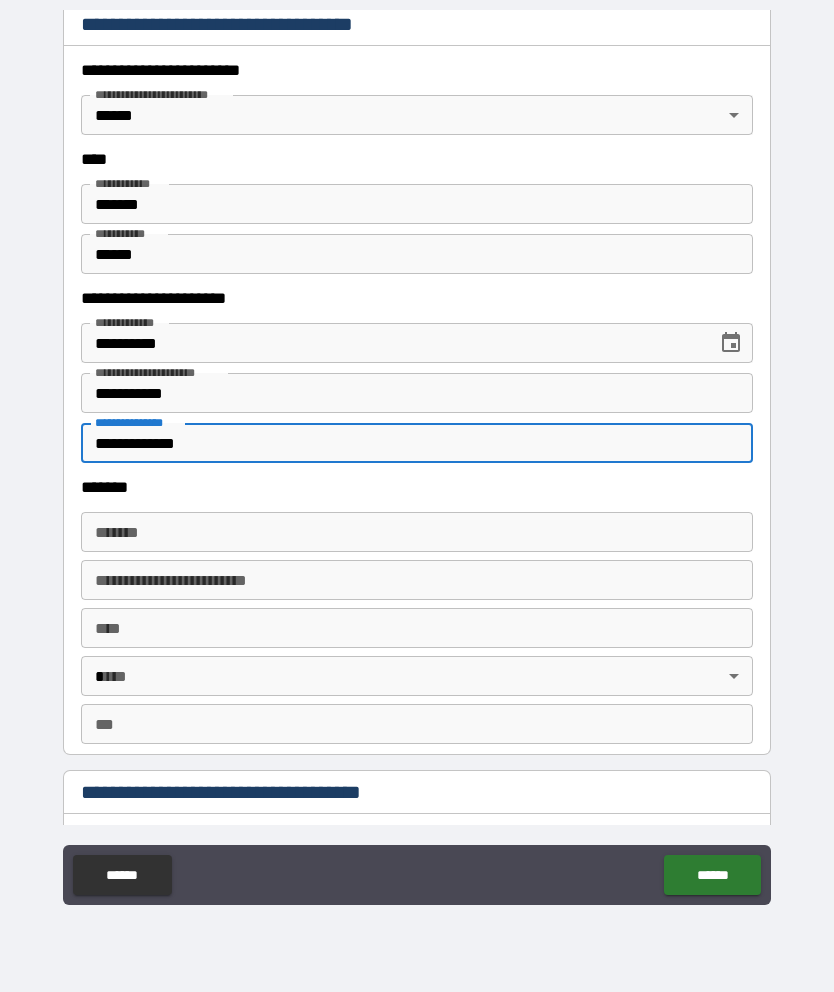 type on "**********" 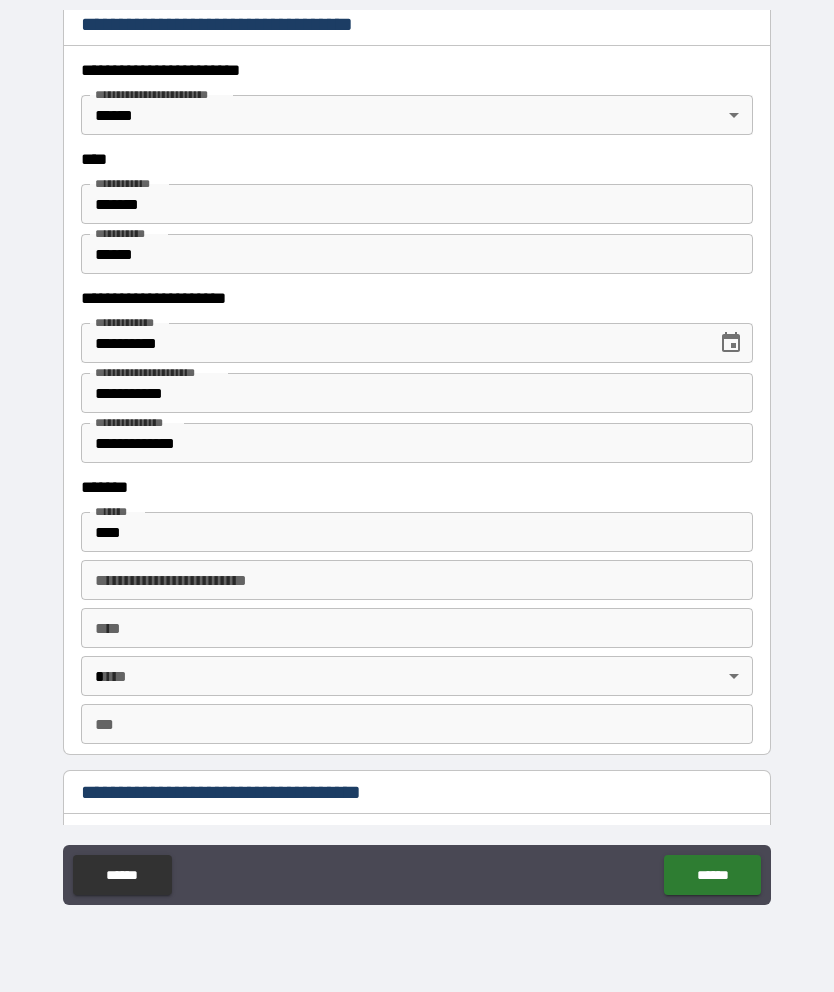 type on "**********" 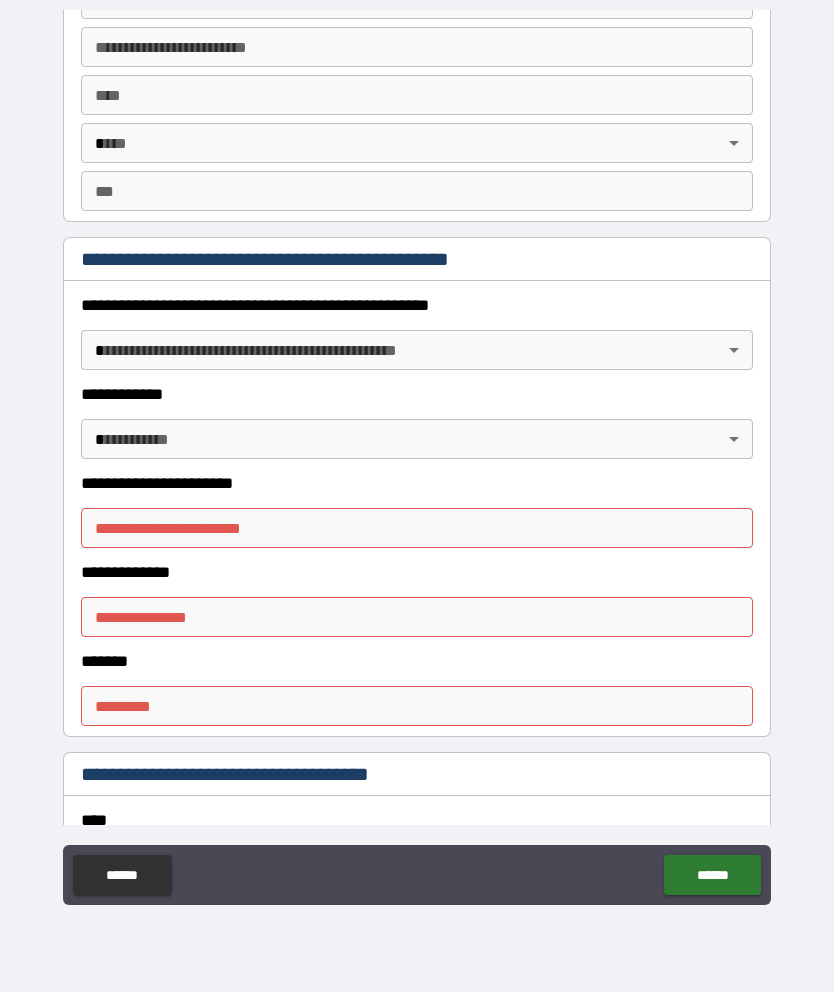 scroll, scrollTop: 1986, scrollLeft: 0, axis: vertical 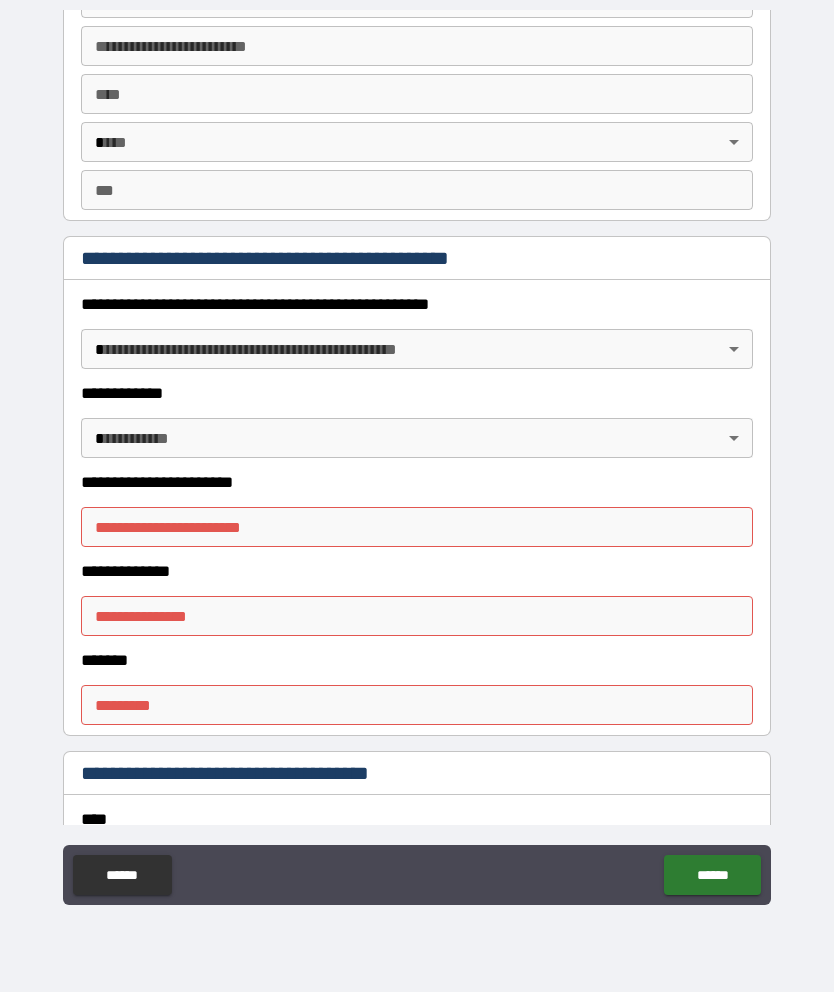 click on "**********" at bounding box center (417, 527) 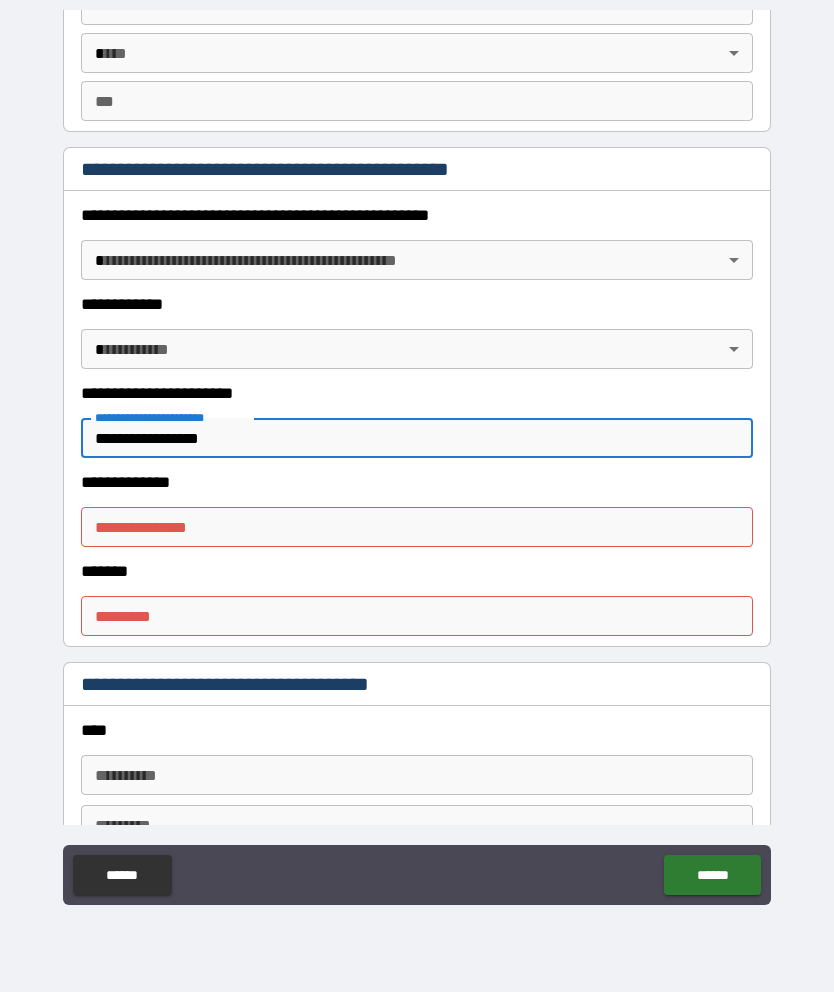 scroll, scrollTop: 2078, scrollLeft: 0, axis: vertical 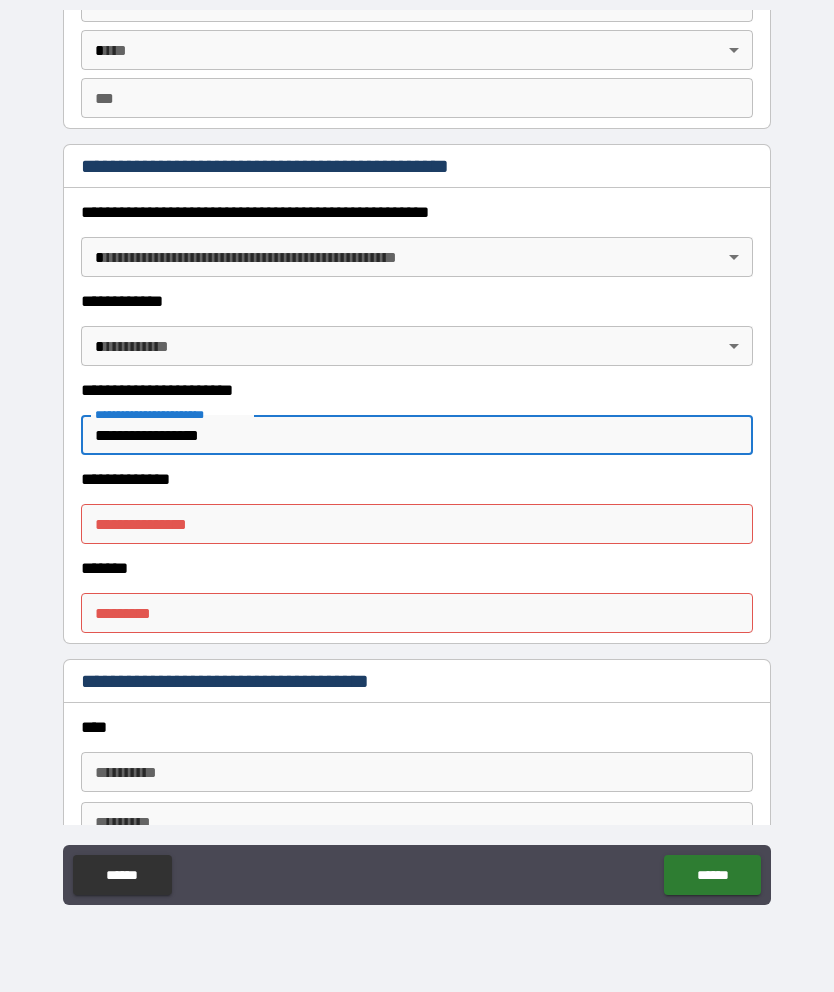 type on "**********" 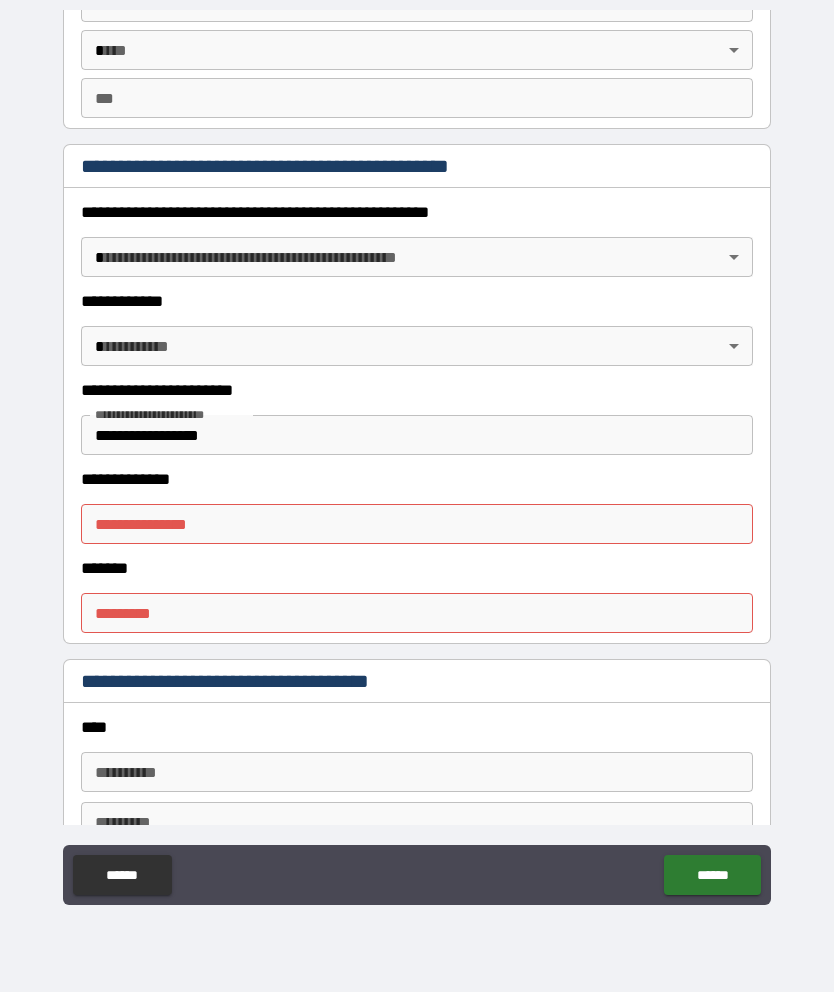 click on "**********" at bounding box center [417, 524] 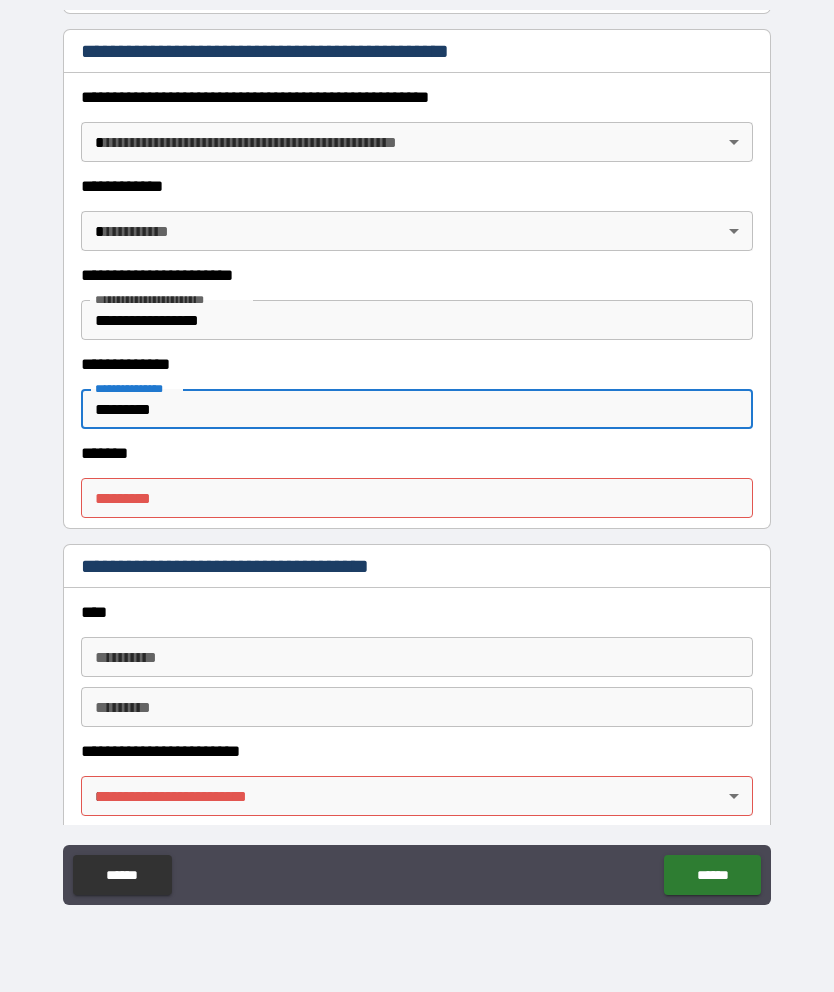 scroll, scrollTop: 2216, scrollLeft: 0, axis: vertical 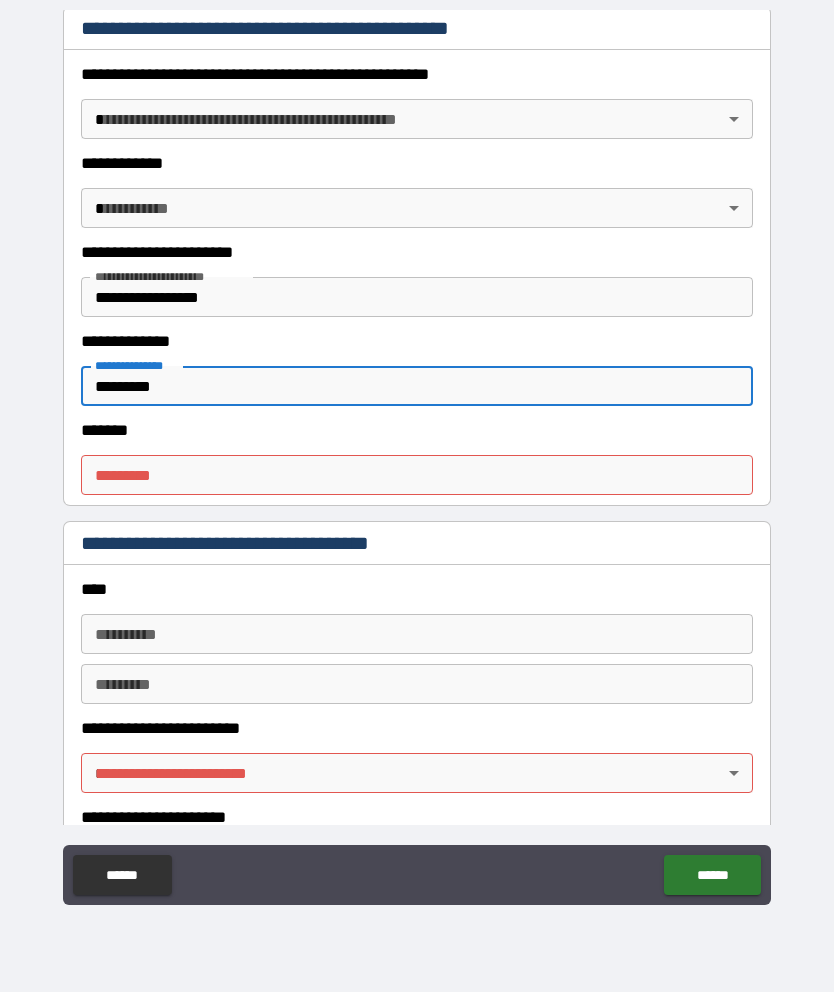 type on "*********" 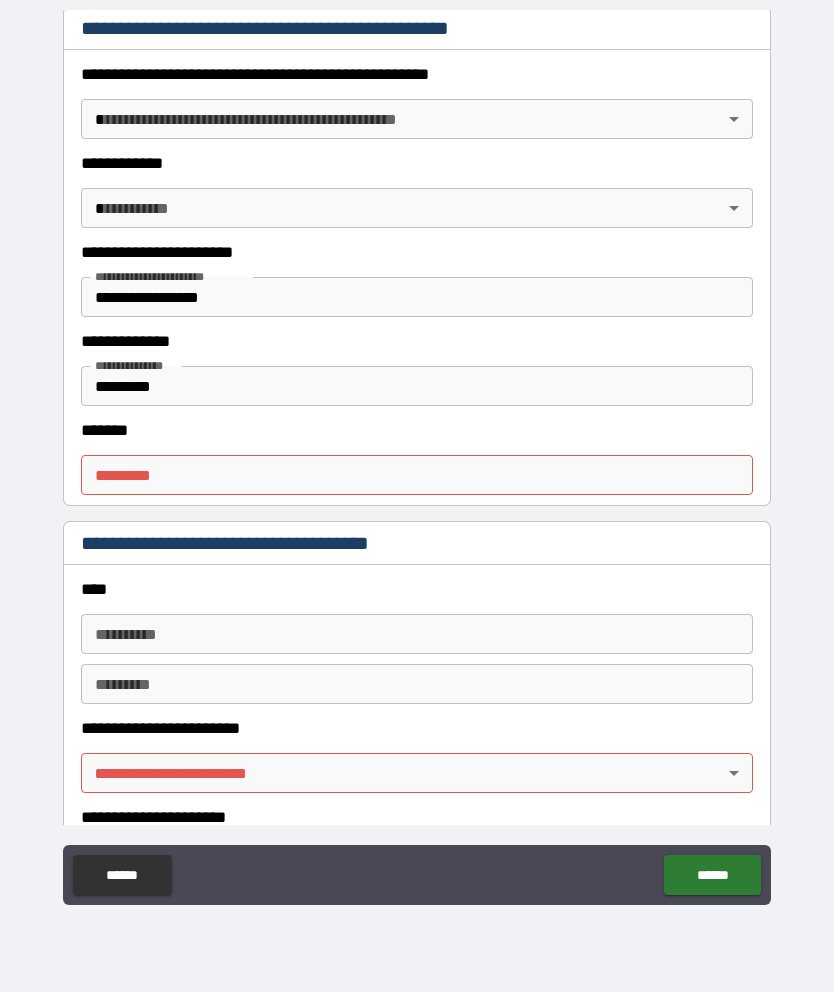 click on "*******   *" at bounding box center [417, 475] 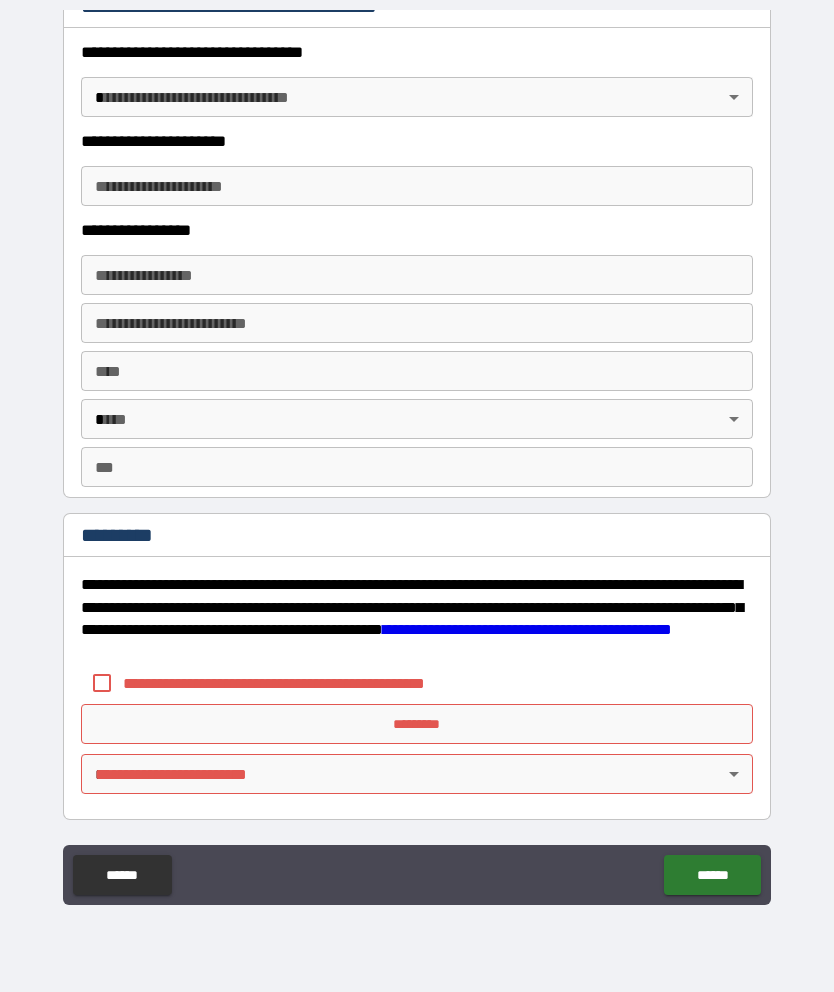 scroll, scrollTop: 3521, scrollLeft: 0, axis: vertical 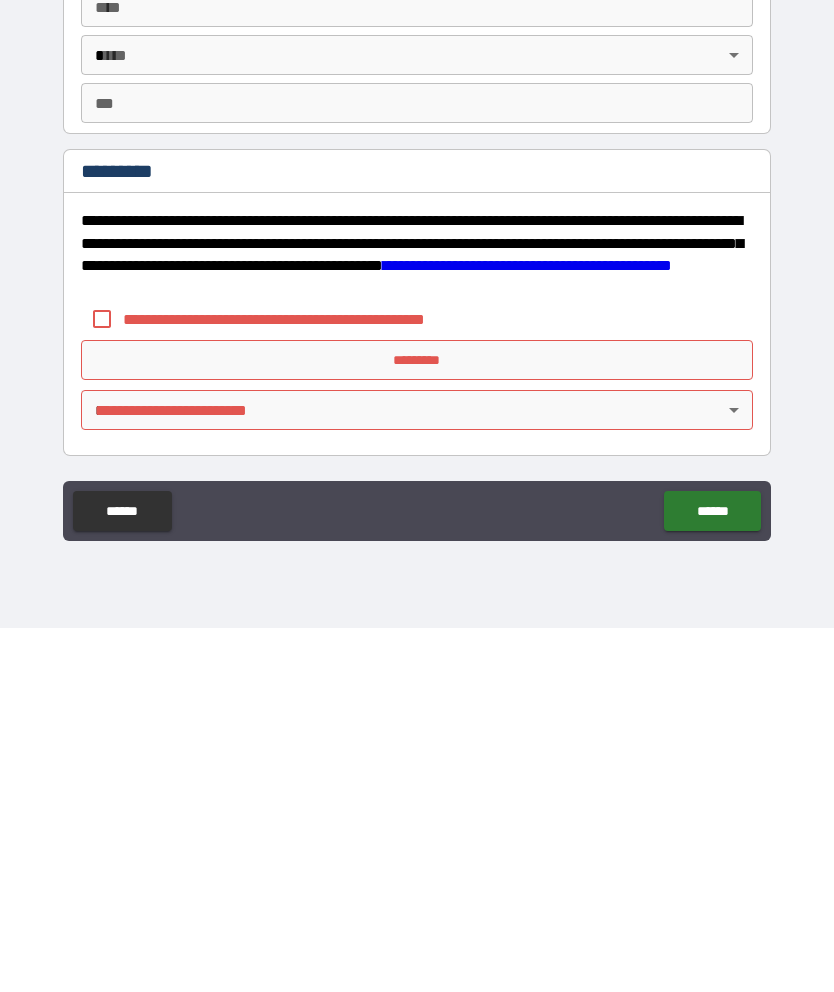 type on "*********" 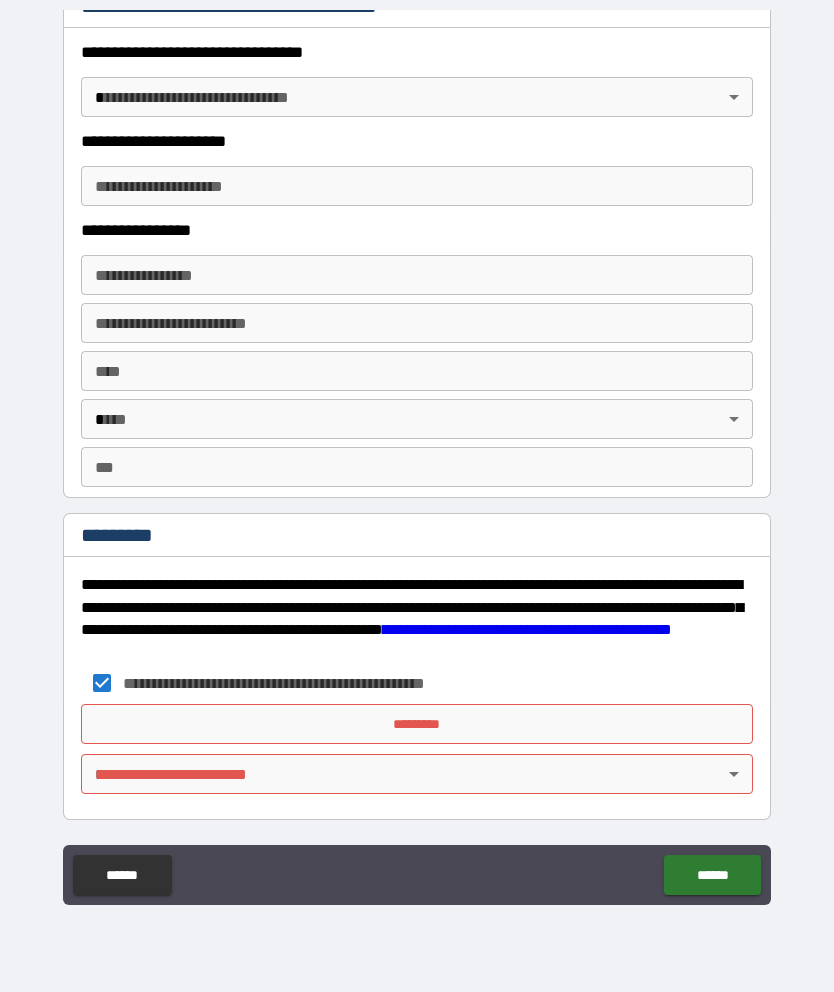 click on "*********" at bounding box center [417, 724] 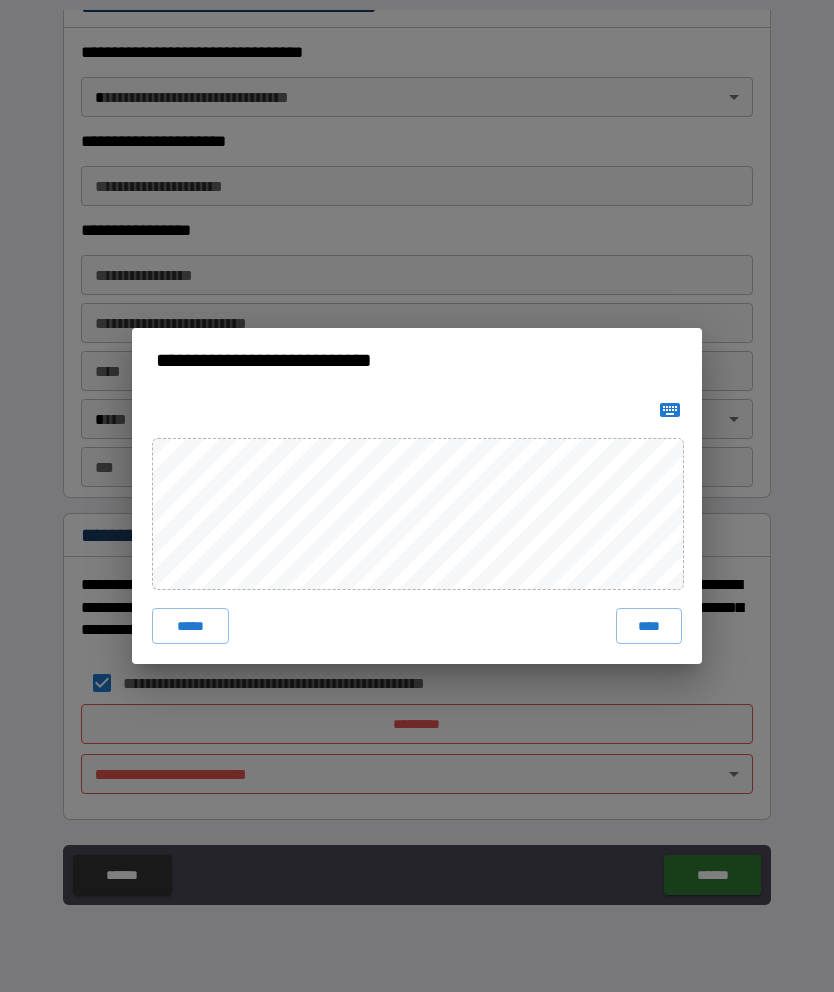 click on "****" at bounding box center (649, 626) 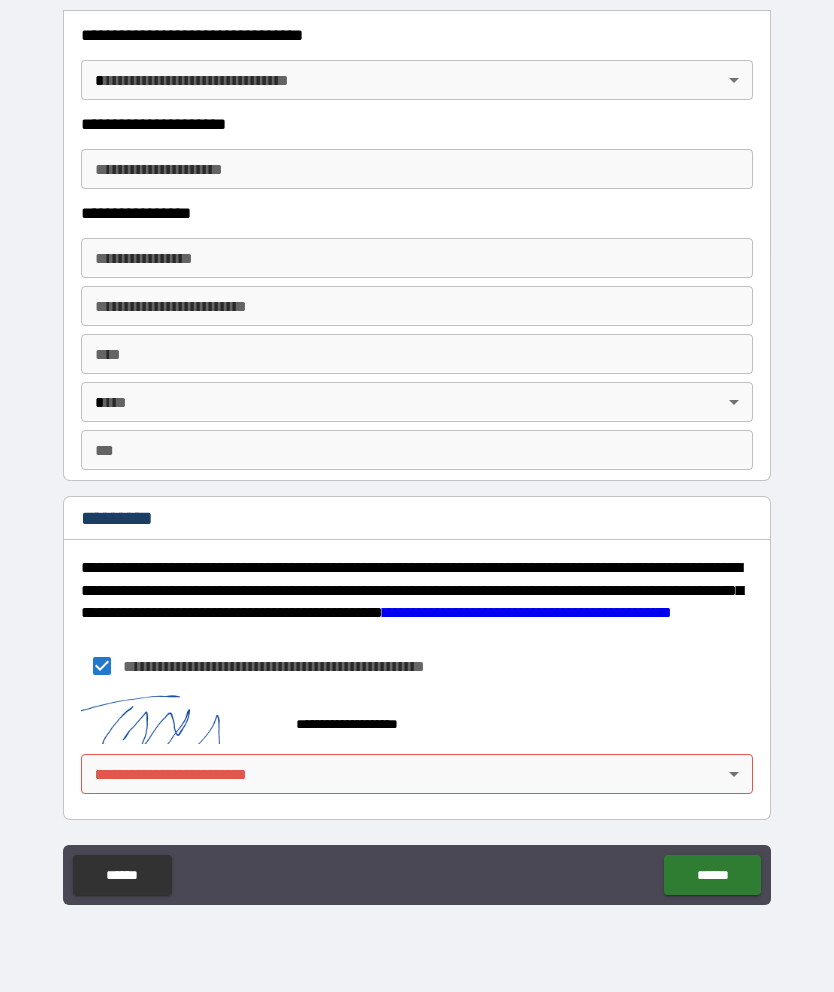 scroll, scrollTop: 3538, scrollLeft: 0, axis: vertical 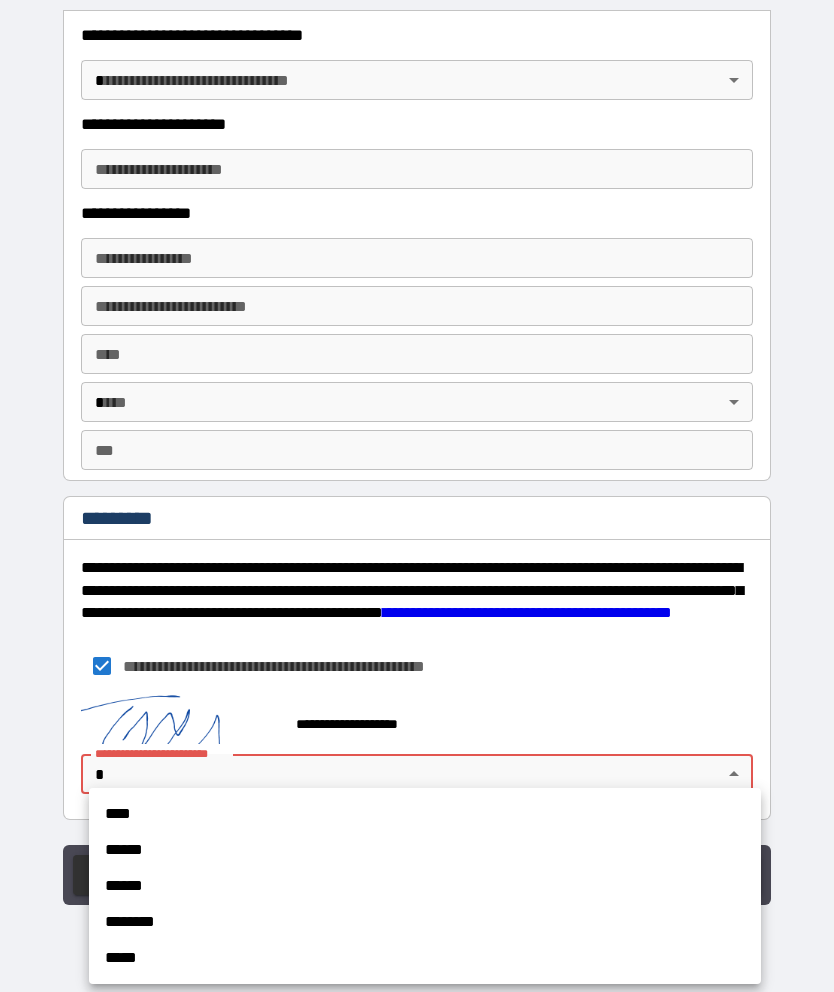 click on "******" at bounding box center (425, 886) 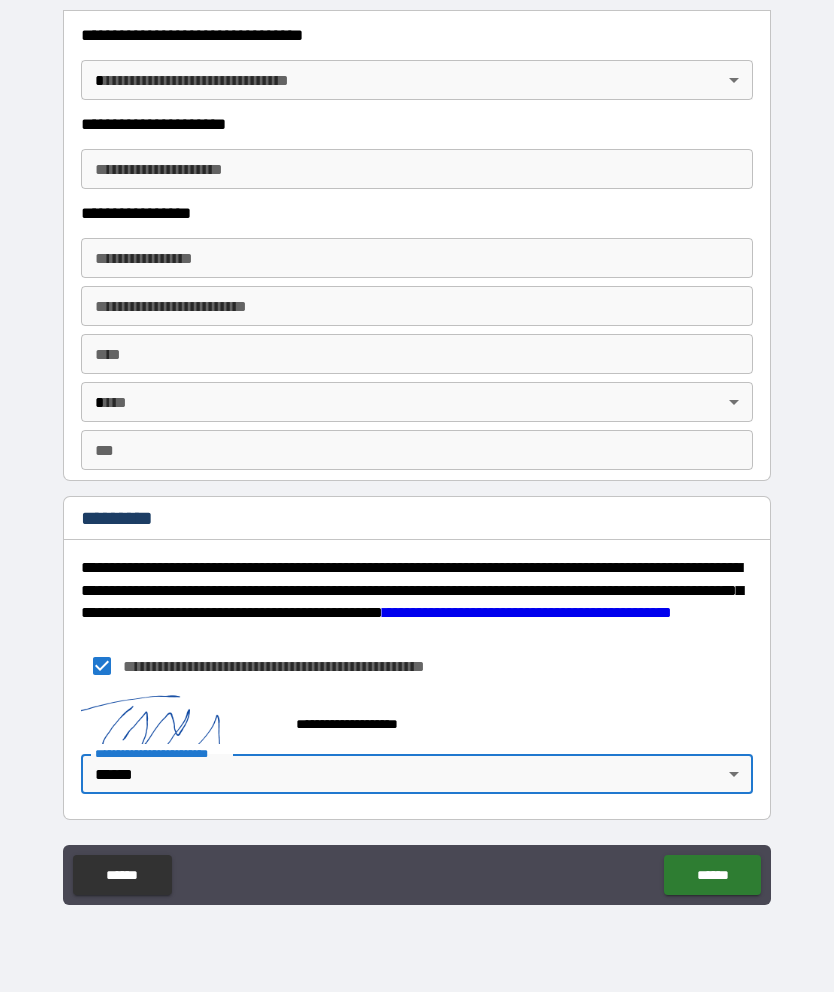 click on "******" at bounding box center (712, 875) 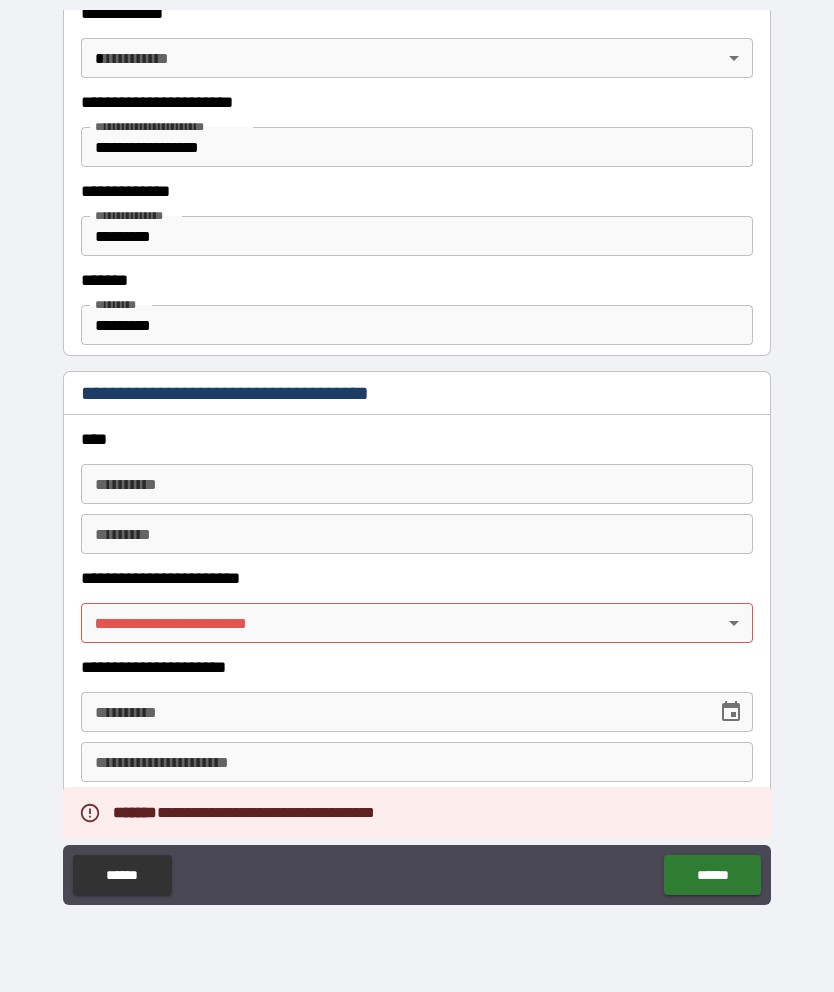 scroll, scrollTop: 2378, scrollLeft: 0, axis: vertical 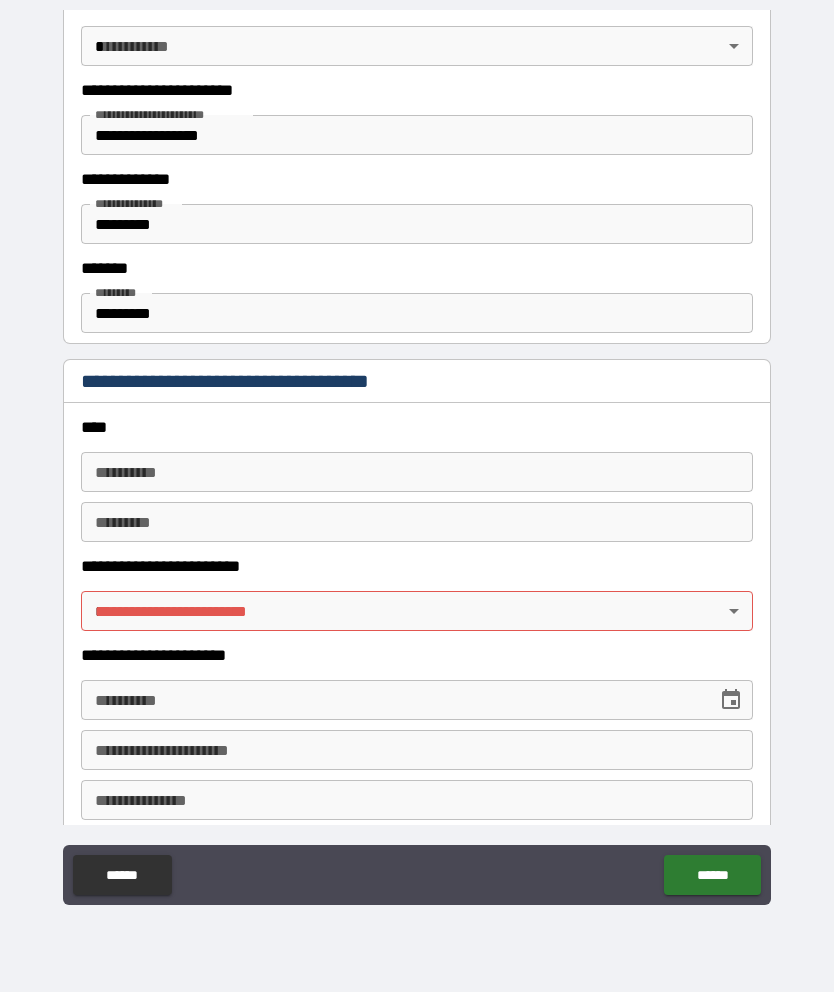 click on "**********" at bounding box center [417, 456] 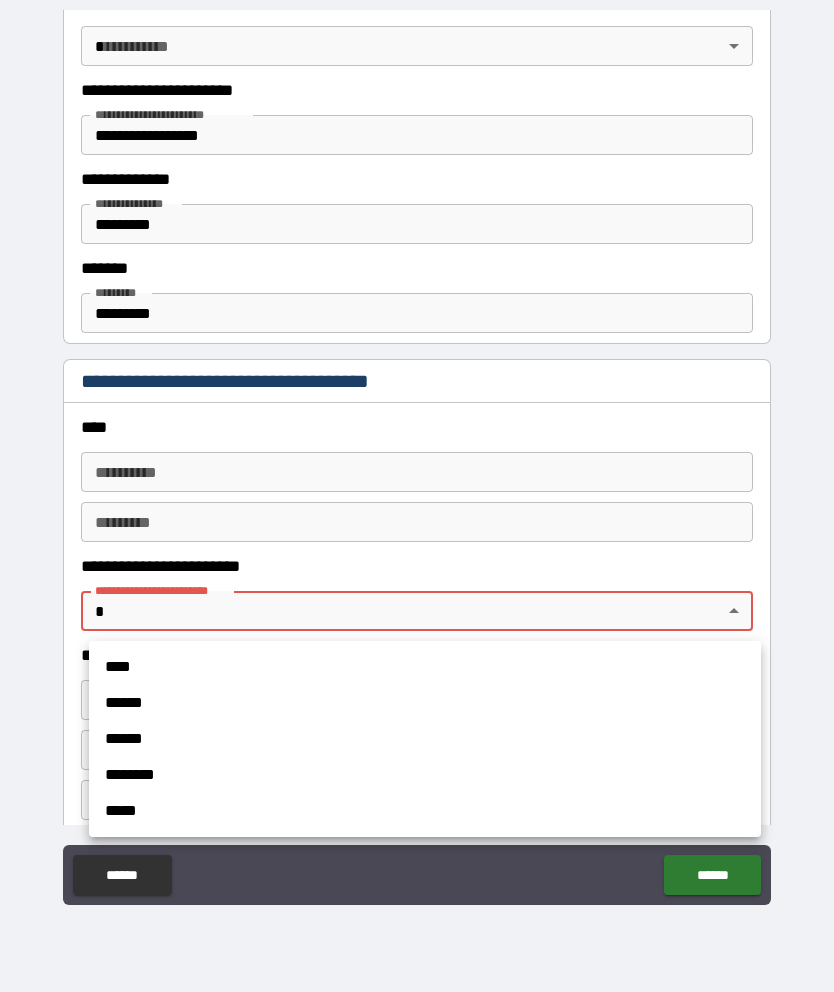 click on "******" at bounding box center (425, 703) 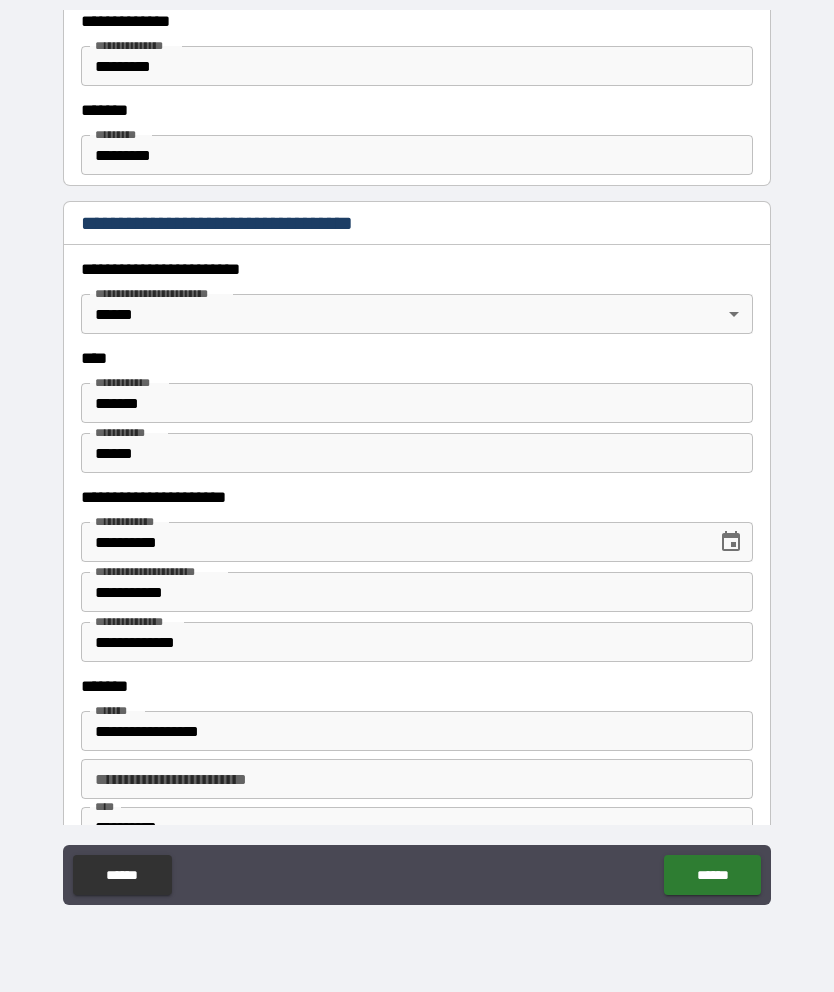 scroll, scrollTop: 723, scrollLeft: 0, axis: vertical 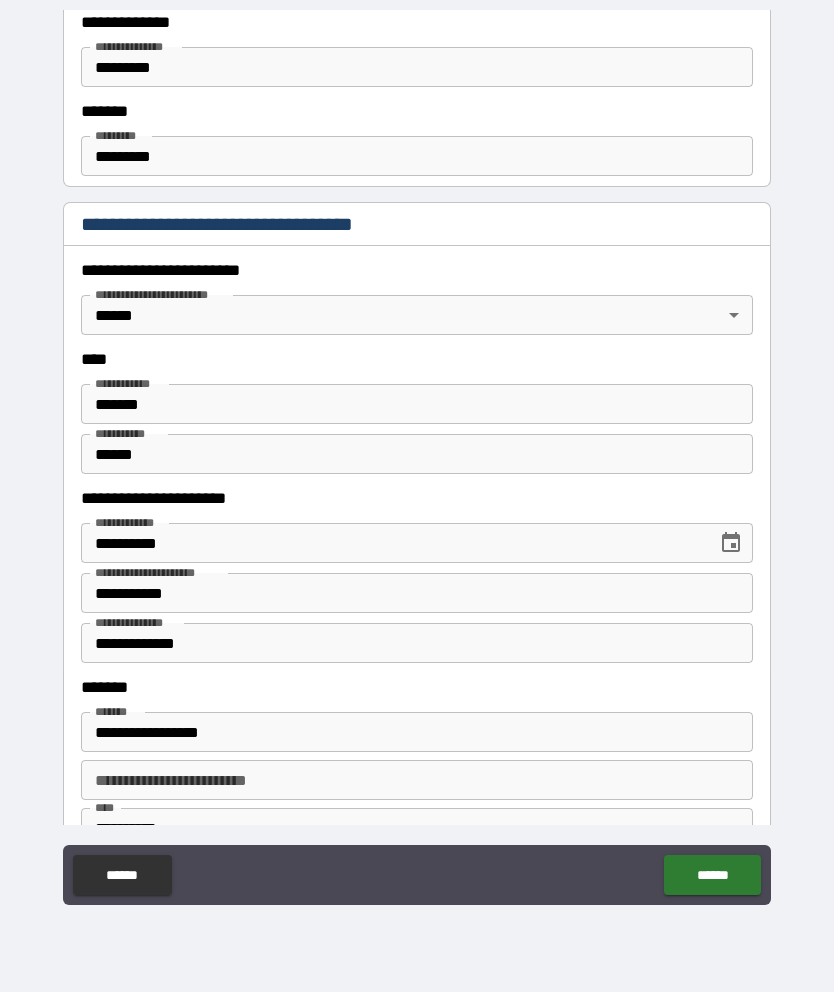 click on "**********" at bounding box center (417, 456) 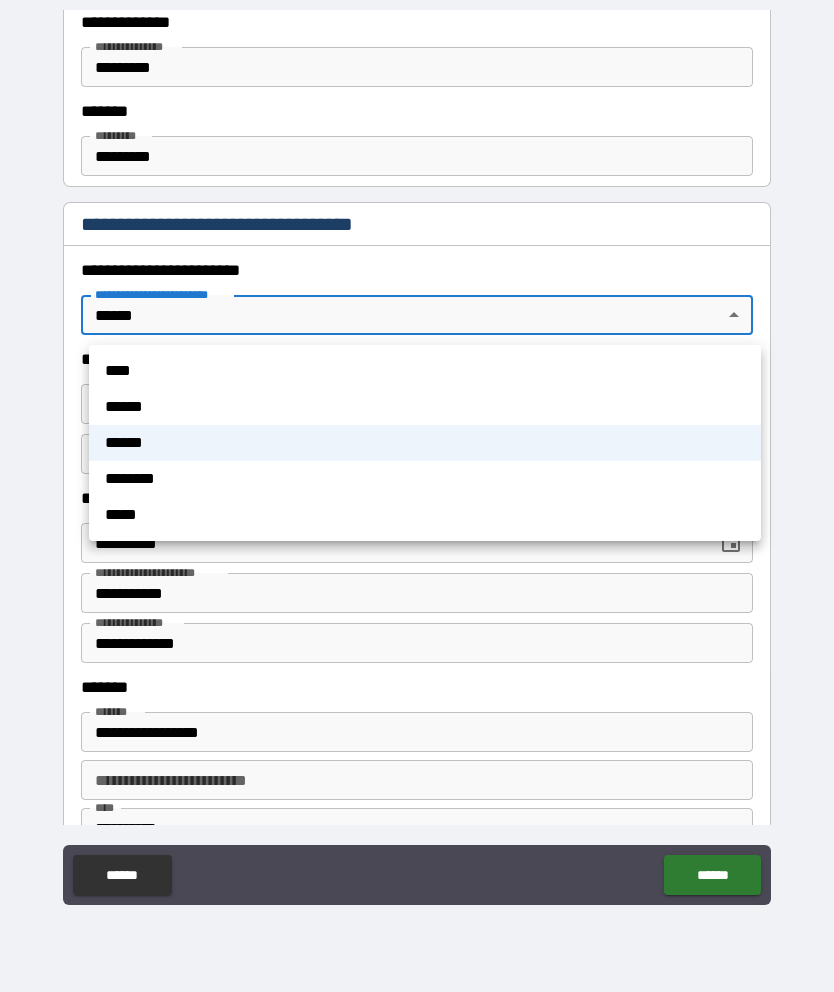 click on "******" at bounding box center [425, 407] 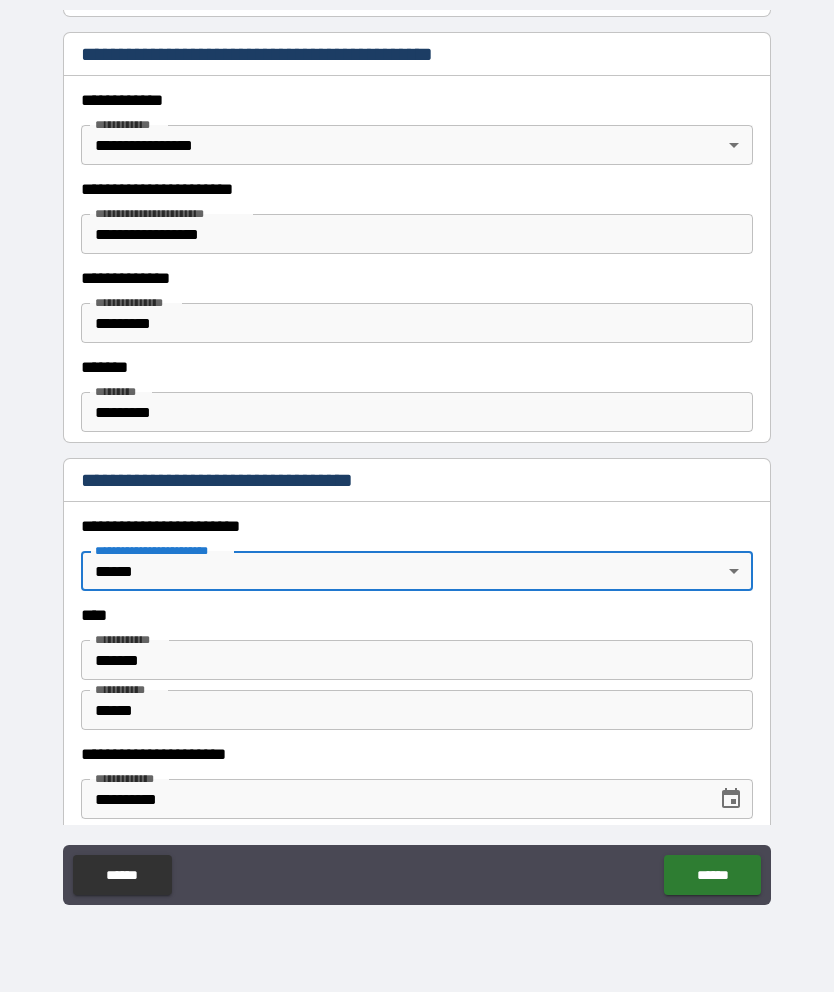scroll, scrollTop: 468, scrollLeft: 0, axis: vertical 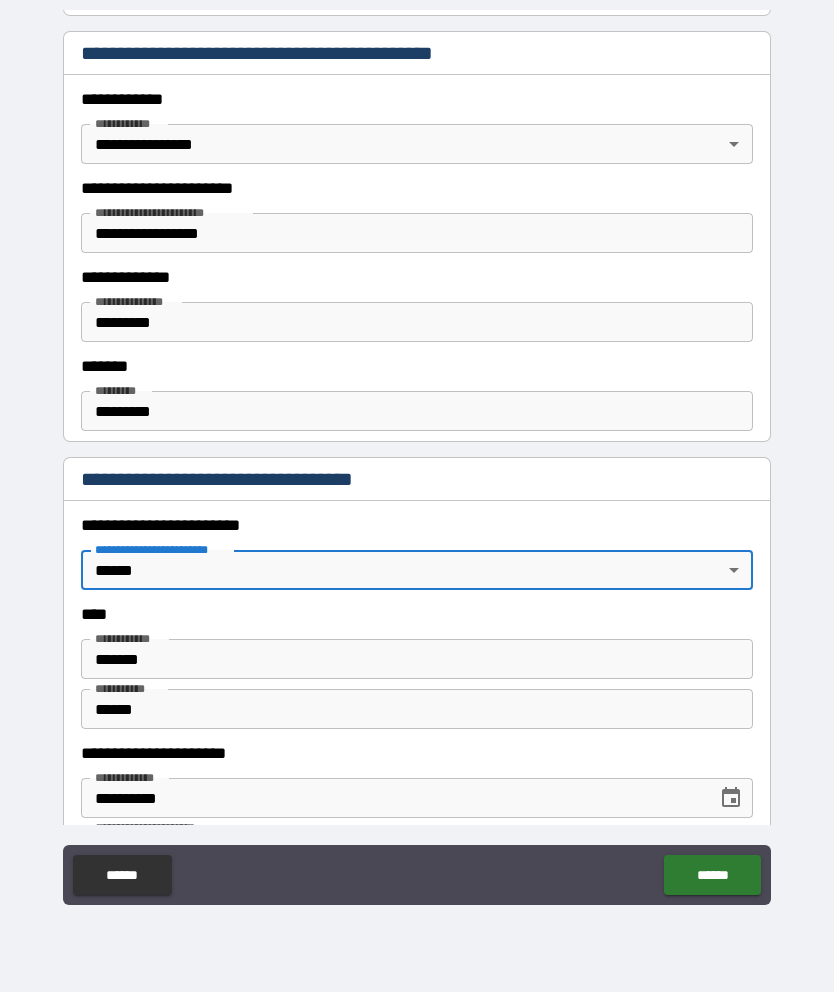 click on "**********" at bounding box center (417, 456) 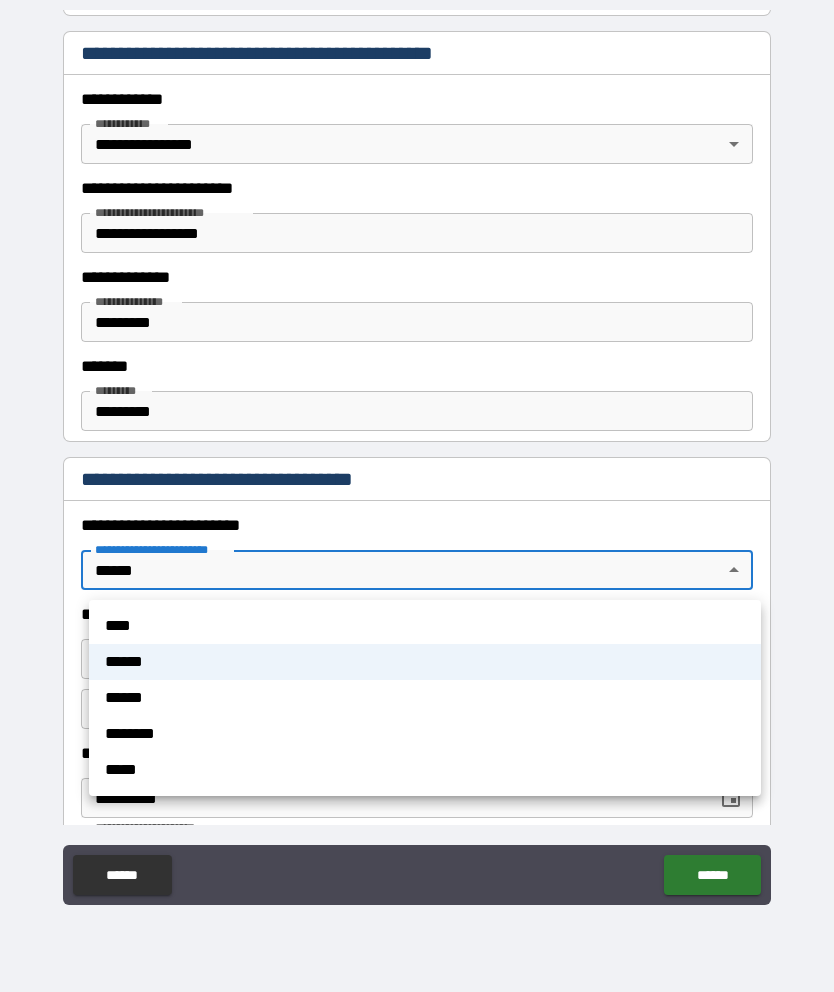 click on "******" at bounding box center (425, 662) 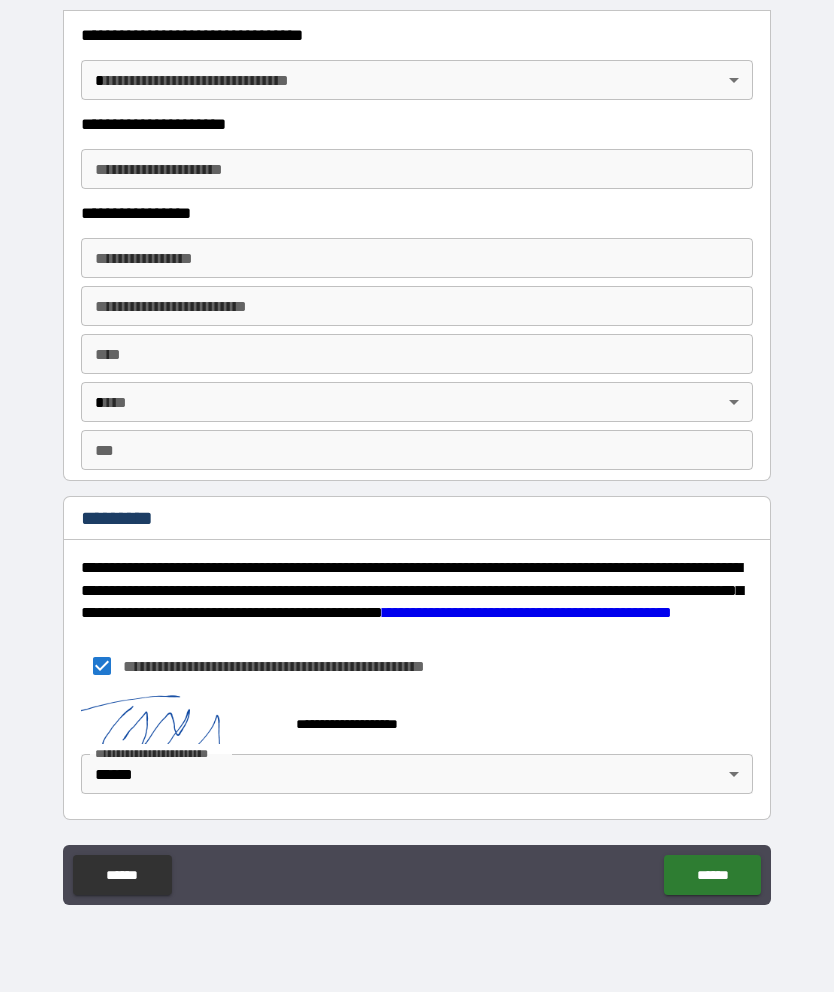 scroll, scrollTop: 3538, scrollLeft: 0, axis: vertical 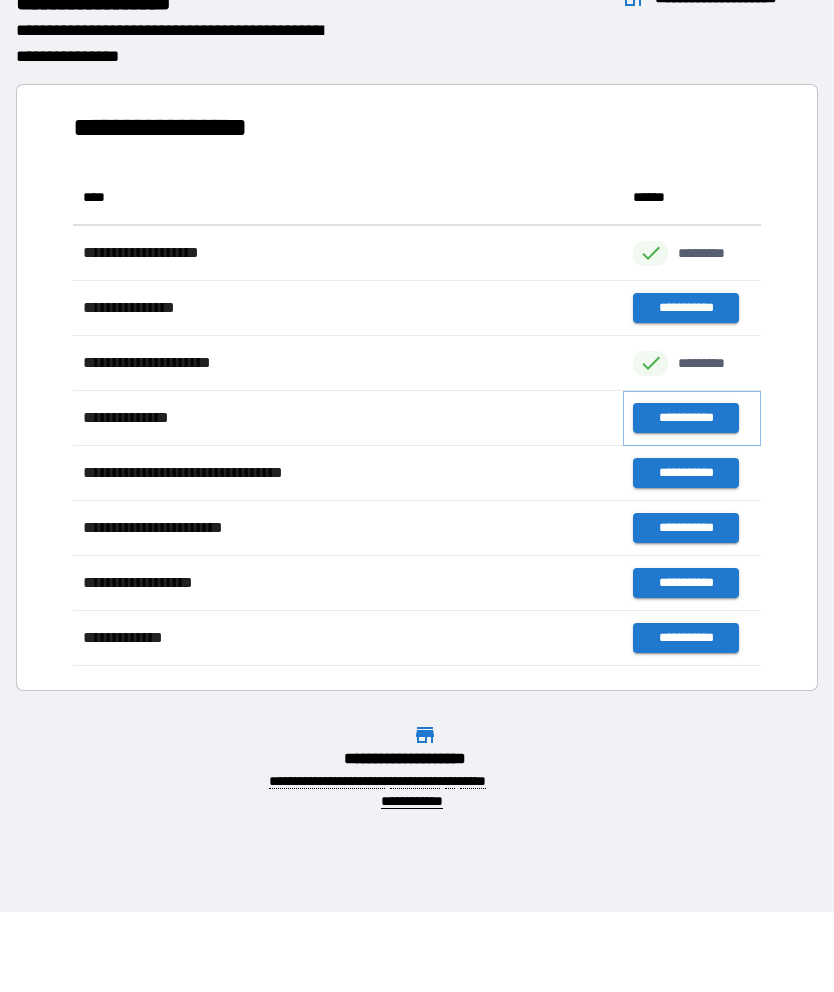 click on "**********" at bounding box center (685, 418) 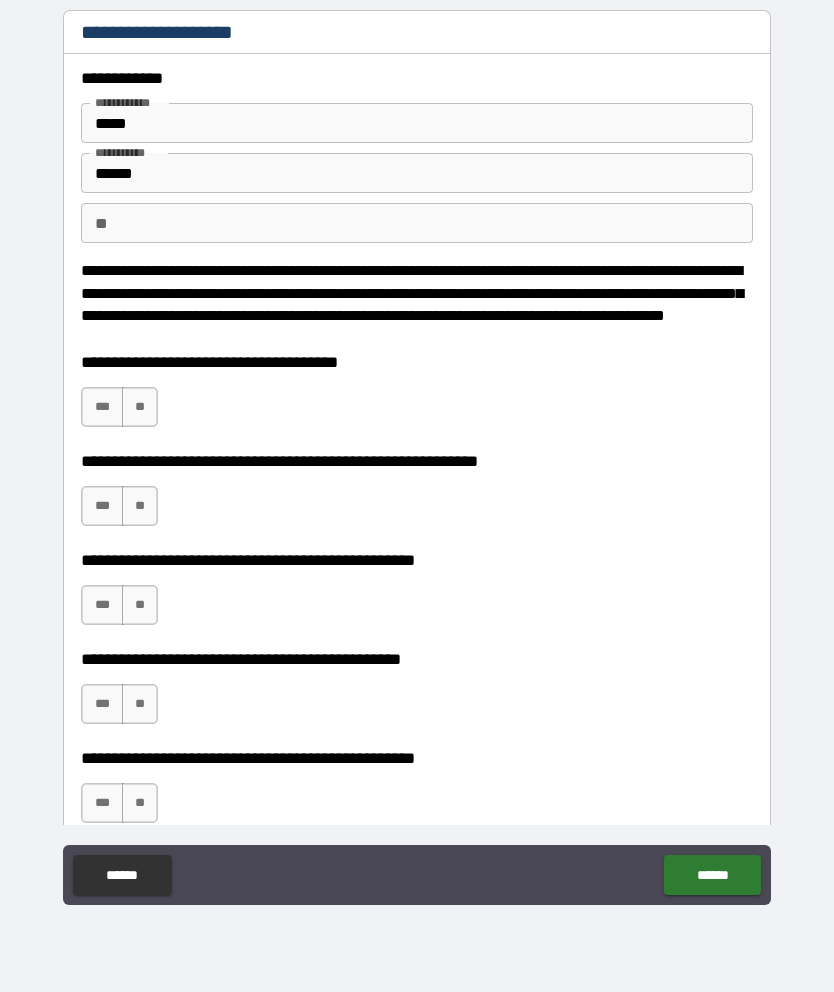scroll, scrollTop: 0, scrollLeft: 0, axis: both 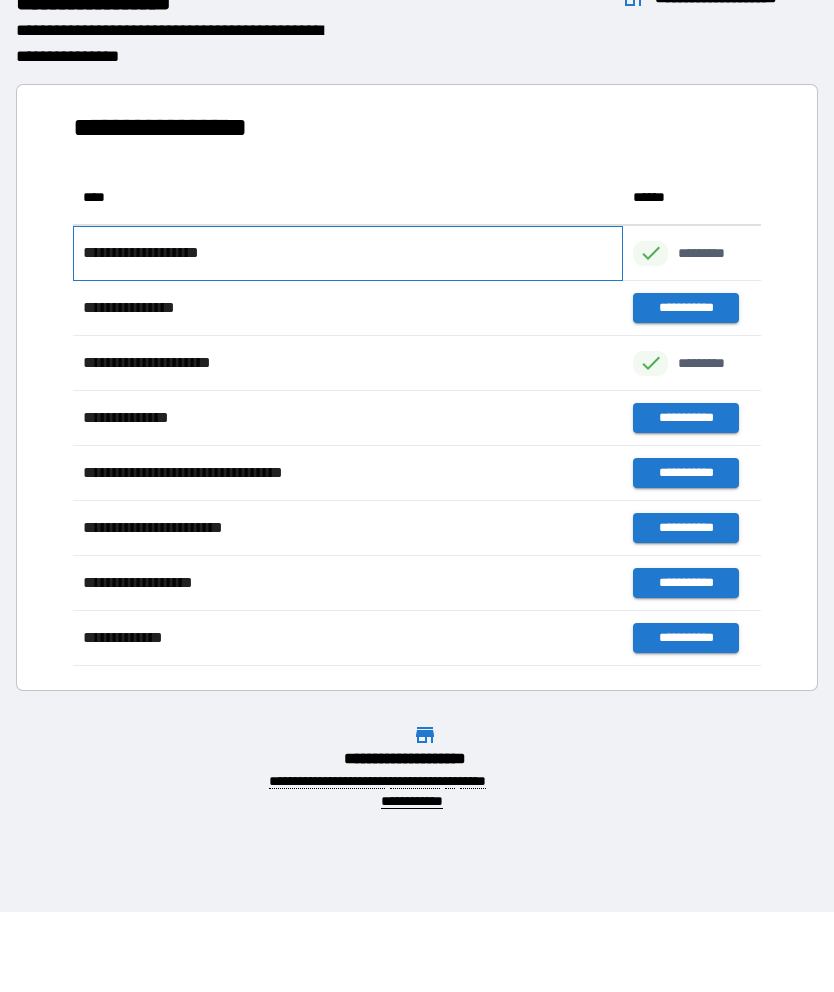 click on "**********" at bounding box center [348, 253] 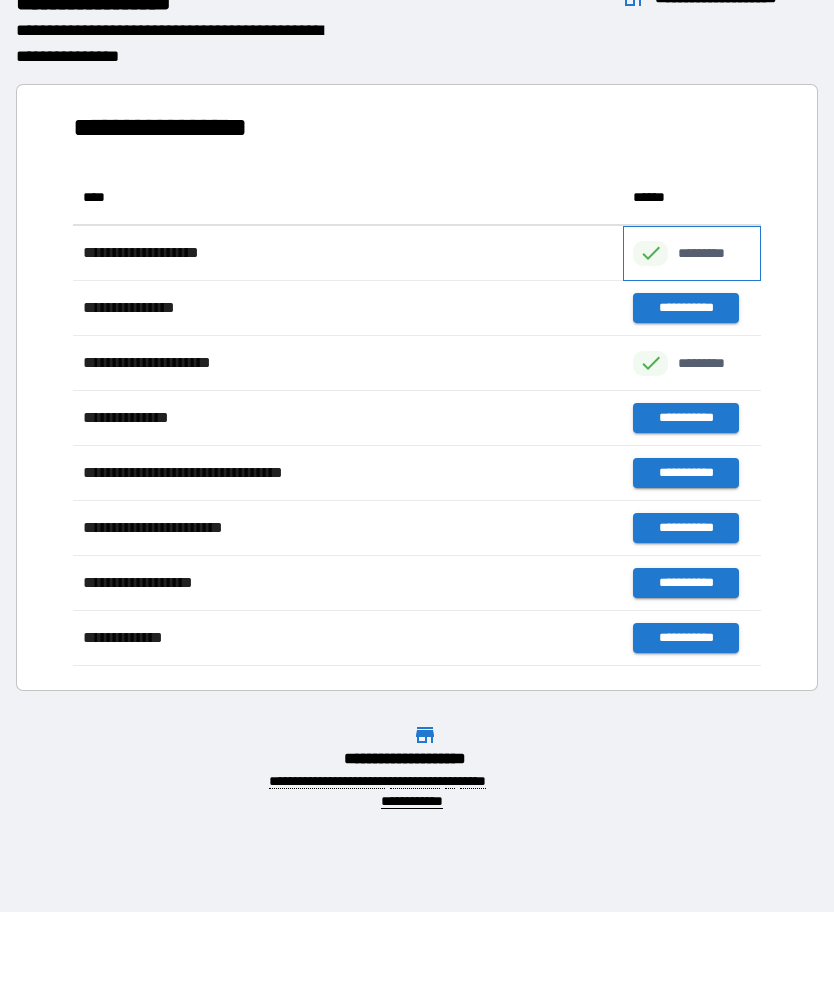 click on "*********" at bounding box center (692, 253) 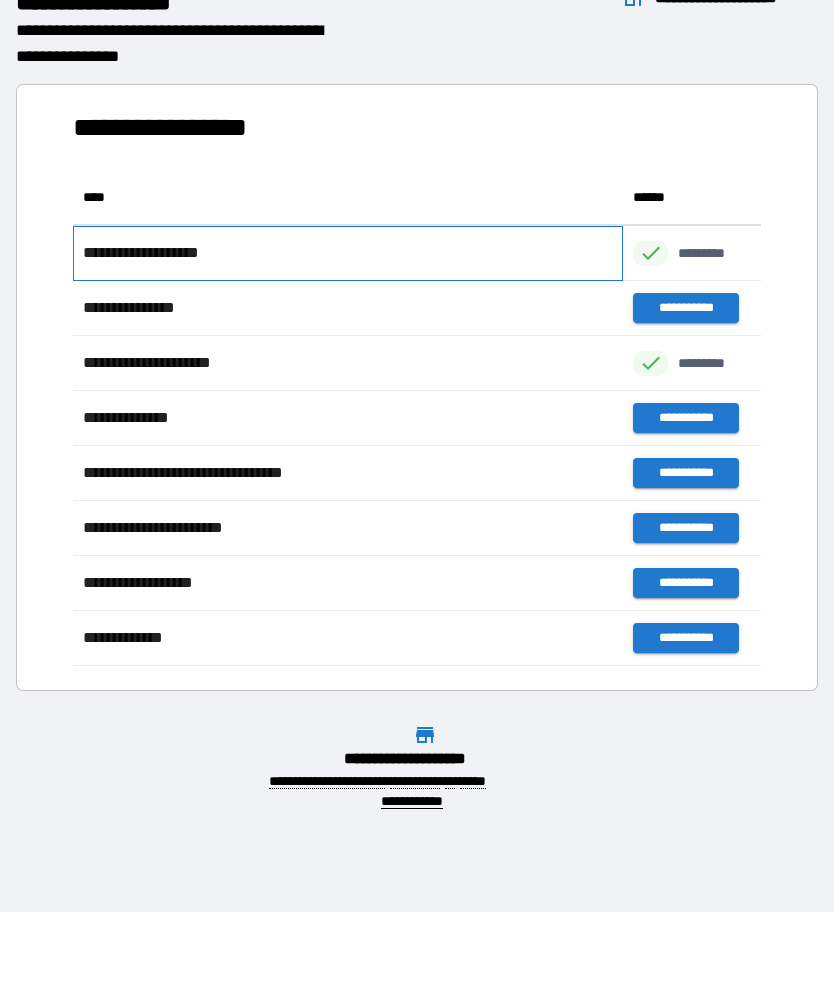 click on "**********" at bounding box center (348, 253) 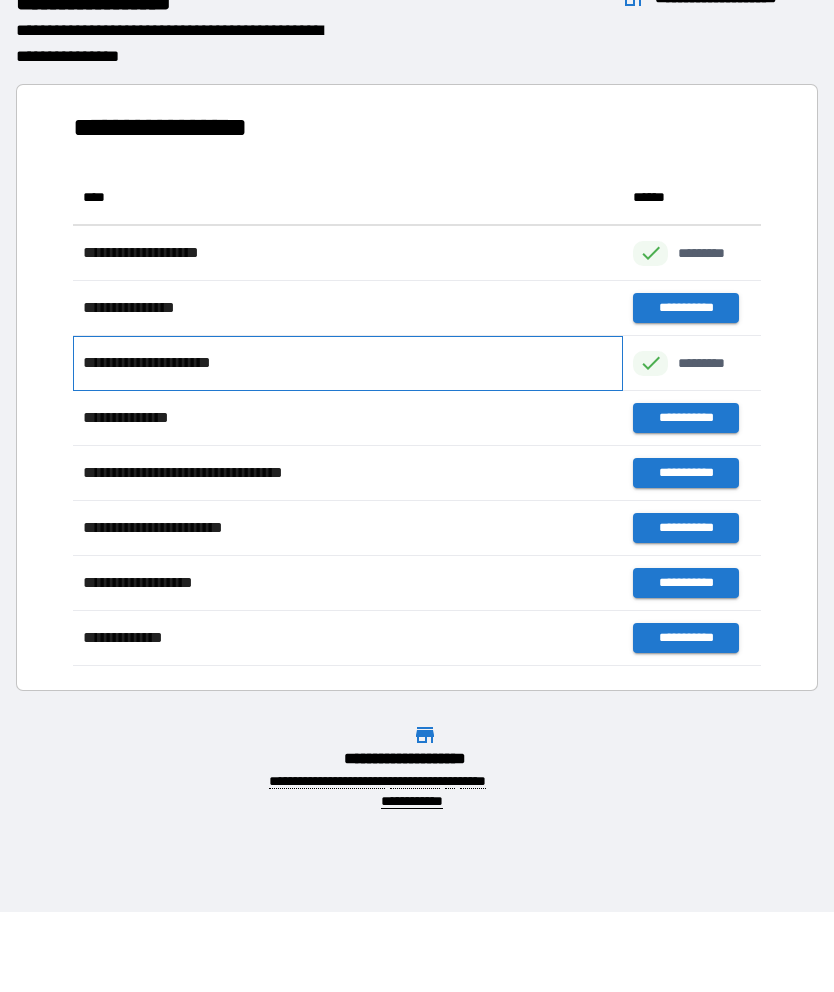 click on "**********" at bounding box center [163, 363] 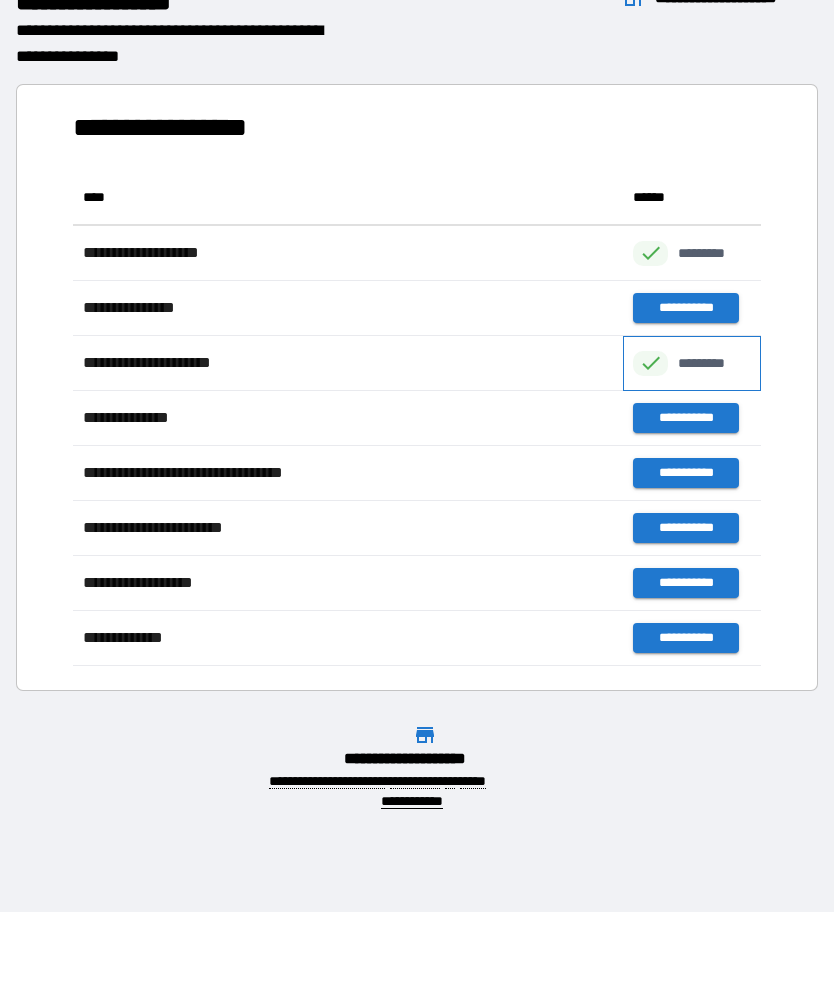 click on "*********" at bounding box center [692, 363] 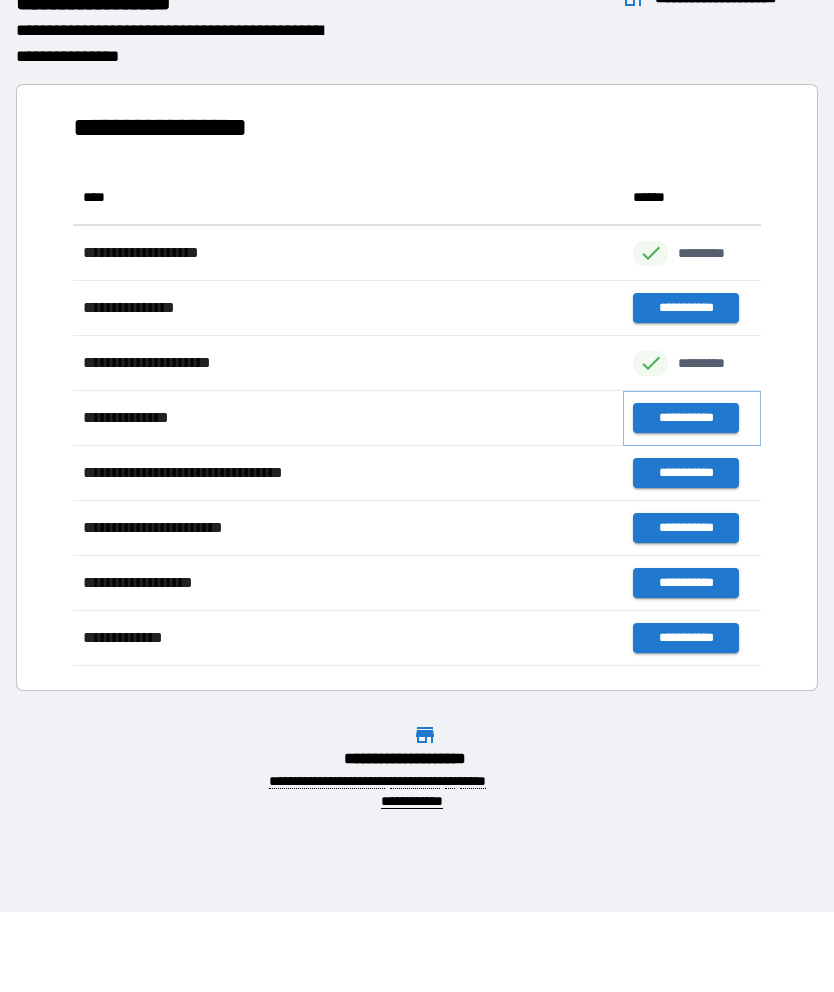 click on "**********" at bounding box center (685, 418) 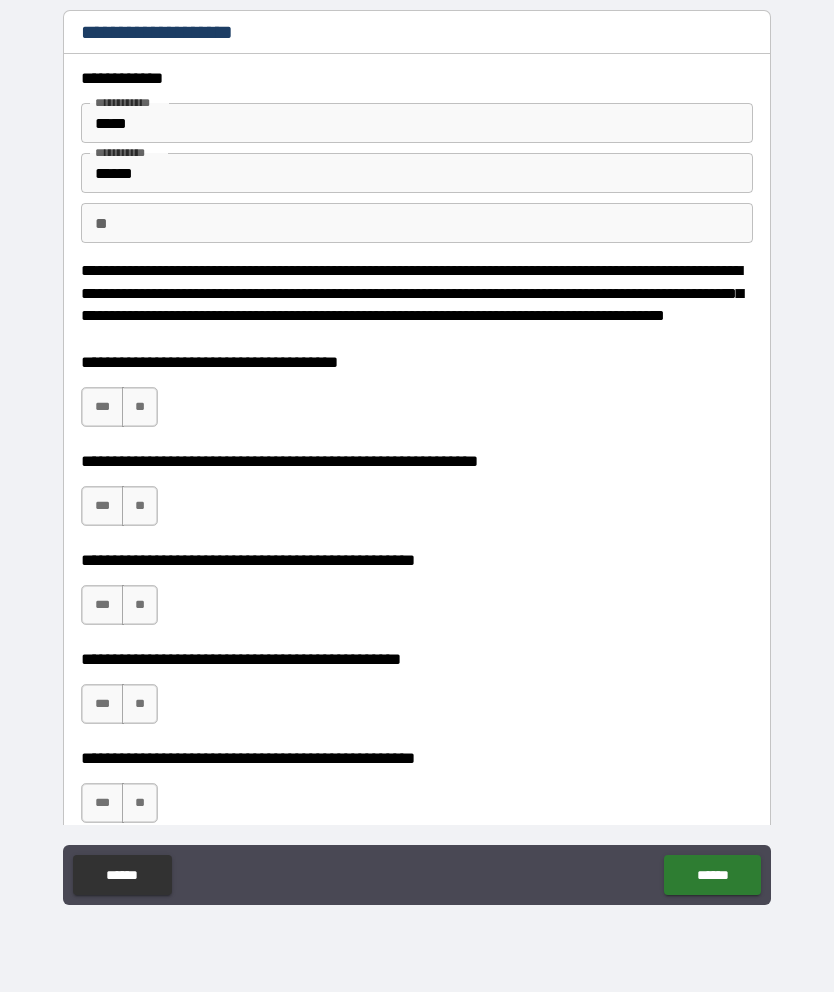 click on "***" at bounding box center (102, 407) 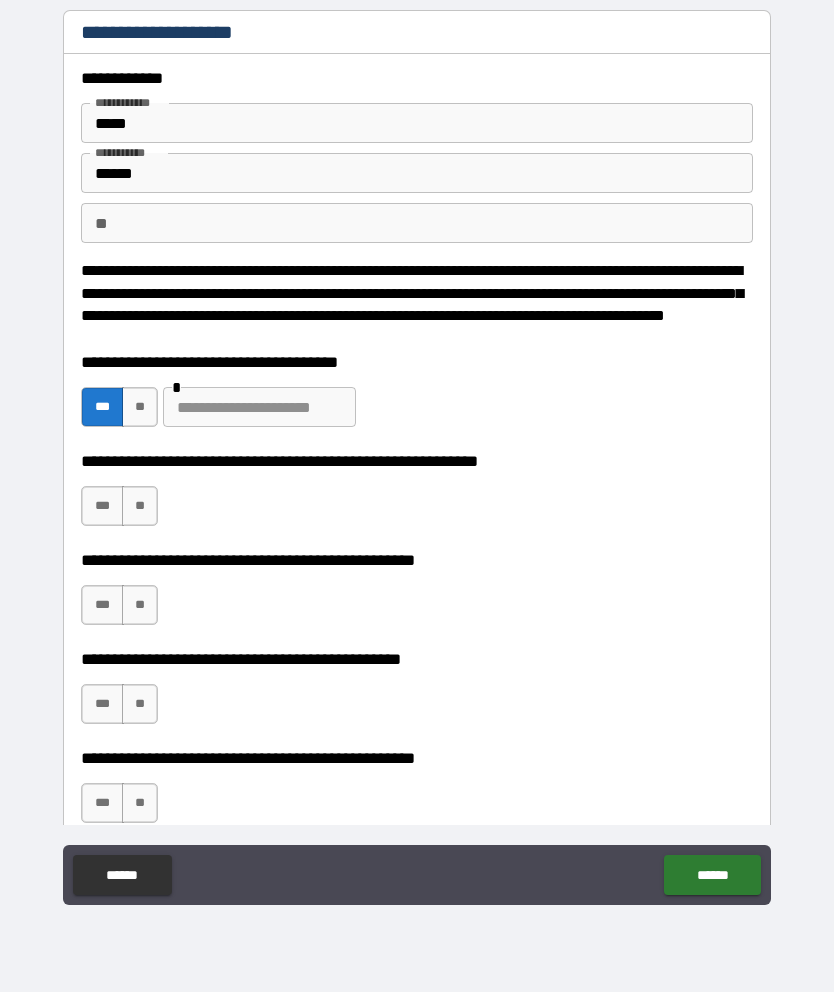 click on "***" at bounding box center (102, 506) 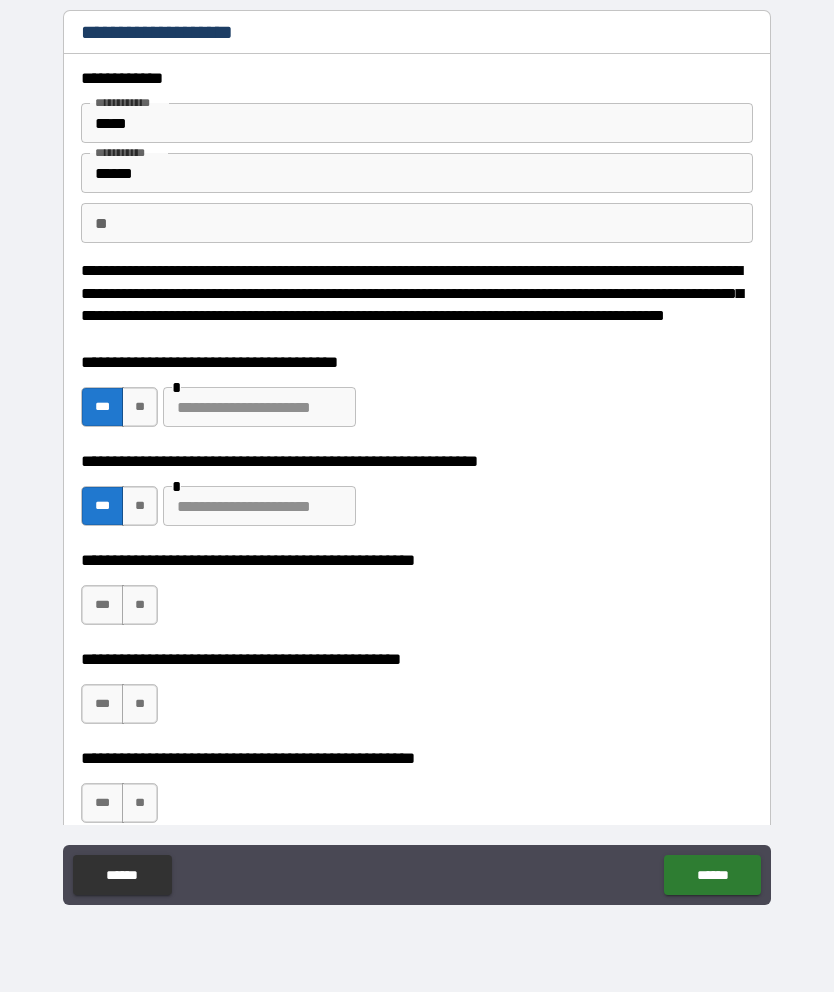 click on "**" at bounding box center [140, 605] 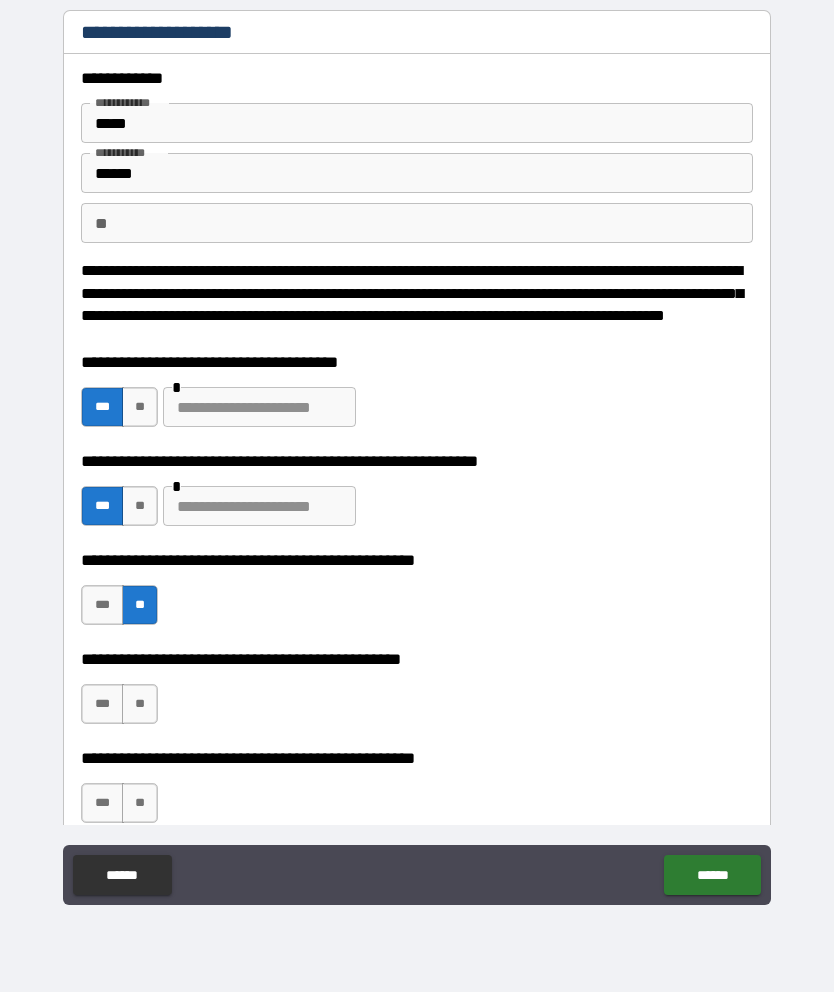 click on "***" at bounding box center [102, 704] 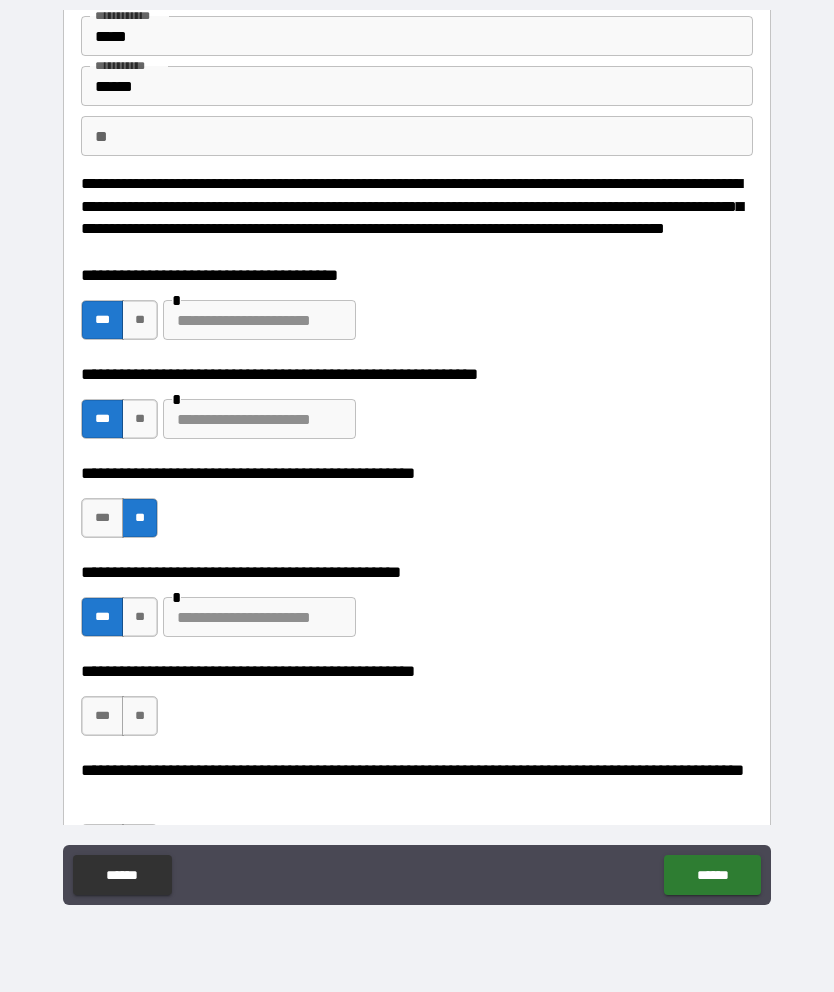 scroll, scrollTop: 131, scrollLeft: 0, axis: vertical 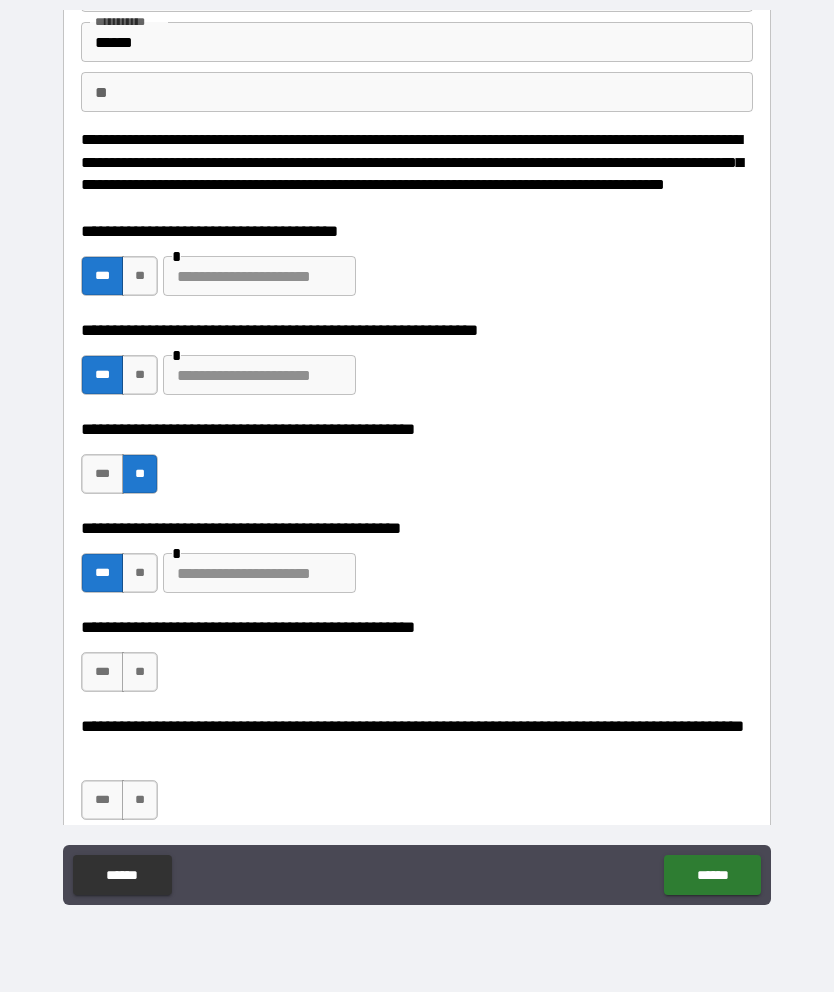 click on "**" at bounding box center [140, 672] 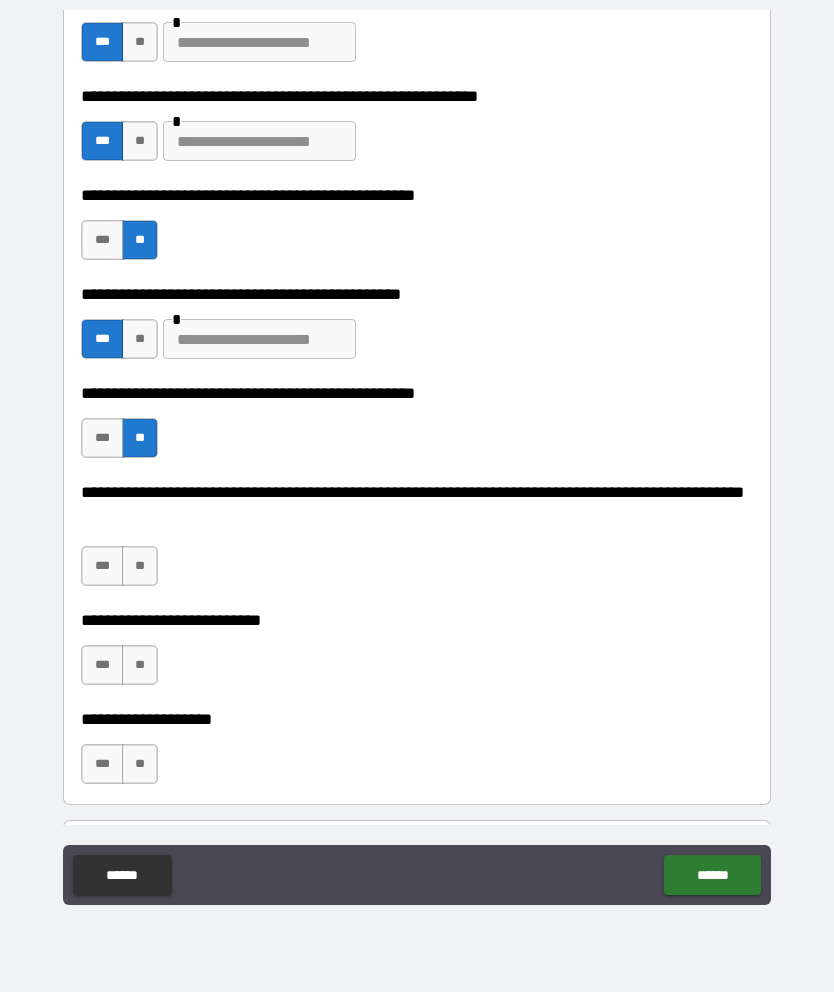 scroll, scrollTop: 366, scrollLeft: 0, axis: vertical 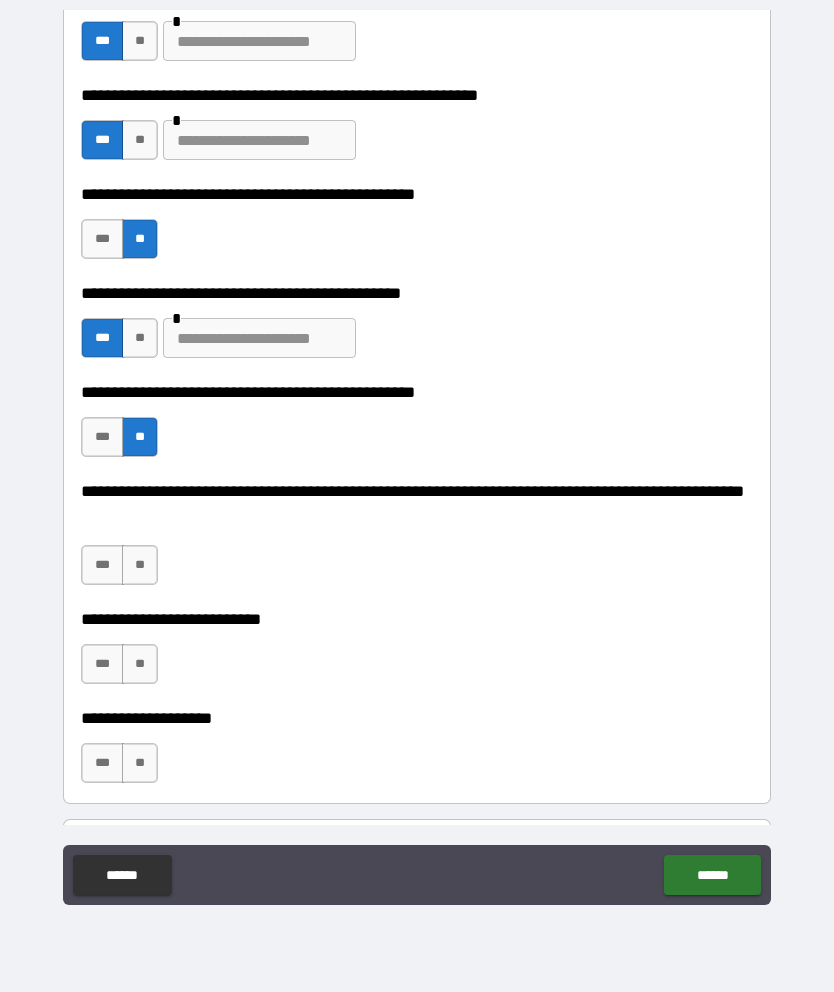 click on "**" at bounding box center [140, 565] 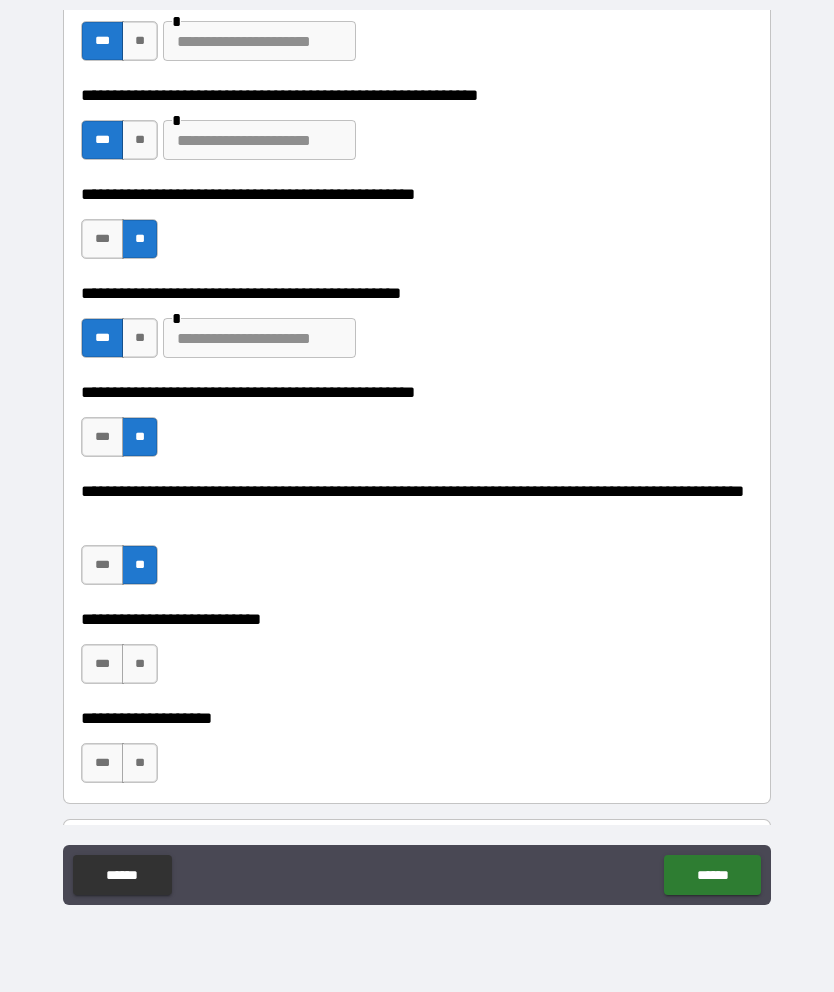 click on "**" at bounding box center (140, 664) 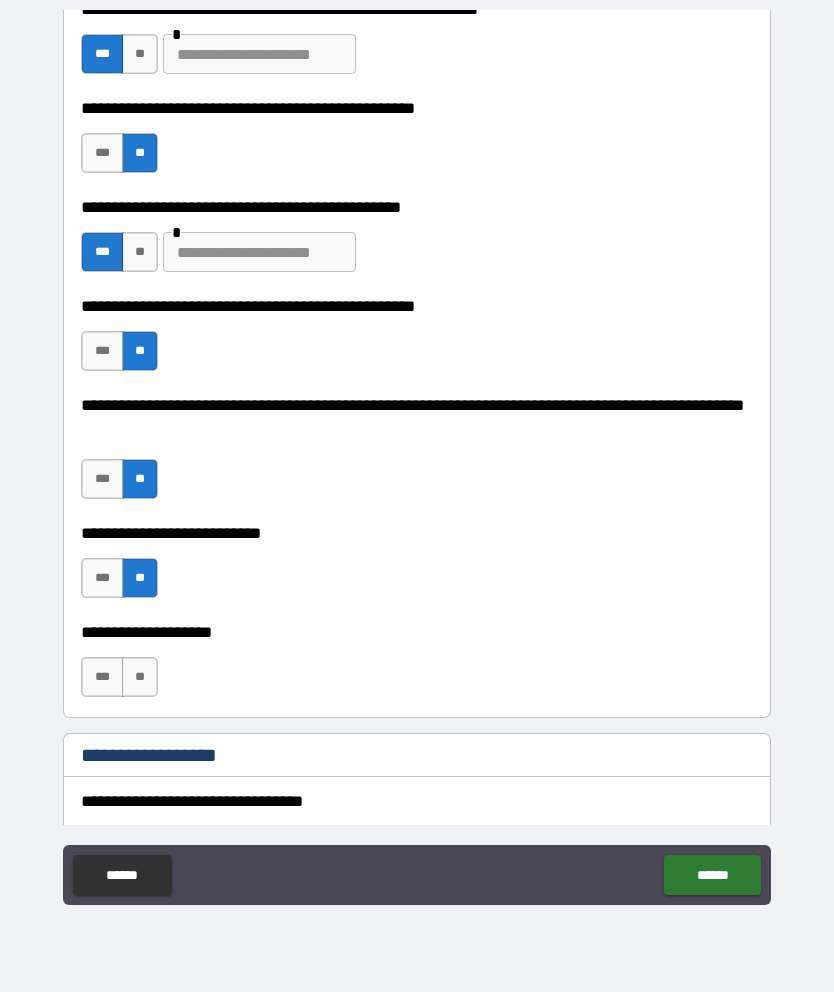 scroll, scrollTop: 454, scrollLeft: 0, axis: vertical 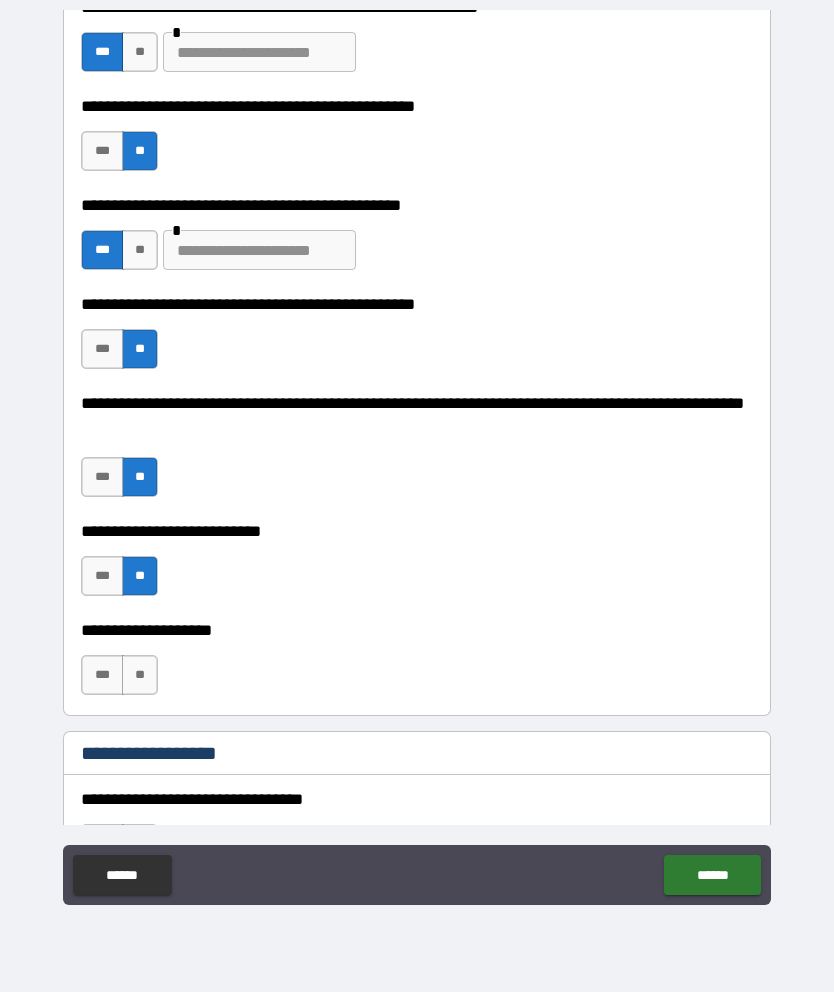 click on "***" at bounding box center [102, 675] 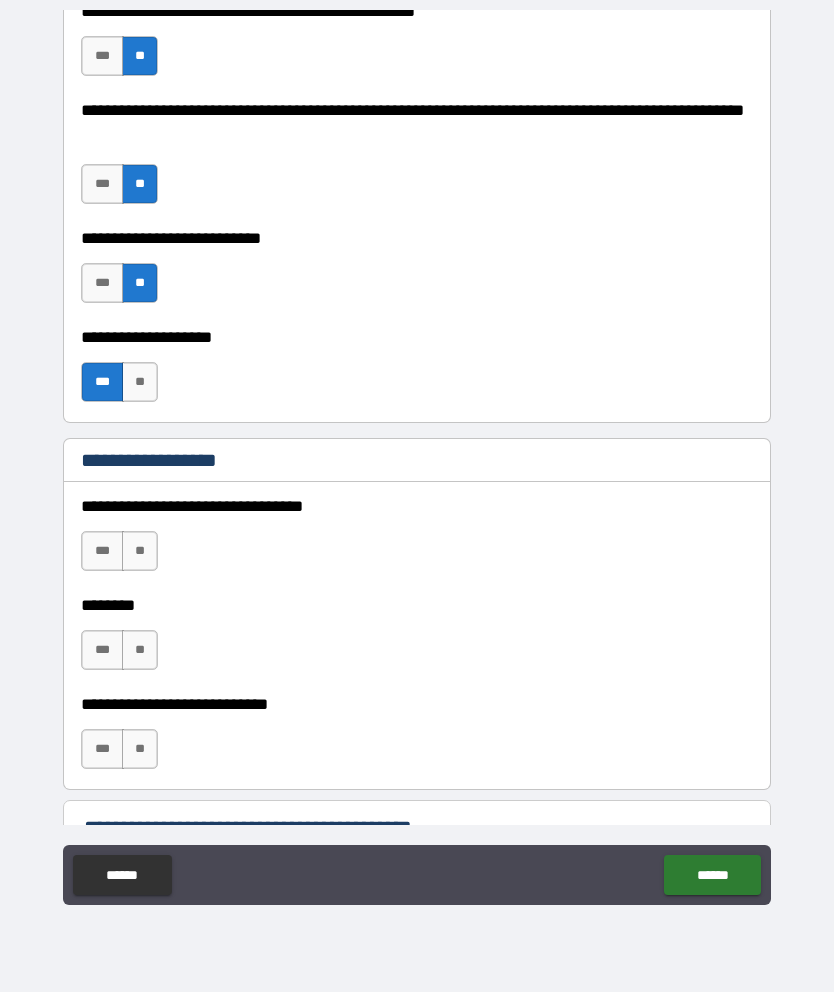 scroll, scrollTop: 748, scrollLeft: 0, axis: vertical 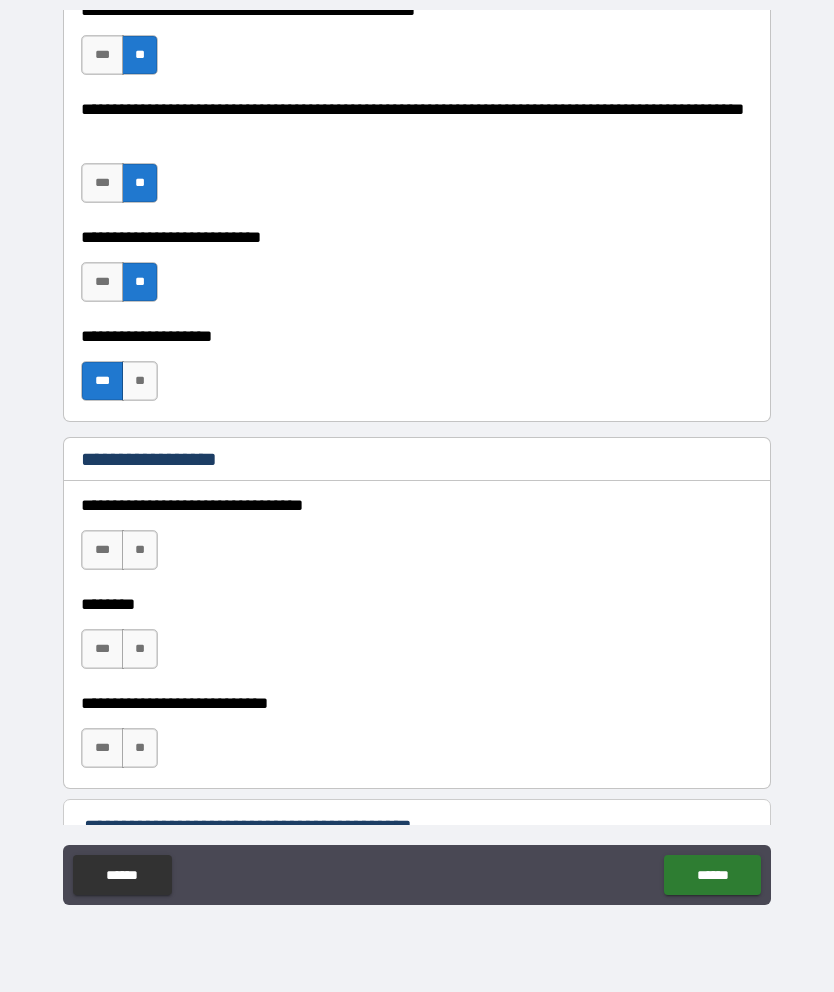 click on "**" at bounding box center (140, 550) 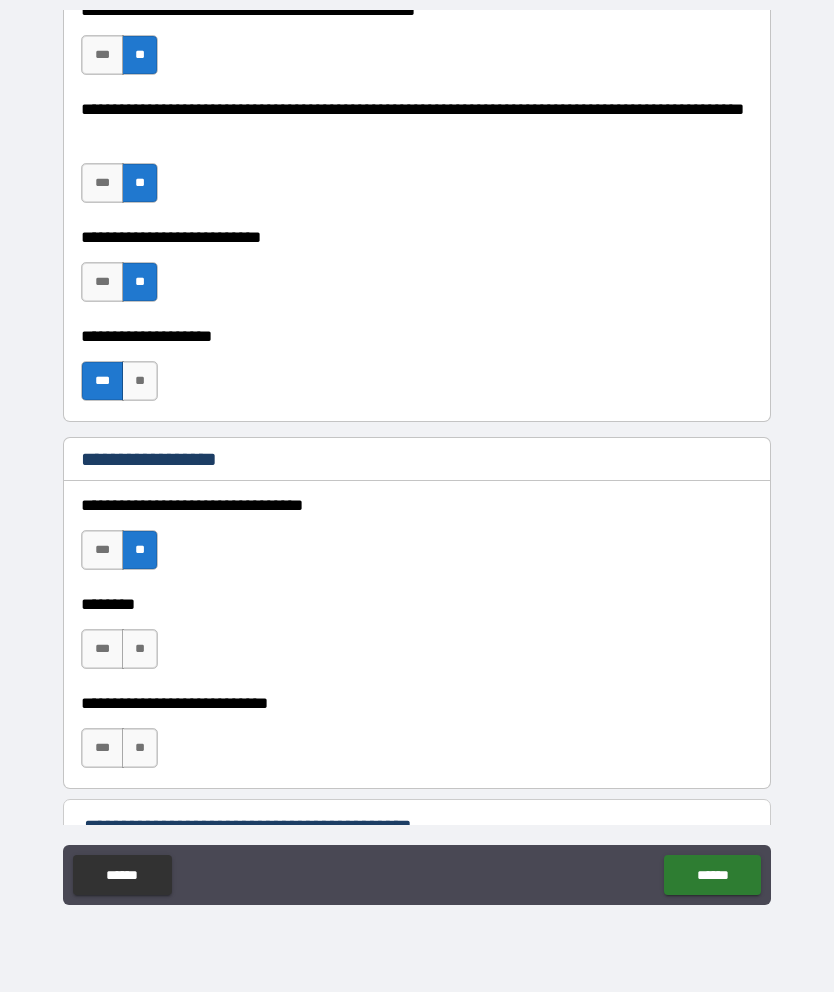 click on "**" at bounding box center [140, 649] 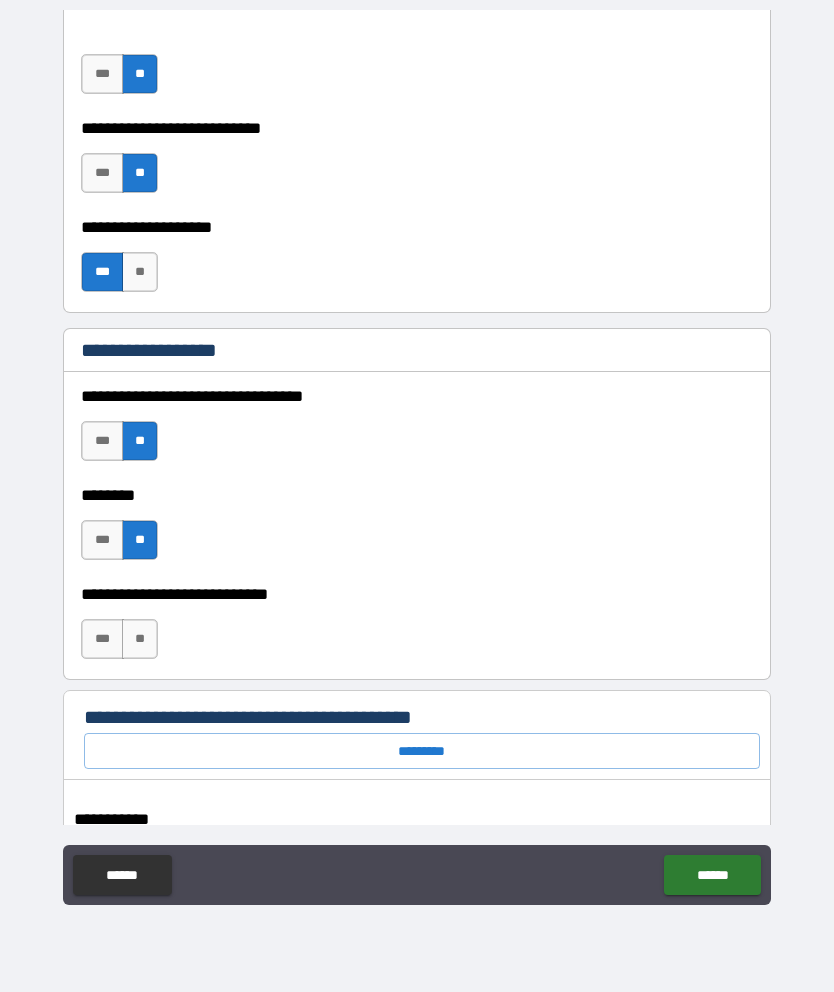 scroll, scrollTop: 866, scrollLeft: 0, axis: vertical 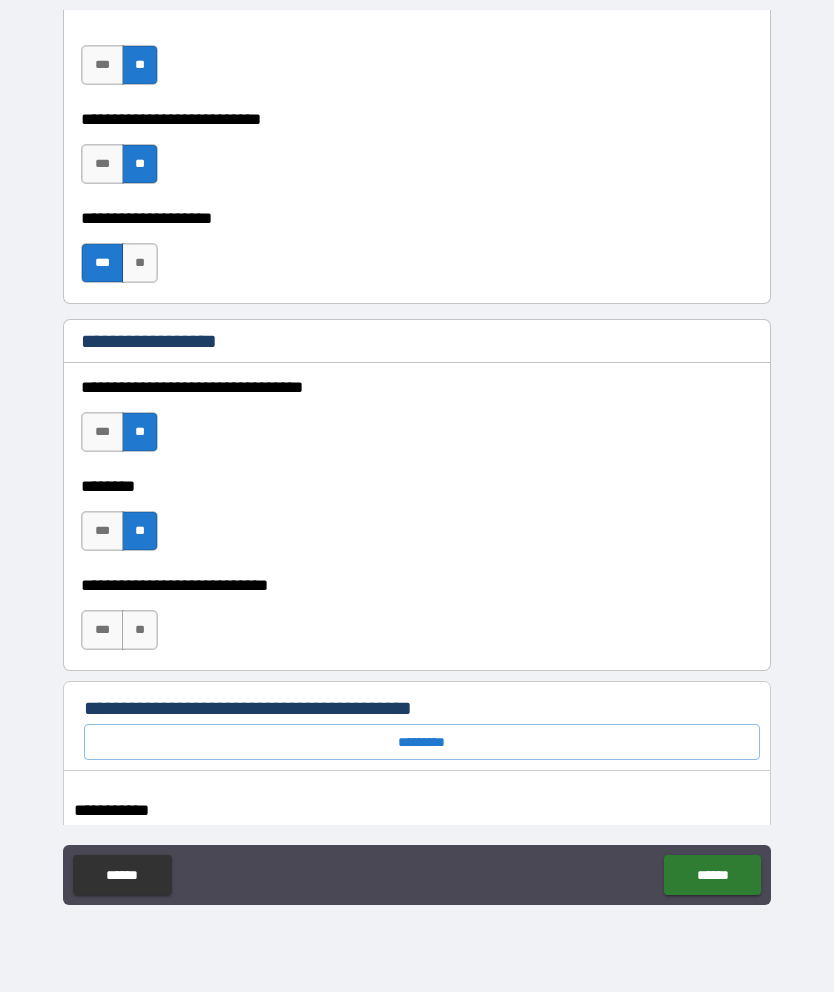 click on "**" at bounding box center [140, 630] 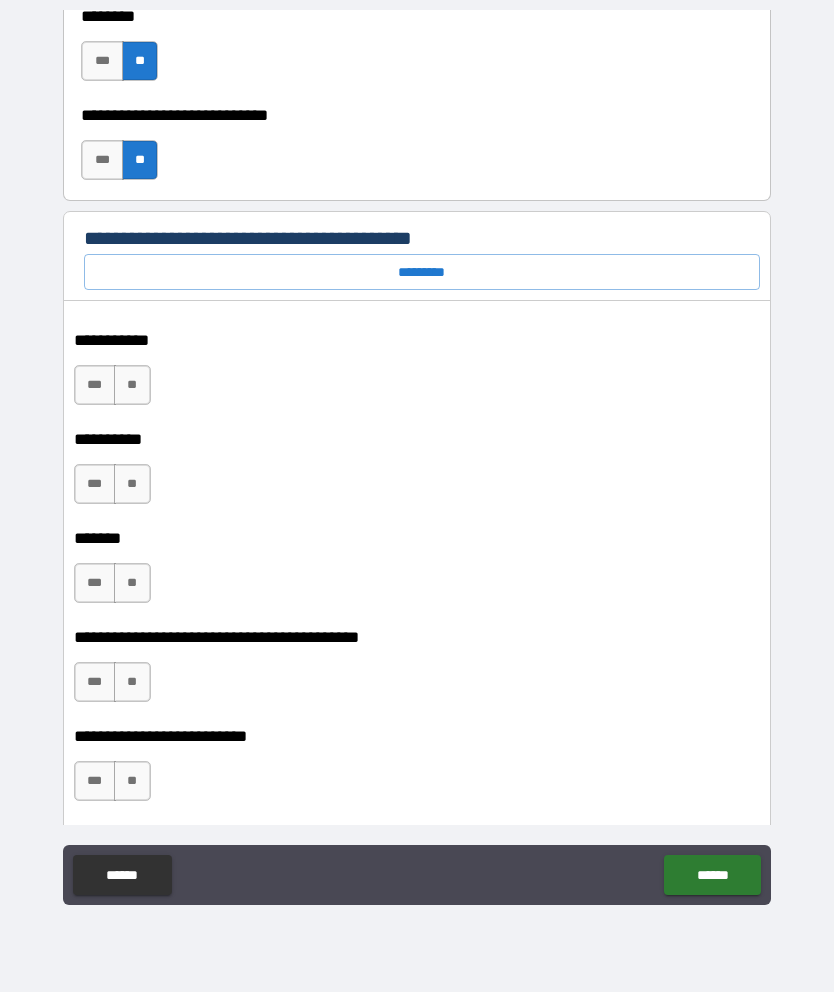 scroll, scrollTop: 1338, scrollLeft: 0, axis: vertical 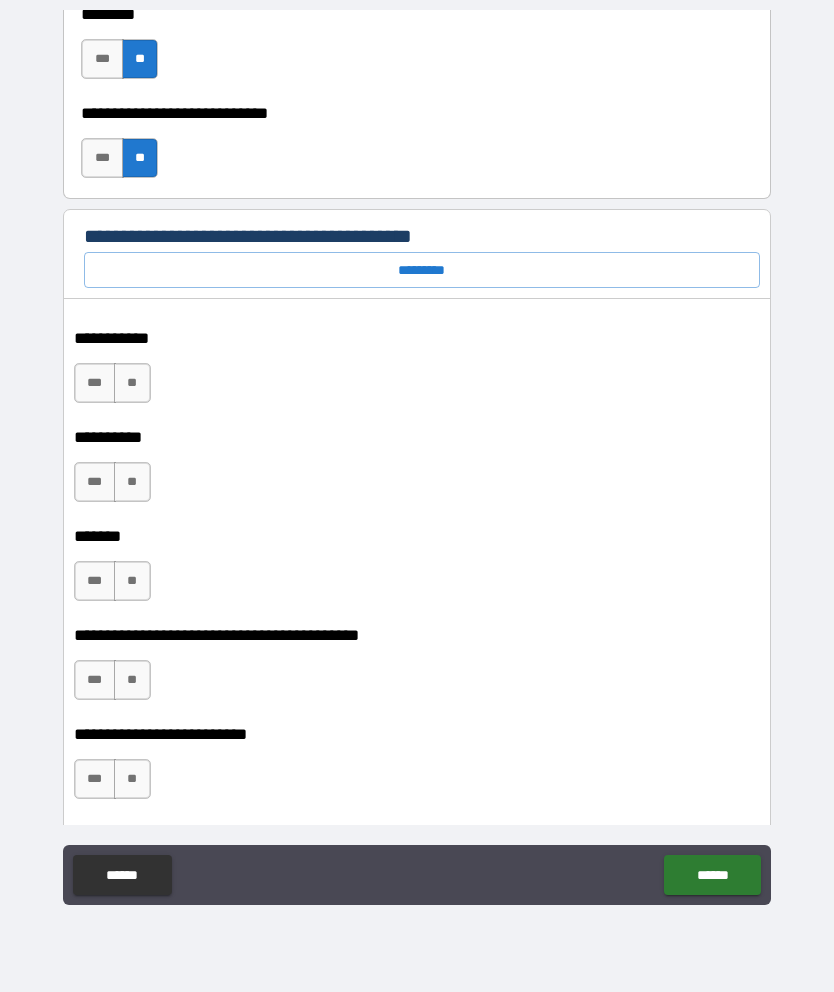 click on "**" at bounding box center [132, 383] 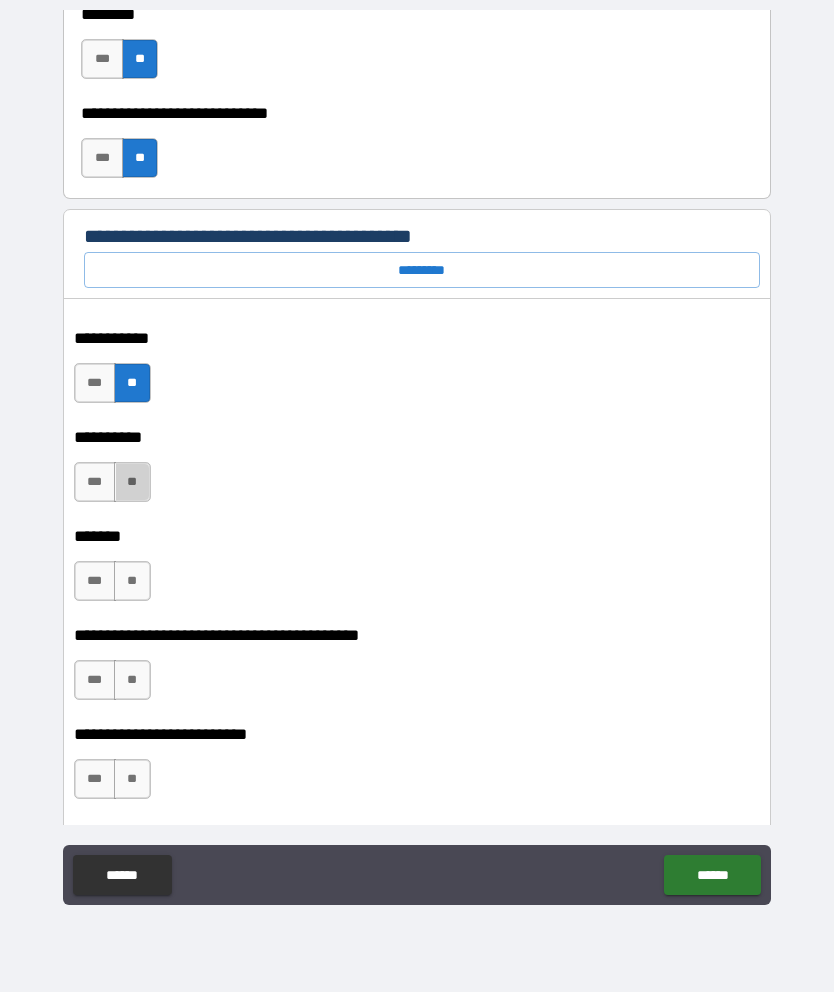 click on "**" at bounding box center [132, 482] 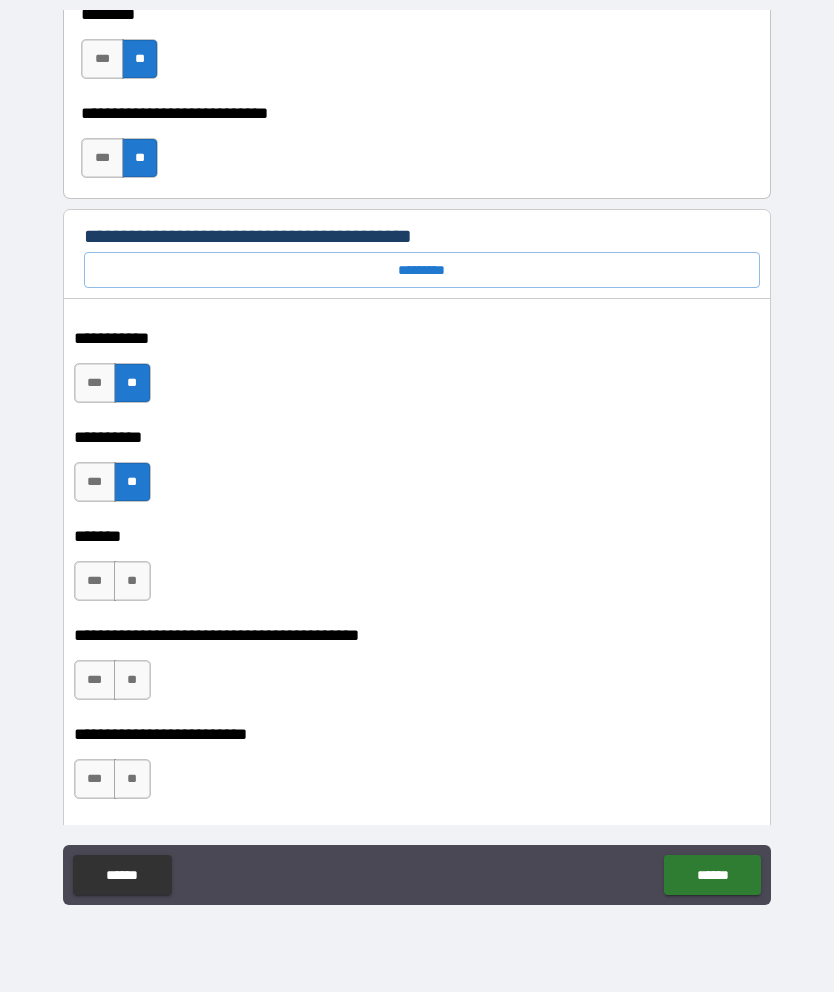click on "**" at bounding box center [132, 581] 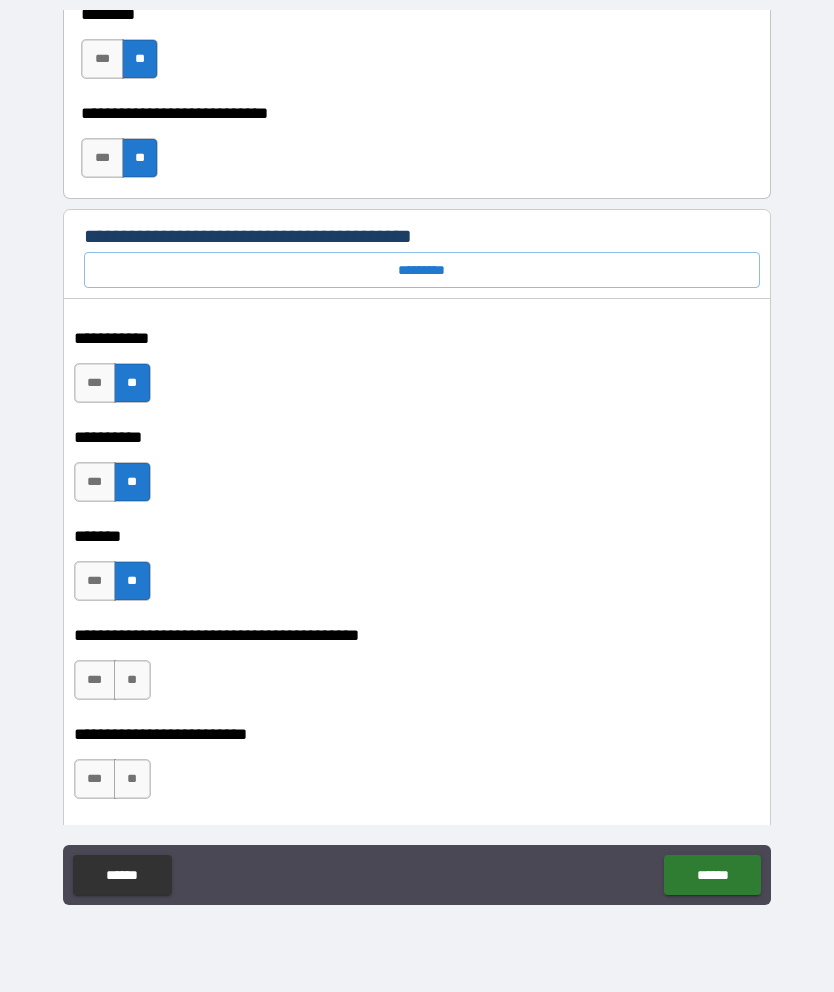 click on "**" at bounding box center [132, 680] 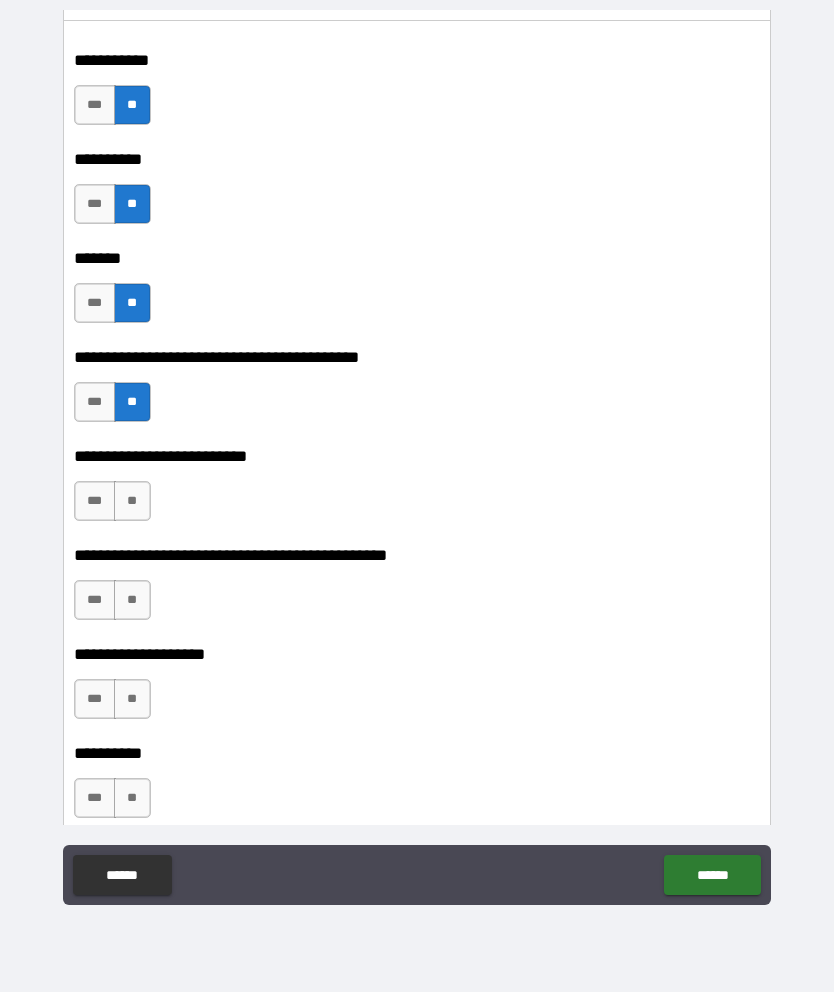 scroll, scrollTop: 1617, scrollLeft: 0, axis: vertical 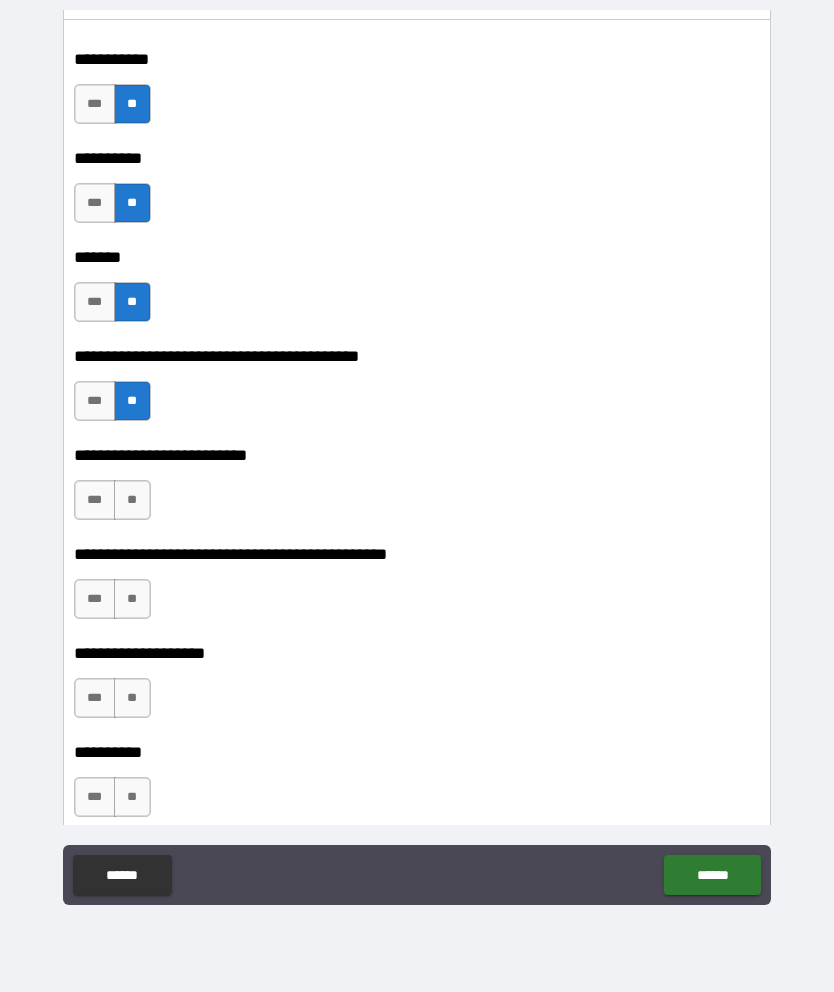 click on "**" at bounding box center [132, 500] 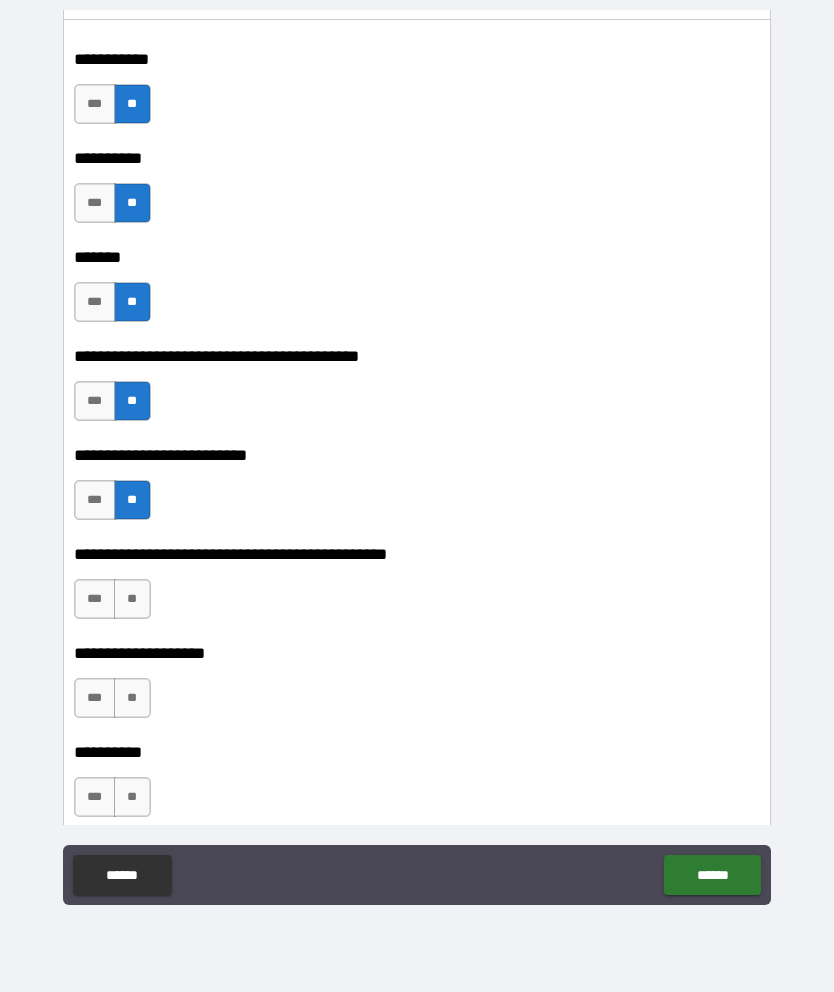 click on "**" at bounding box center (132, 599) 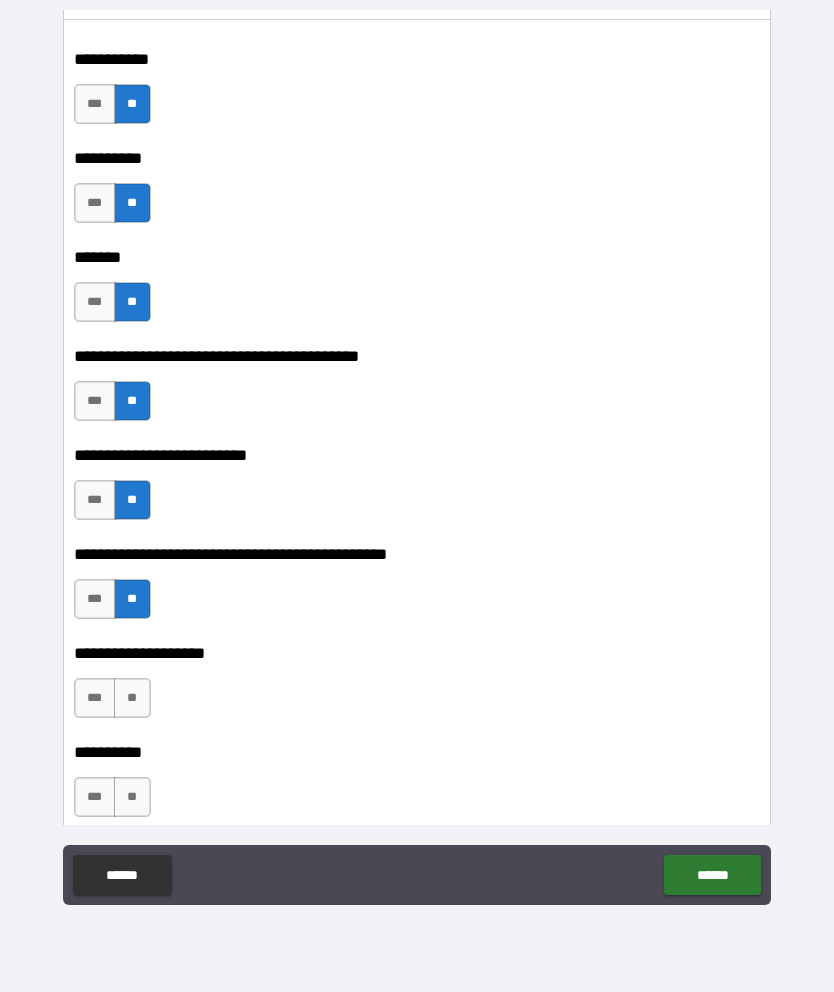 click on "**" at bounding box center (132, 698) 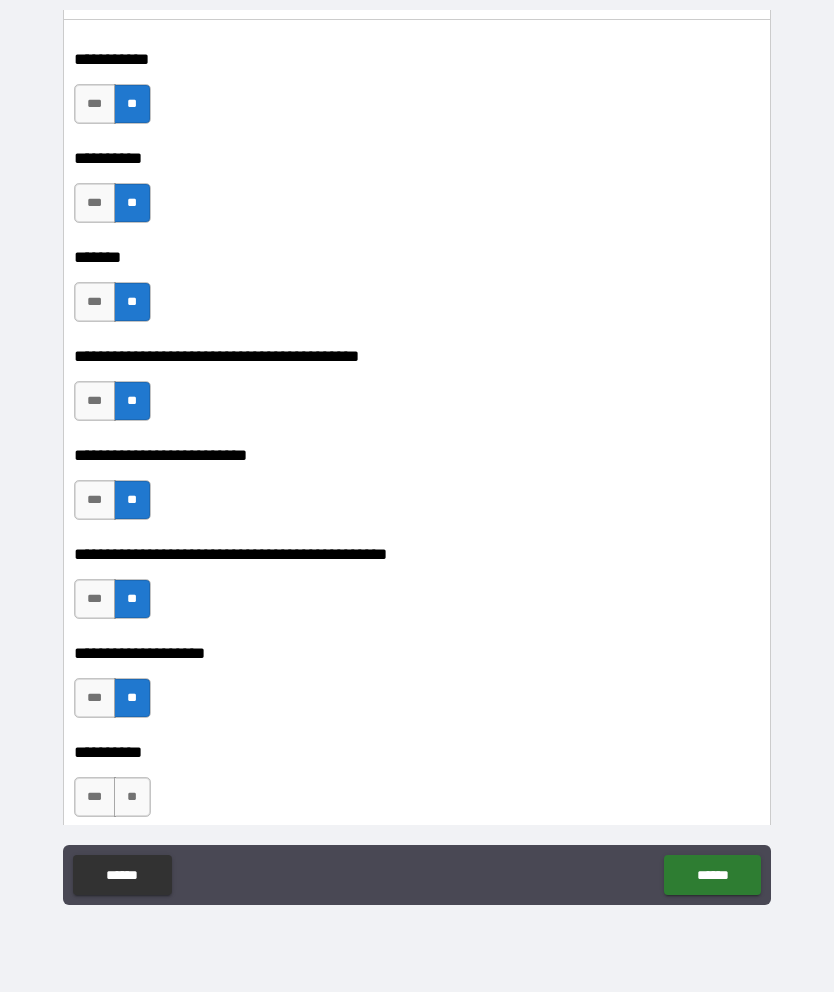 click on "***" at bounding box center [95, 698] 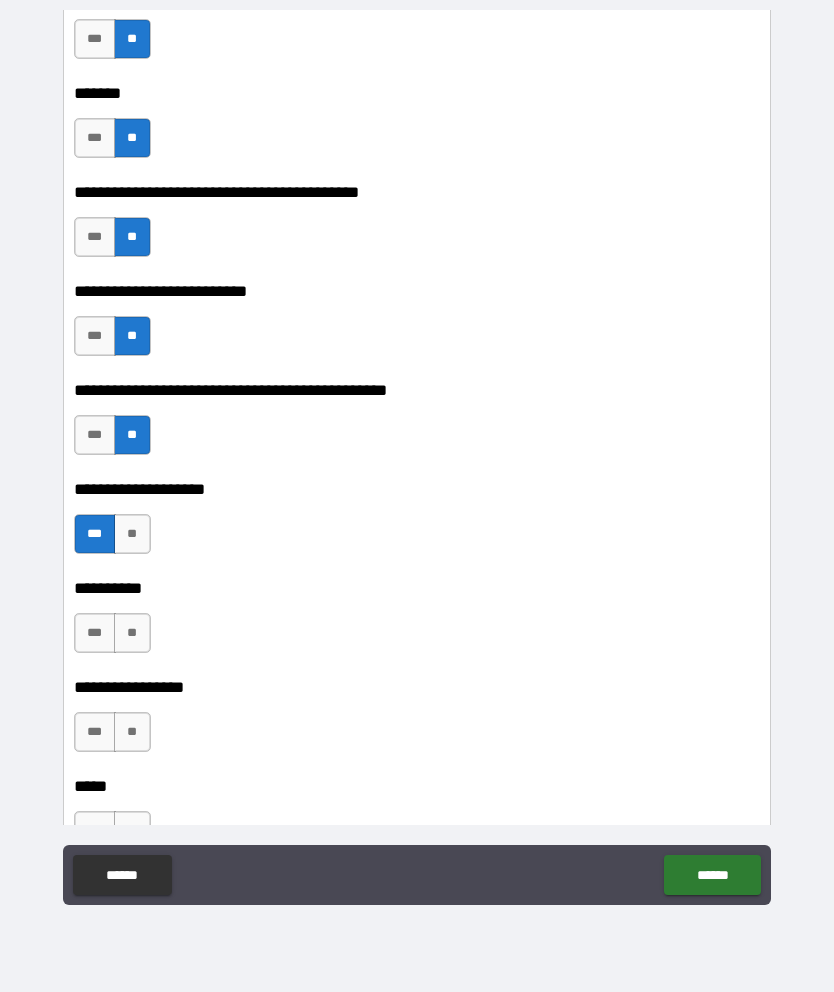 scroll, scrollTop: 1786, scrollLeft: 0, axis: vertical 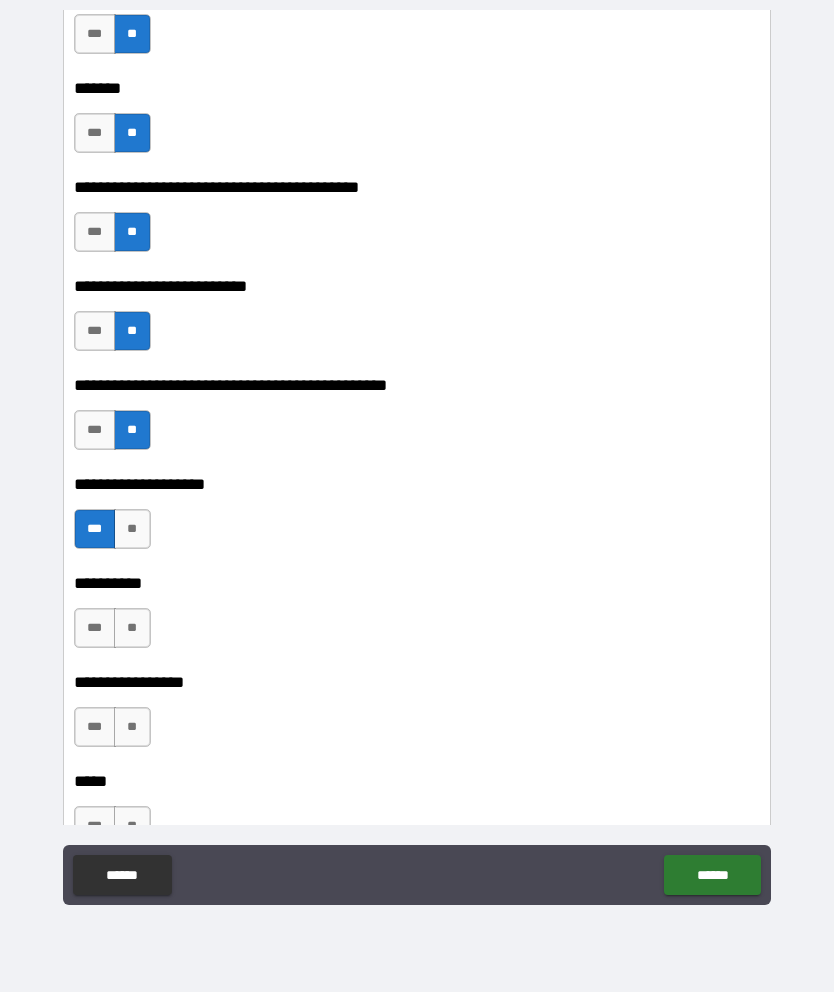 click on "**" at bounding box center [132, 628] 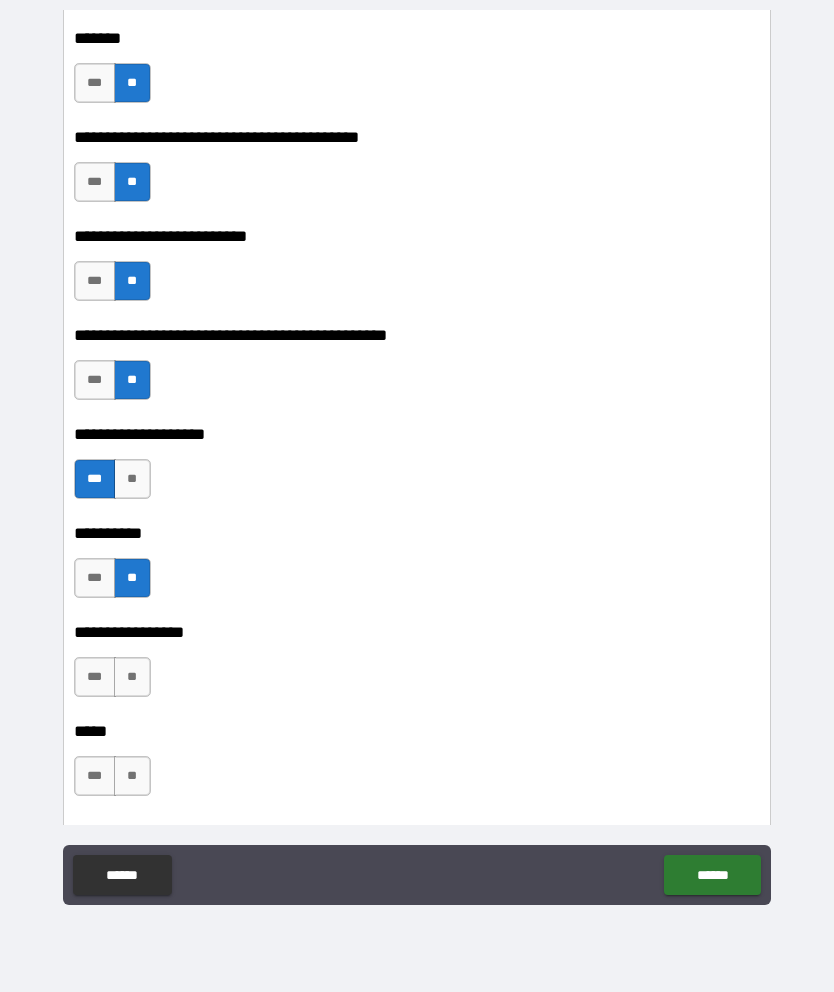 scroll, scrollTop: 1855, scrollLeft: 0, axis: vertical 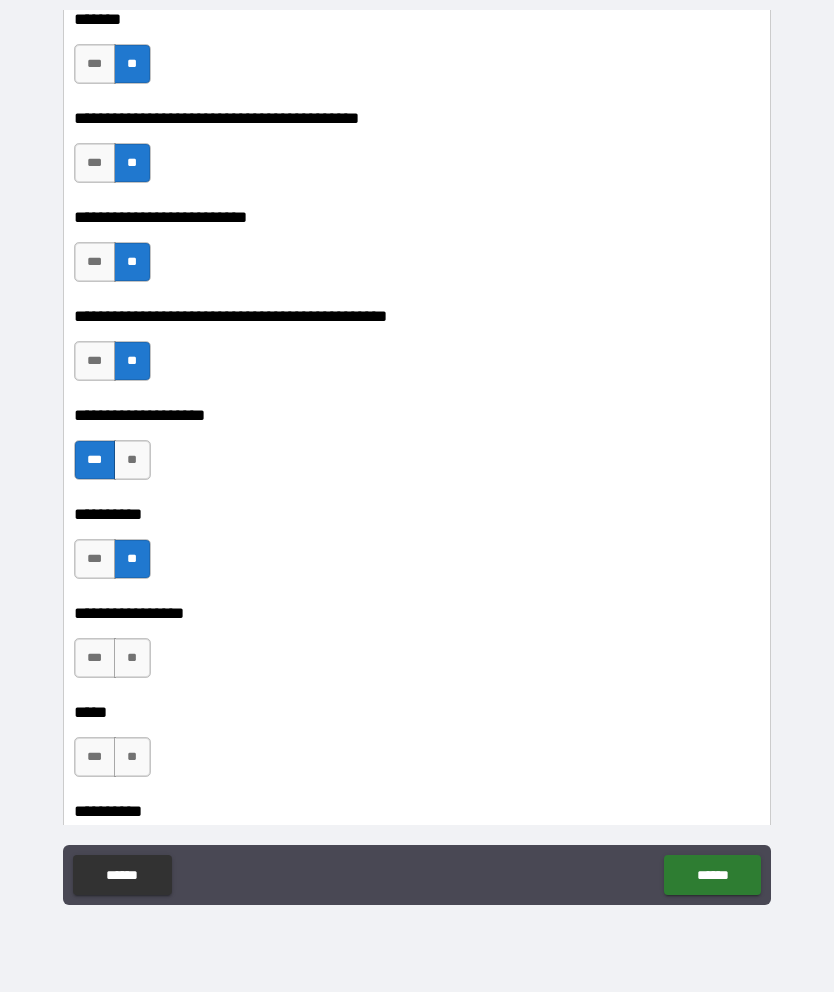 click on "**" at bounding box center (132, 658) 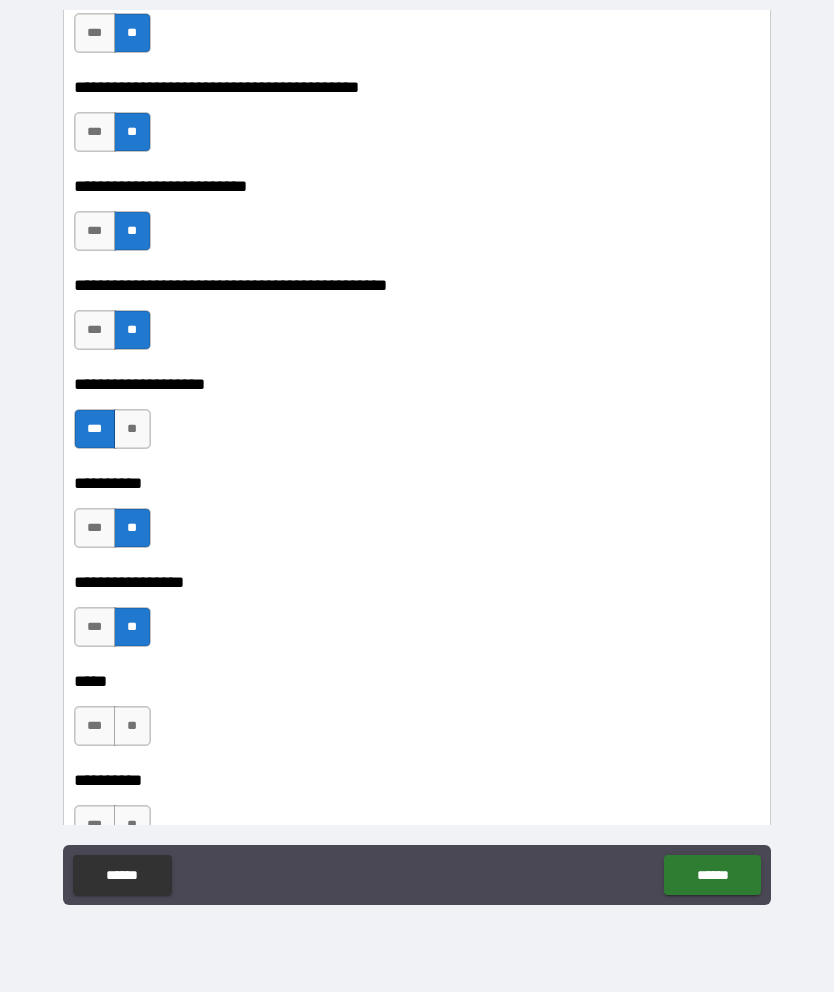 scroll, scrollTop: 1888, scrollLeft: 0, axis: vertical 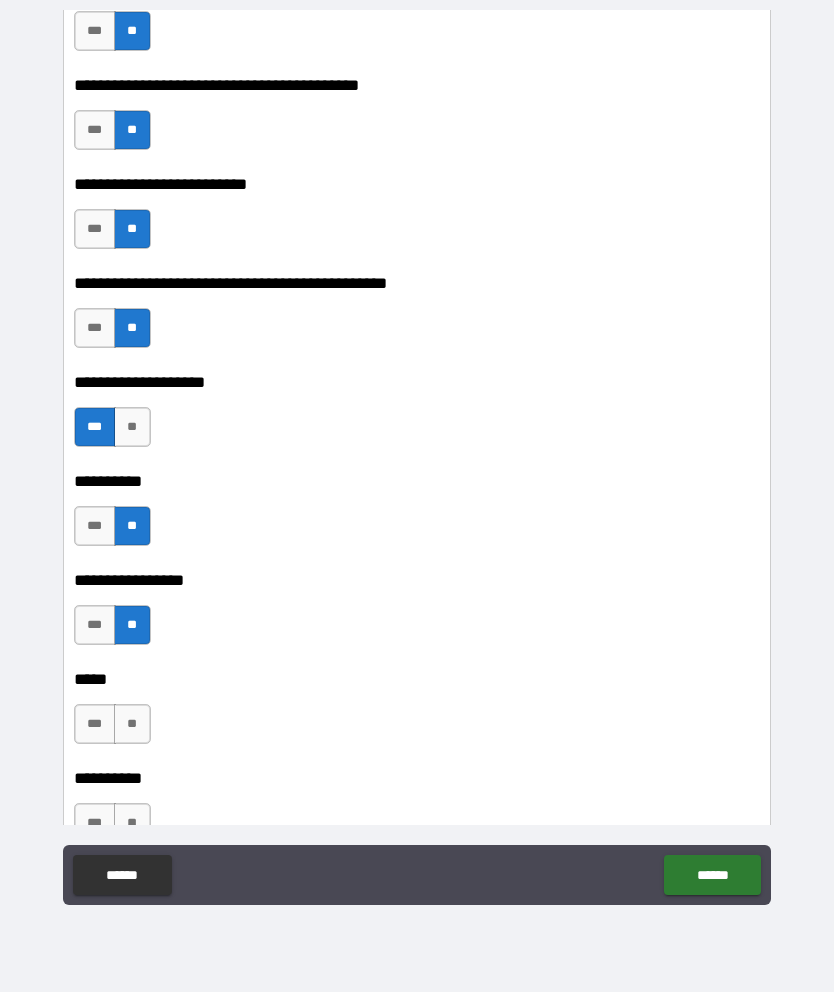 click on "**" at bounding box center [132, 724] 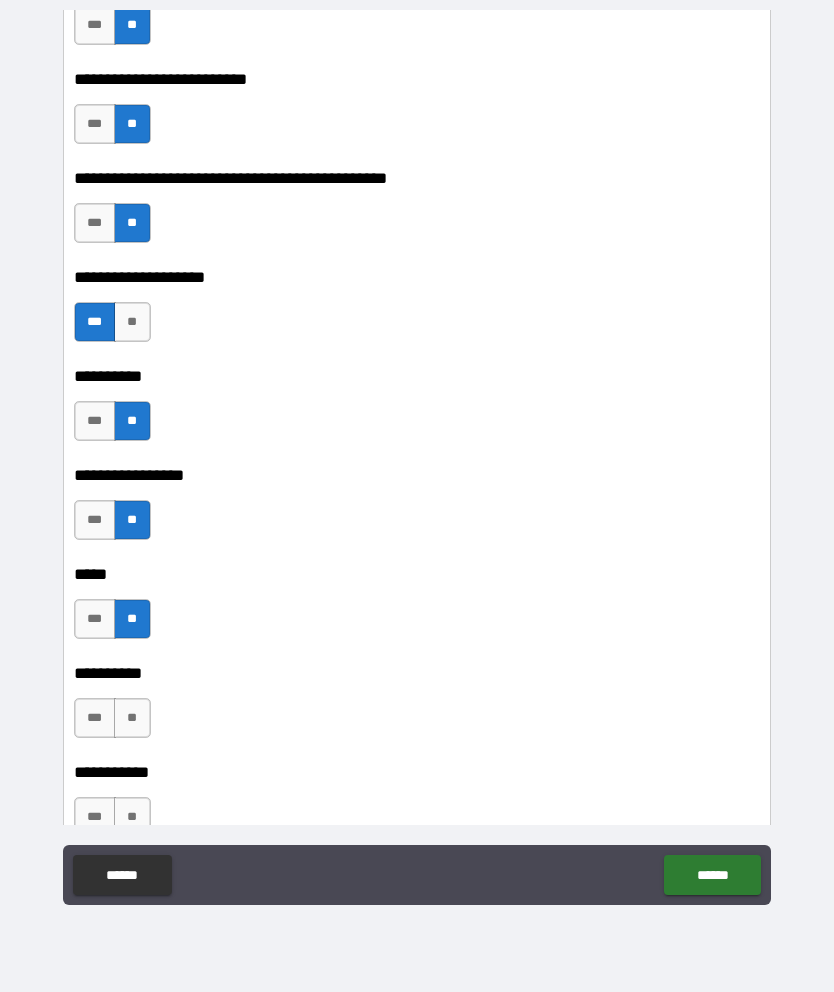 scroll, scrollTop: 1996, scrollLeft: 0, axis: vertical 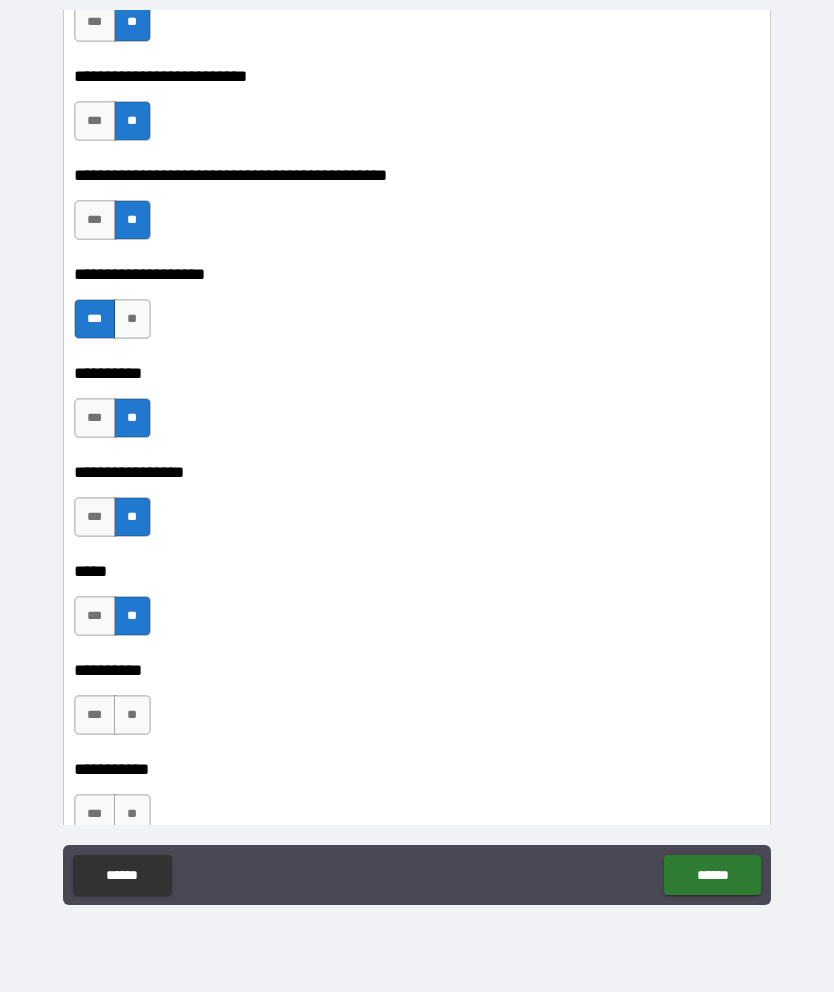 click on "**" at bounding box center (132, 715) 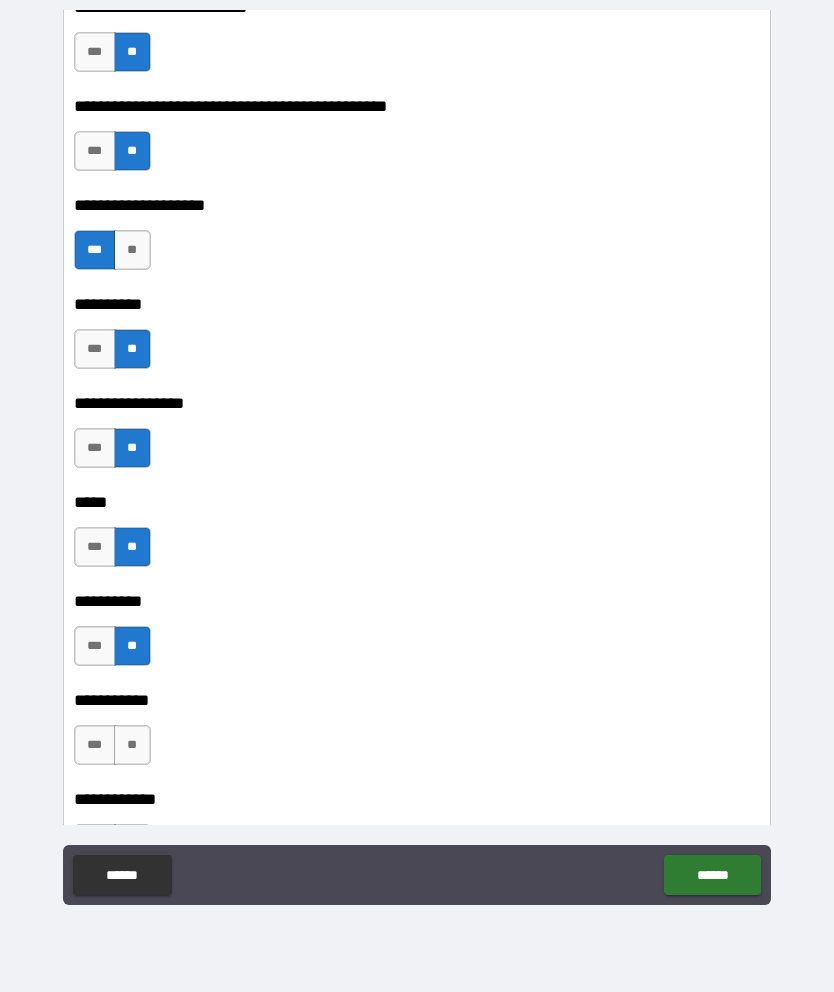 click on "**" at bounding box center (132, 745) 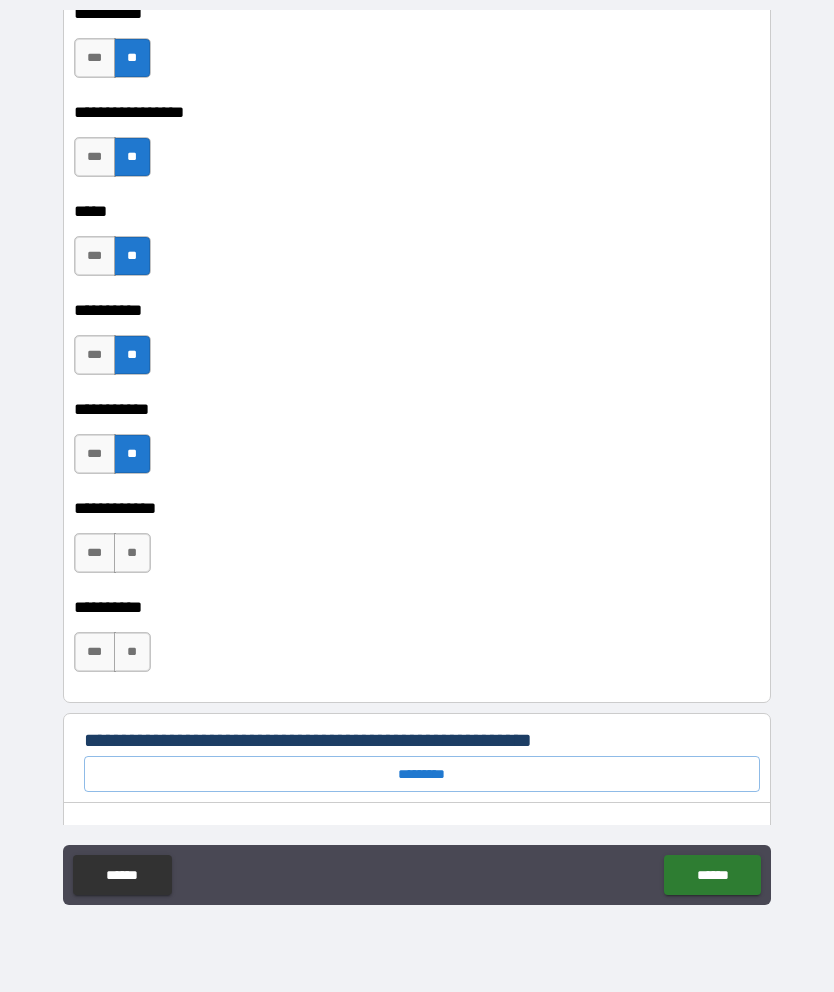 scroll, scrollTop: 2357, scrollLeft: 0, axis: vertical 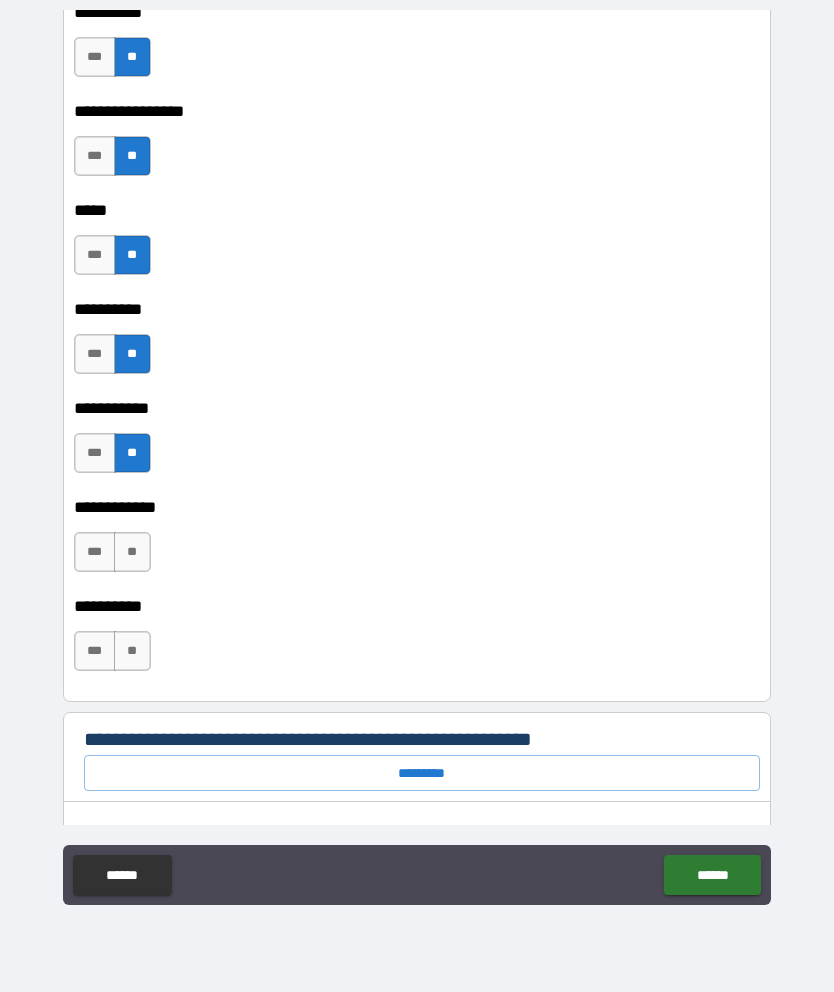 click on "**" at bounding box center [132, 552] 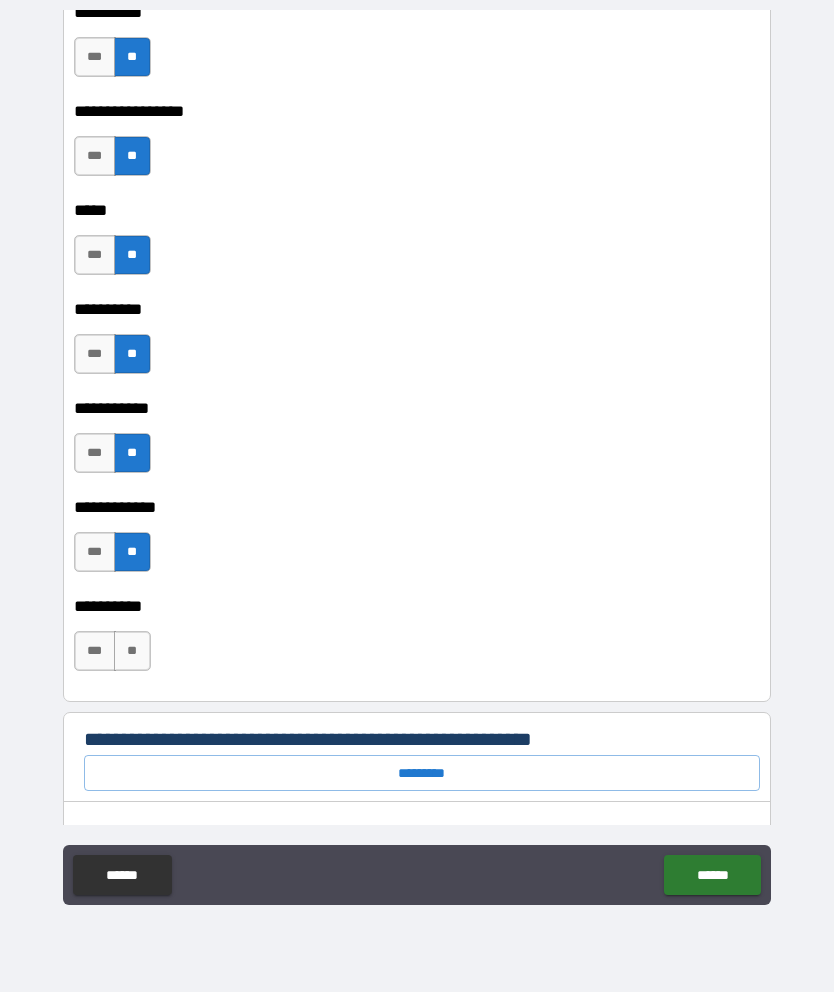 click on "**" at bounding box center (132, 651) 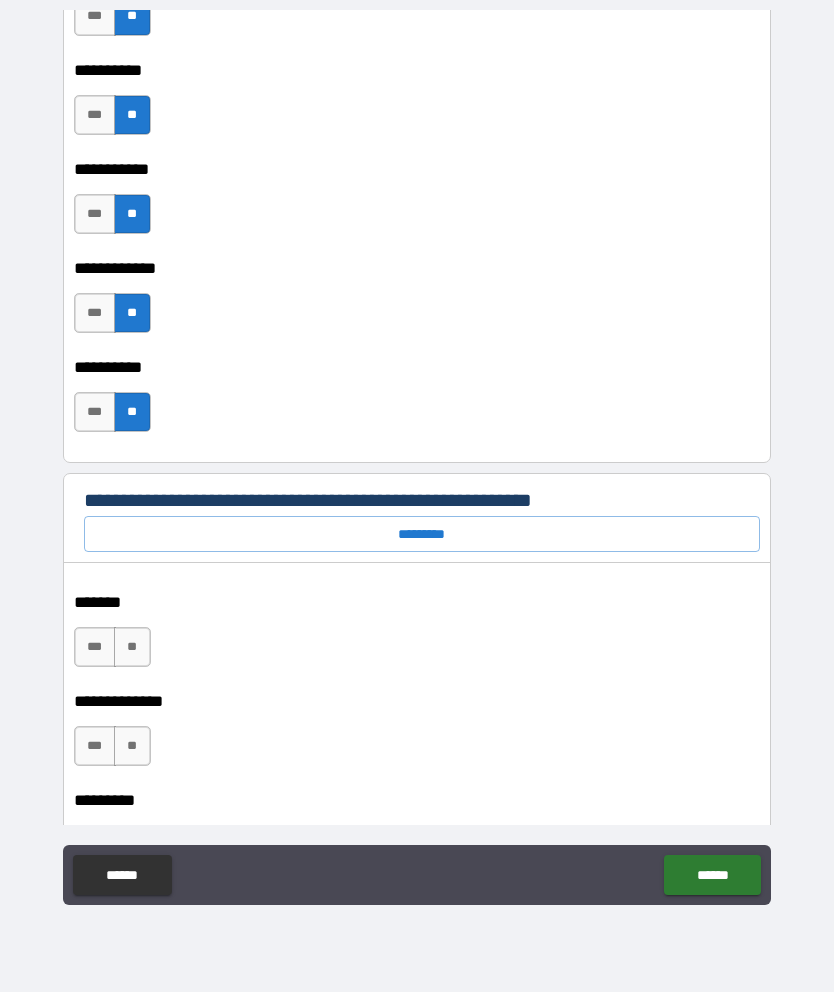 scroll, scrollTop: 2603, scrollLeft: 0, axis: vertical 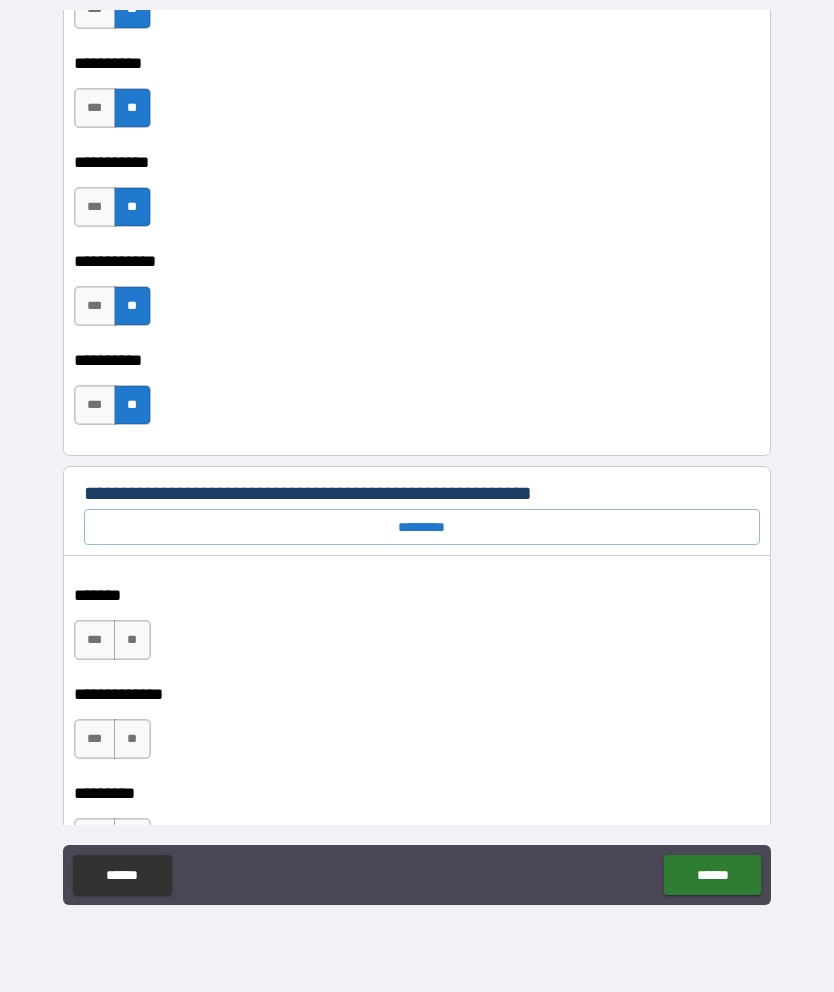 click on "**" at bounding box center (132, 640) 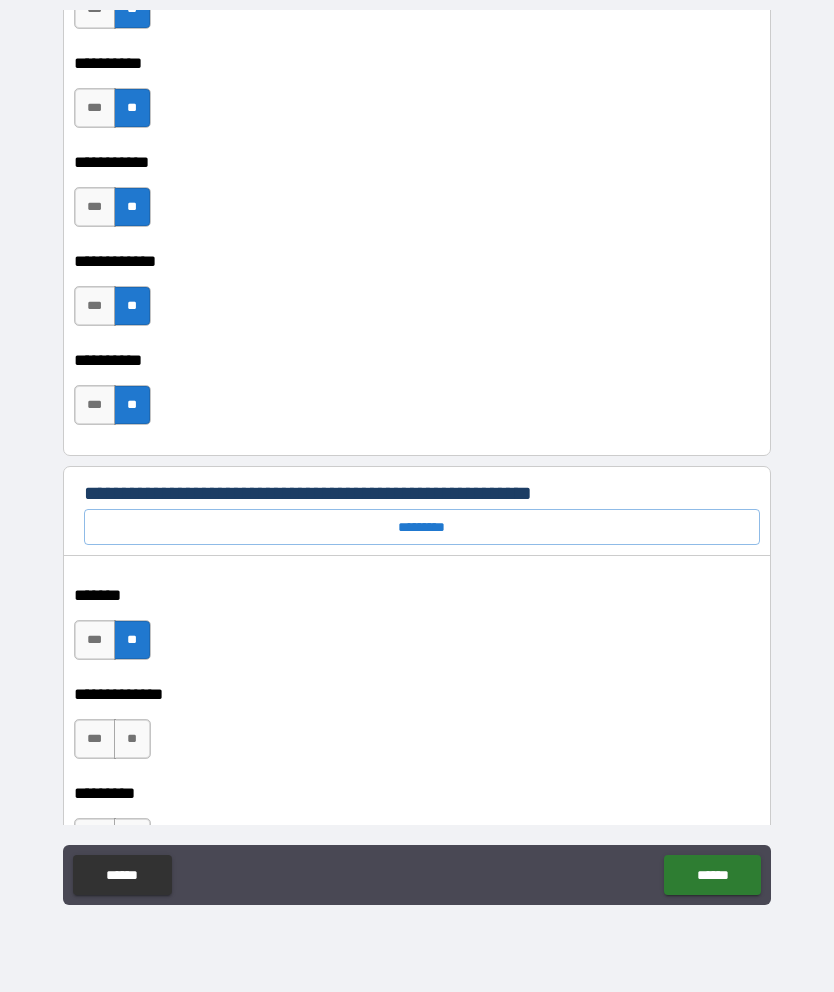 click on "**" at bounding box center [132, 739] 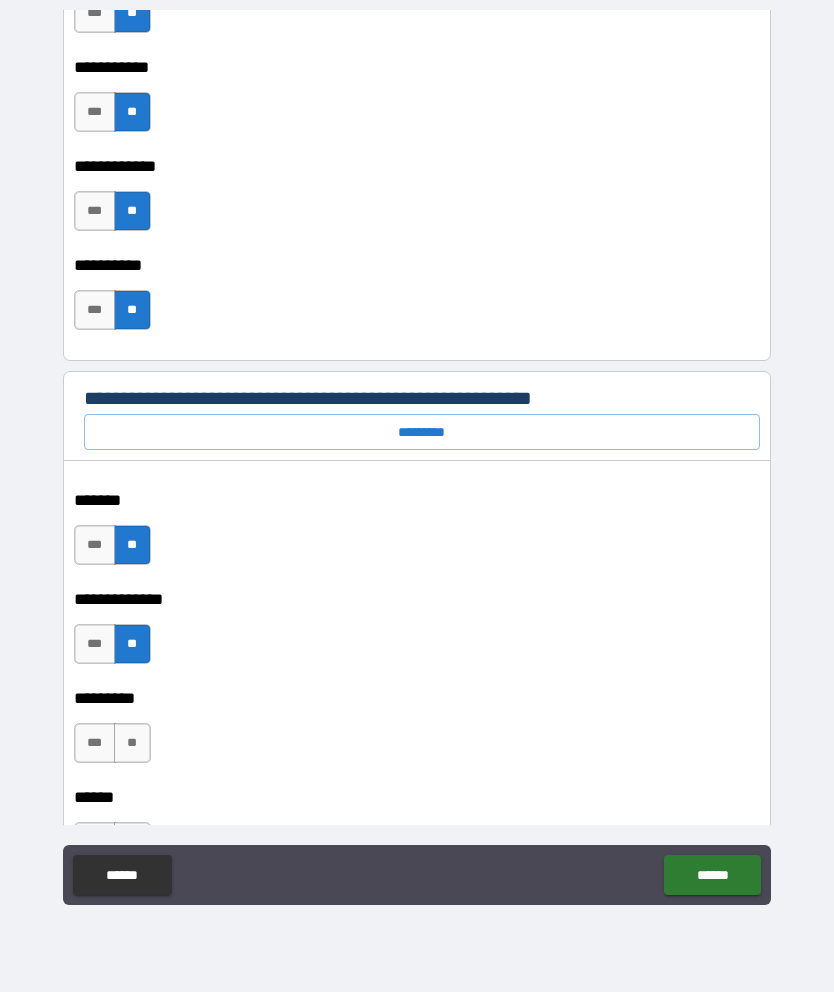 click on "**" at bounding box center (132, 743) 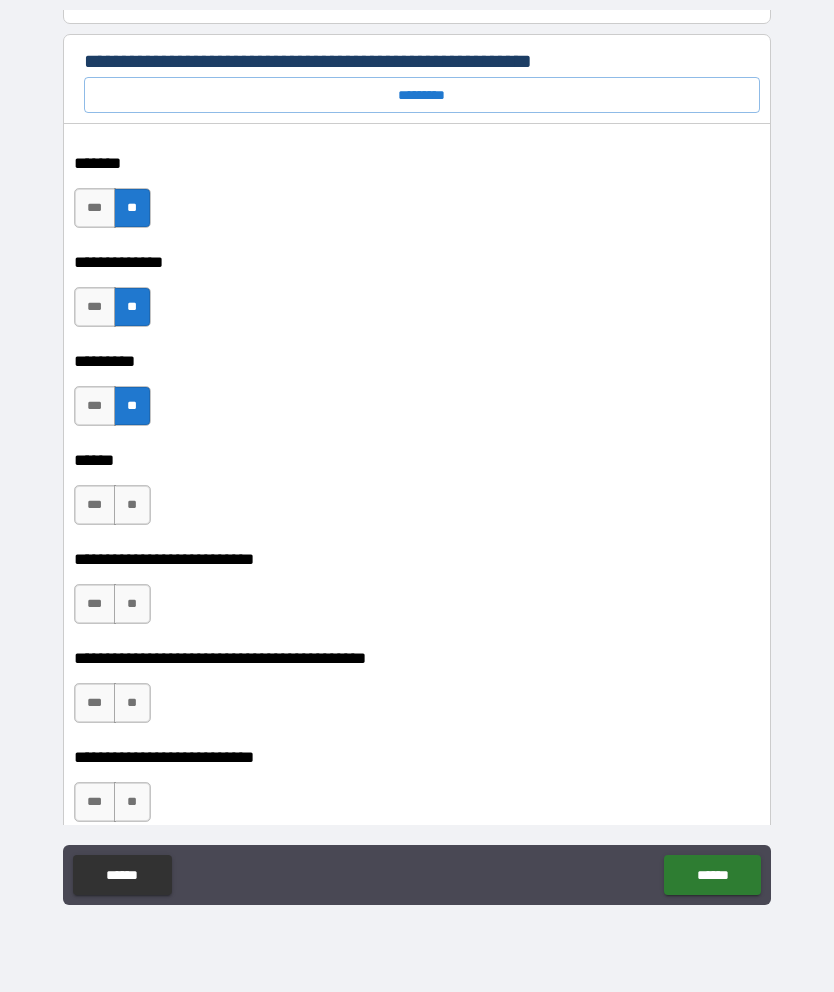 scroll, scrollTop: 3038, scrollLeft: 0, axis: vertical 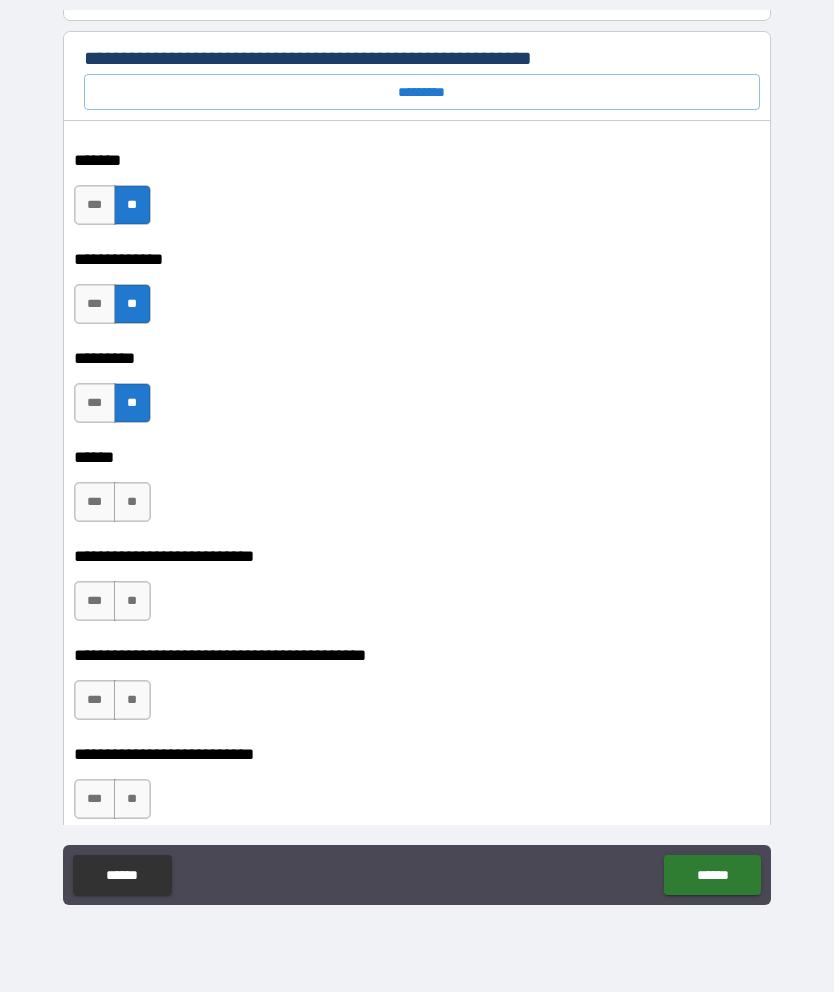 click on "**" at bounding box center (132, 502) 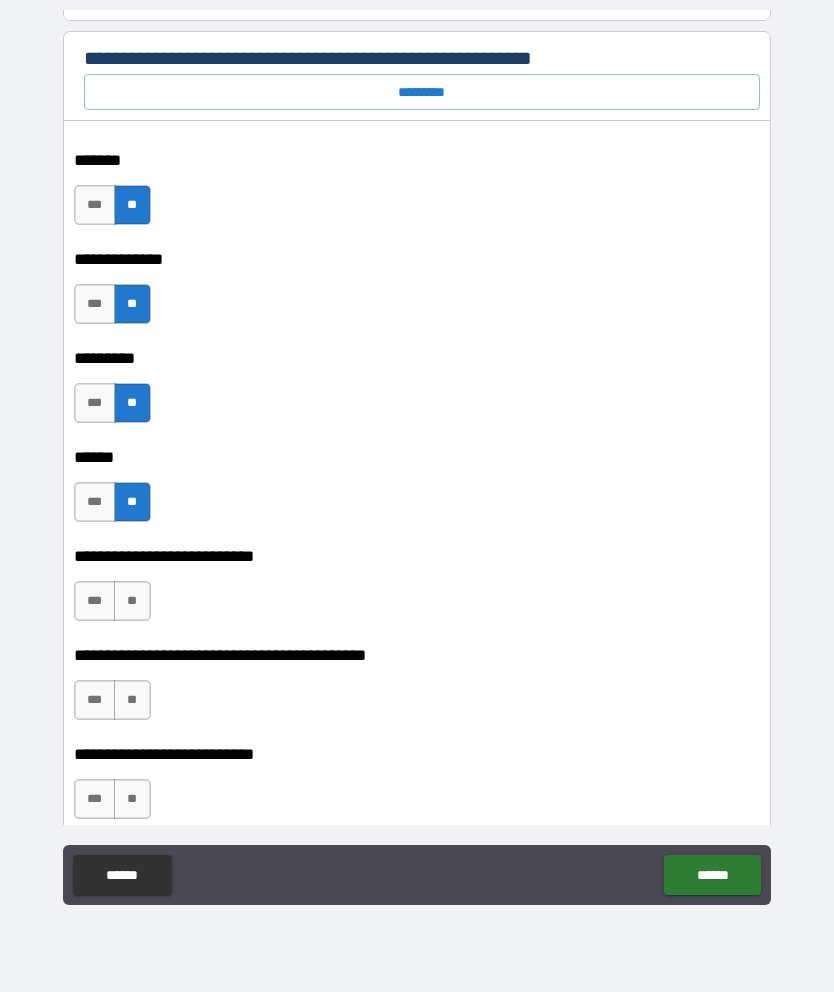 click on "**" at bounding box center (132, 601) 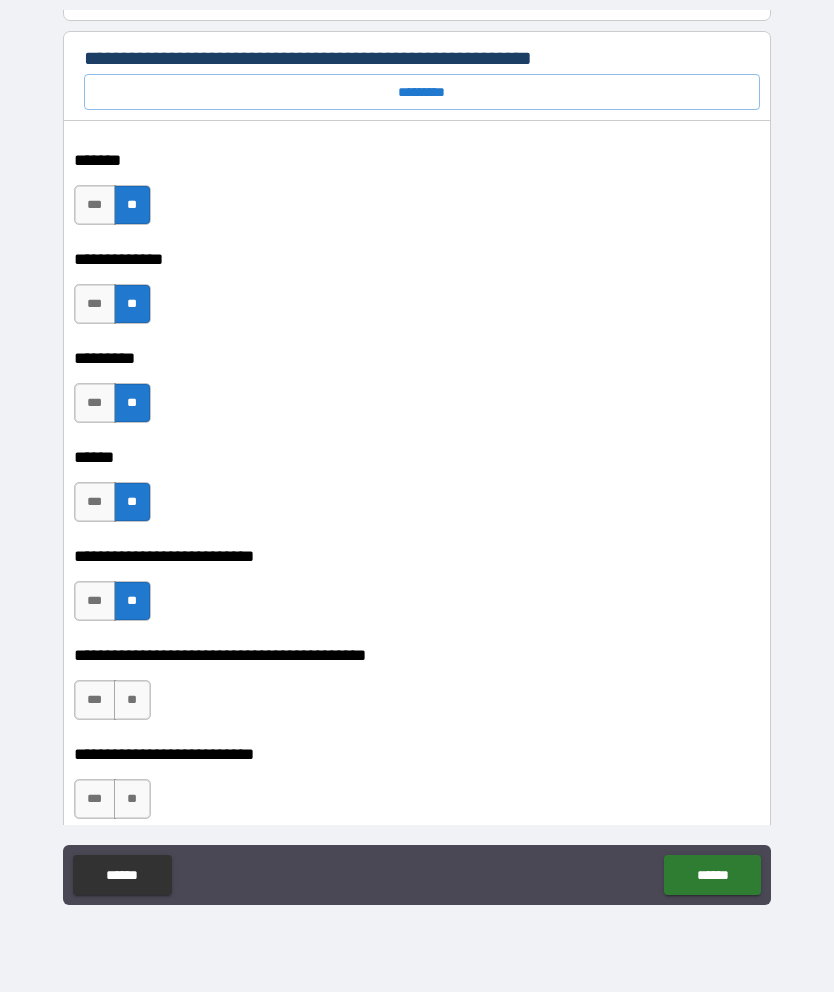 click on "**" at bounding box center (132, 700) 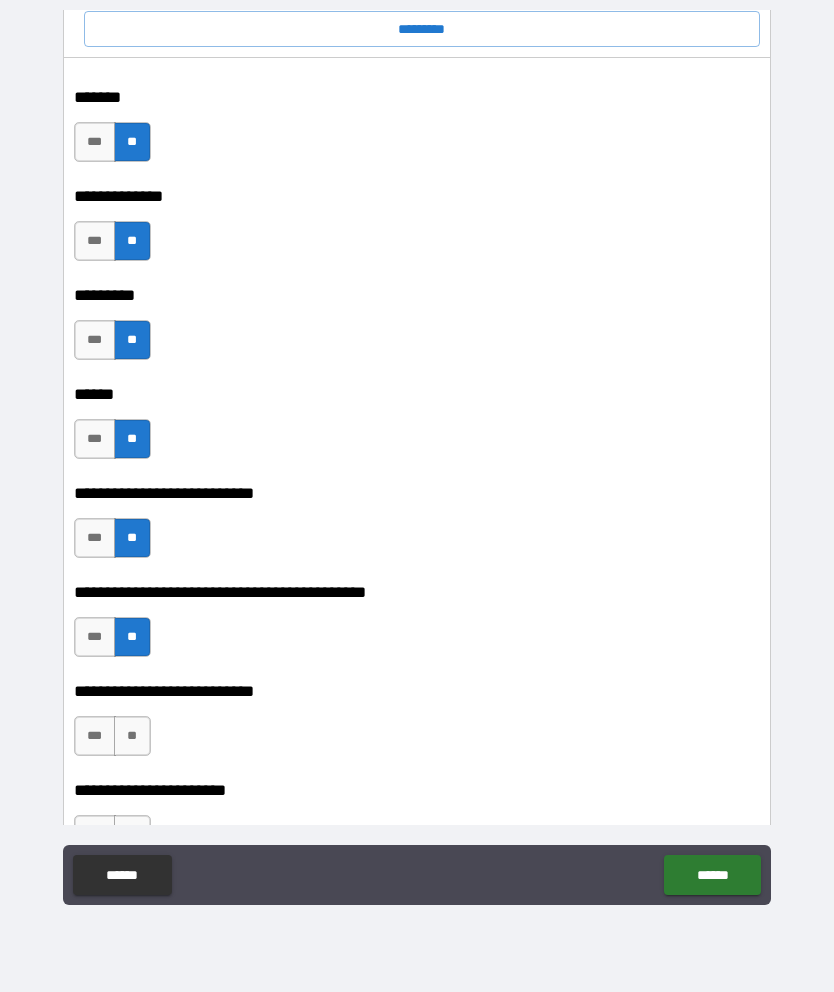 scroll, scrollTop: 3109, scrollLeft: 0, axis: vertical 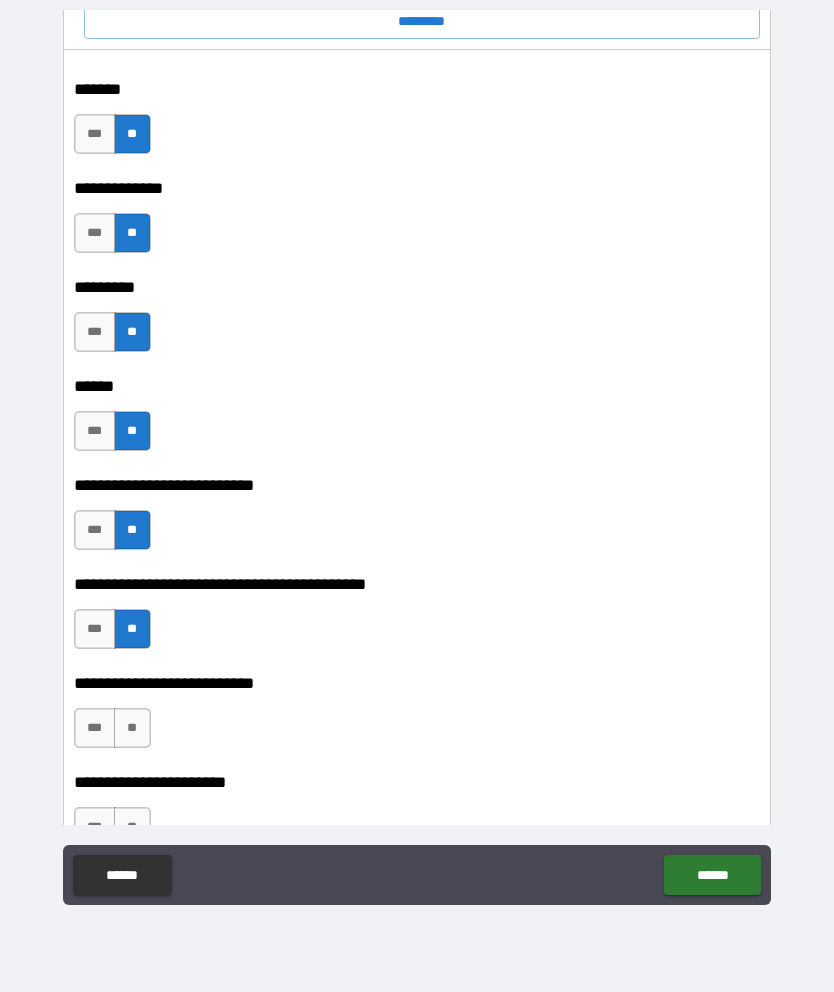click on "***" at bounding box center [95, 728] 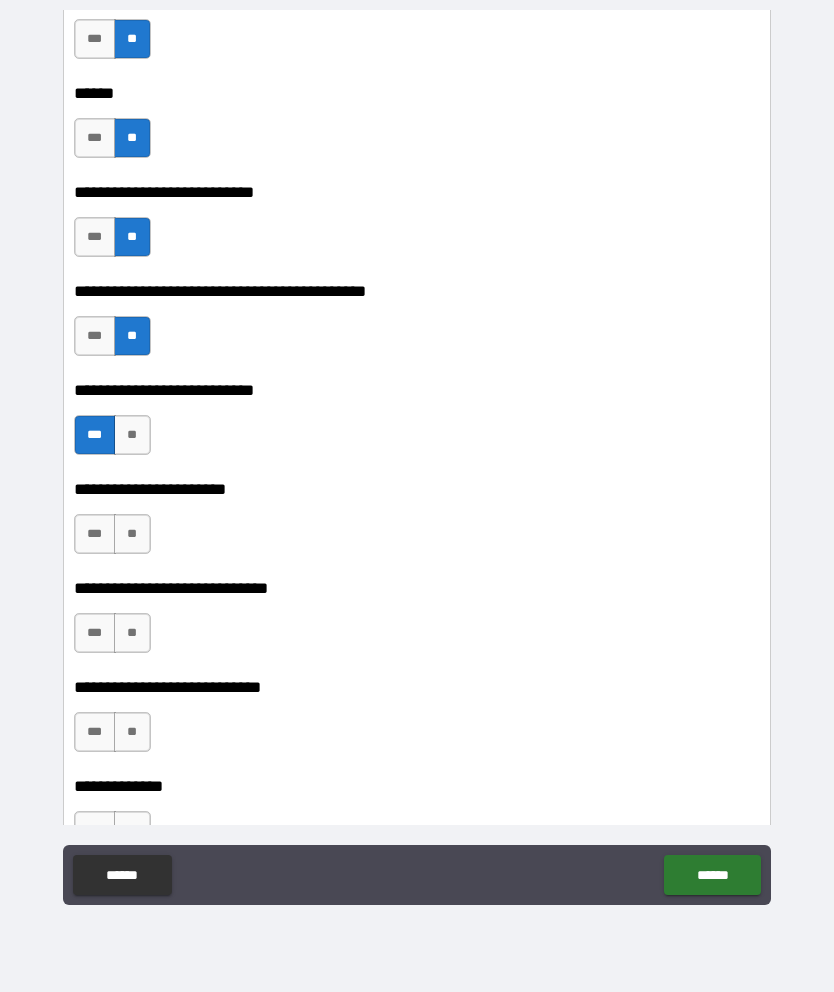 scroll, scrollTop: 3402, scrollLeft: 0, axis: vertical 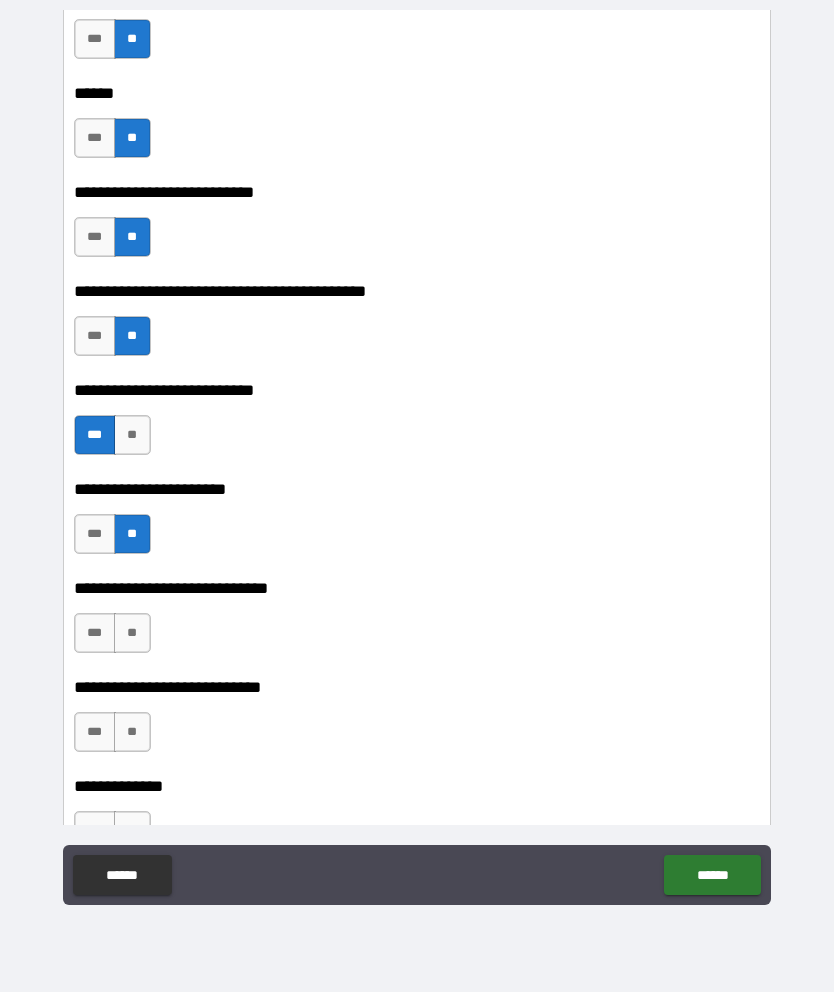 click on "**" at bounding box center (132, 633) 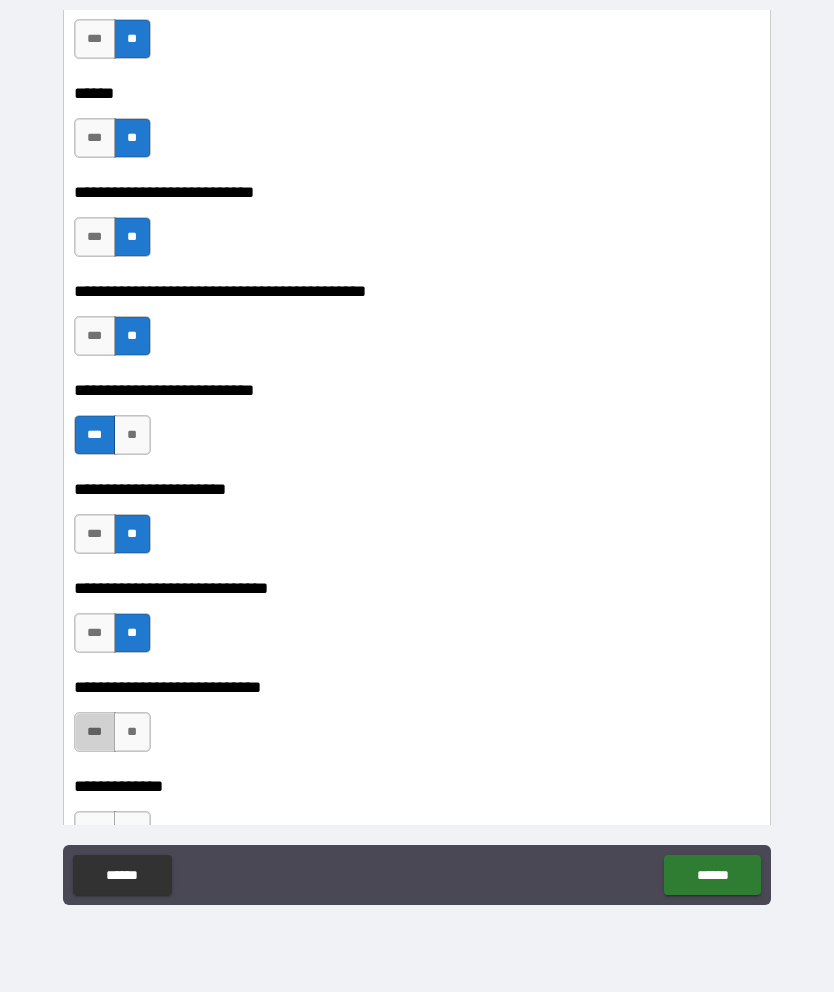 click on "***" at bounding box center (95, 732) 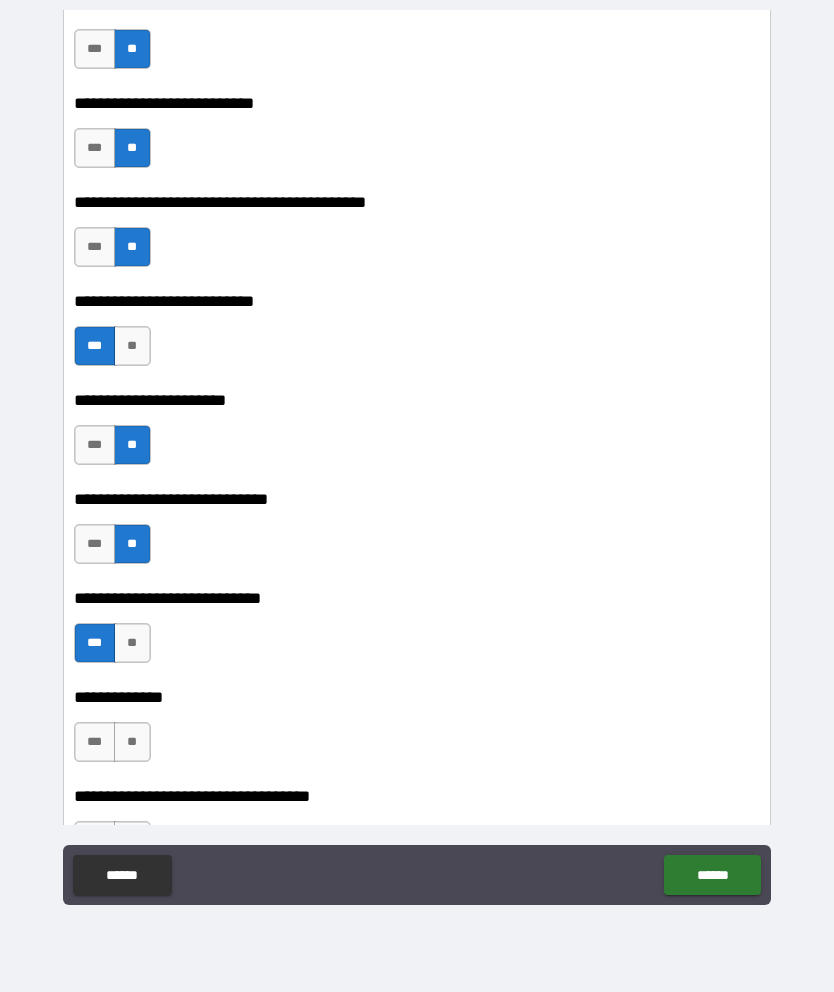 scroll, scrollTop: 3496, scrollLeft: 0, axis: vertical 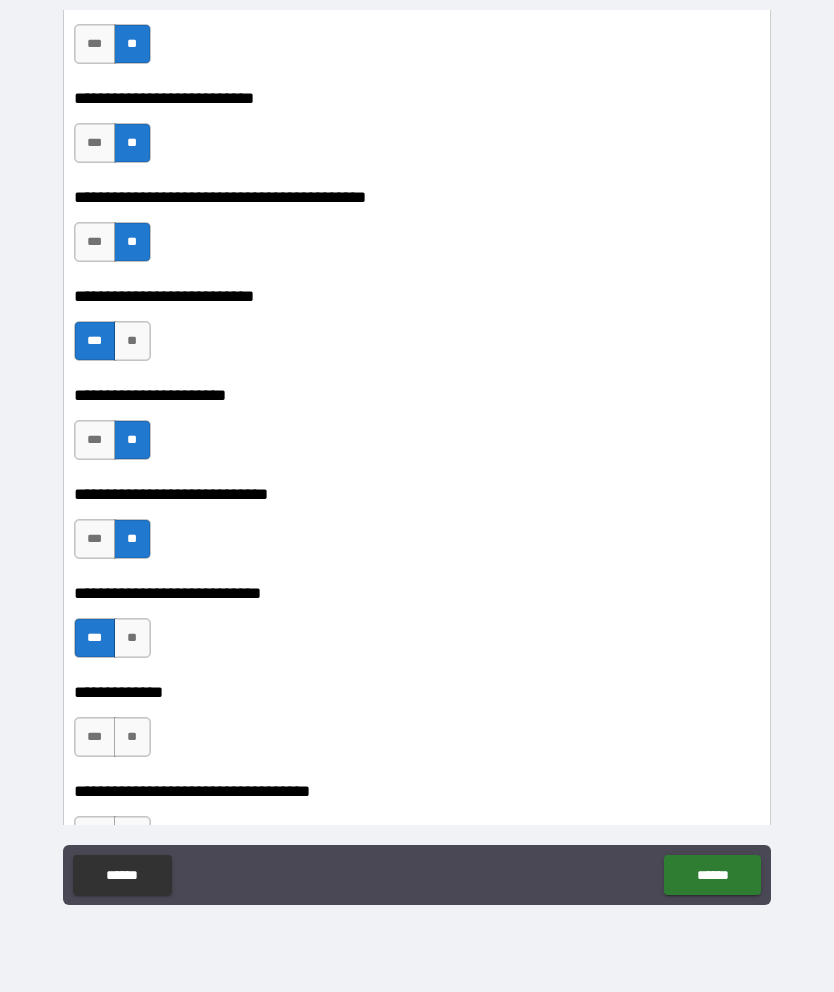 click on "***" at bounding box center (95, 737) 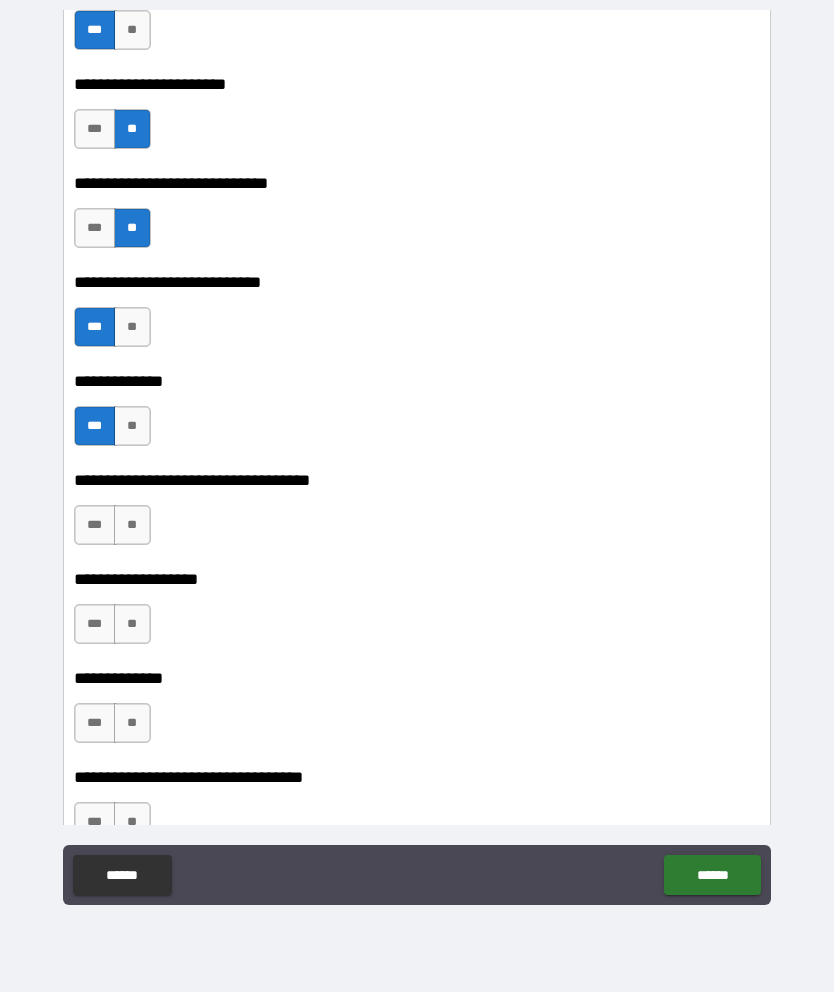 scroll, scrollTop: 3807, scrollLeft: 0, axis: vertical 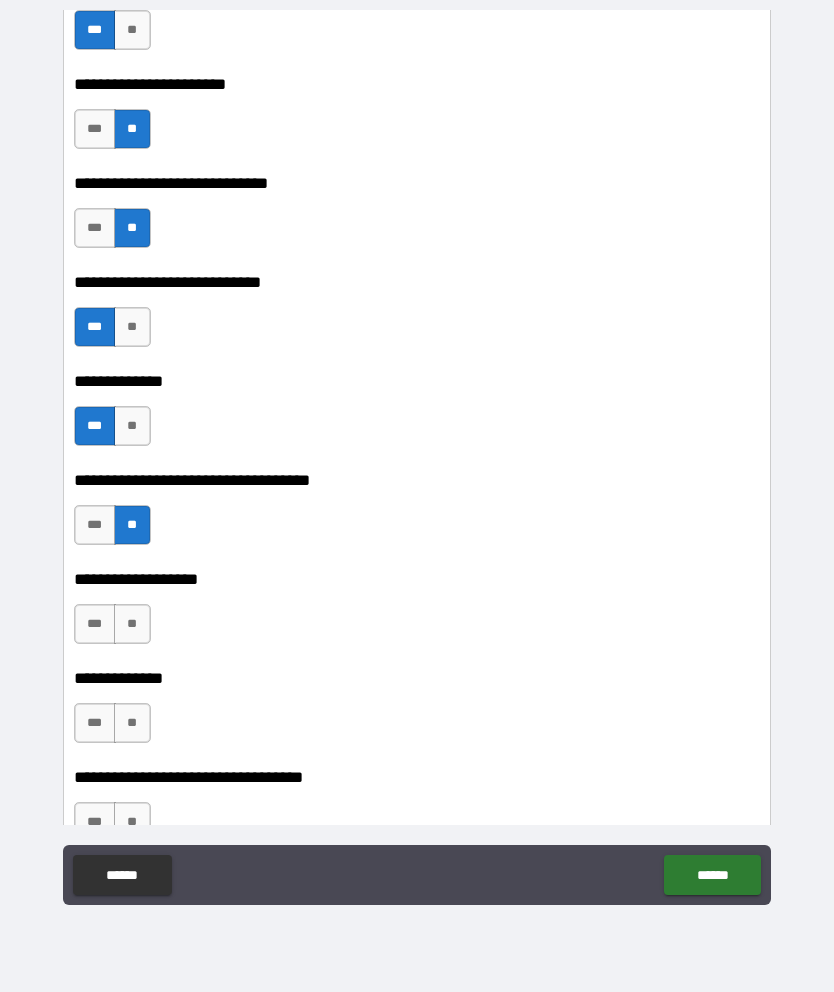 click on "**" at bounding box center (132, 624) 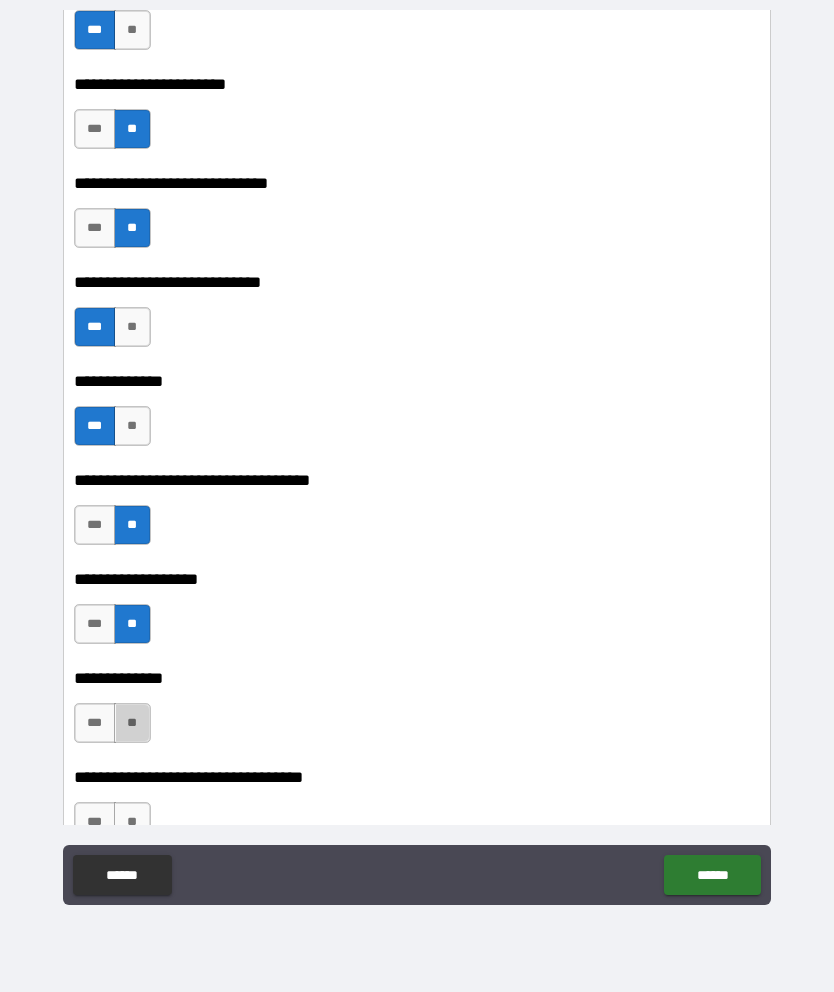 click on "**" at bounding box center (132, 723) 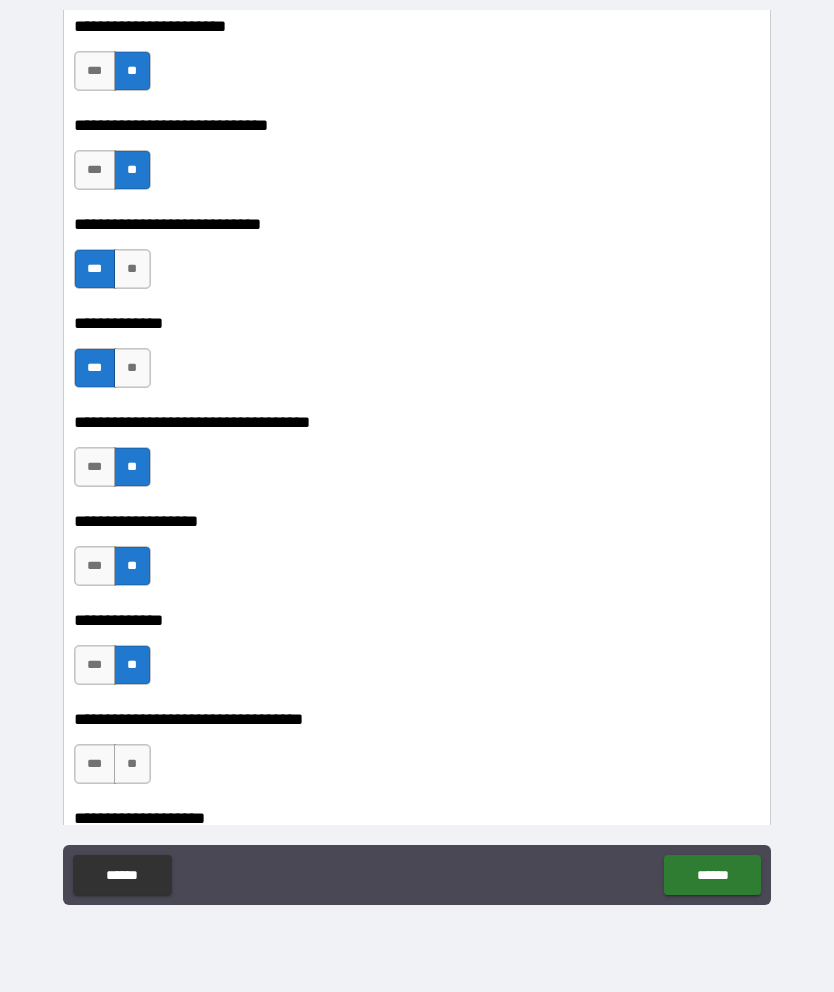 scroll, scrollTop: 3886, scrollLeft: 0, axis: vertical 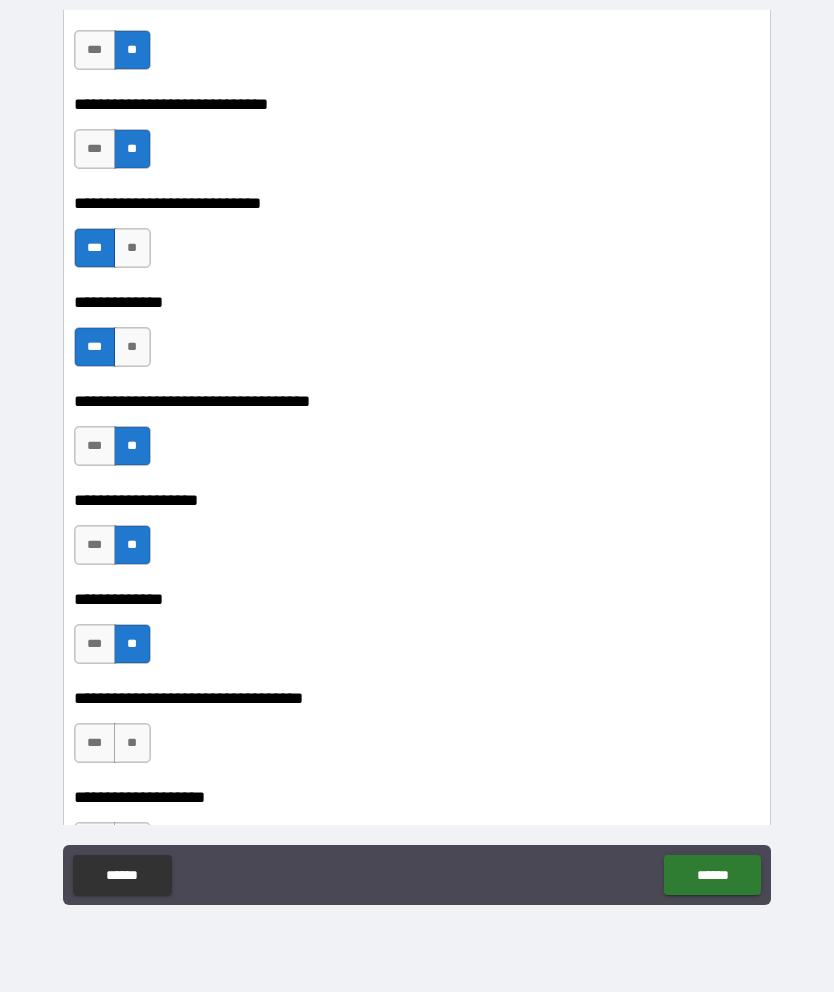 click on "**" at bounding box center [132, 743] 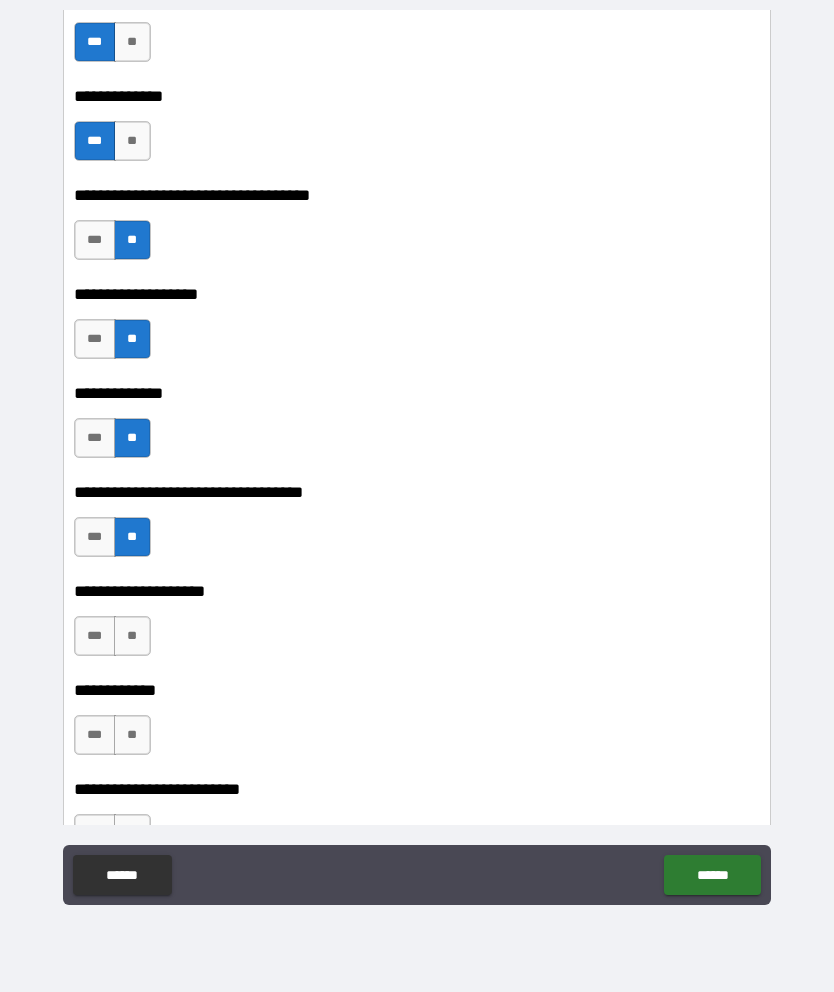 scroll, scrollTop: 4096, scrollLeft: 0, axis: vertical 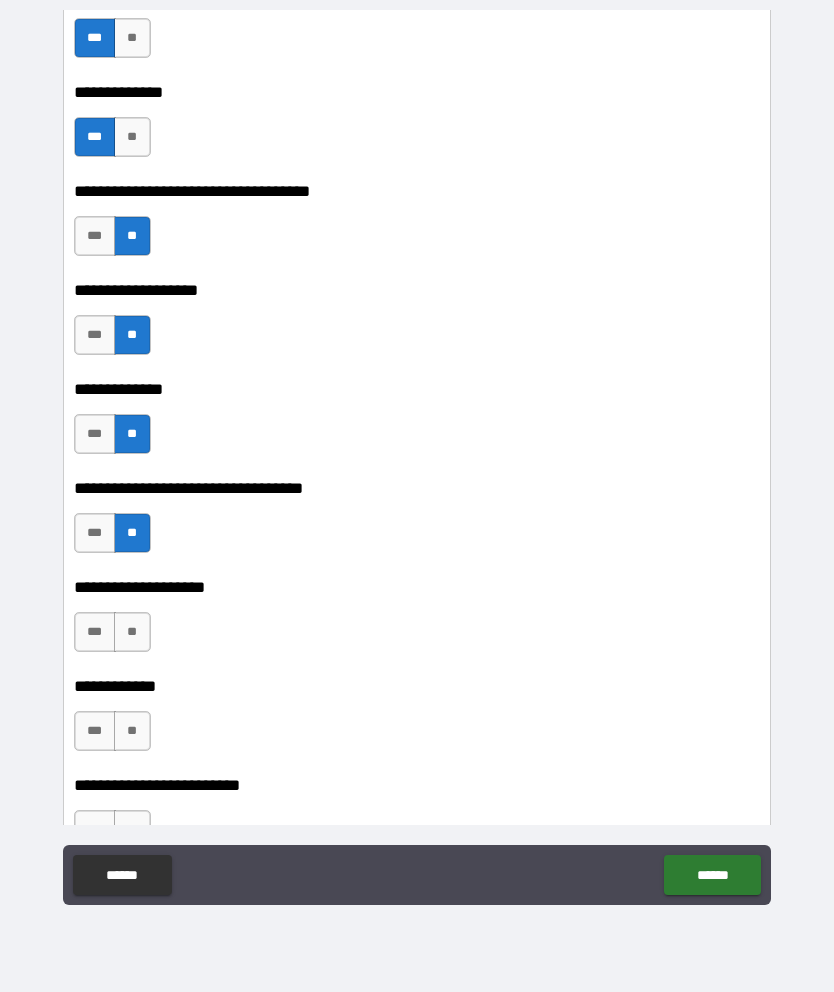 click on "**" at bounding box center (132, 632) 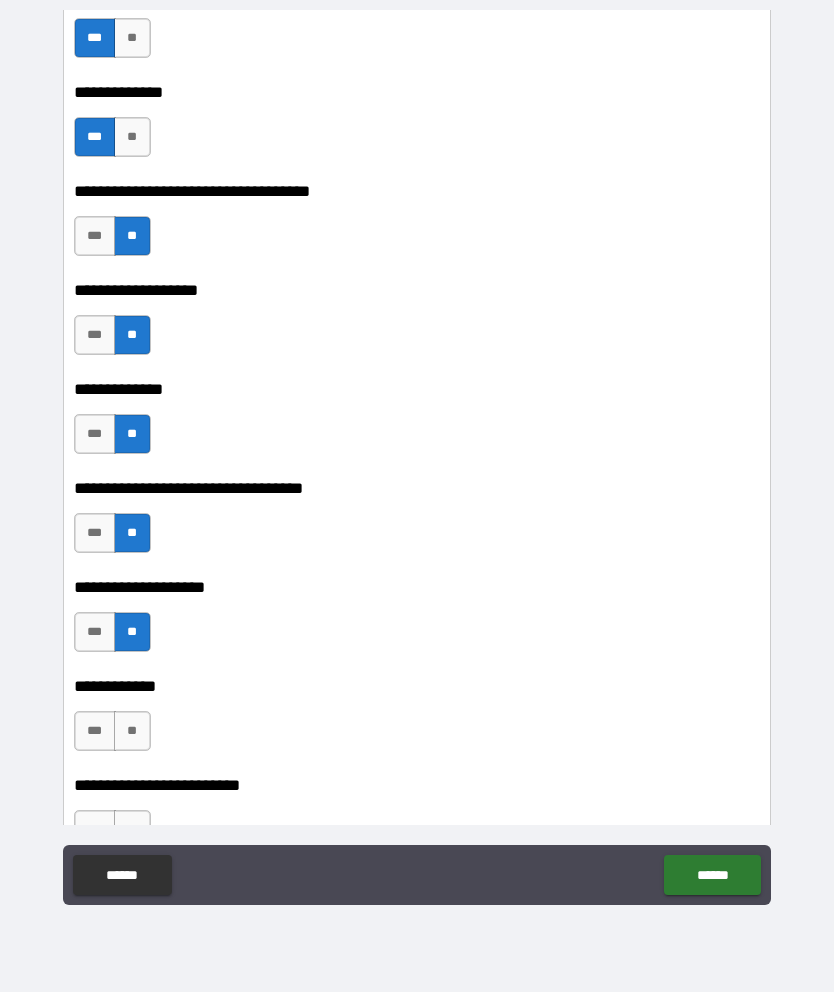 click on "**" at bounding box center [132, 731] 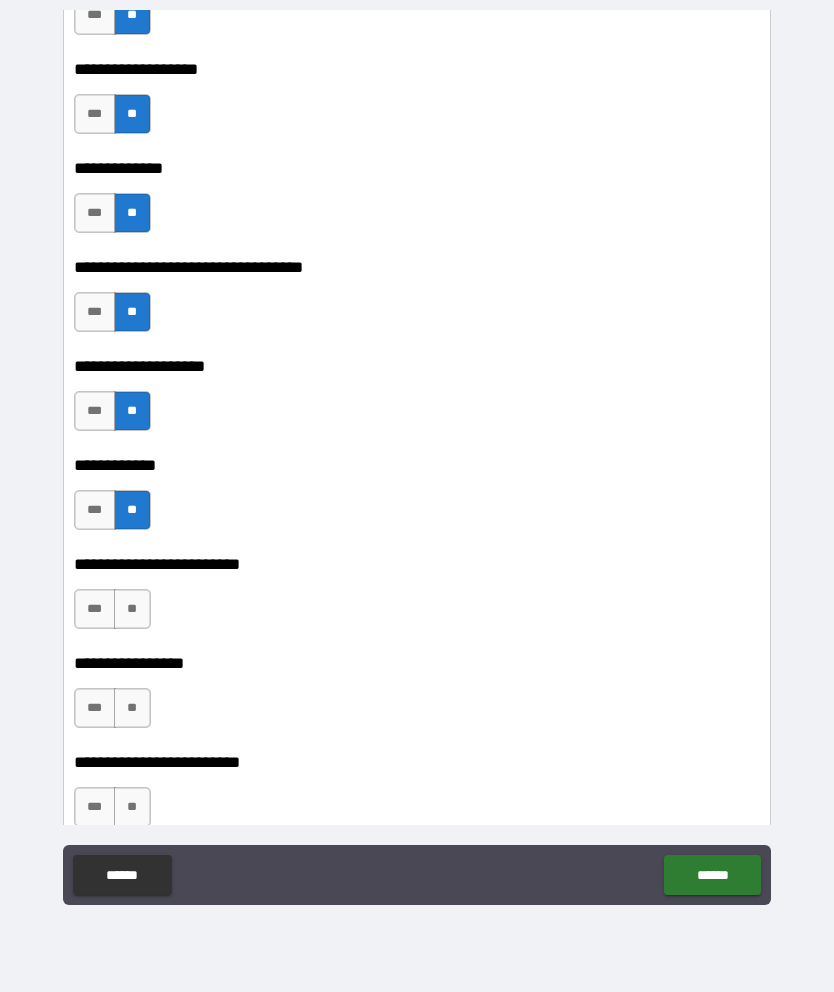 scroll, scrollTop: 4318, scrollLeft: 0, axis: vertical 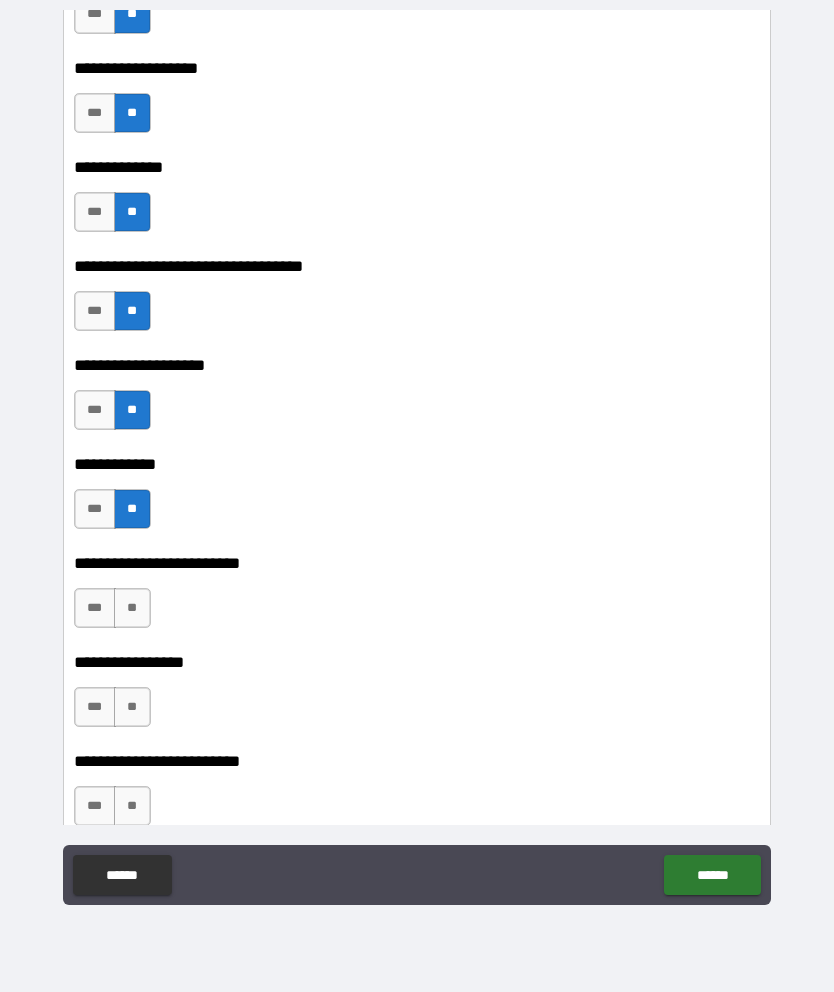 click on "**" at bounding box center [132, 608] 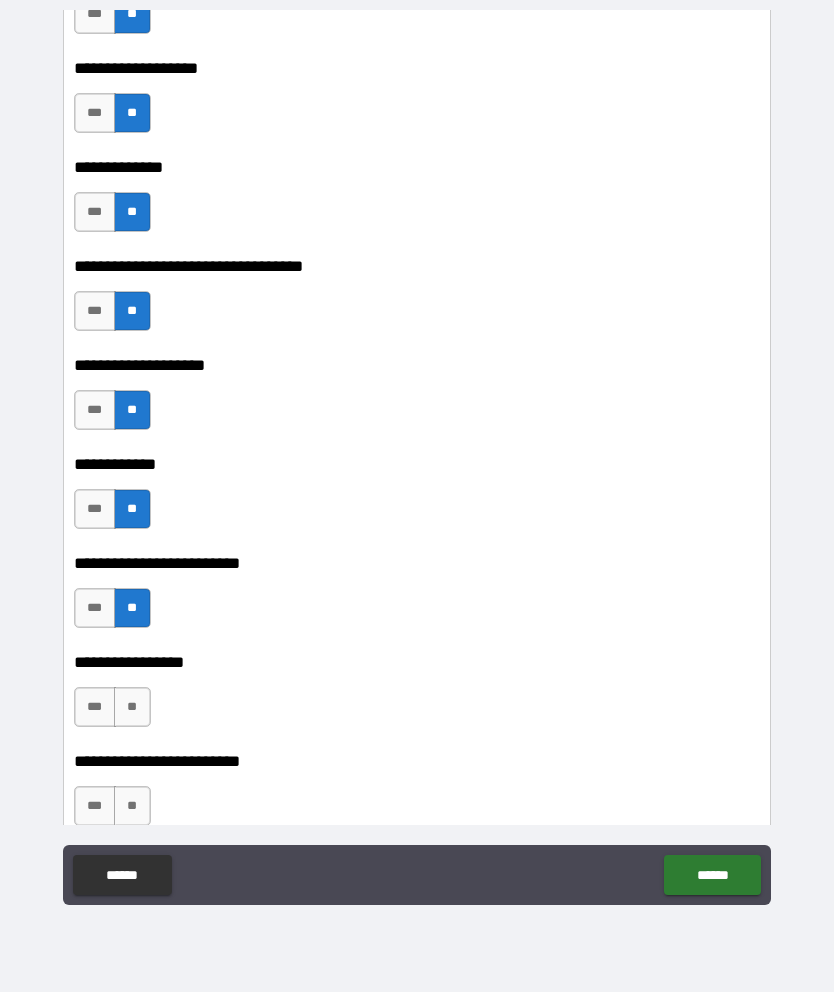 click on "**" at bounding box center [132, 707] 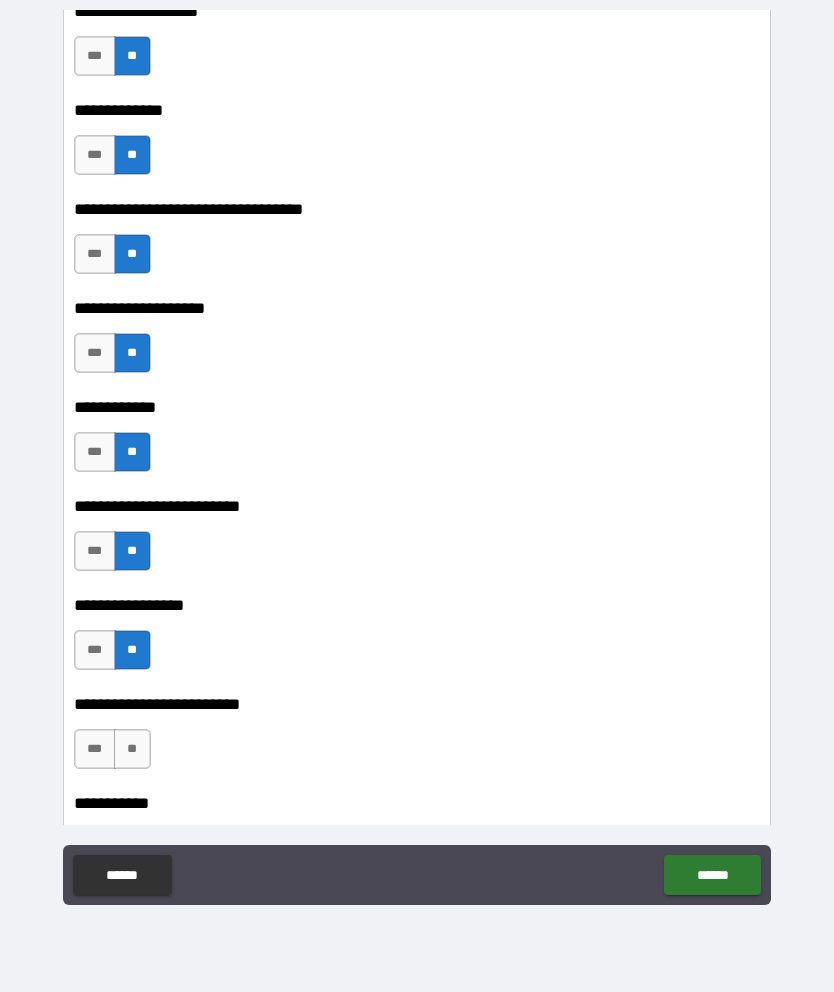 click on "**" at bounding box center [132, 749] 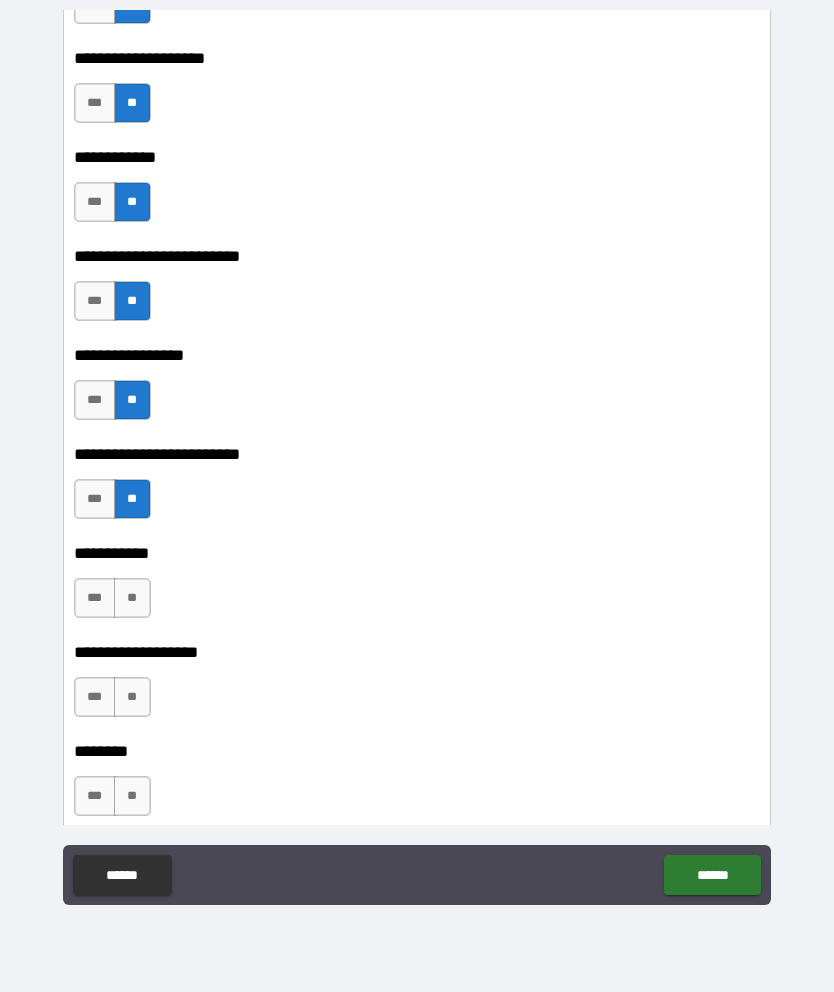 scroll, scrollTop: 4630, scrollLeft: 0, axis: vertical 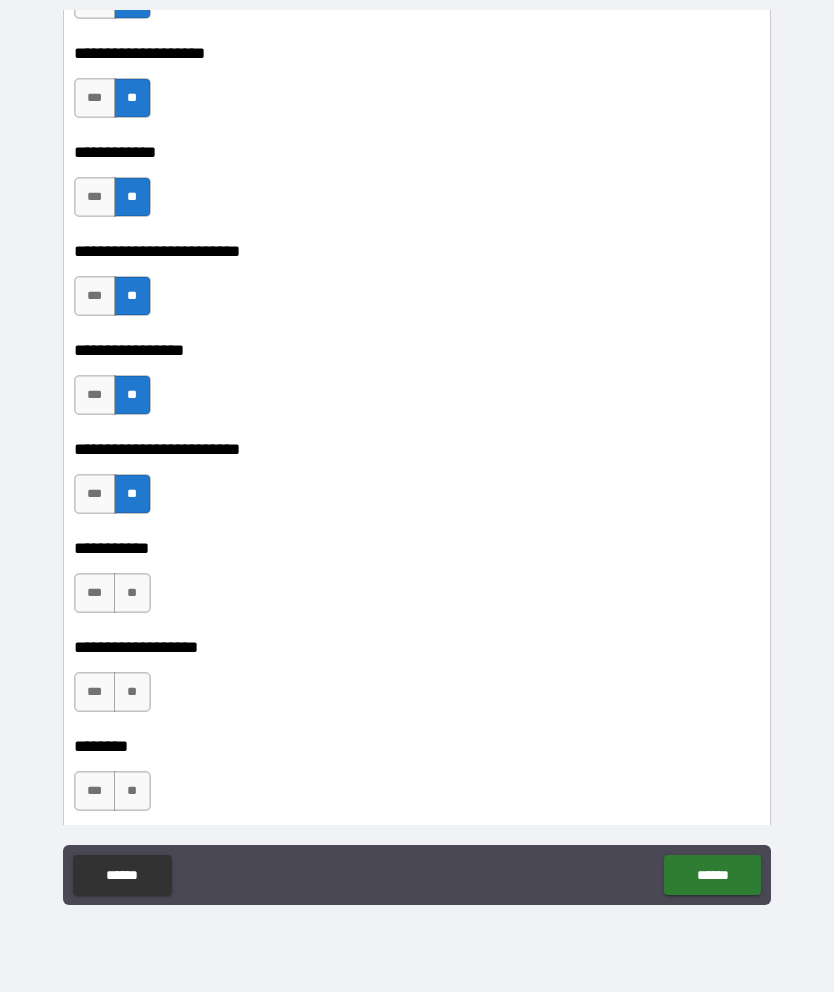 click on "**" at bounding box center (132, 593) 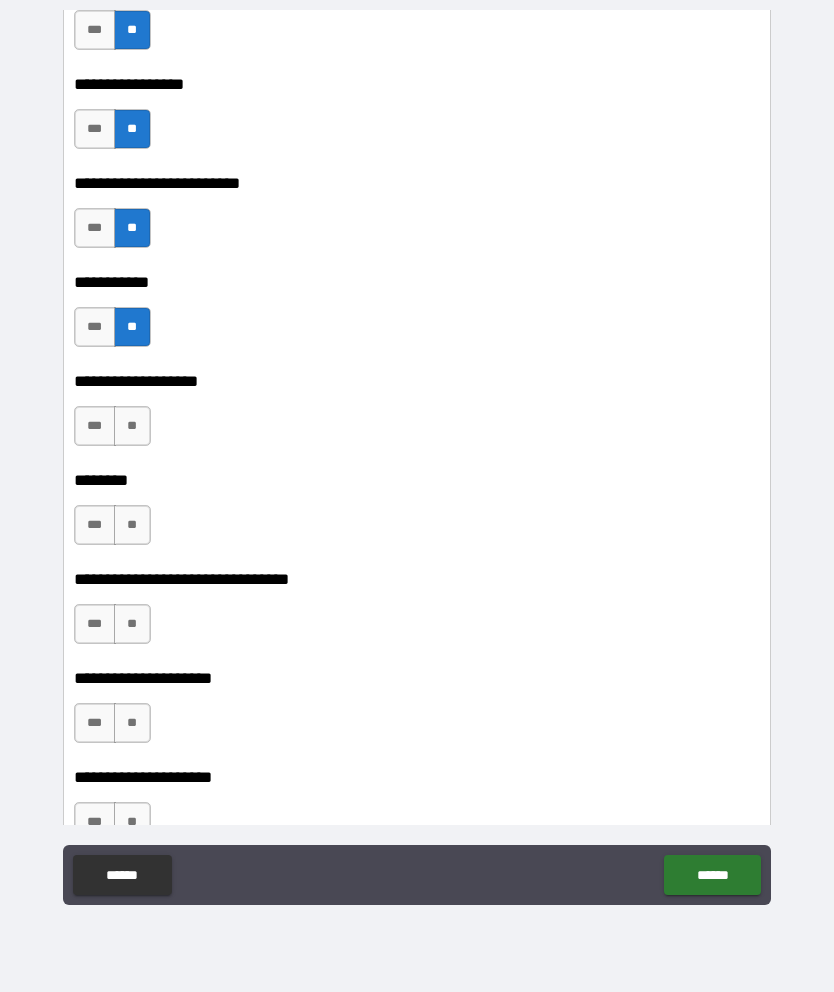 scroll, scrollTop: 4898, scrollLeft: 0, axis: vertical 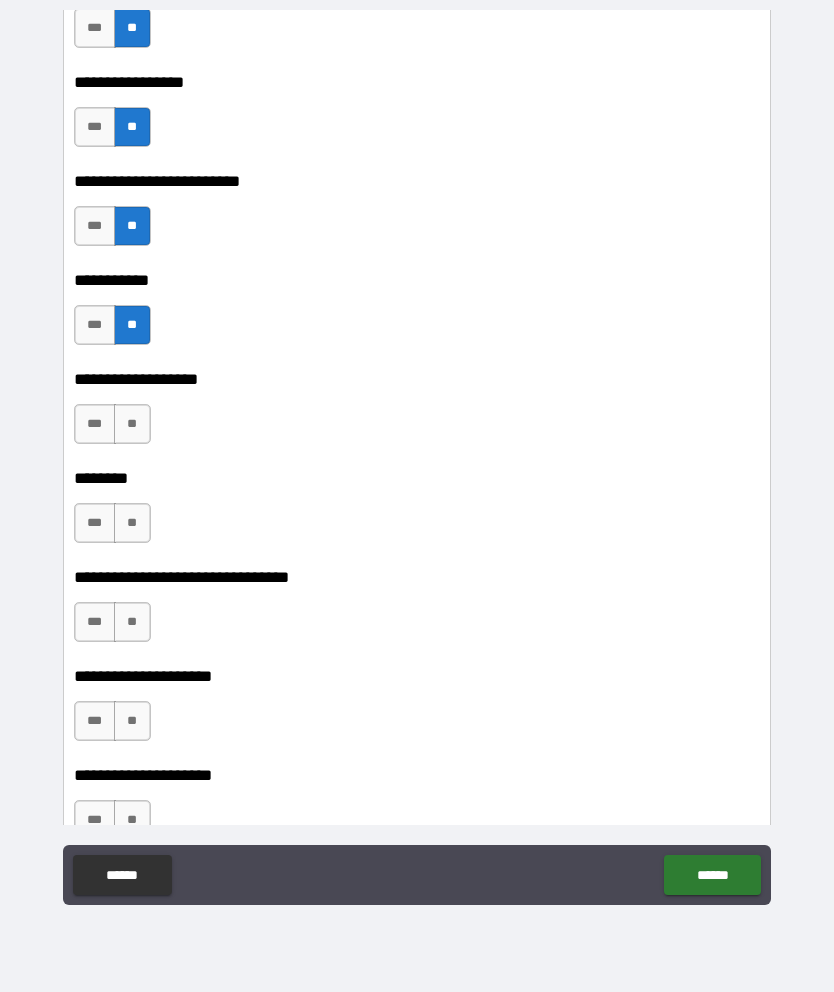 click on "**" at bounding box center (132, 424) 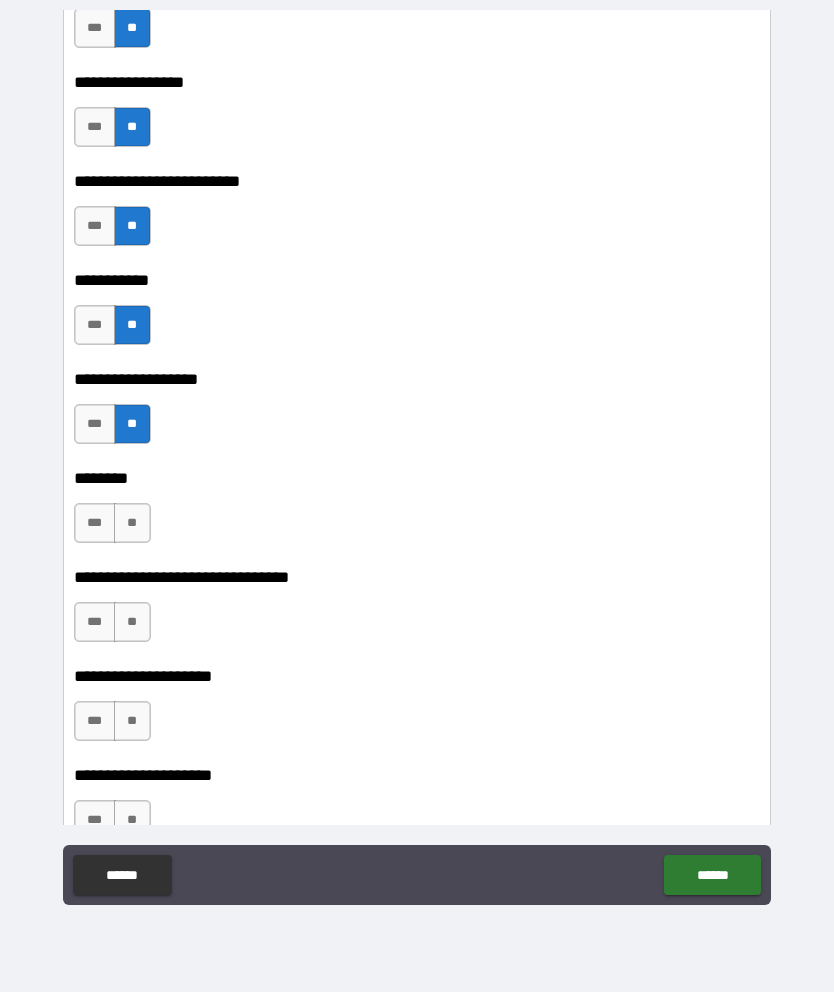 click on "***" at bounding box center (95, 523) 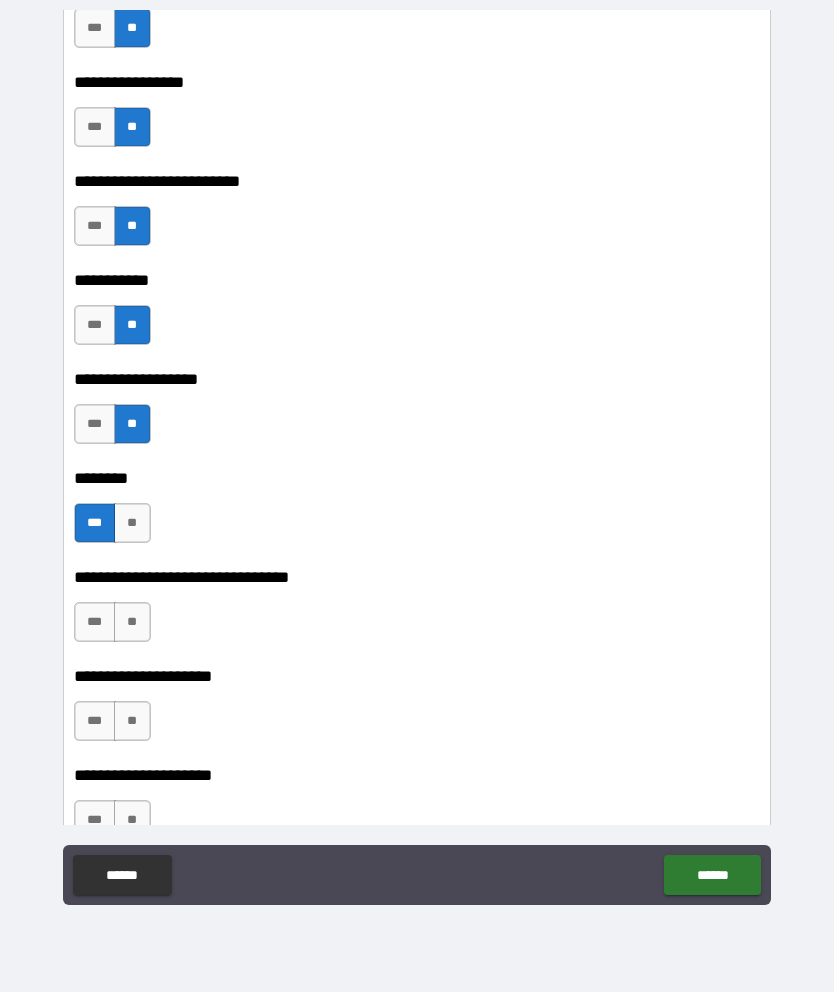 click on "**" at bounding box center (132, 622) 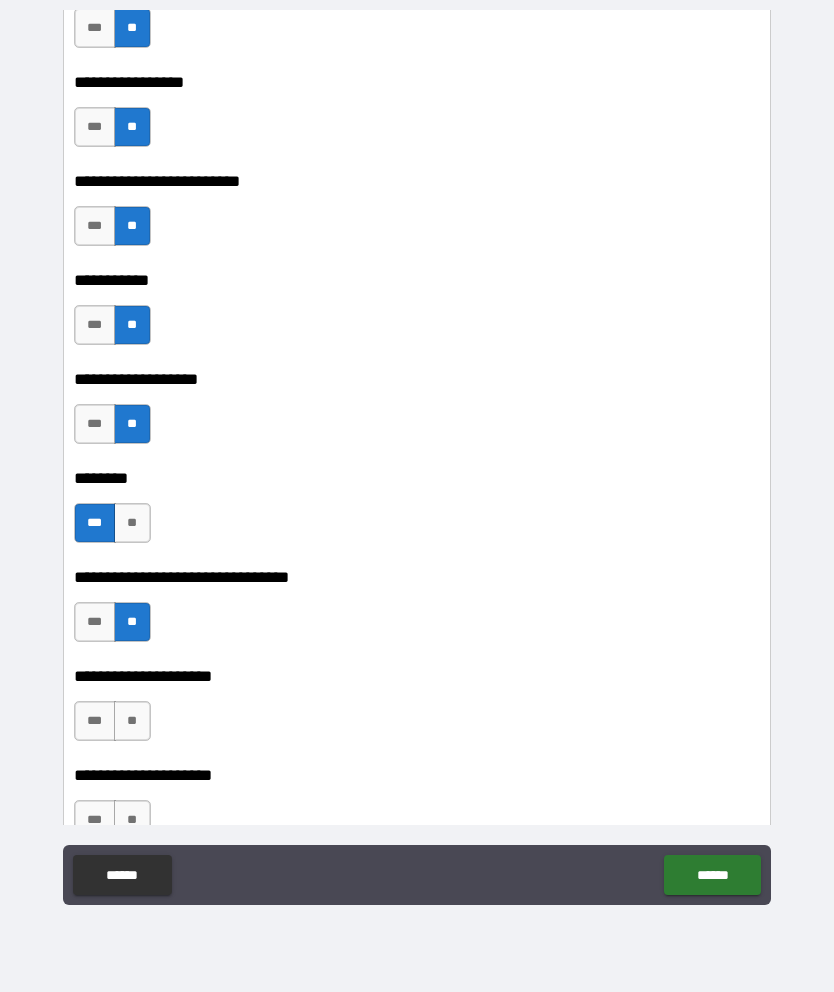 click on "**" at bounding box center [132, 721] 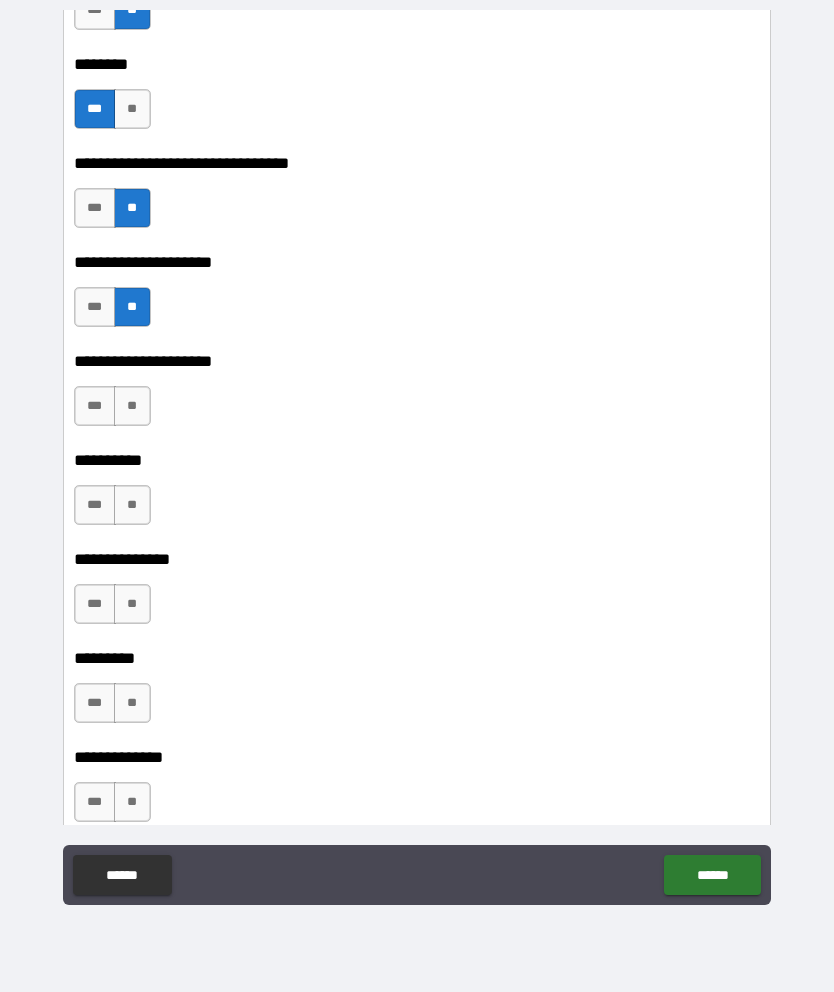scroll, scrollTop: 5309, scrollLeft: 0, axis: vertical 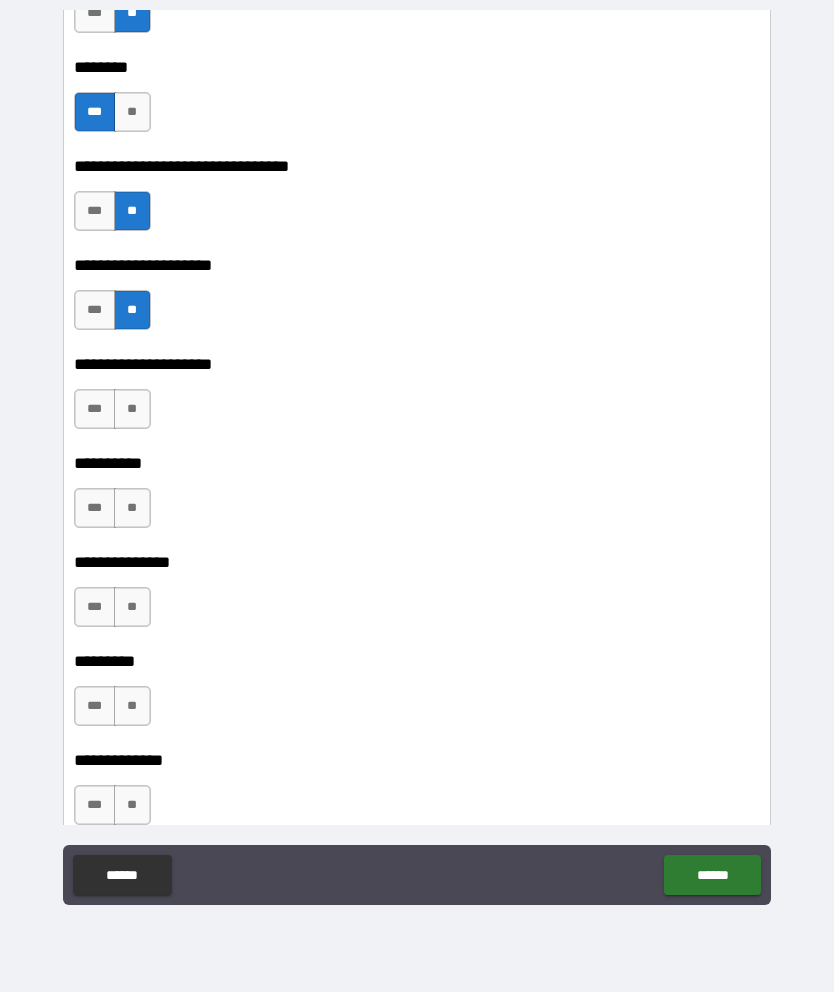 click on "**" at bounding box center [132, 409] 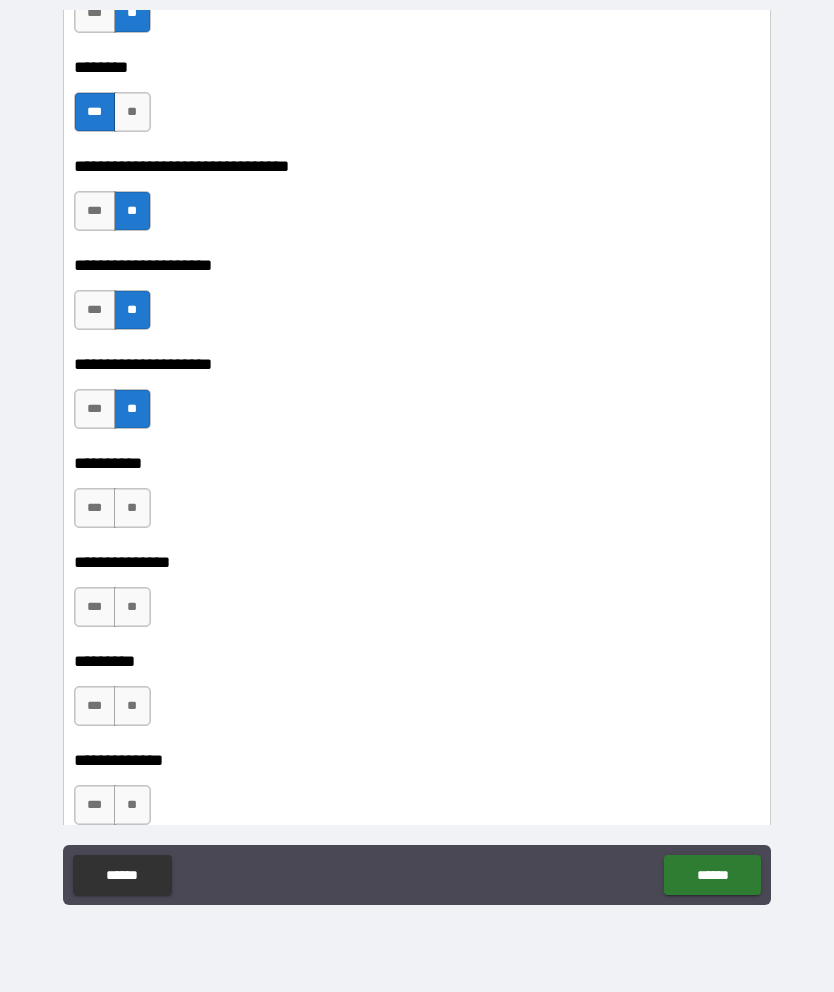 click on "**" at bounding box center [132, 508] 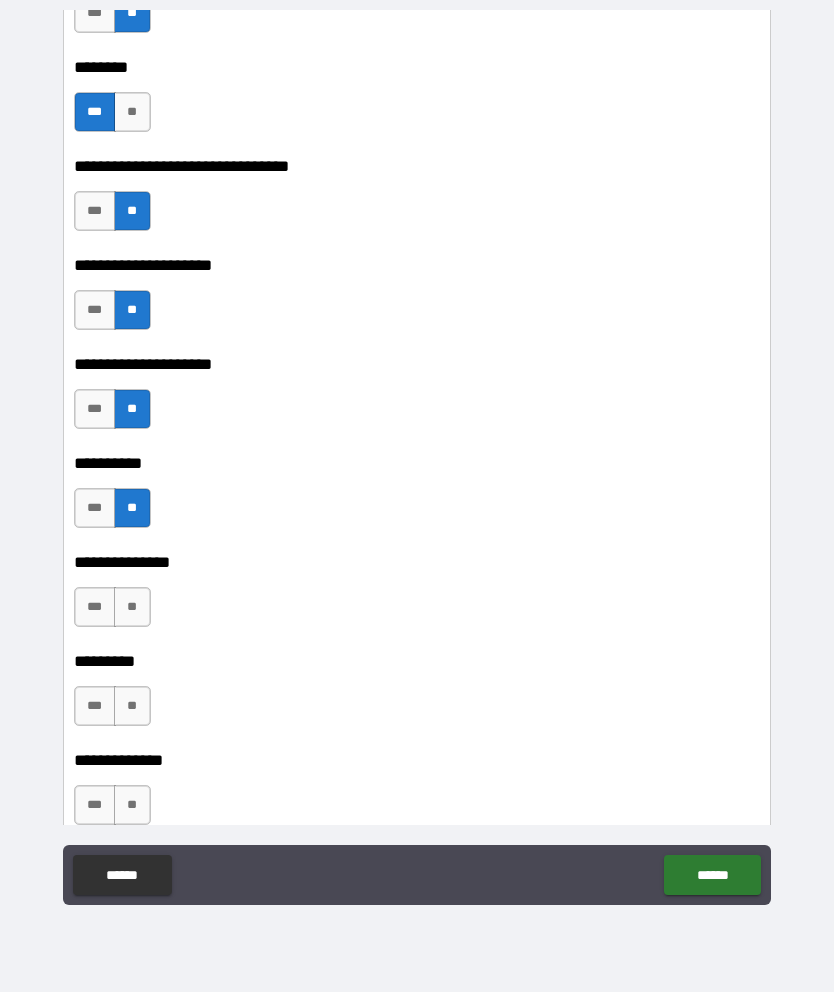 click on "**" at bounding box center (132, 607) 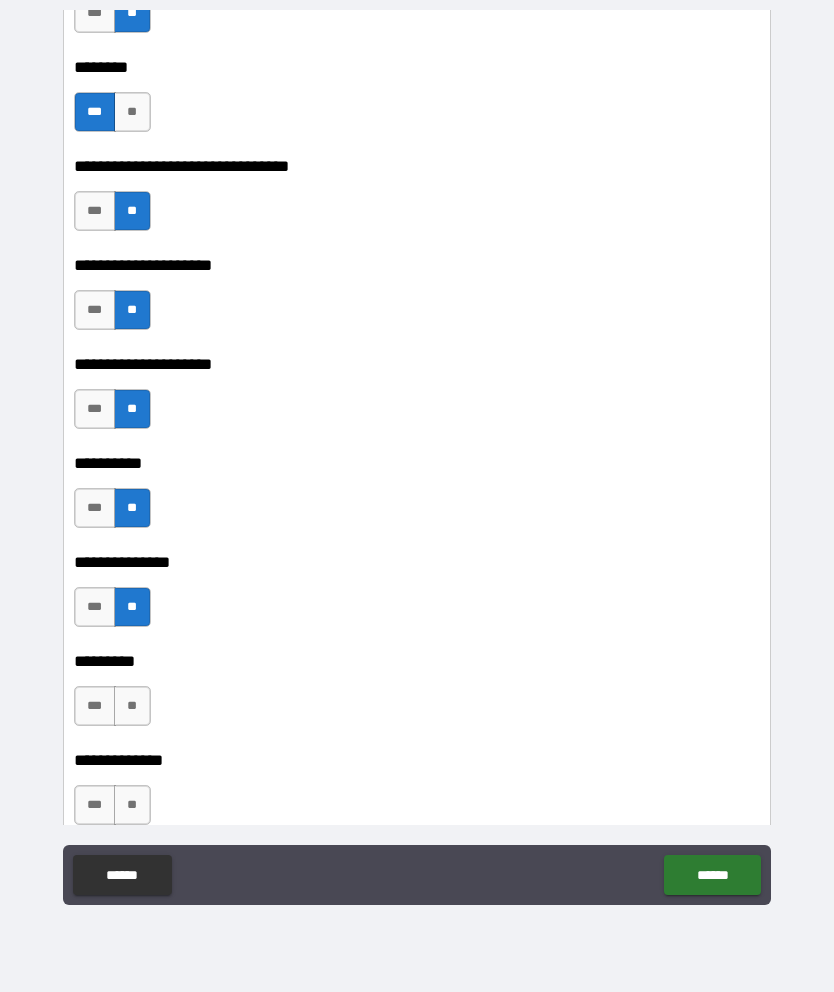 click on "**" at bounding box center [132, 706] 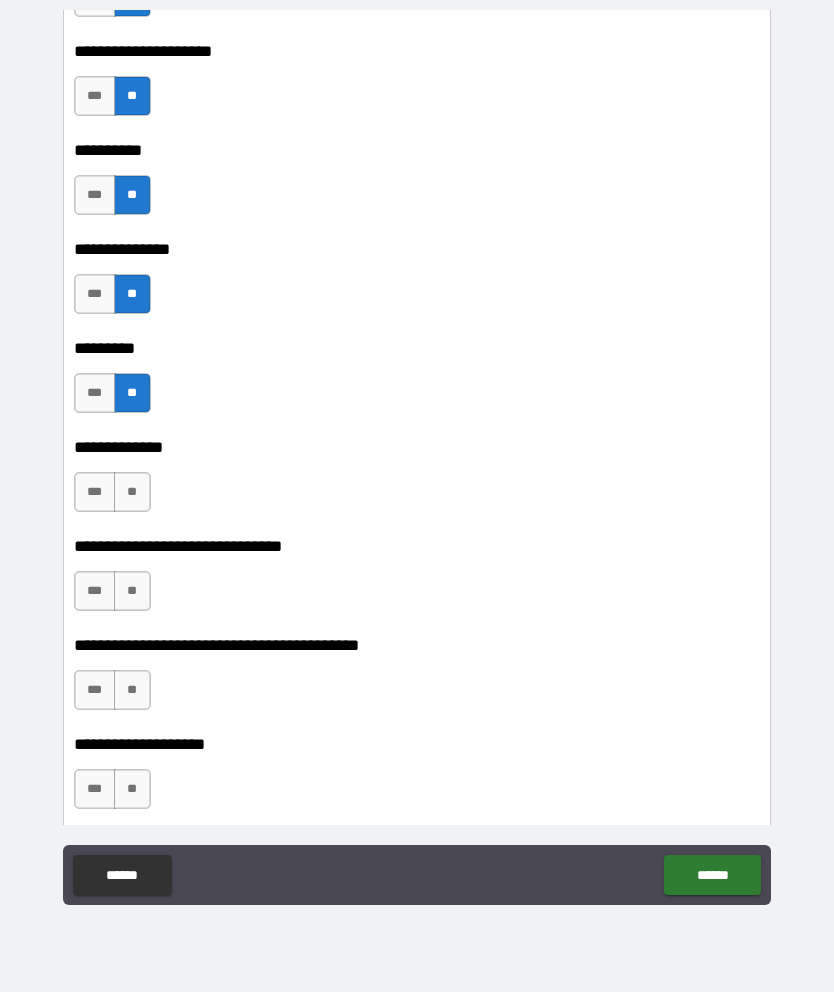 scroll, scrollTop: 5623, scrollLeft: 0, axis: vertical 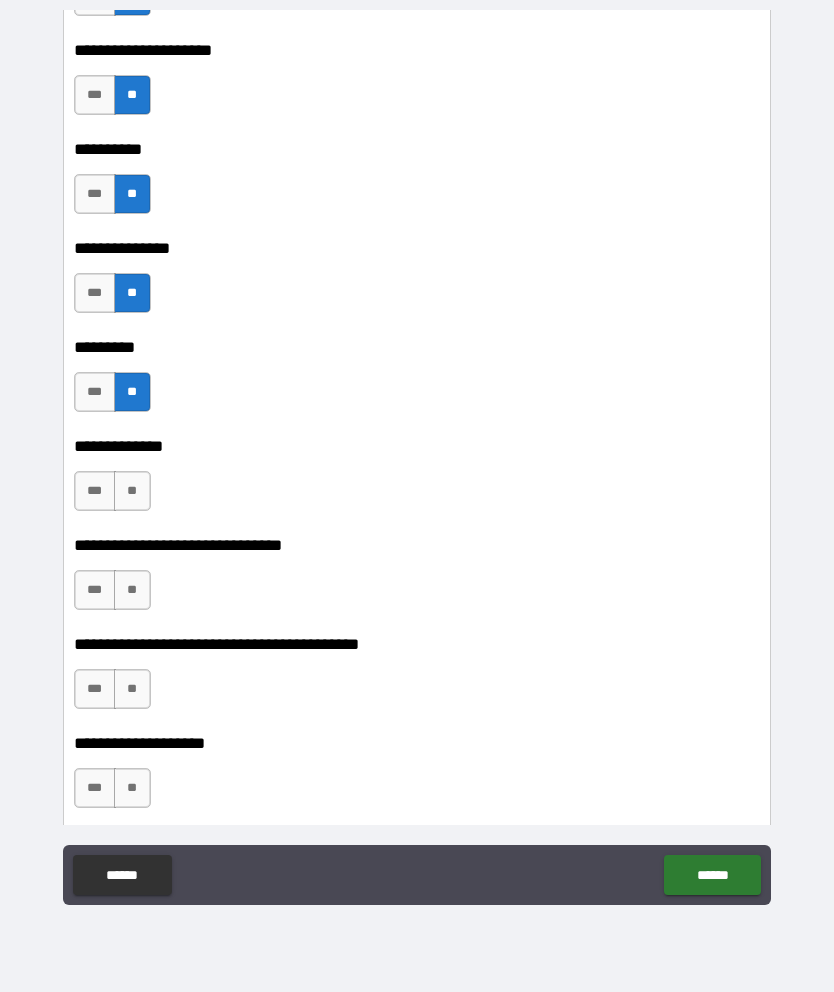 click on "**" at bounding box center (132, 491) 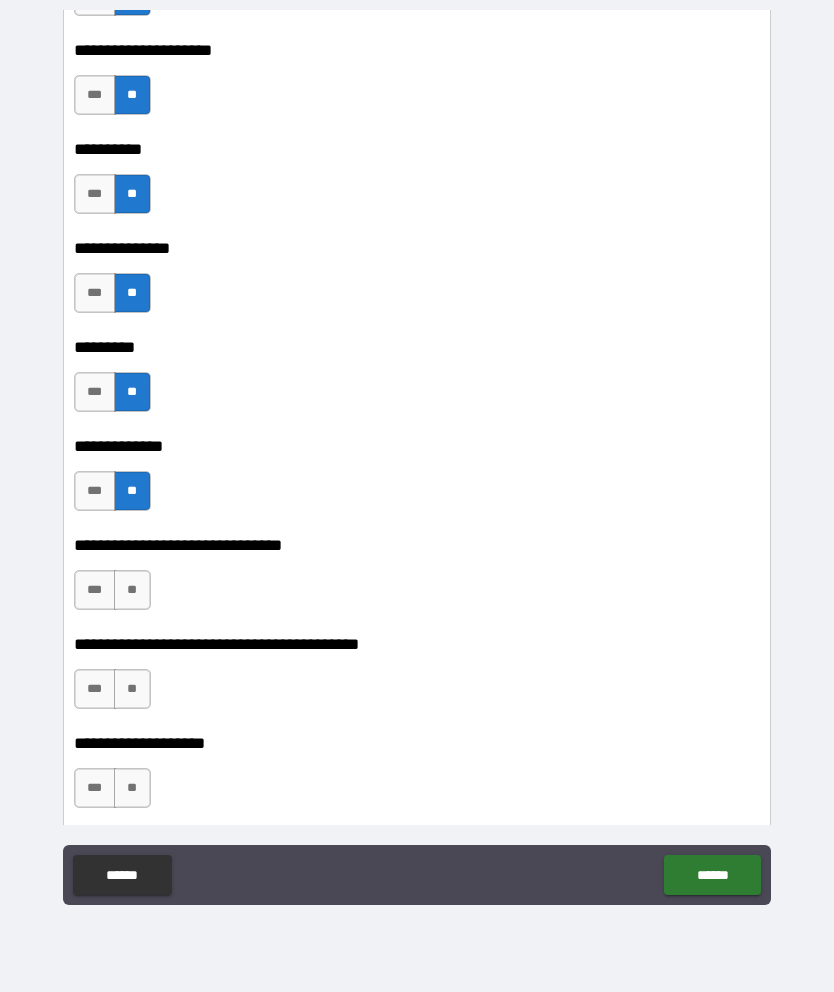 click on "**" at bounding box center [132, 590] 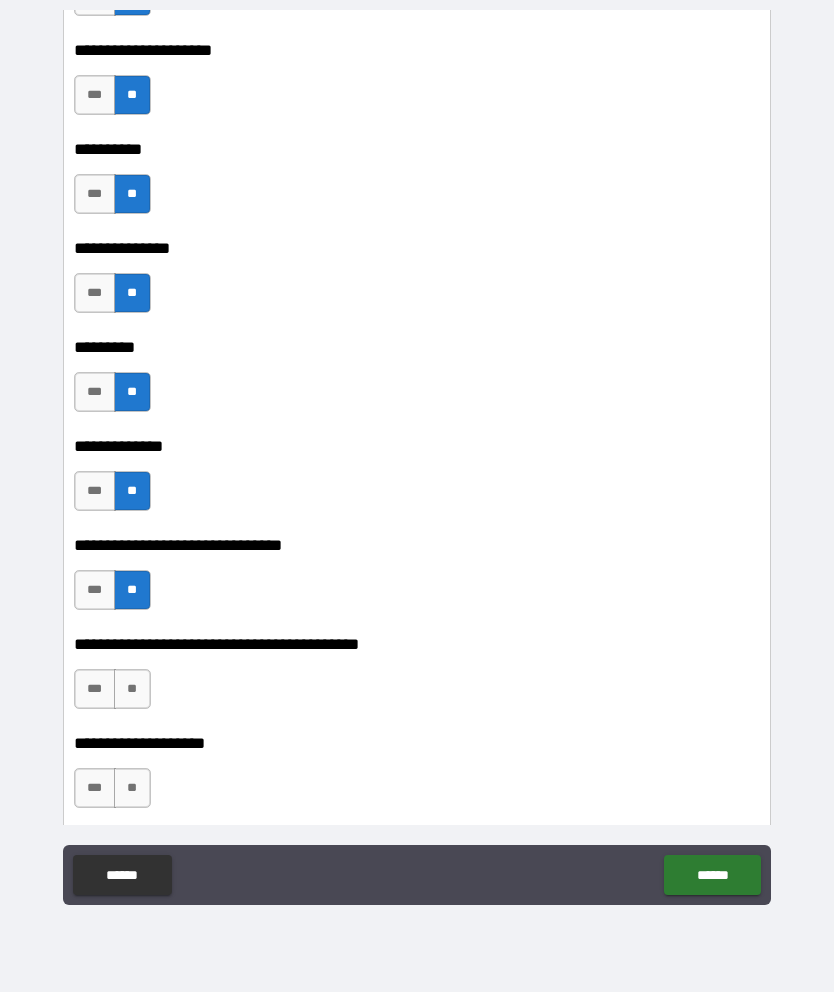 click on "**" at bounding box center (132, 689) 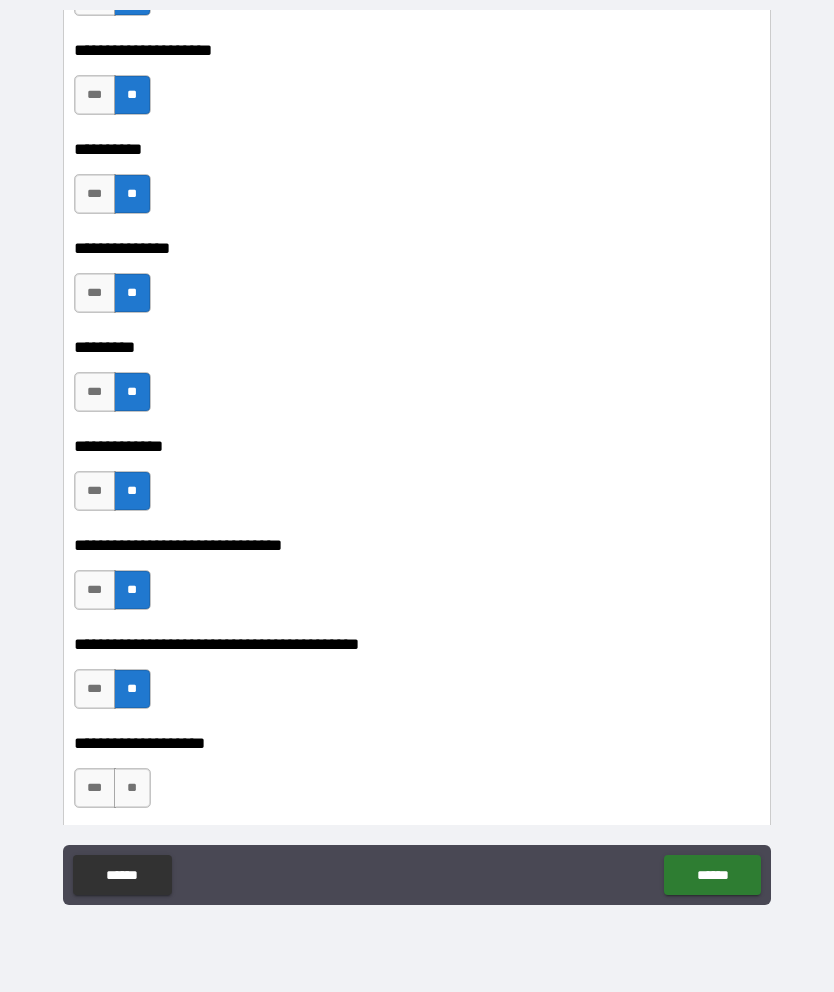 click on "**" at bounding box center [132, 788] 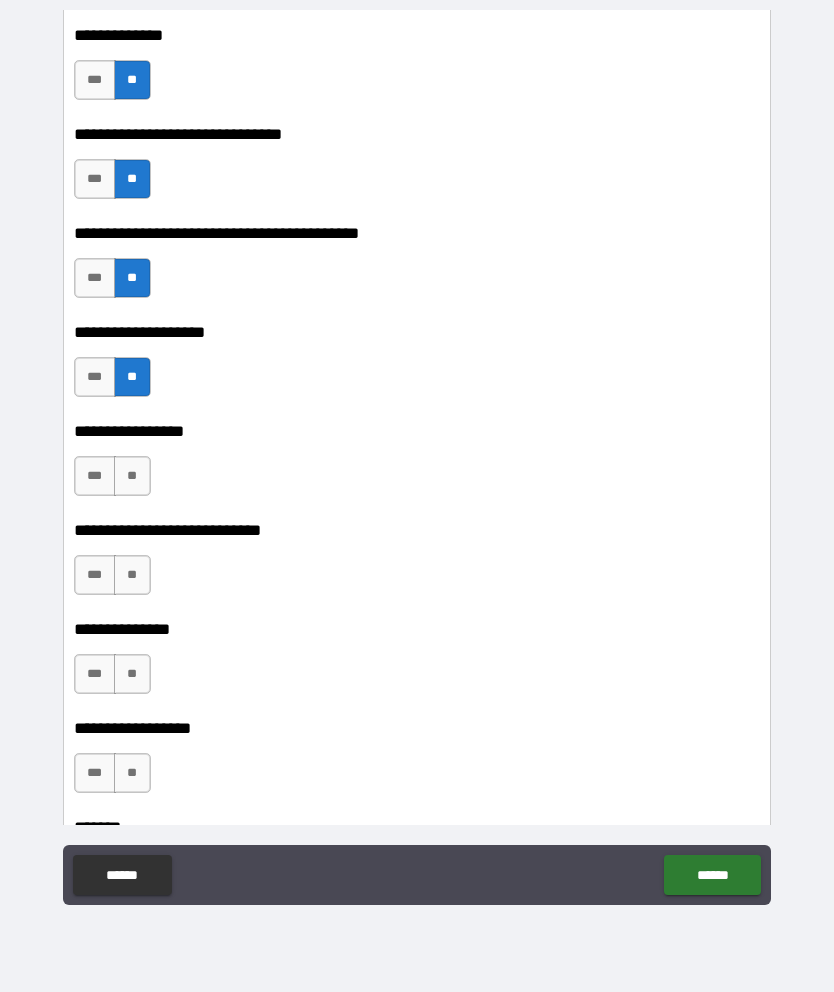 scroll, scrollTop: 6034, scrollLeft: 0, axis: vertical 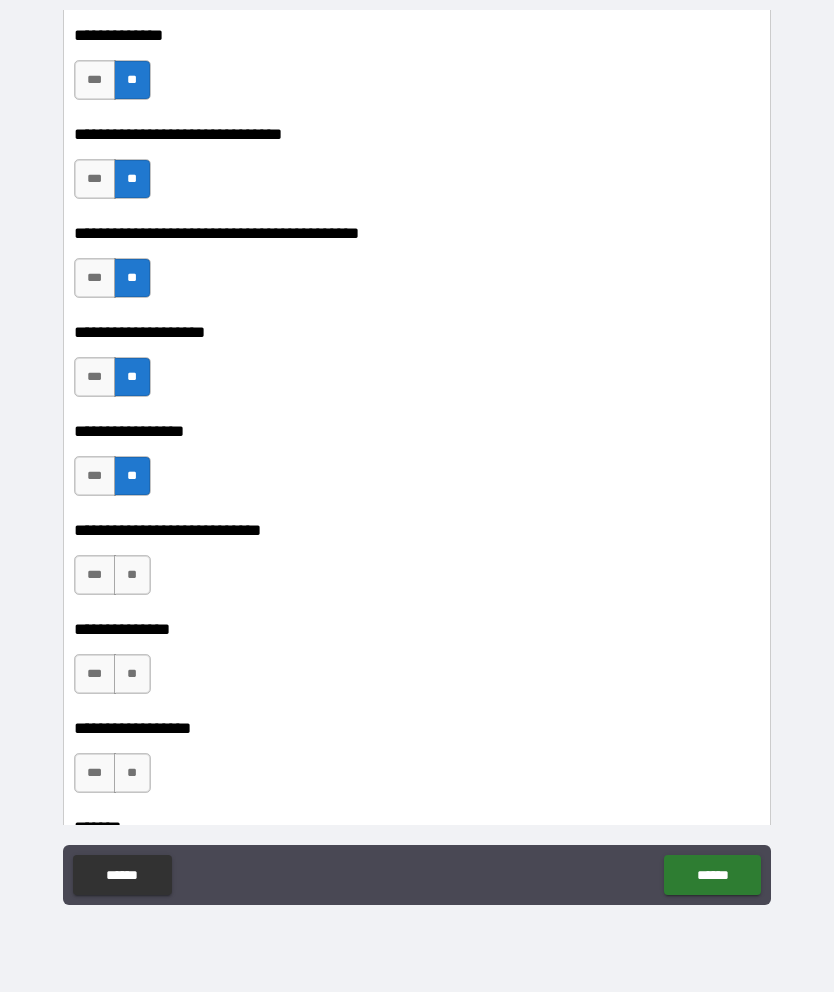 click on "**" at bounding box center [132, 575] 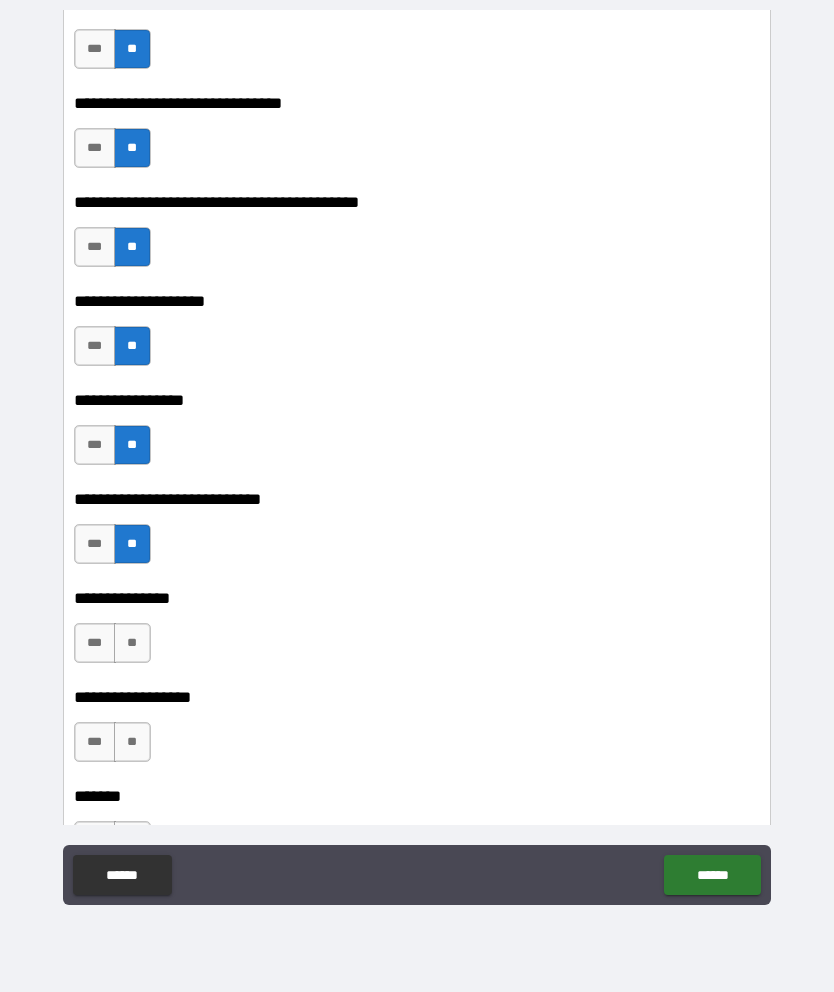 scroll, scrollTop: 6068, scrollLeft: 0, axis: vertical 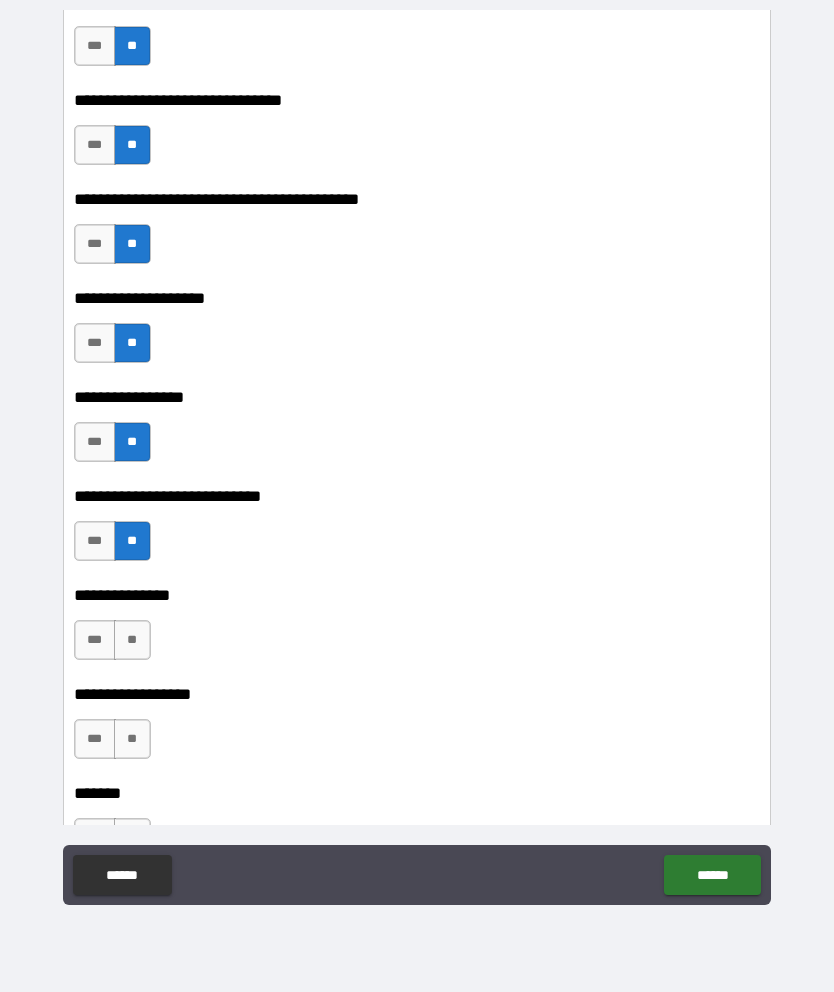 click on "**" at bounding box center (132, 640) 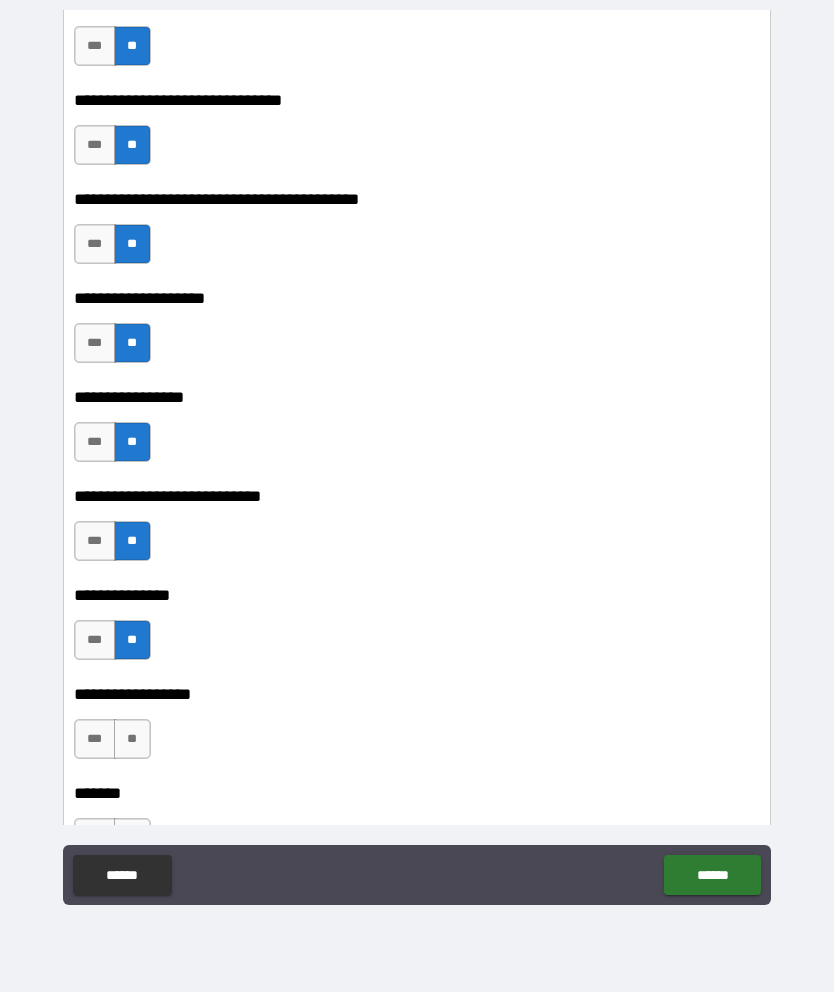 click on "**" at bounding box center [132, 739] 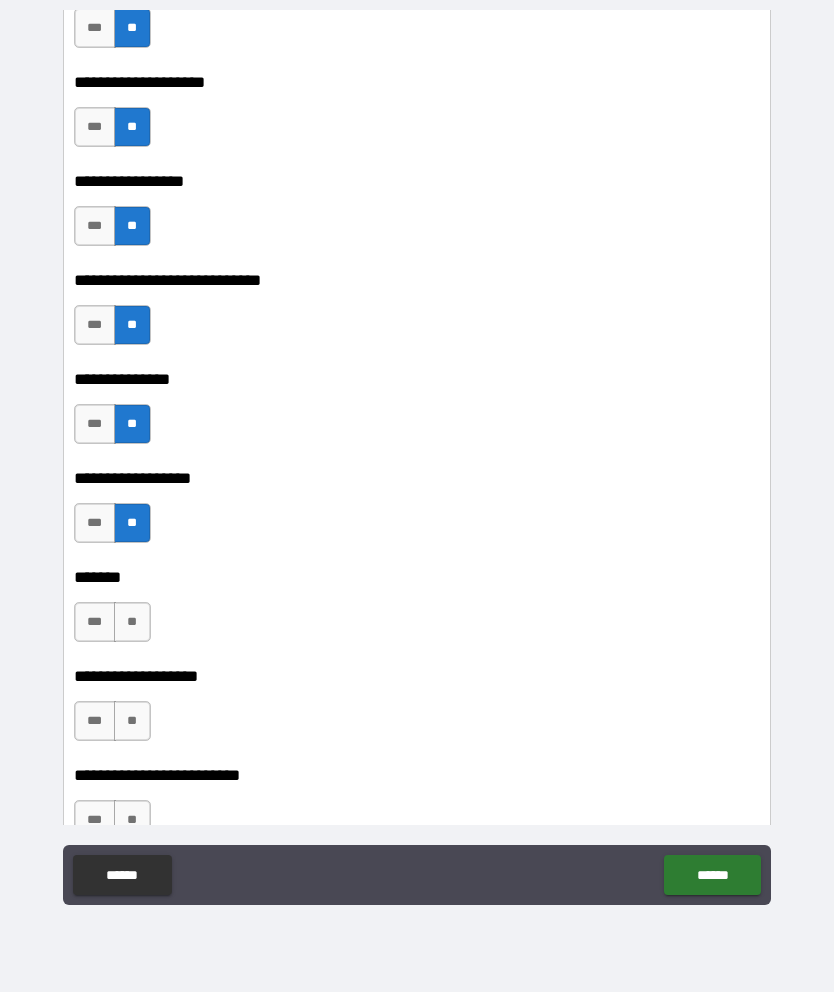 scroll, scrollTop: 6289, scrollLeft: 0, axis: vertical 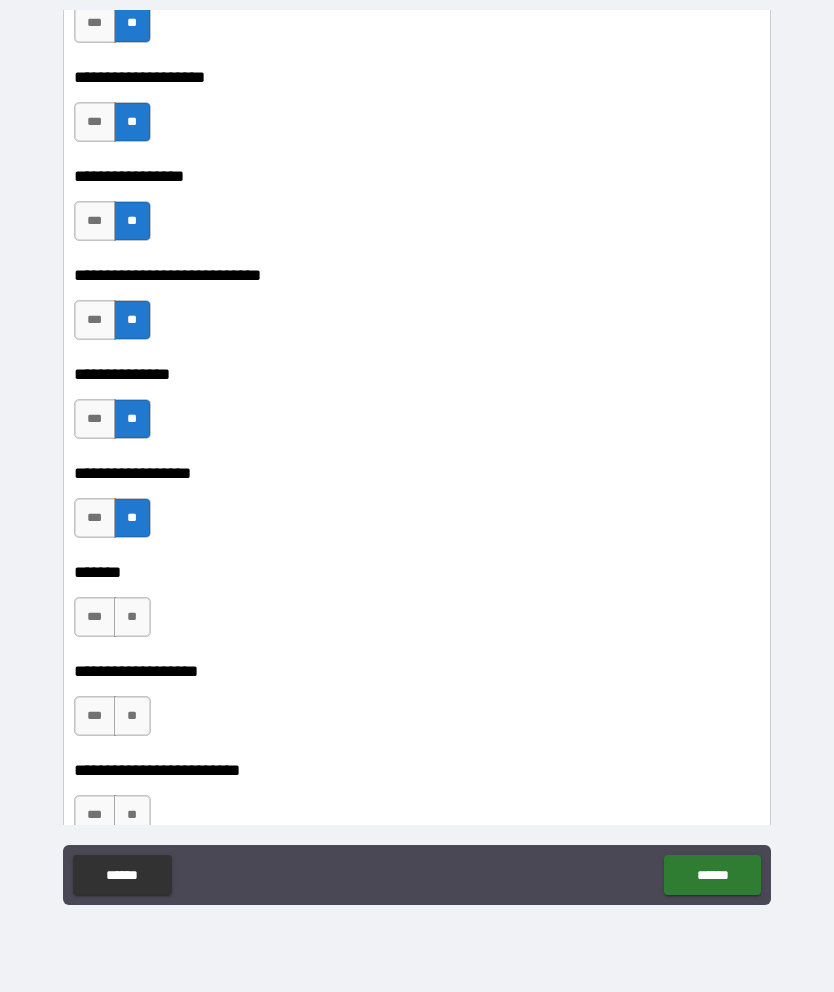 click on "**" at bounding box center [132, 617] 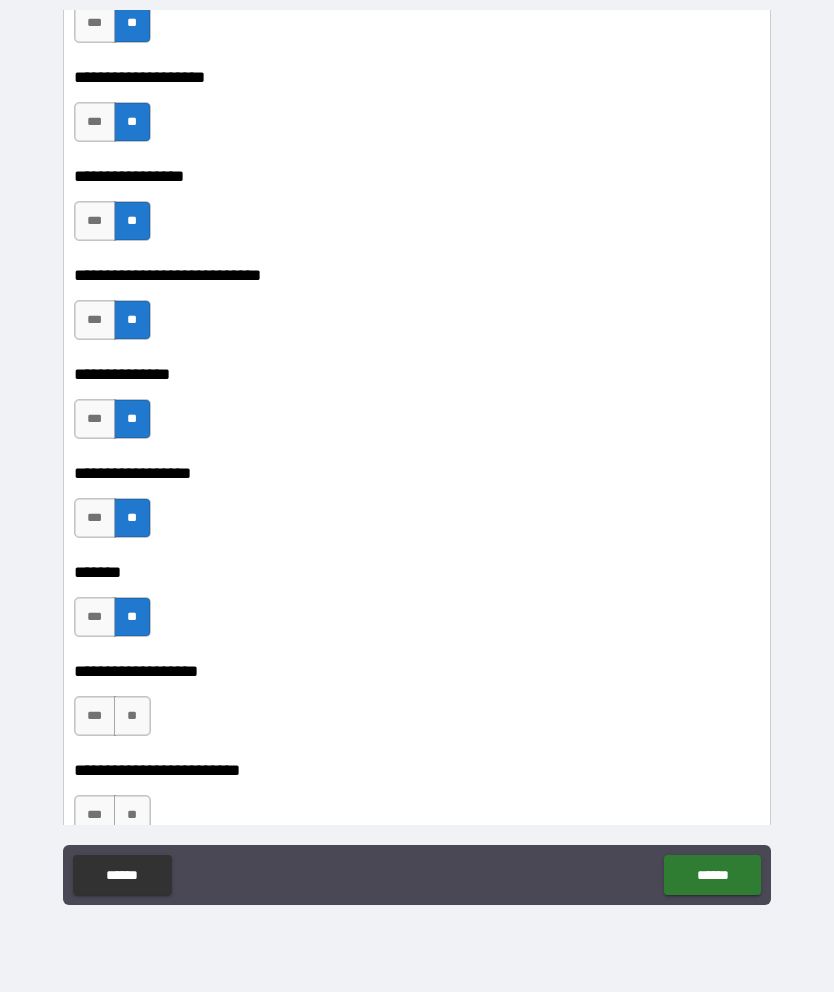 click on "**" at bounding box center [132, 716] 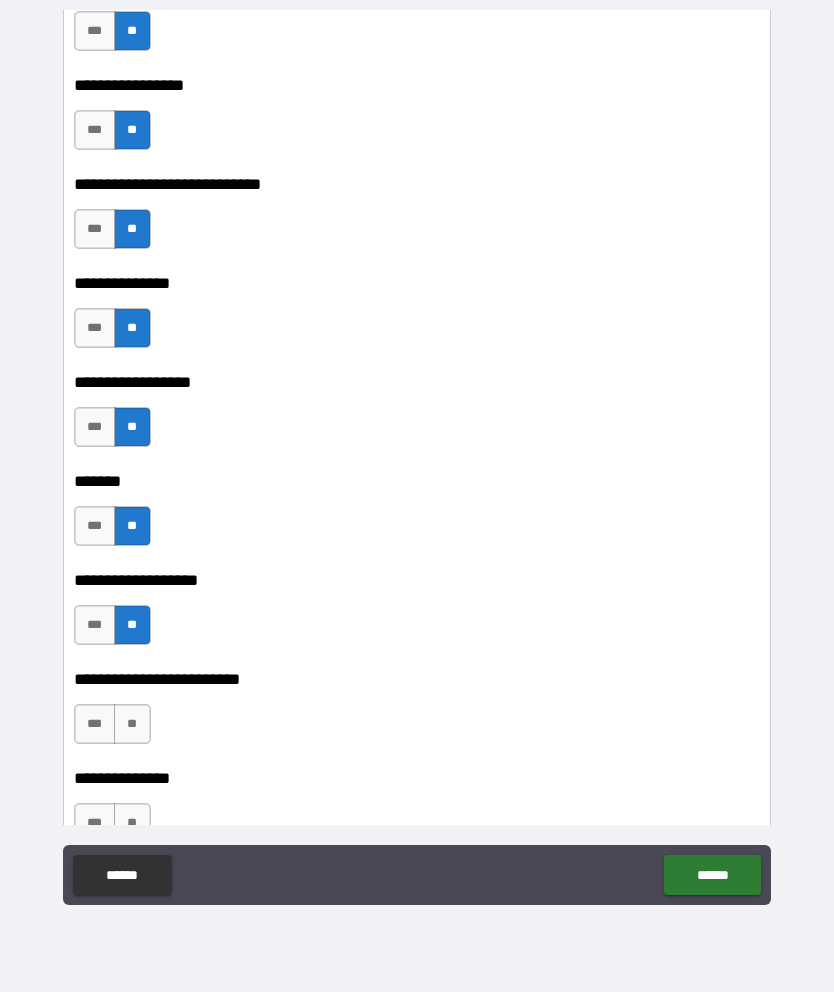 scroll, scrollTop: 6383, scrollLeft: 0, axis: vertical 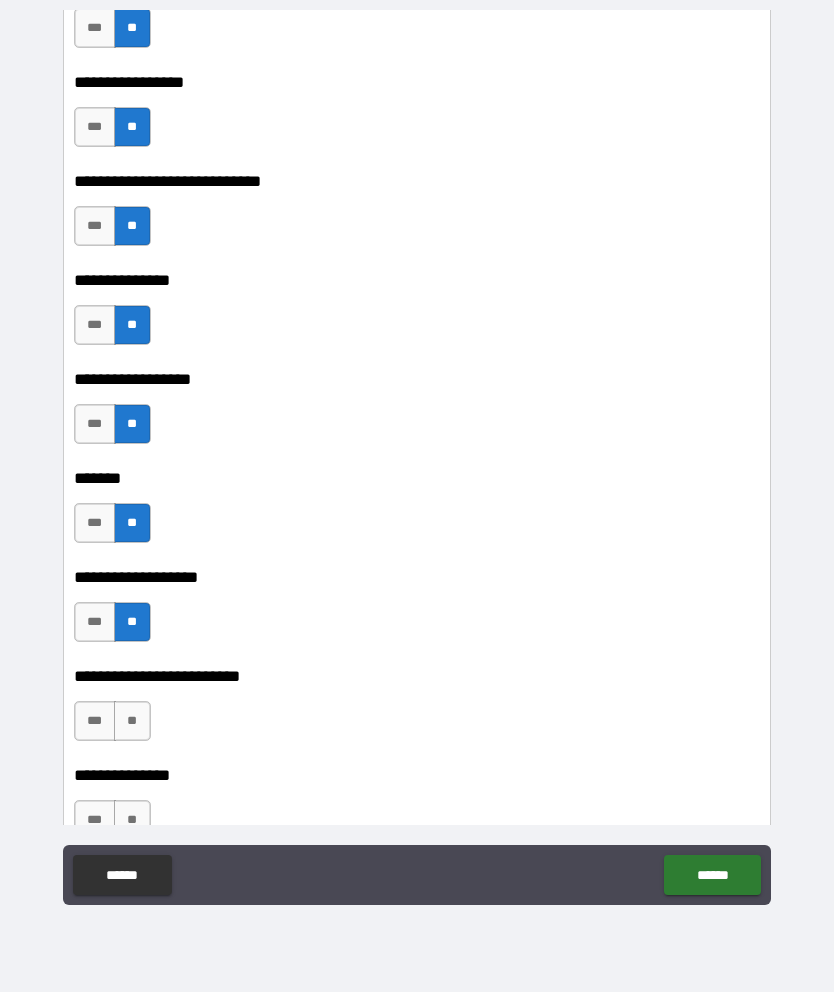 click on "**" at bounding box center [132, 721] 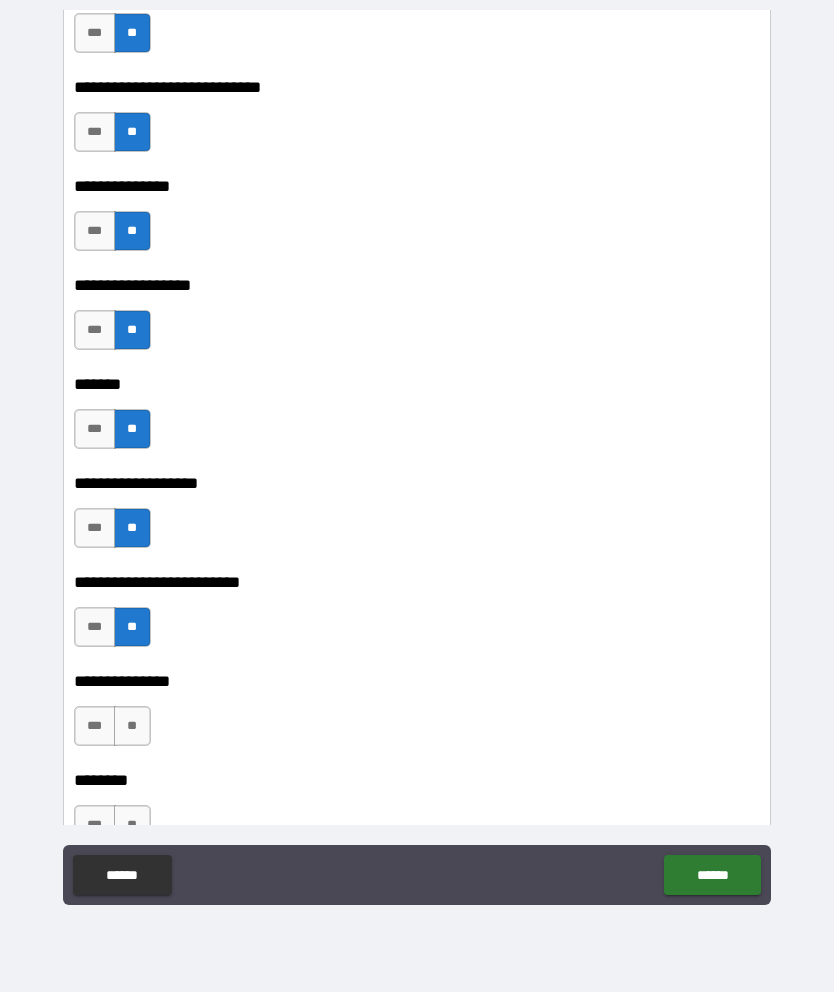 scroll, scrollTop: 6481, scrollLeft: 0, axis: vertical 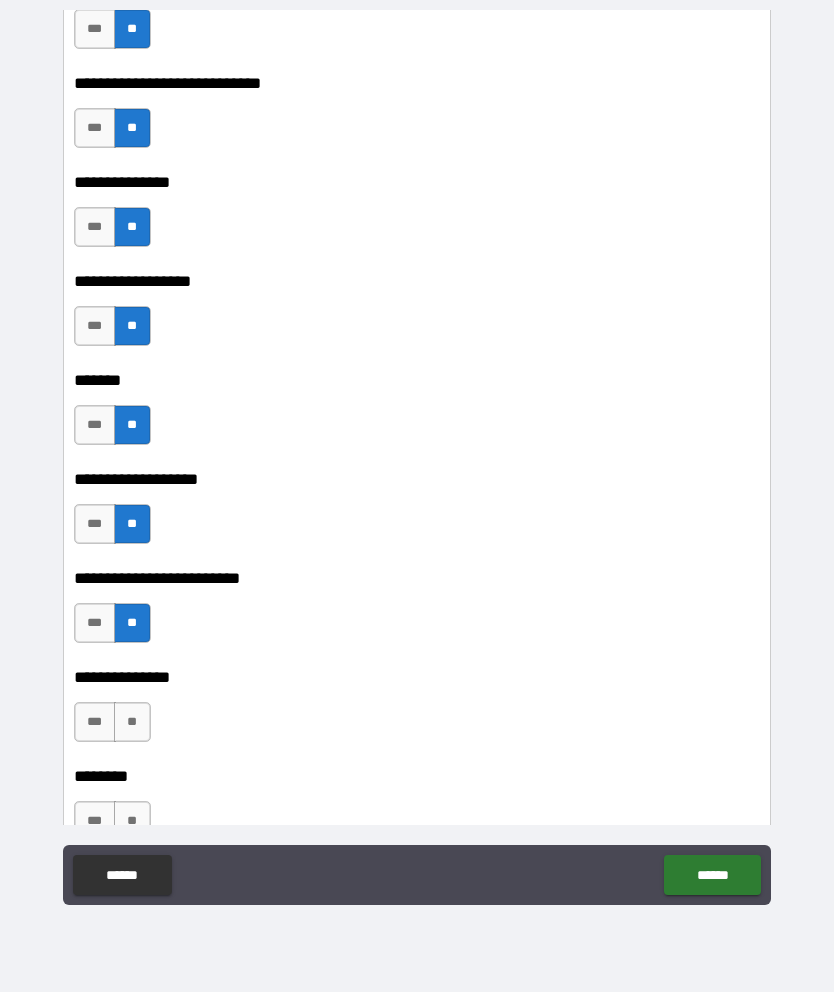 click on "**" at bounding box center [132, 722] 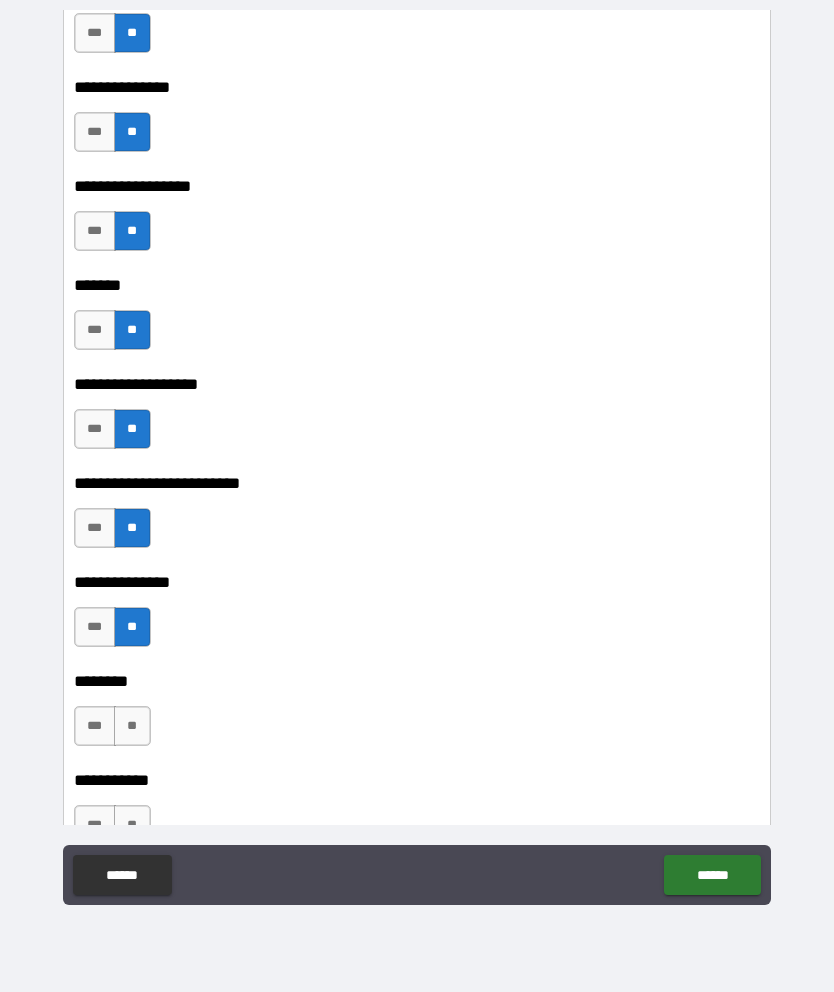 scroll, scrollTop: 6578, scrollLeft: 0, axis: vertical 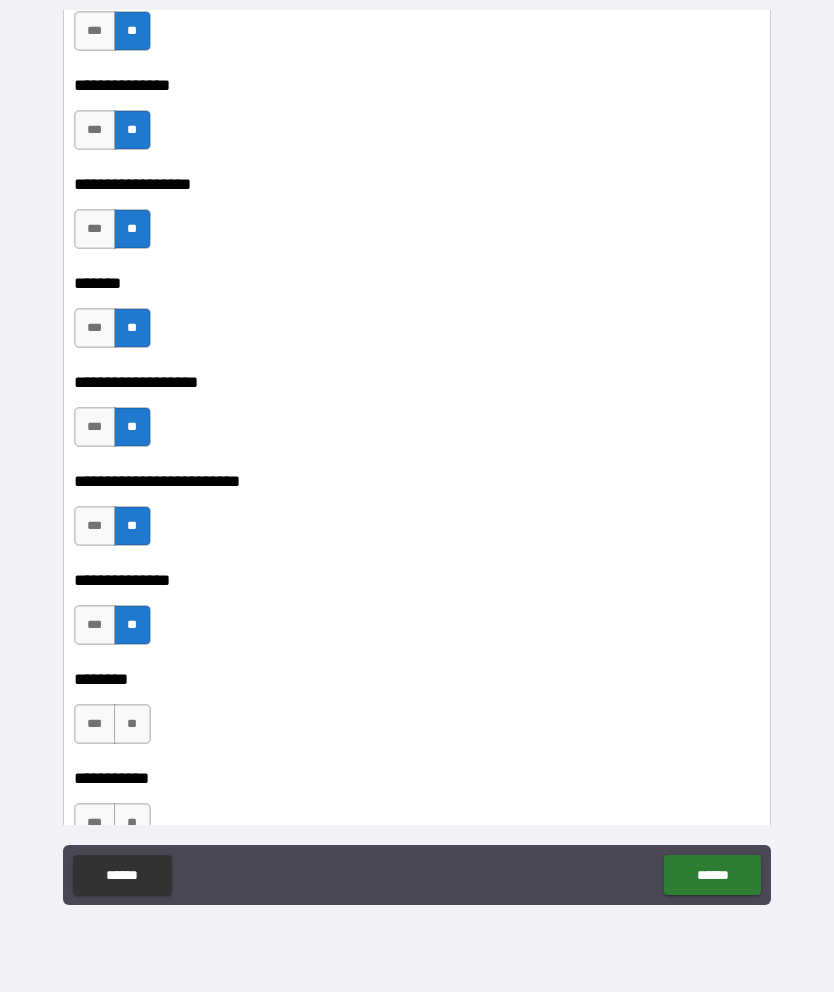 click on "**" at bounding box center (132, 724) 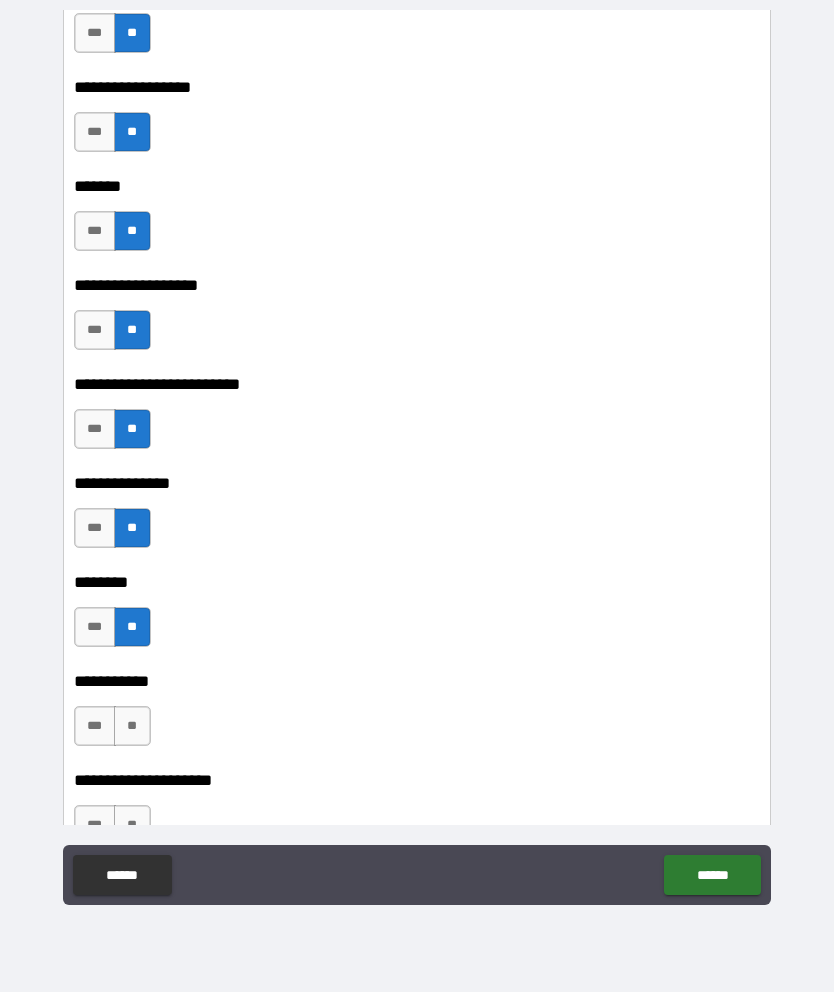 scroll, scrollTop: 6679, scrollLeft: 0, axis: vertical 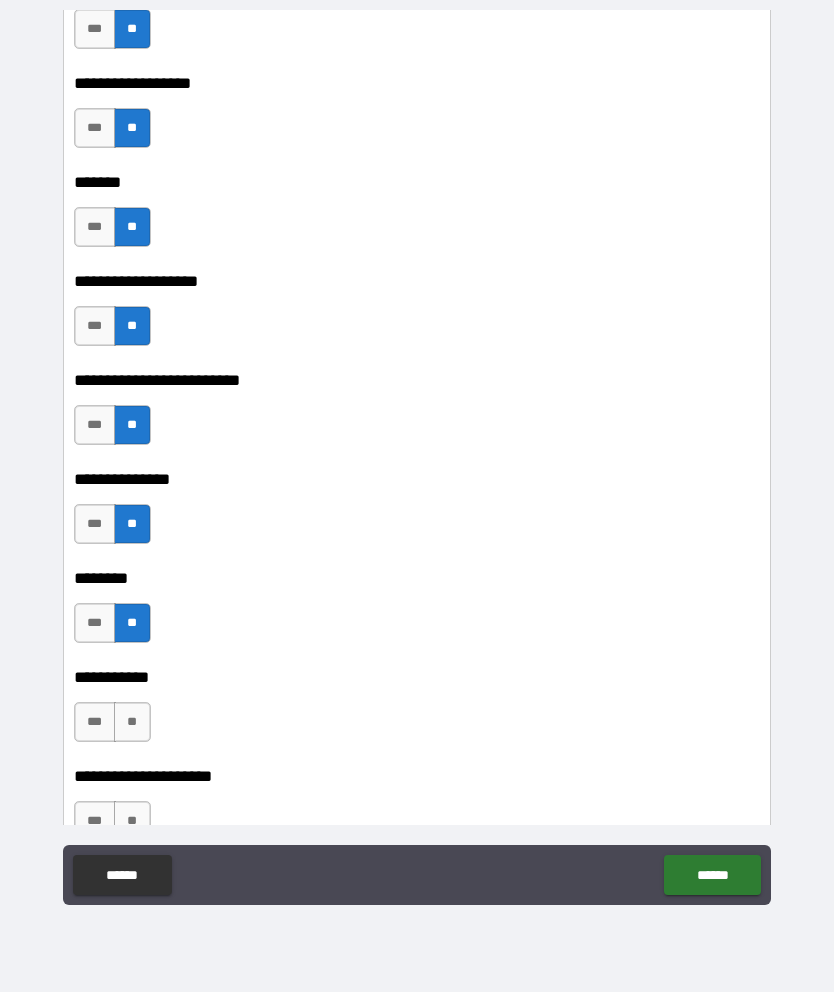 click on "**" at bounding box center [132, 722] 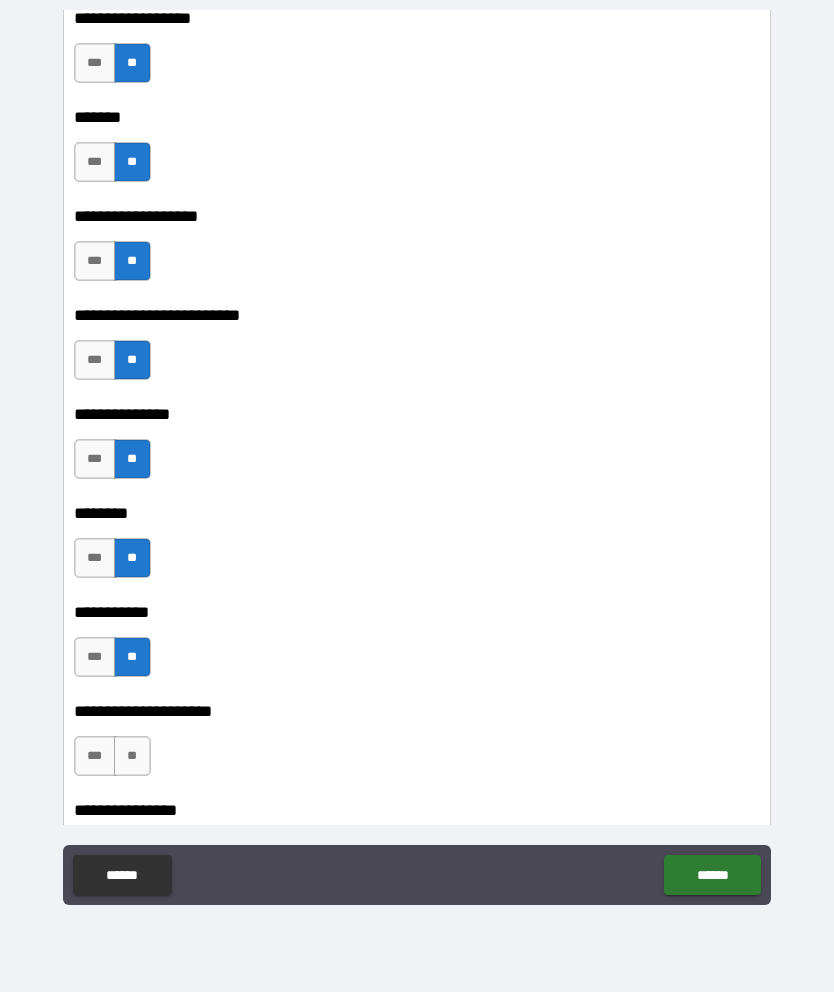 scroll, scrollTop: 6770, scrollLeft: 0, axis: vertical 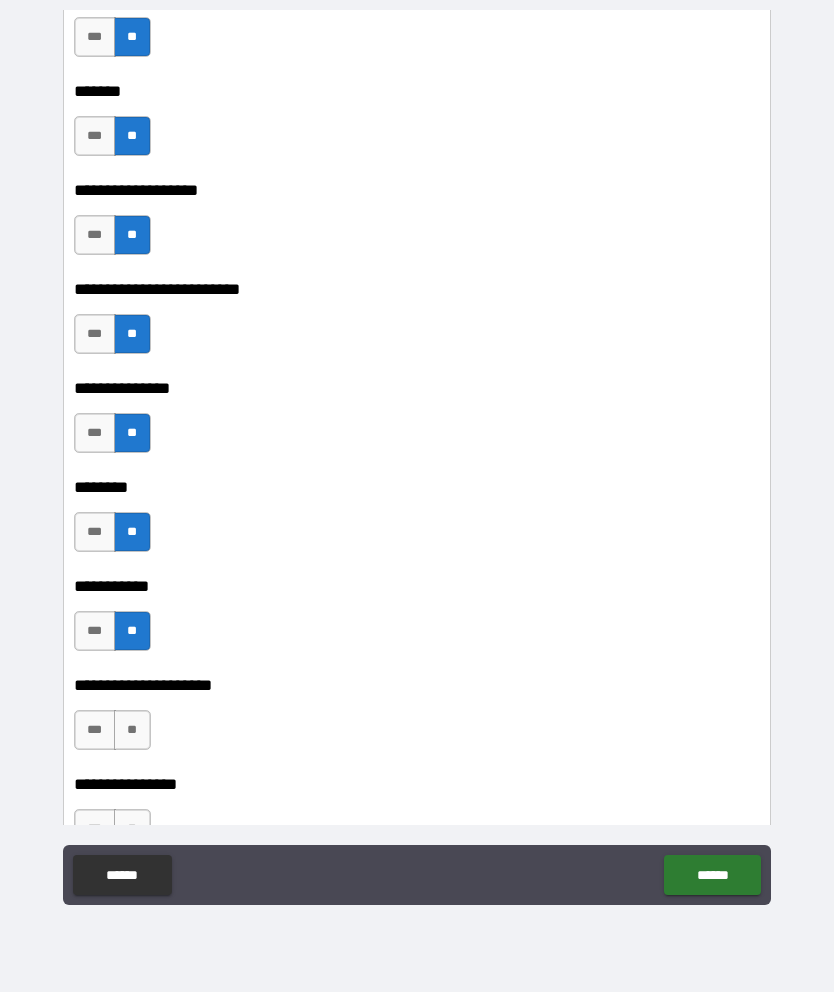 click on "**" at bounding box center (132, 730) 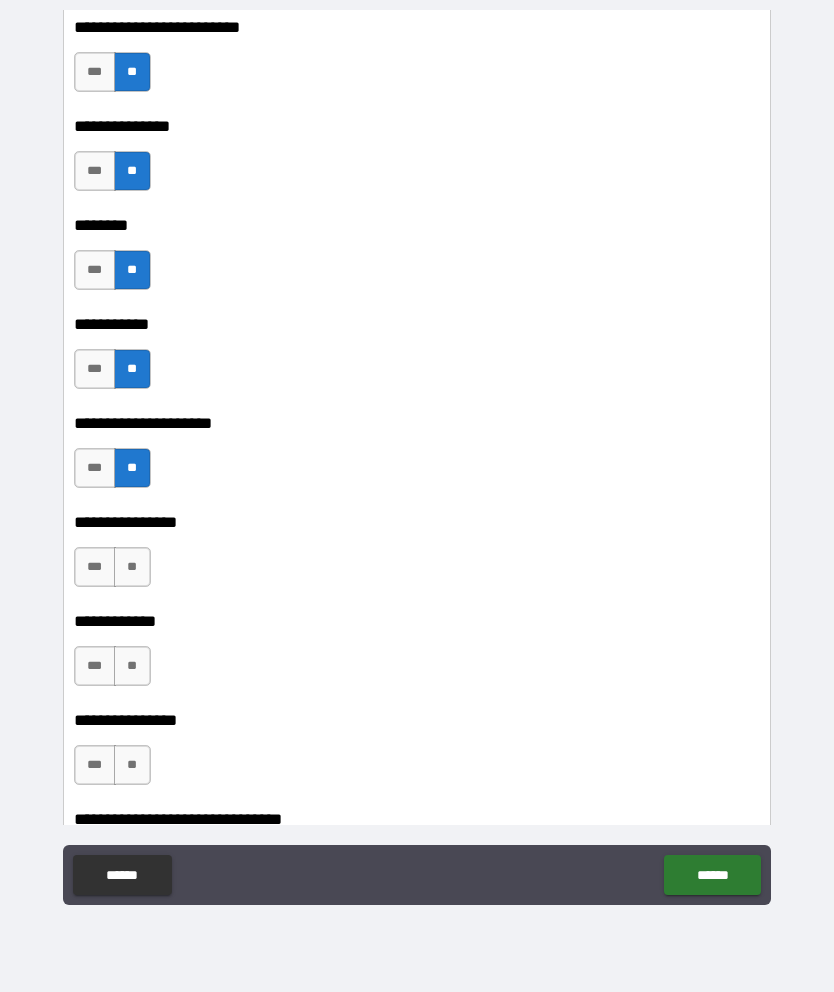 scroll, scrollTop: 7033, scrollLeft: 0, axis: vertical 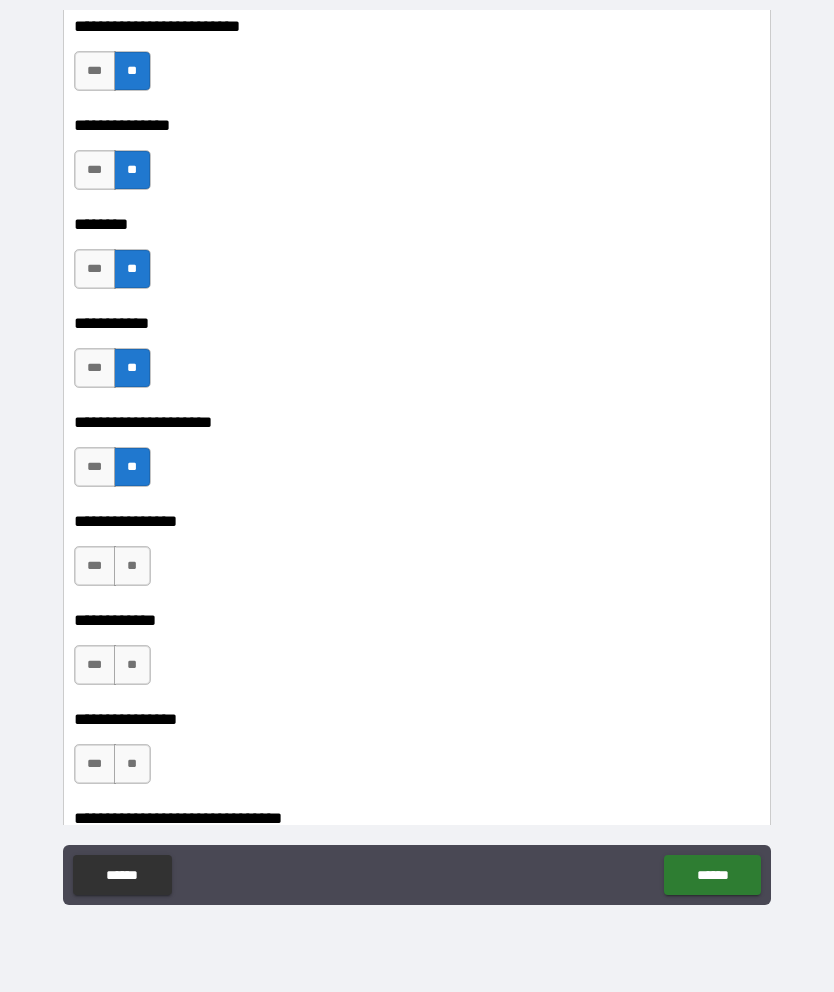 click on "**" at bounding box center [132, 566] 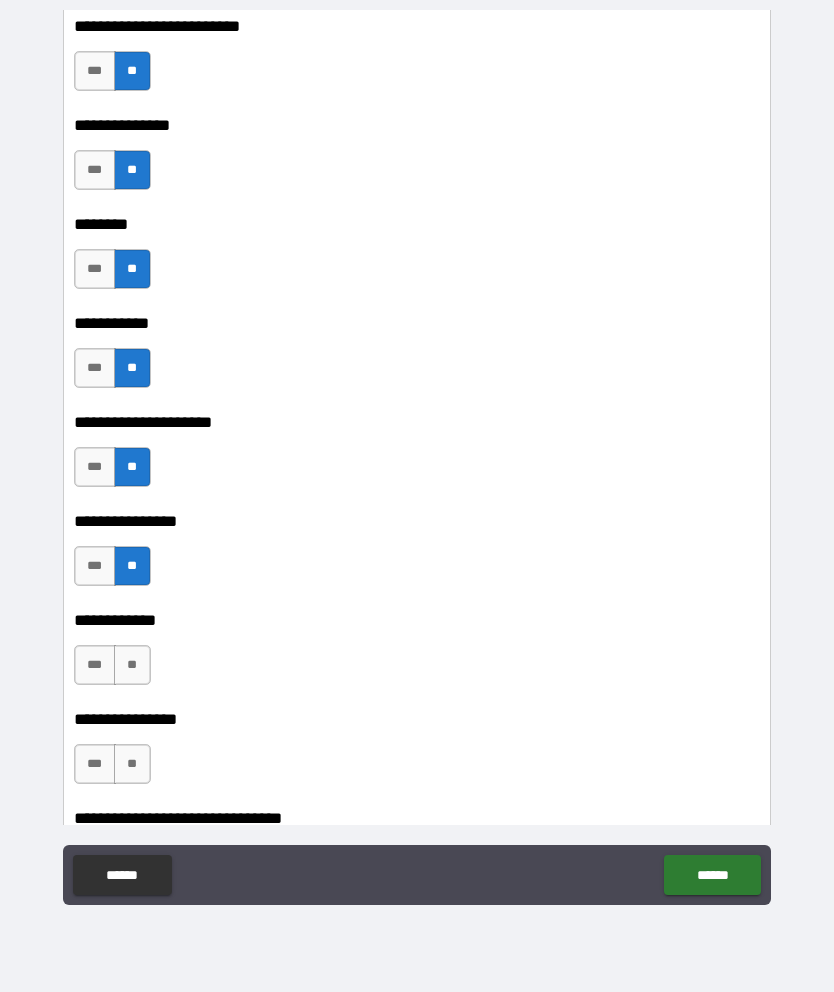 click on "**" at bounding box center (132, 665) 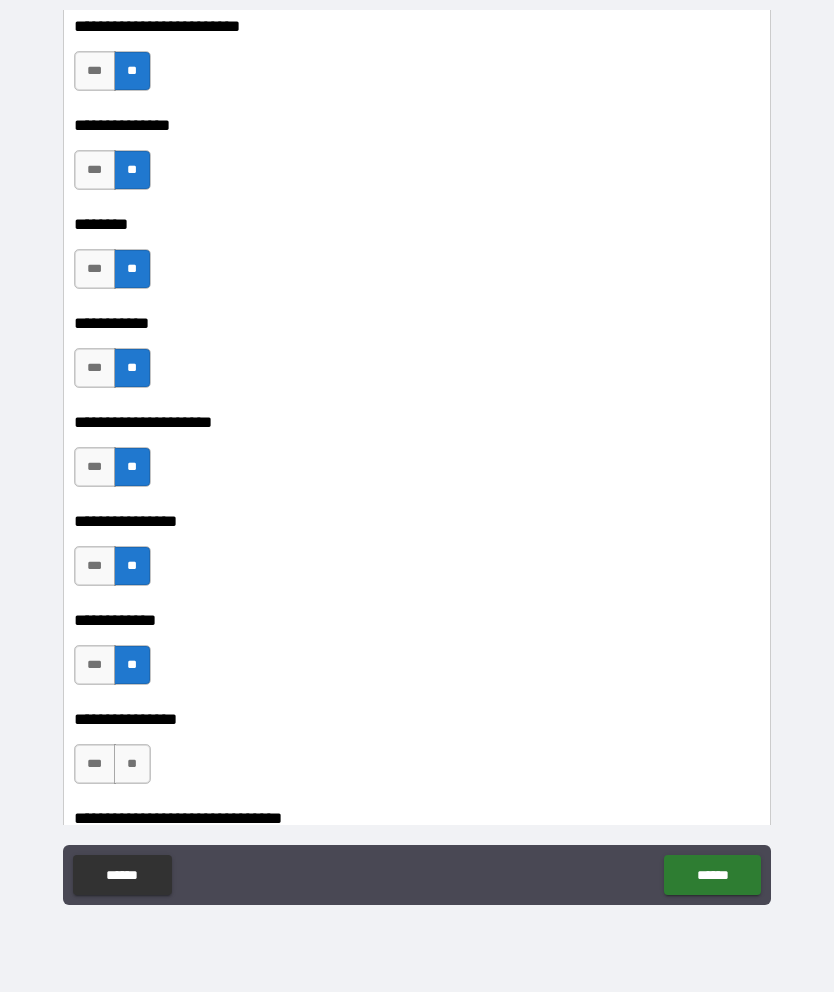 click on "**" at bounding box center [132, 764] 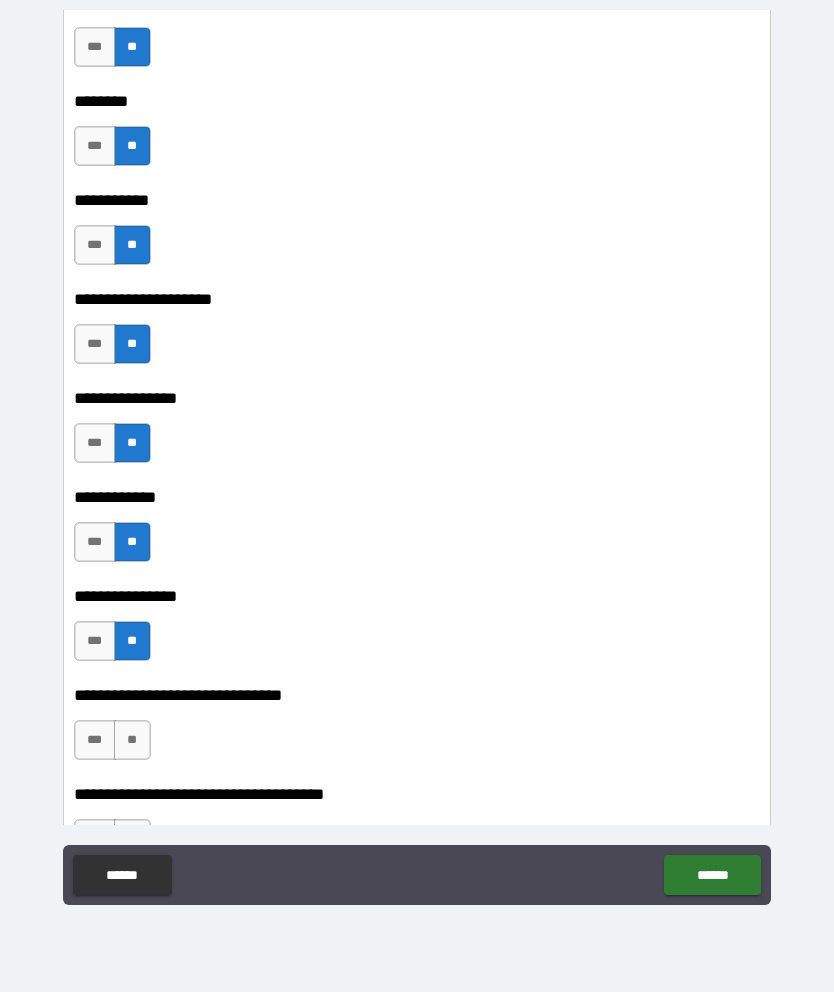 click on "**" at bounding box center [132, 740] 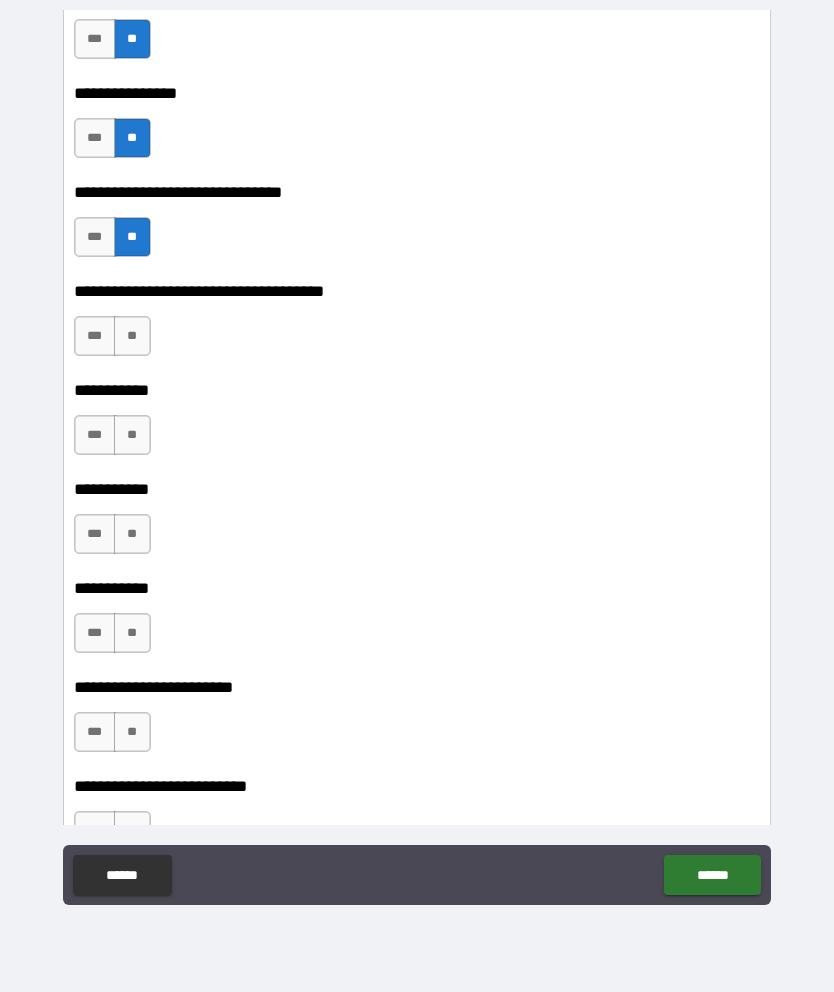 scroll, scrollTop: 7661, scrollLeft: 0, axis: vertical 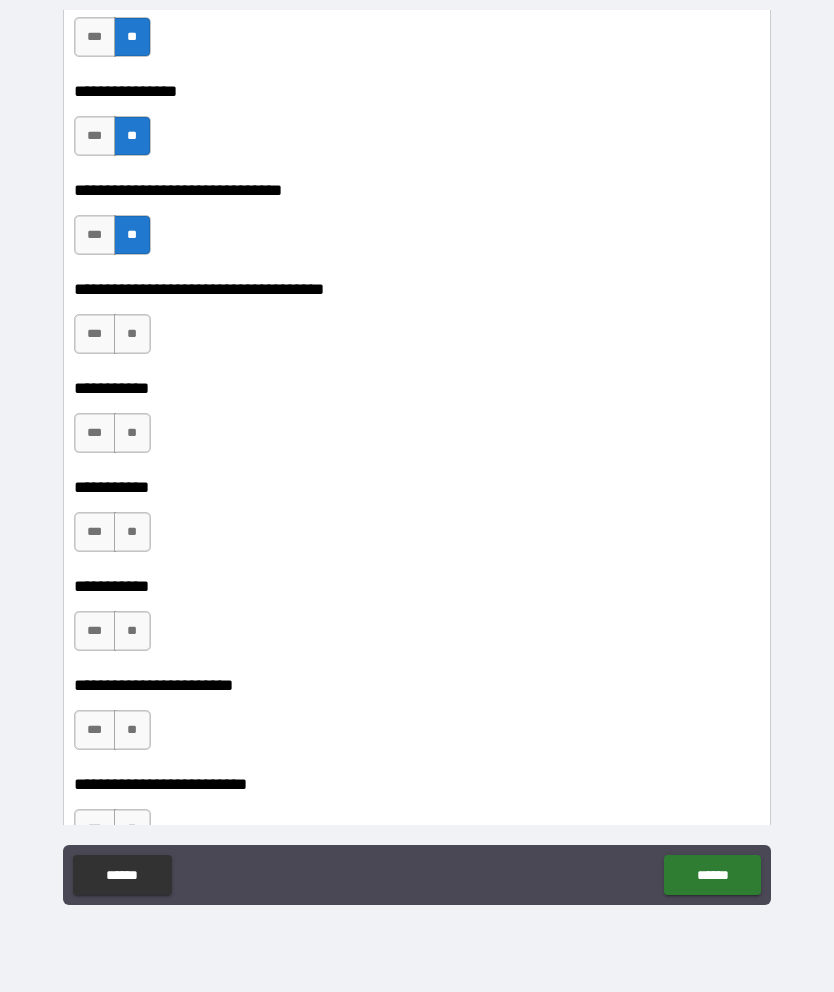click on "**" at bounding box center [132, 334] 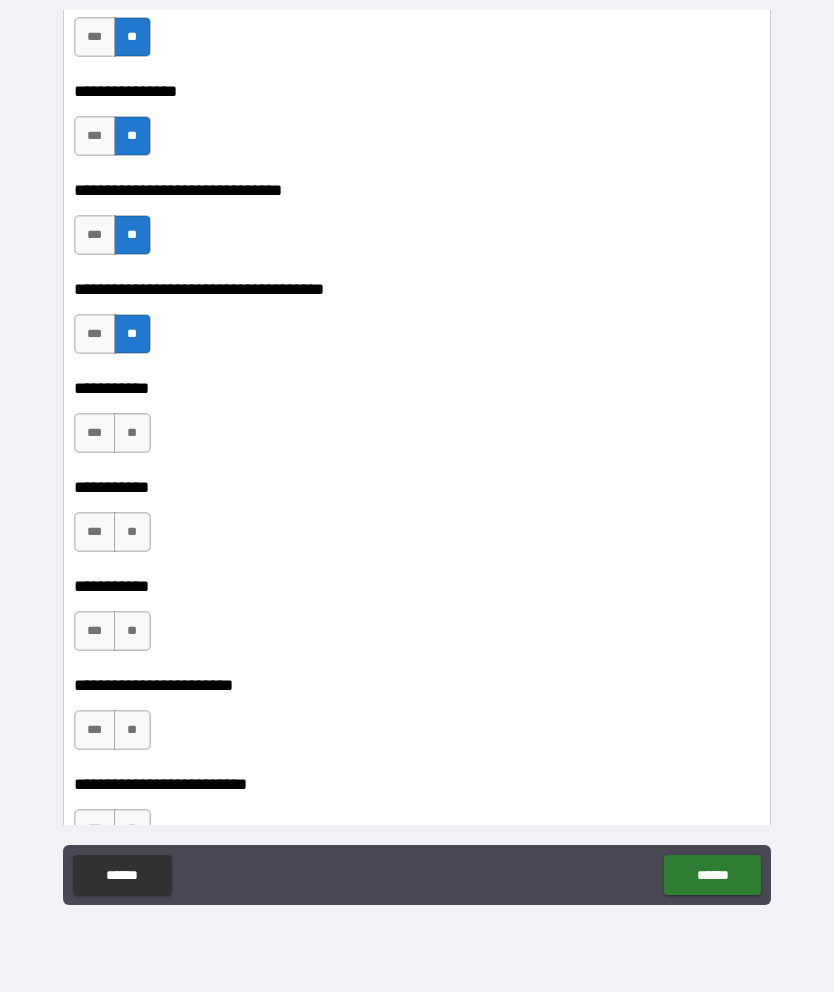 click on "**" at bounding box center (132, 433) 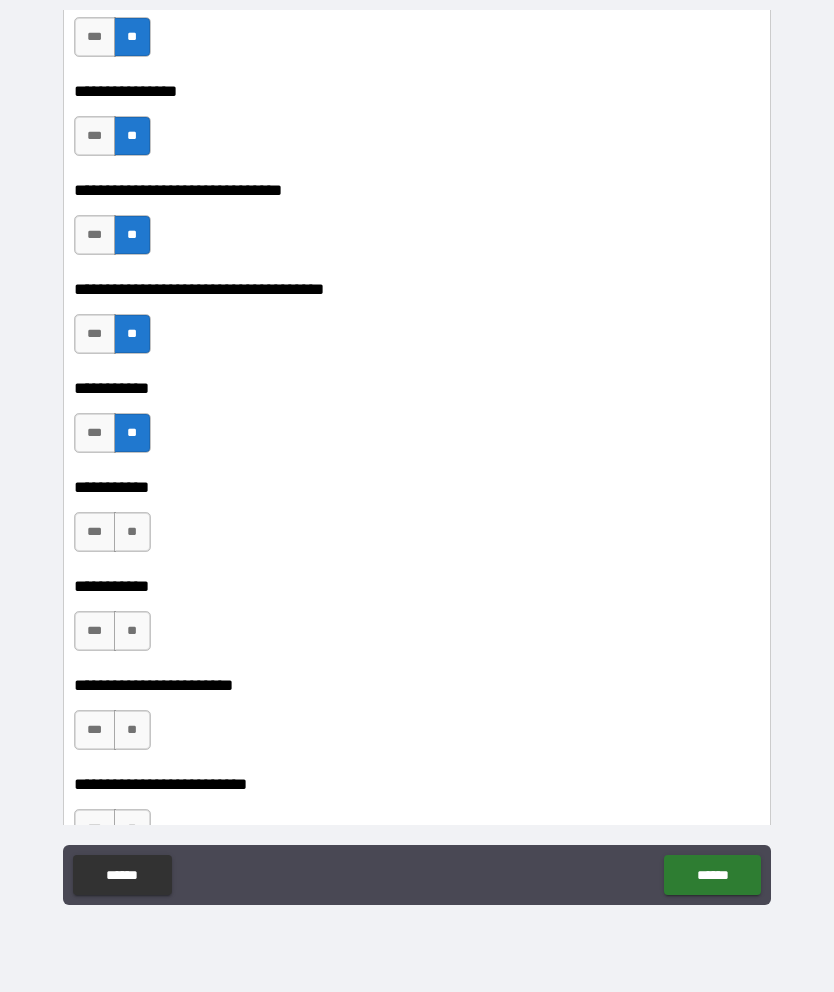 click on "**" at bounding box center [132, 532] 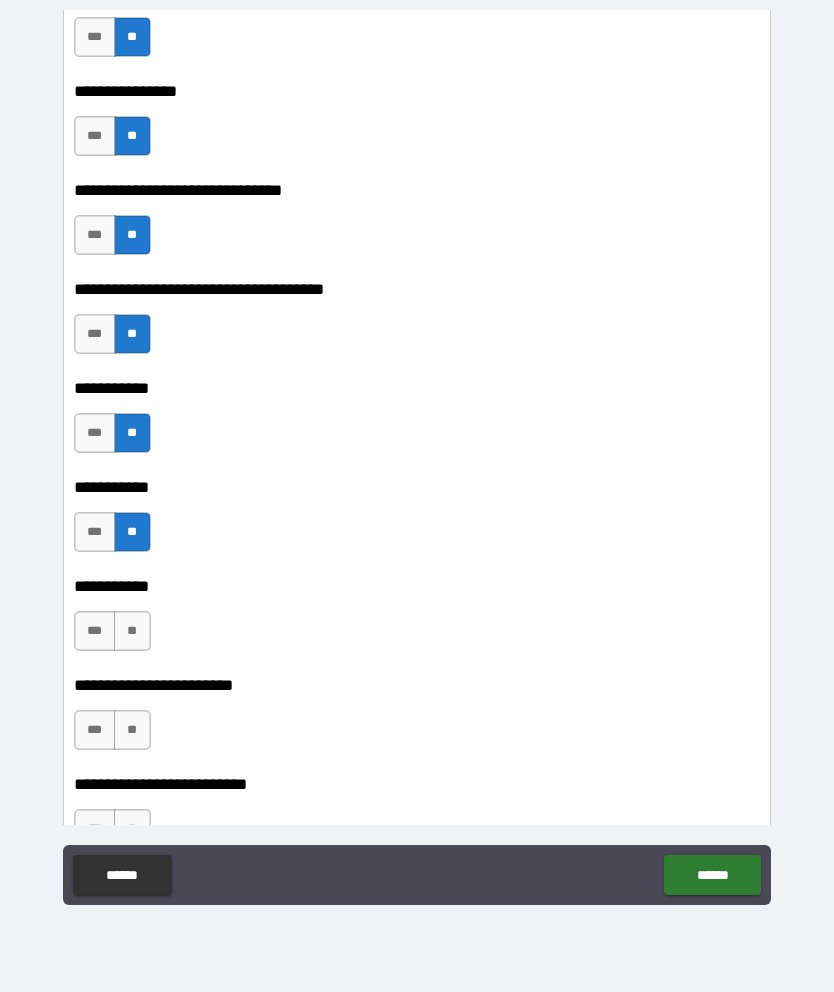 click on "**" at bounding box center [132, 631] 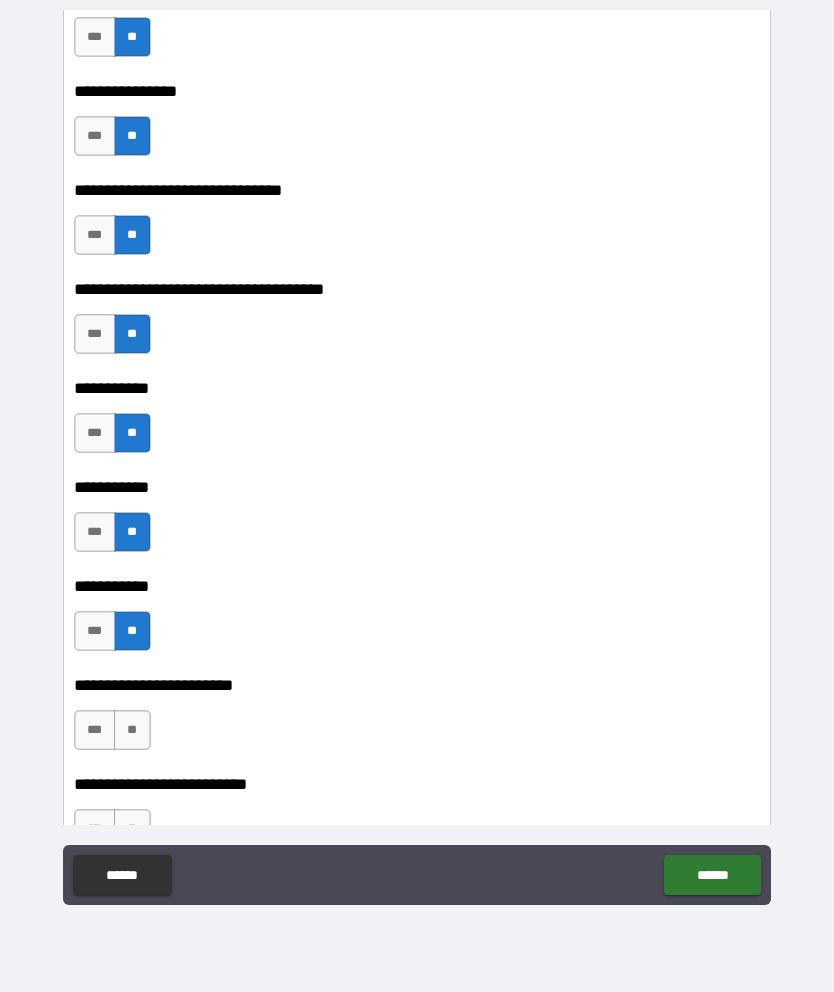click on "**" at bounding box center [132, 730] 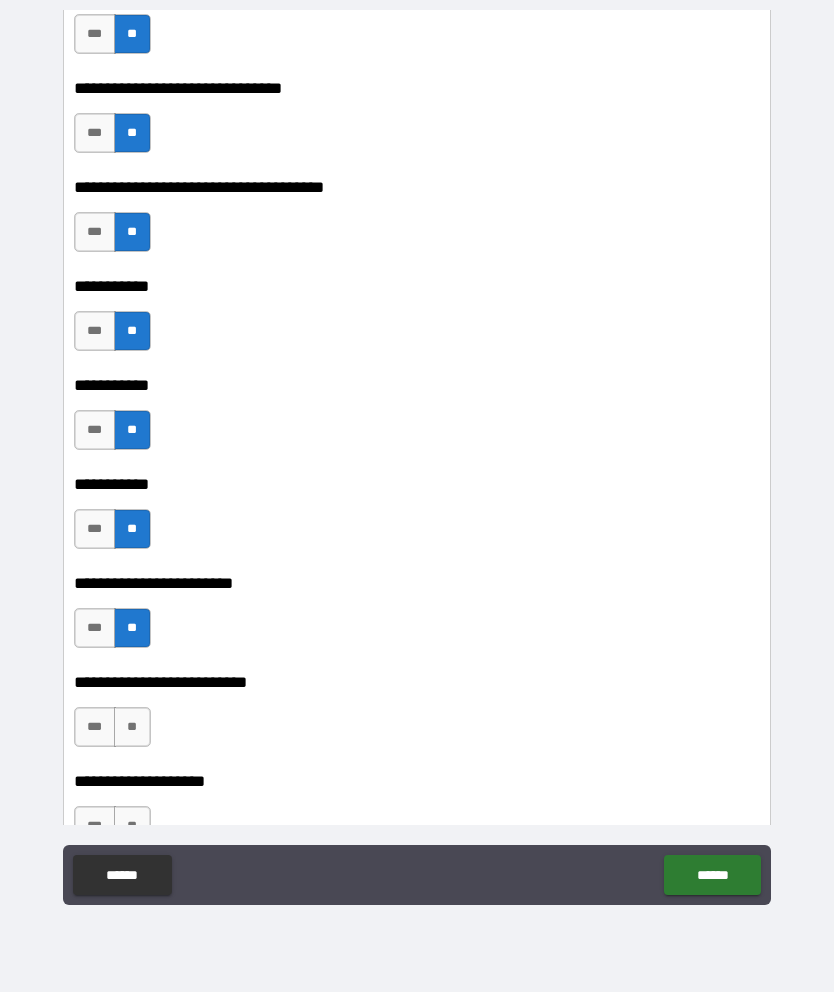 scroll, scrollTop: 7765, scrollLeft: 0, axis: vertical 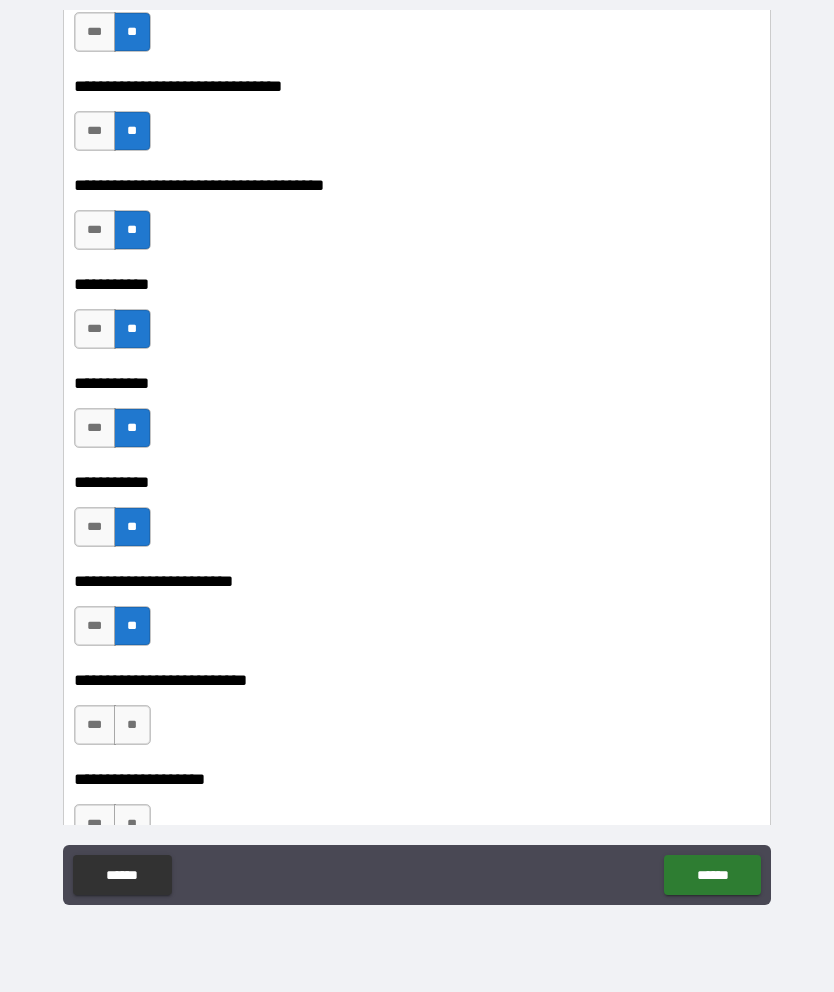 click on "**" at bounding box center [132, 725] 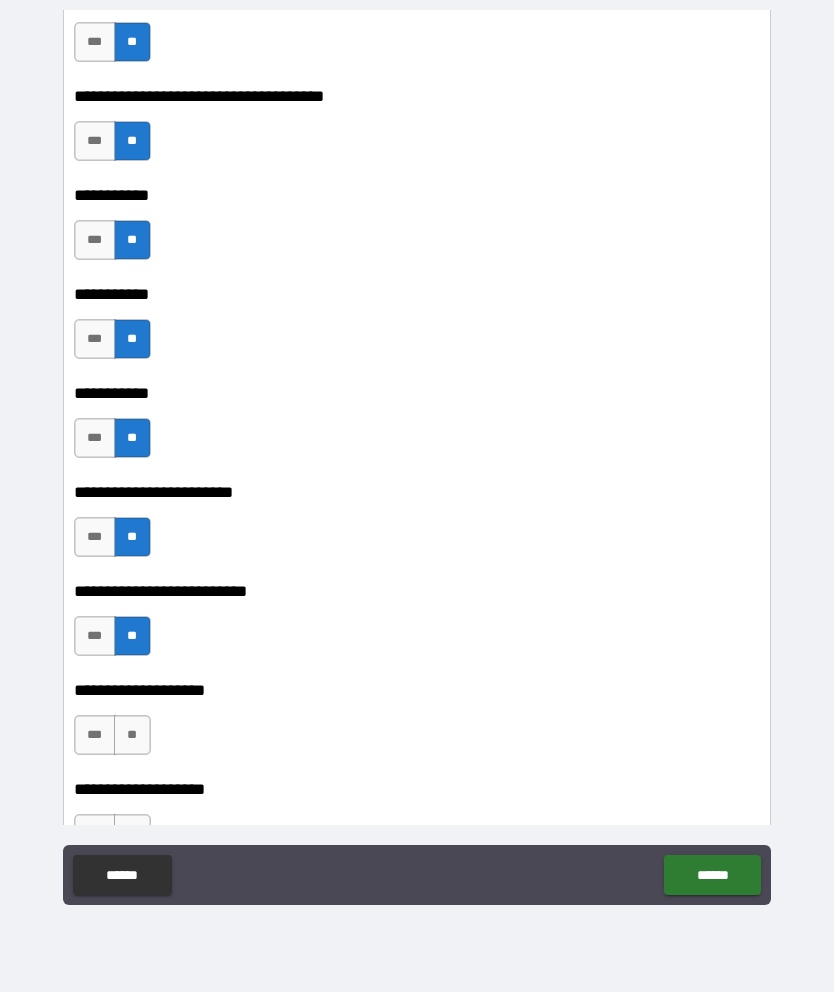 scroll, scrollTop: 7857, scrollLeft: 0, axis: vertical 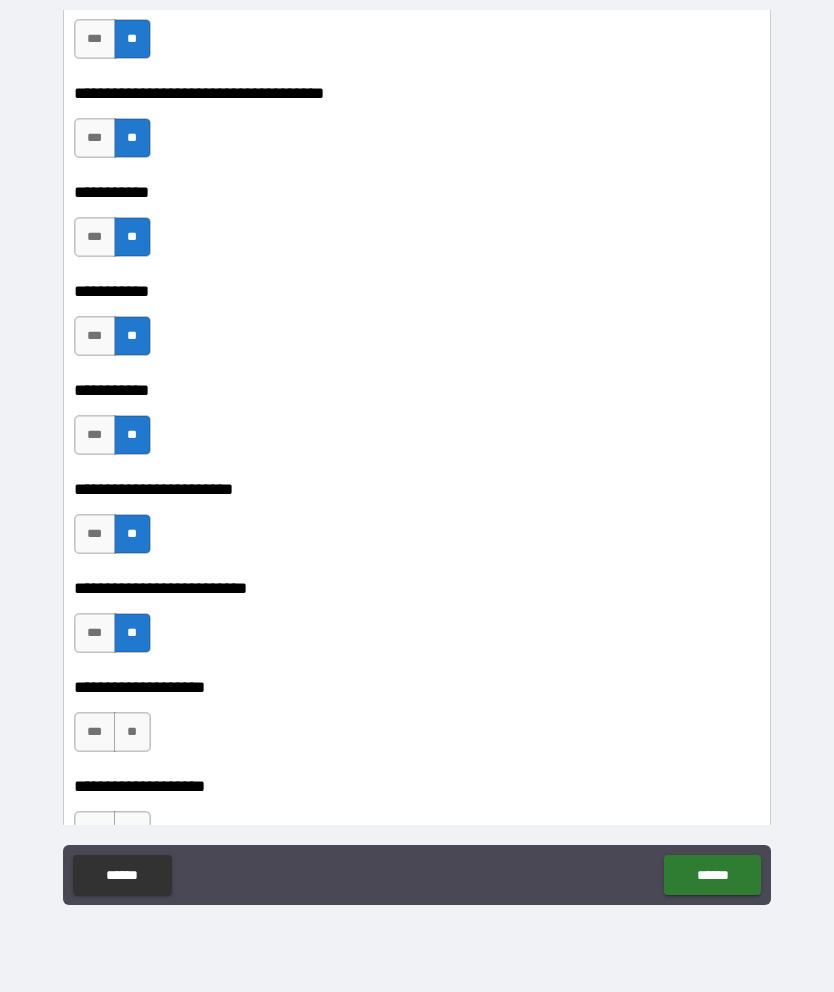 click on "**" at bounding box center [132, 732] 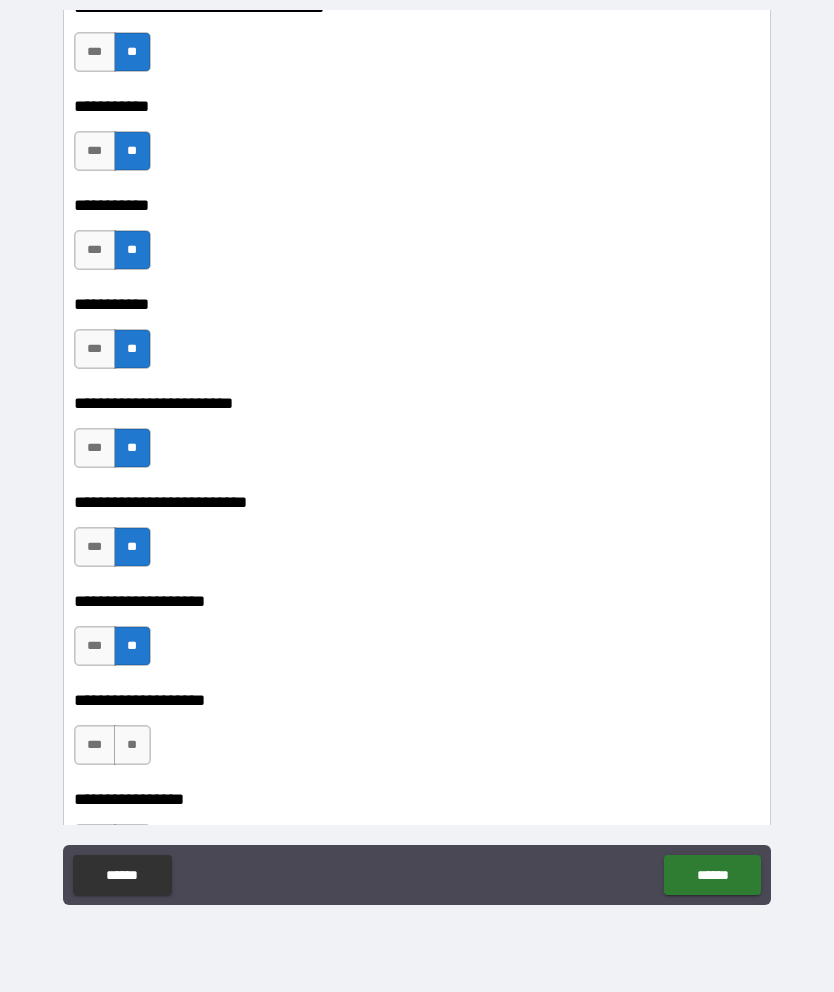 scroll, scrollTop: 7948, scrollLeft: 0, axis: vertical 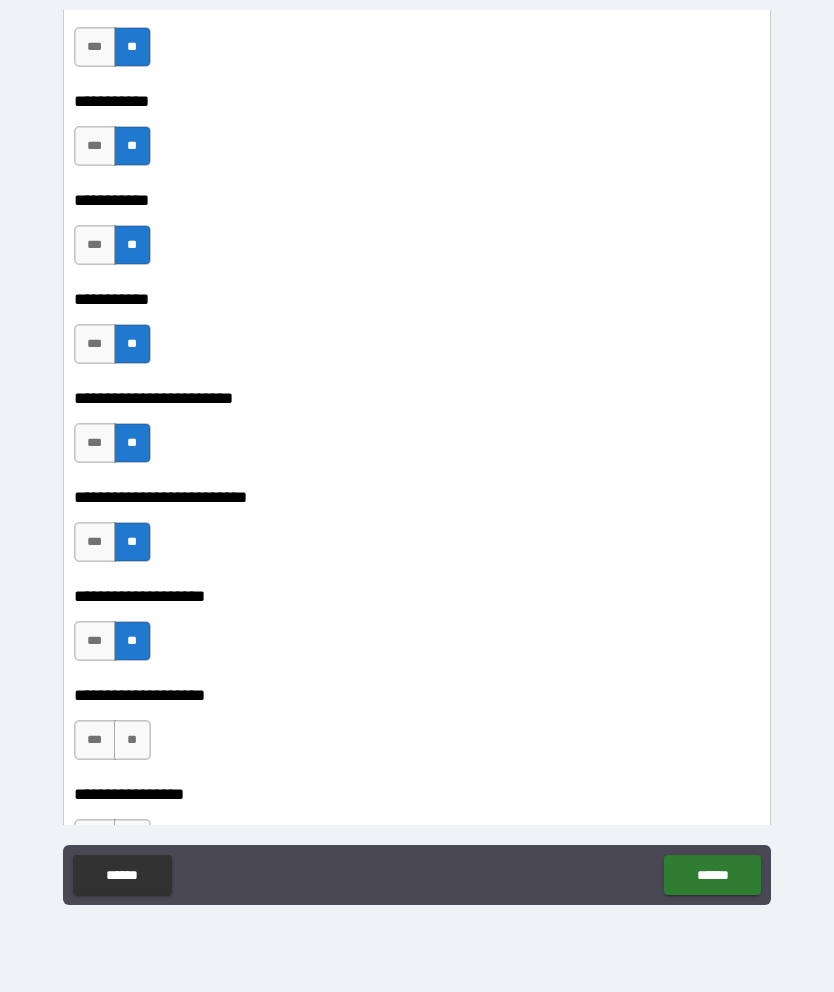 click on "**" at bounding box center [132, 740] 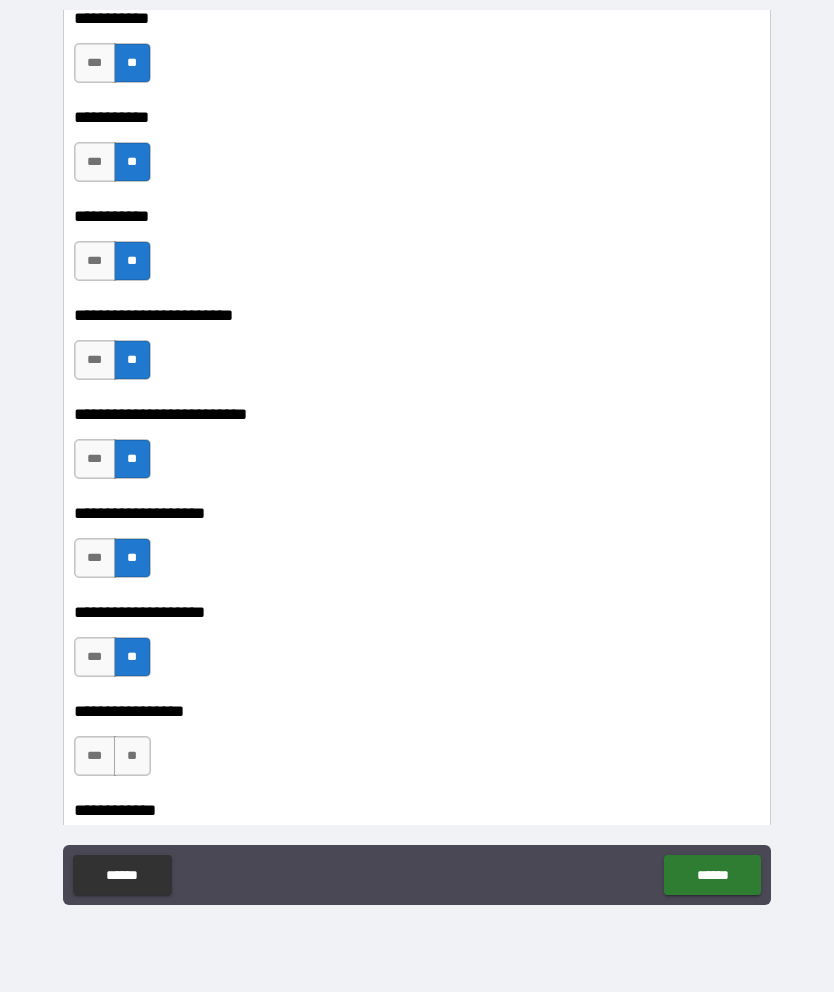 scroll, scrollTop: 8038, scrollLeft: 0, axis: vertical 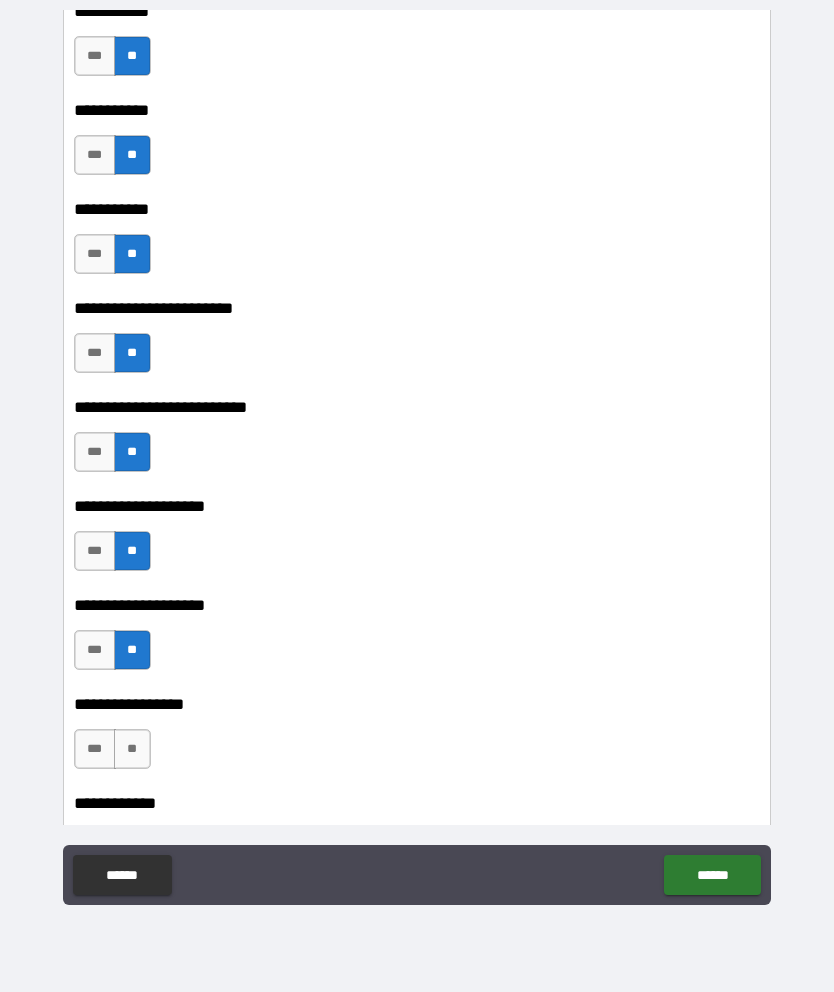 click on "**" at bounding box center [132, 749] 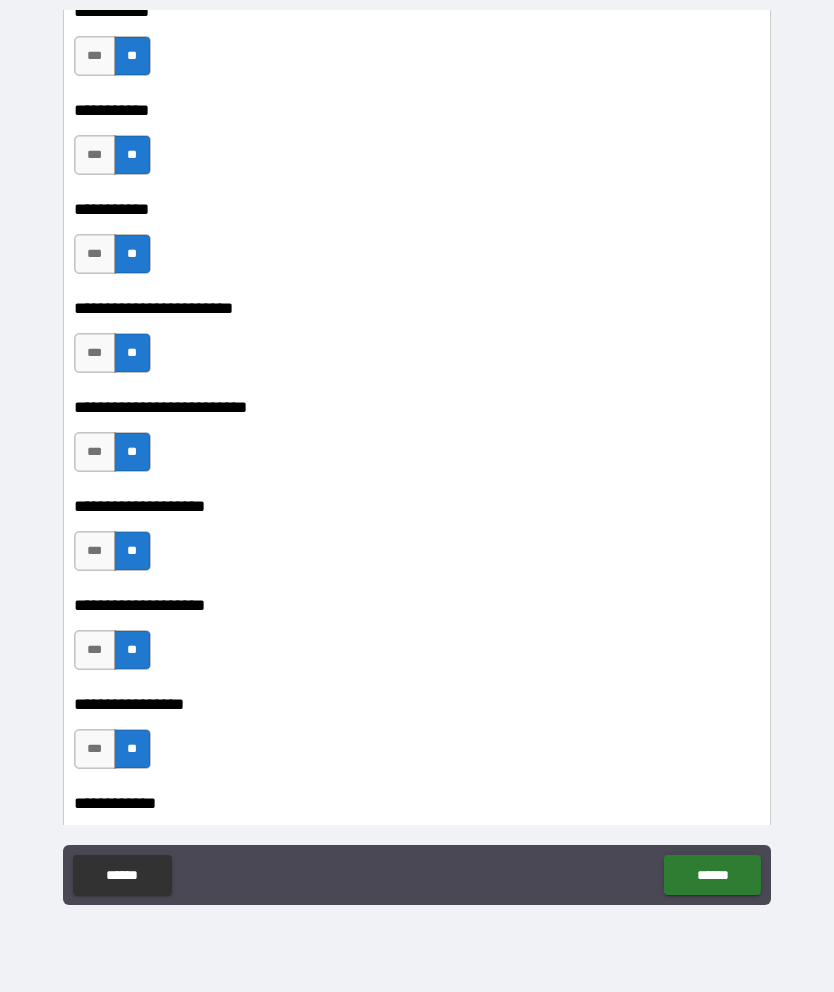 click on "***" at bounding box center [95, 749] 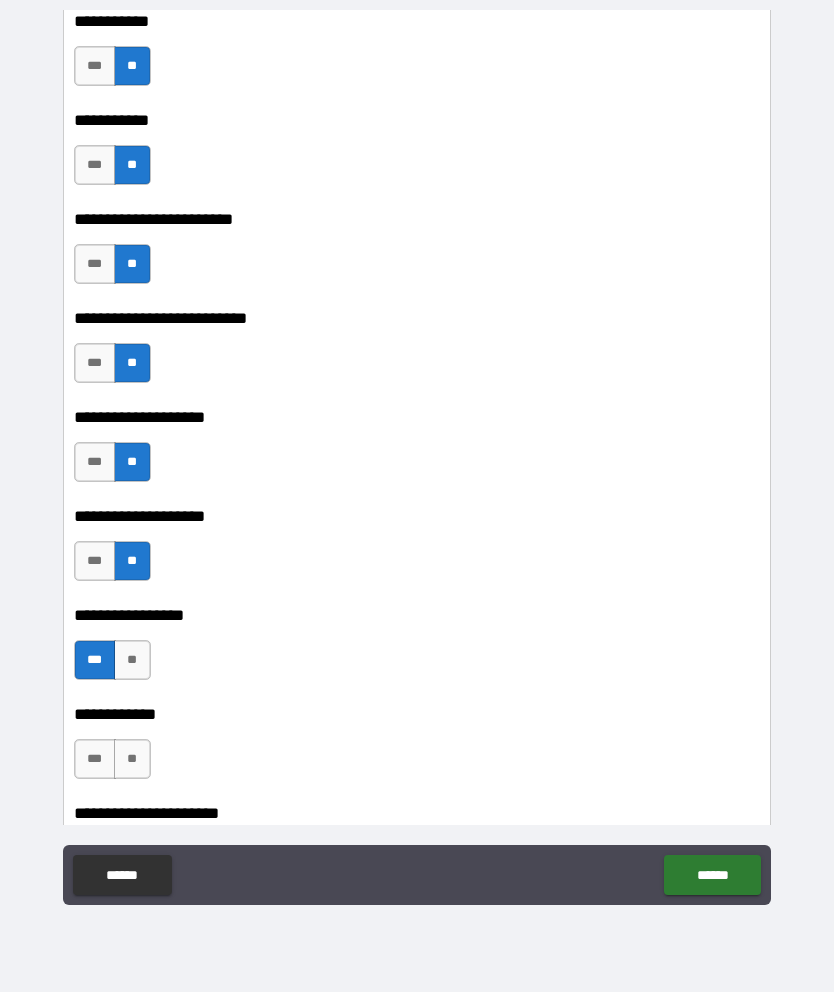 scroll, scrollTop: 8140, scrollLeft: 0, axis: vertical 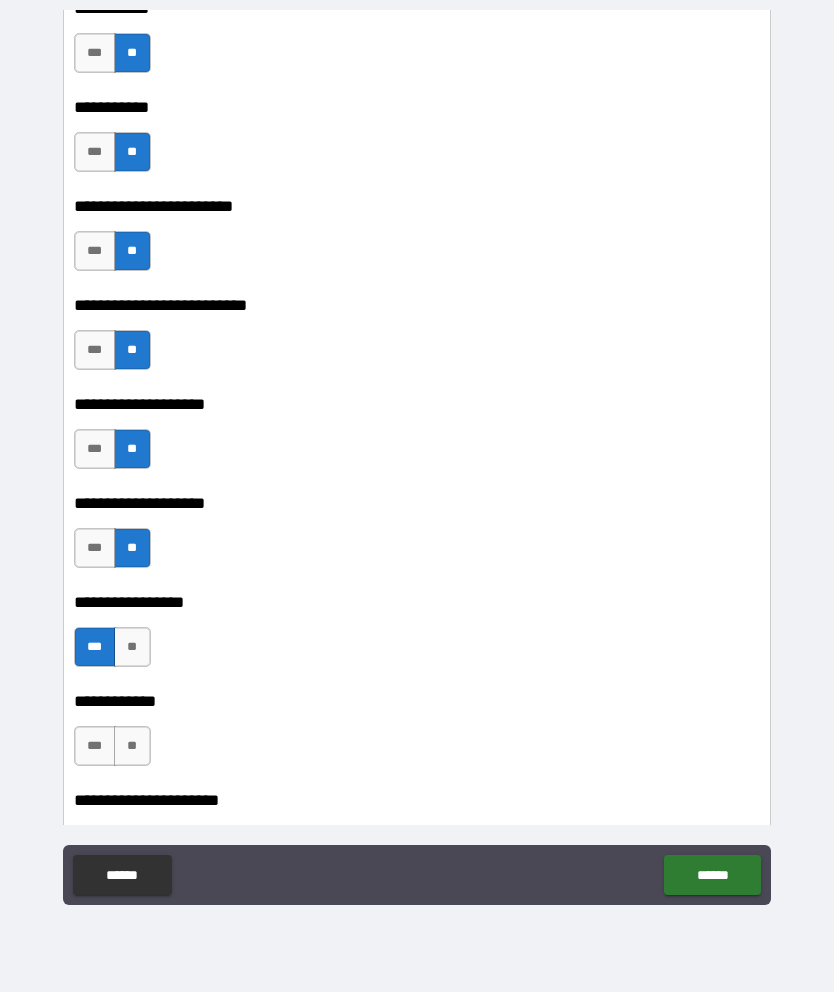 click on "**" at bounding box center [132, 746] 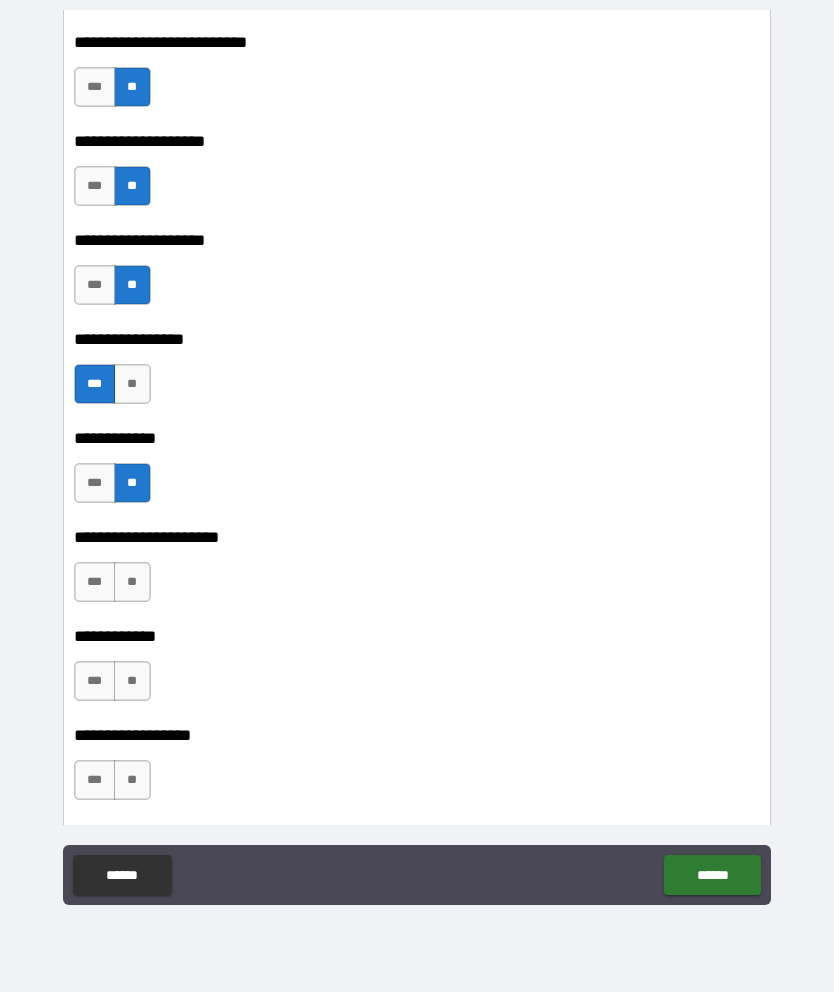 scroll, scrollTop: 8406, scrollLeft: 0, axis: vertical 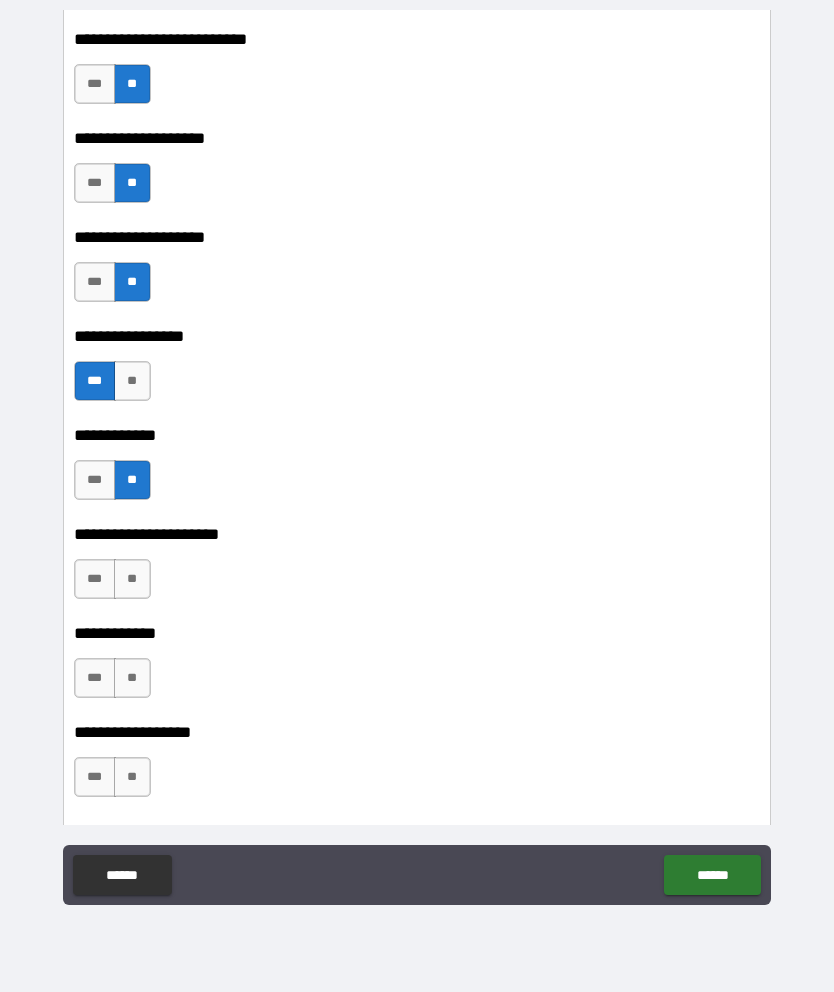 click on "**" at bounding box center [132, 579] 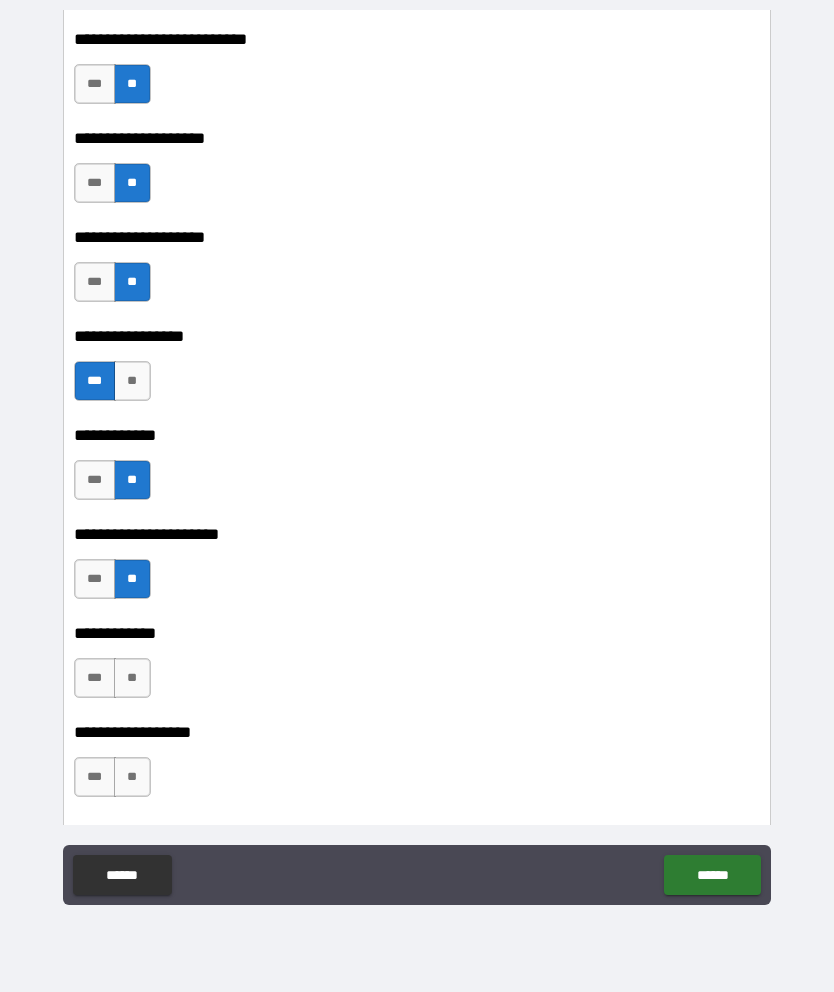 click on "**" at bounding box center (132, 678) 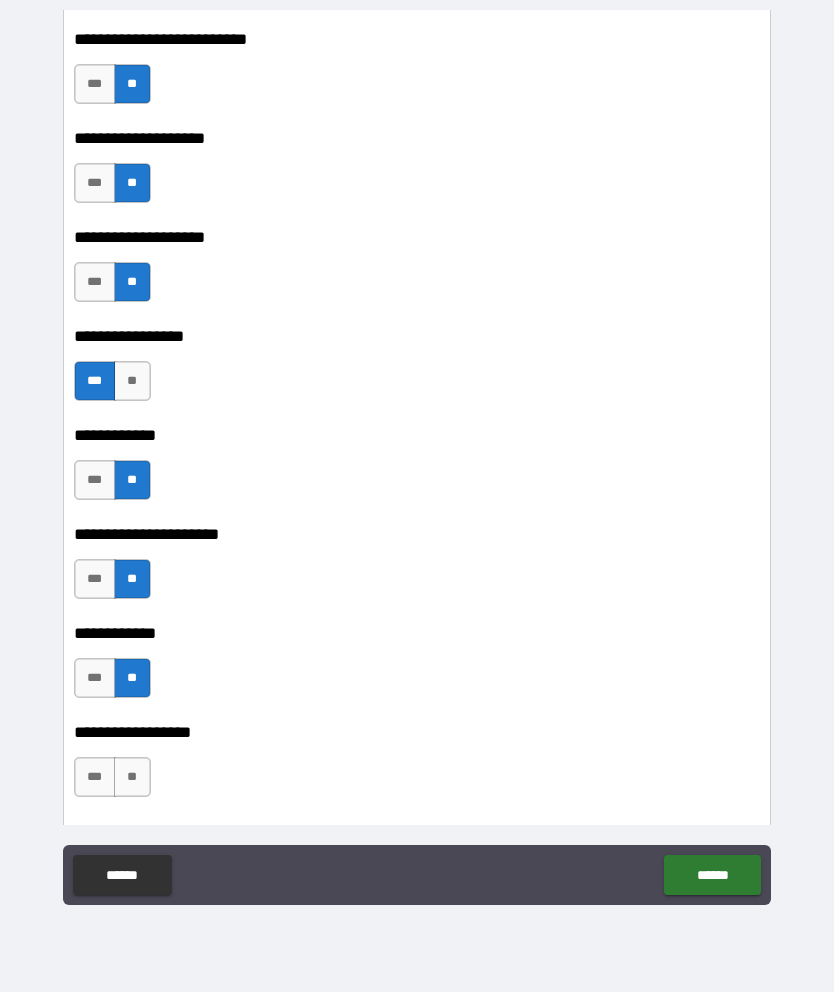 click on "**" at bounding box center (132, 777) 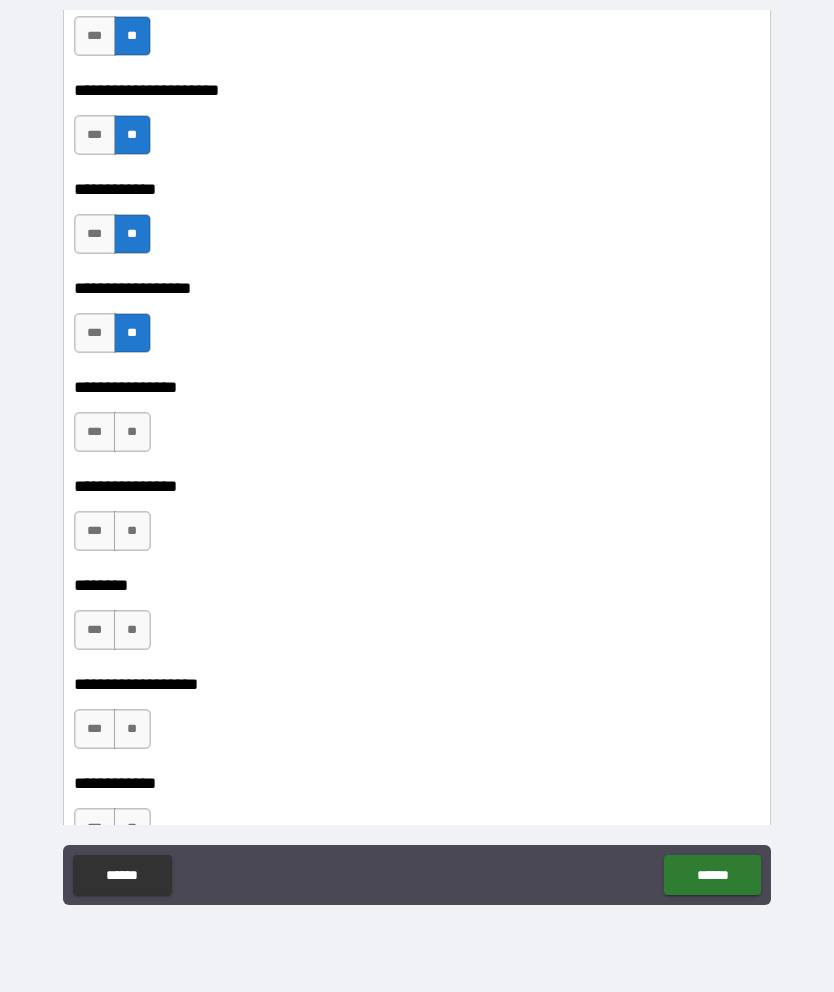 scroll, scrollTop: 8850, scrollLeft: 0, axis: vertical 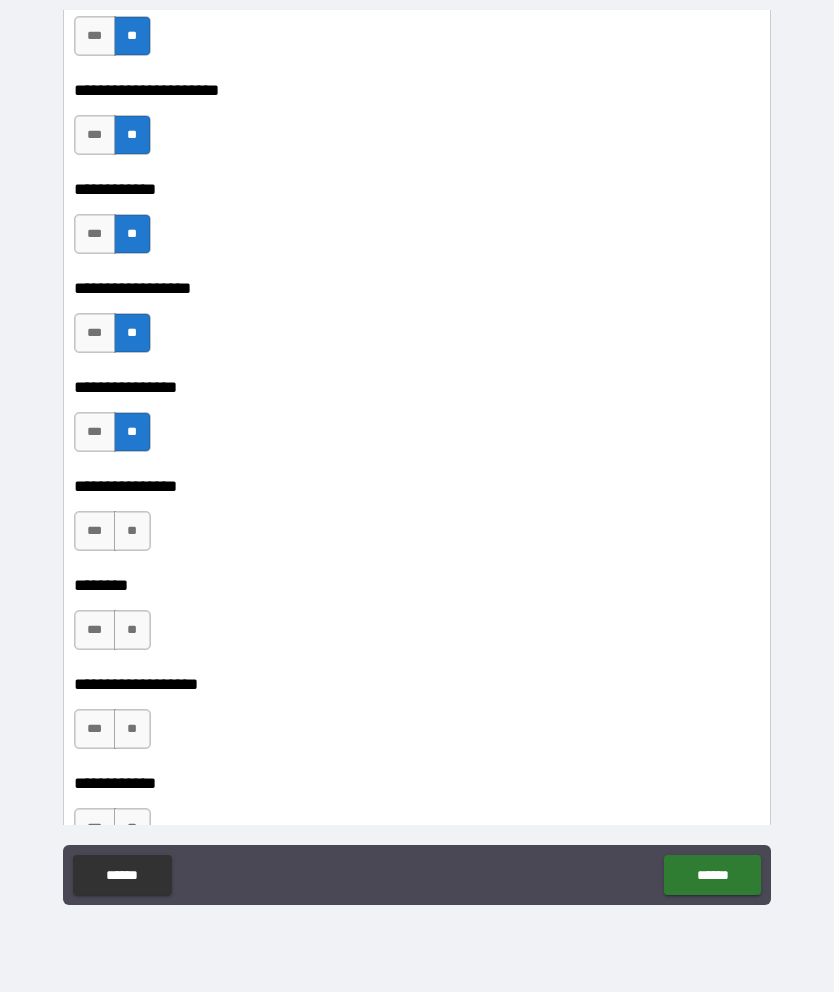 click on "**" at bounding box center (132, 531) 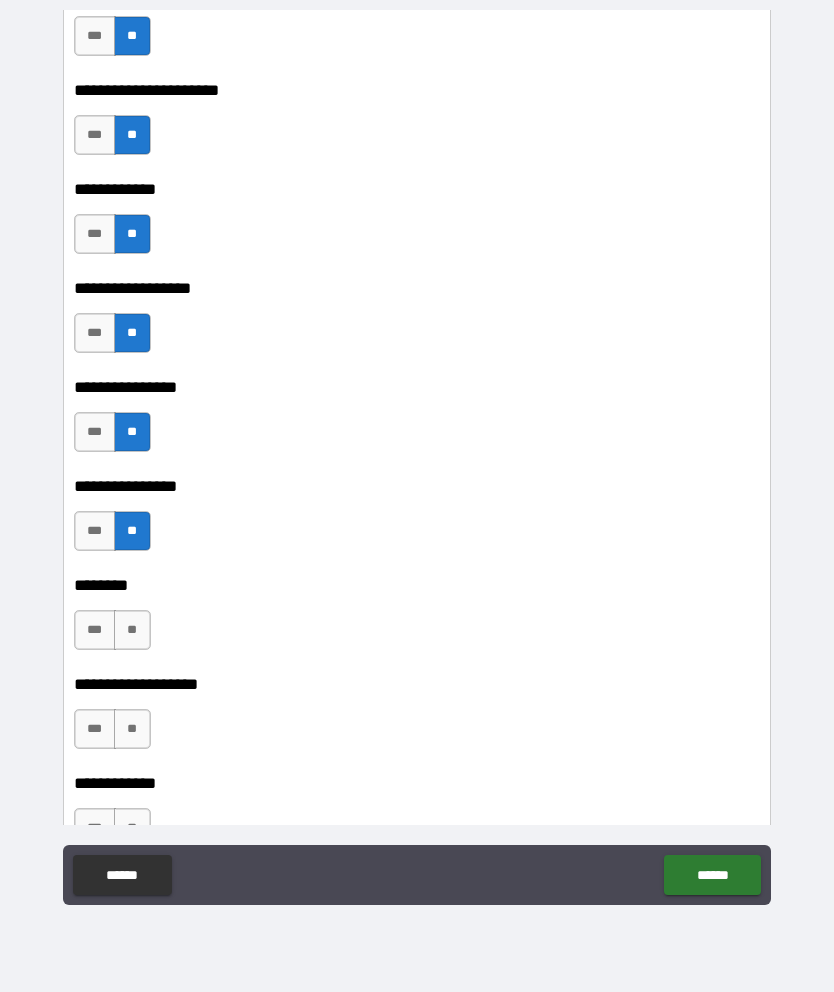 click on "**" at bounding box center [132, 630] 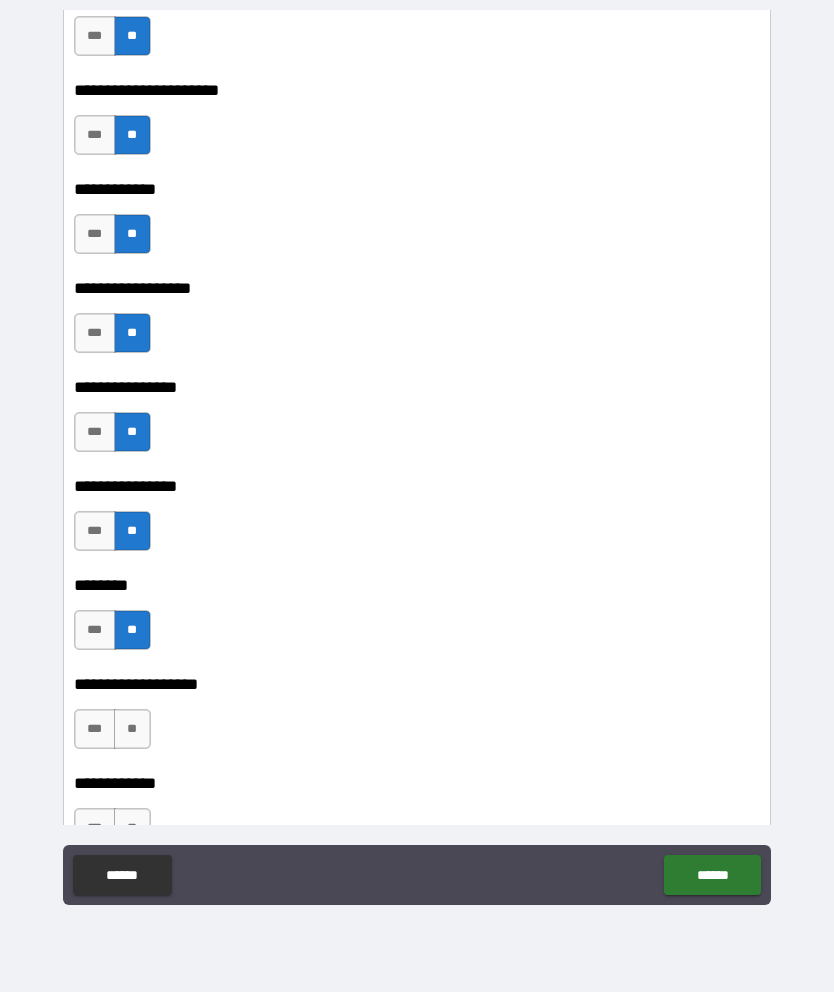 click on "**" at bounding box center (132, 729) 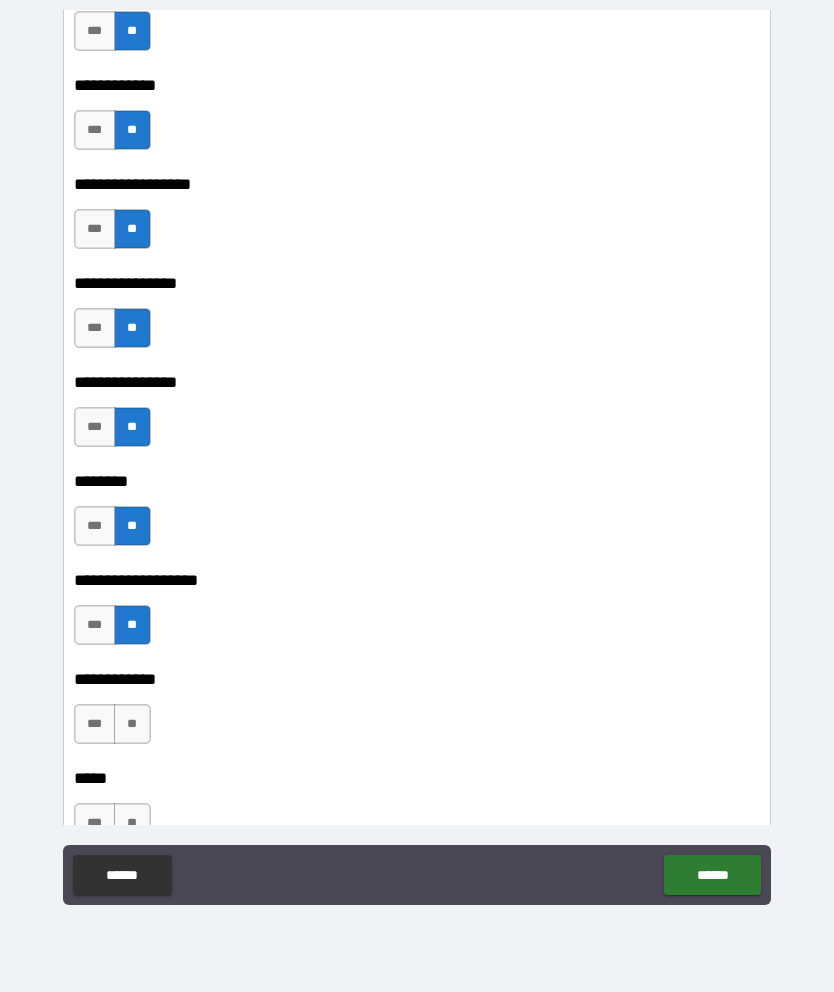 click on "**" at bounding box center (132, 724) 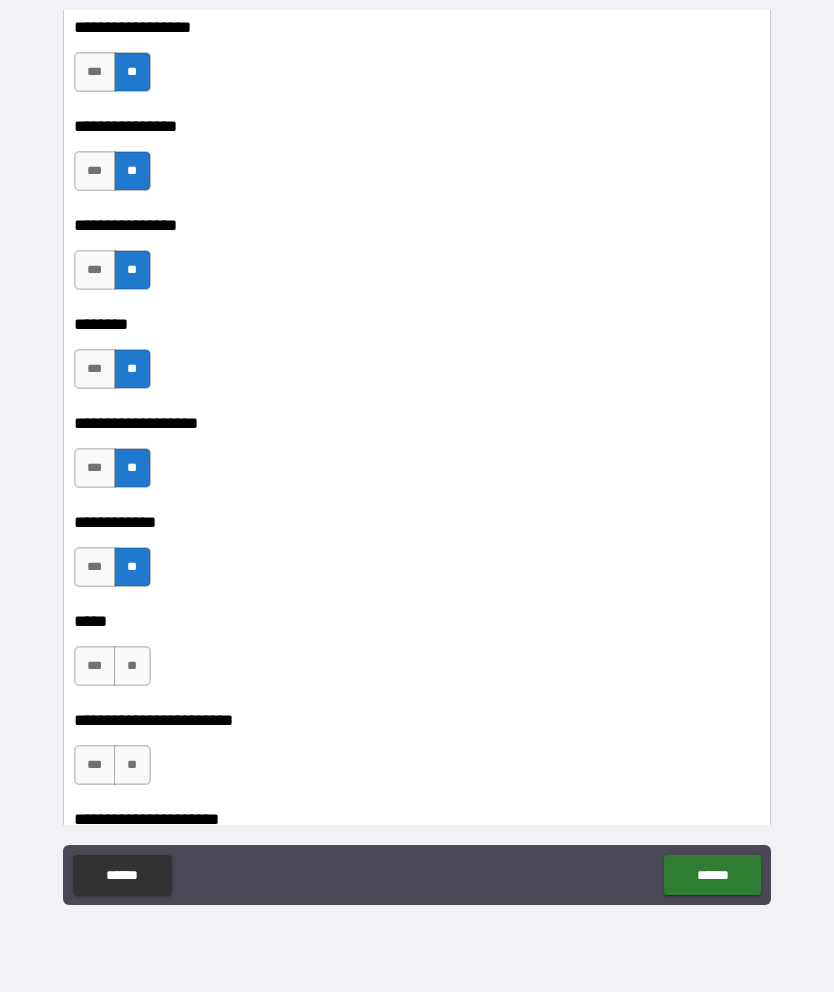 scroll, scrollTop: 9123, scrollLeft: 0, axis: vertical 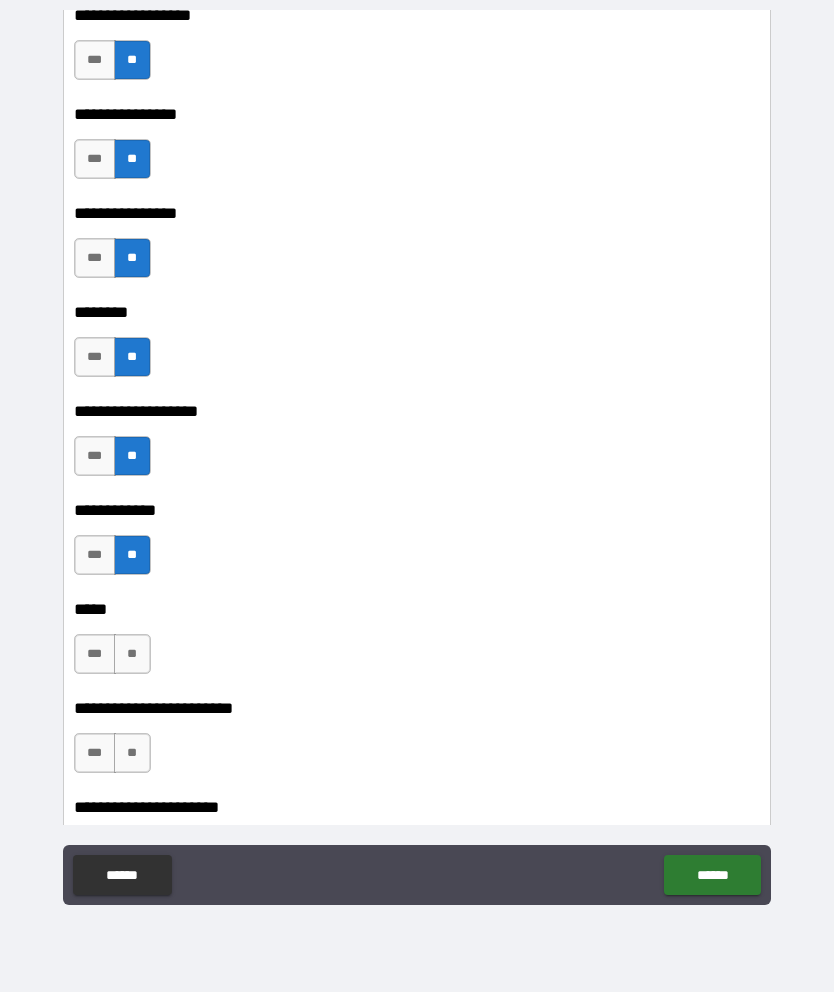 click on "**" at bounding box center (132, 654) 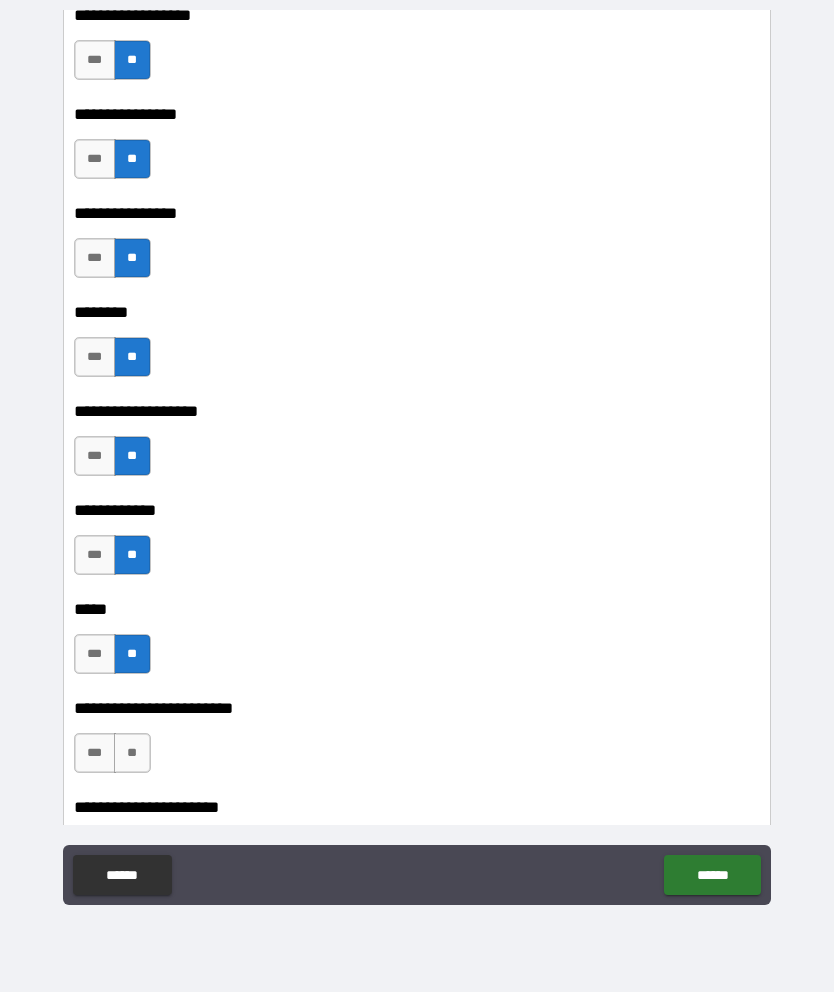 click on "**" at bounding box center (132, 753) 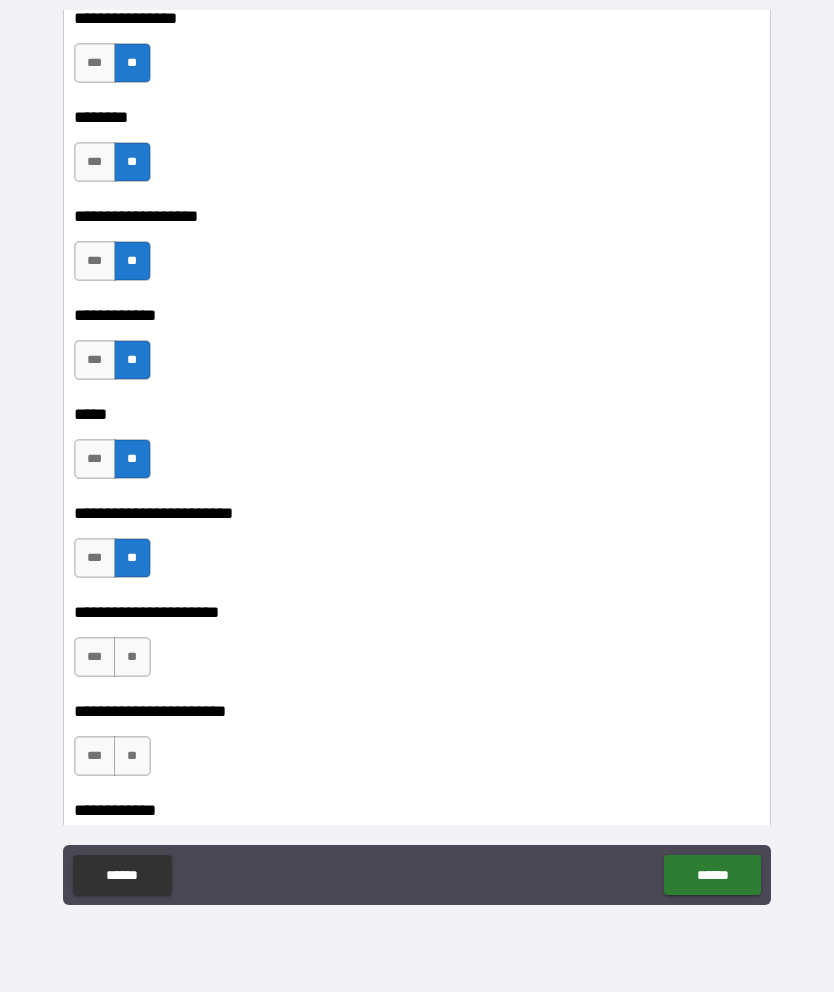 scroll, scrollTop: 9330, scrollLeft: 0, axis: vertical 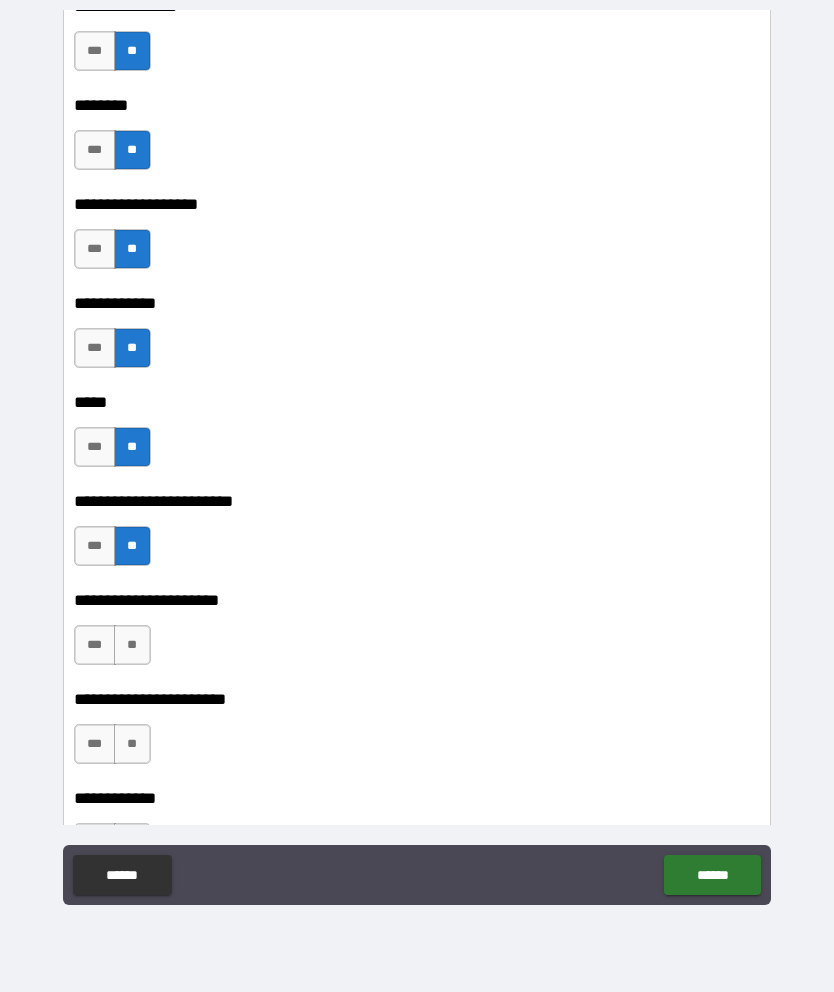 click on "**" at bounding box center [132, 645] 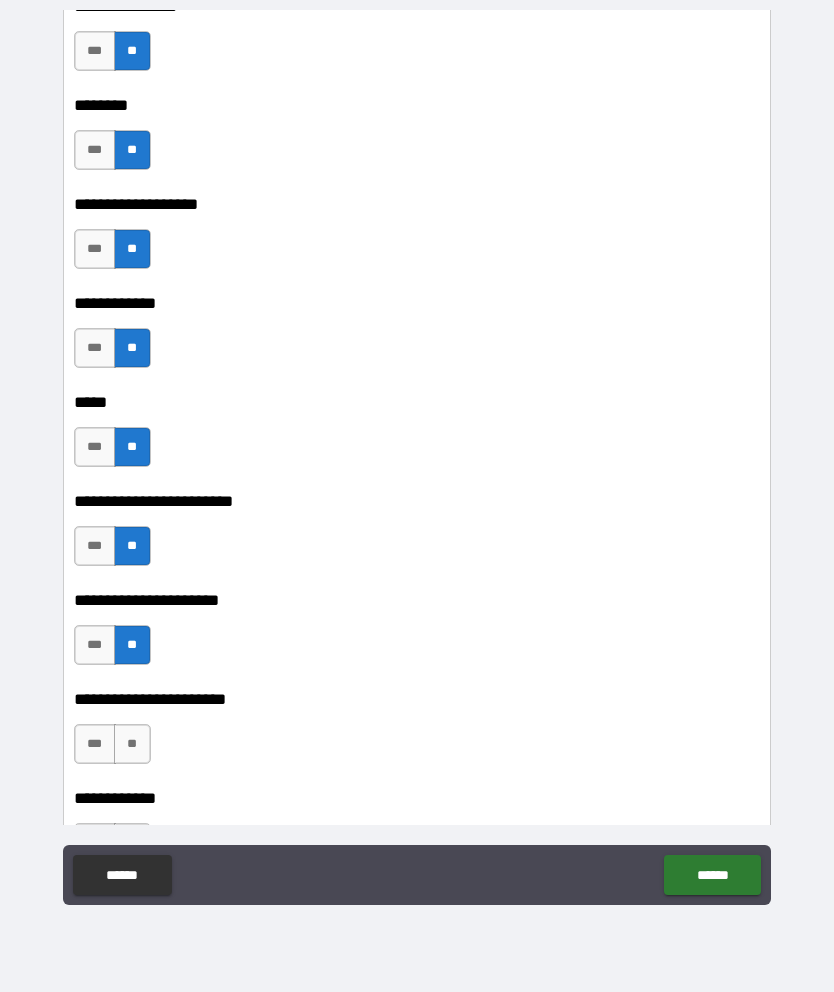 click on "**" at bounding box center (132, 744) 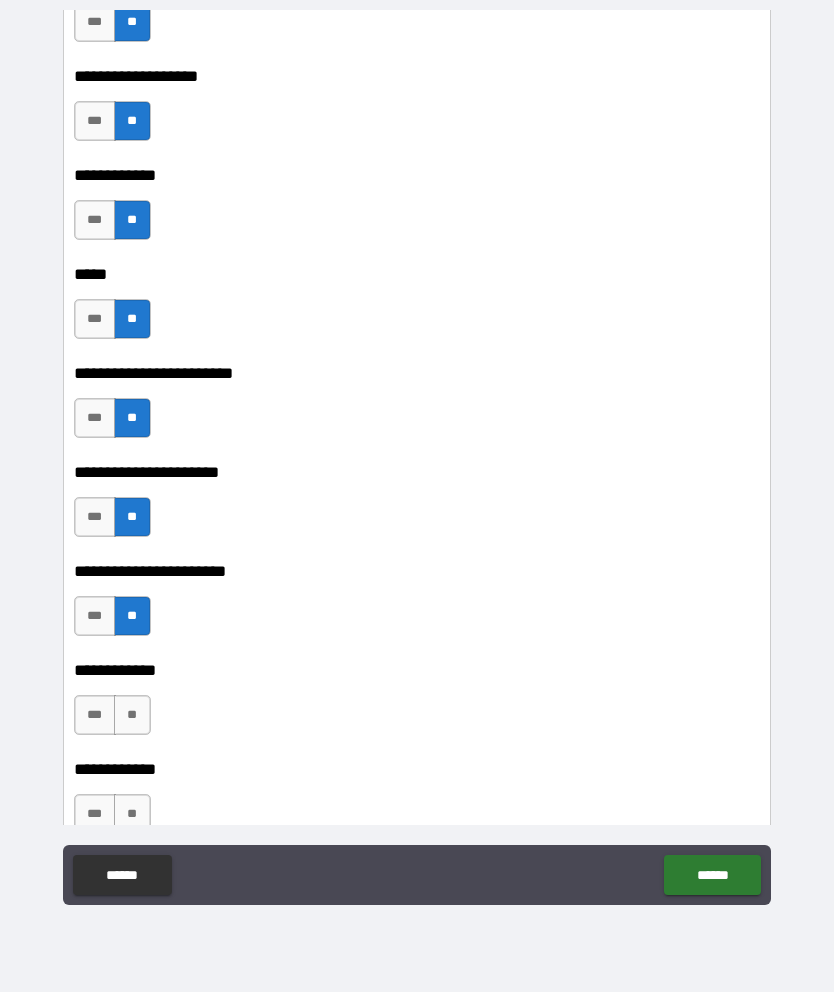 scroll, scrollTop: 9464, scrollLeft: 0, axis: vertical 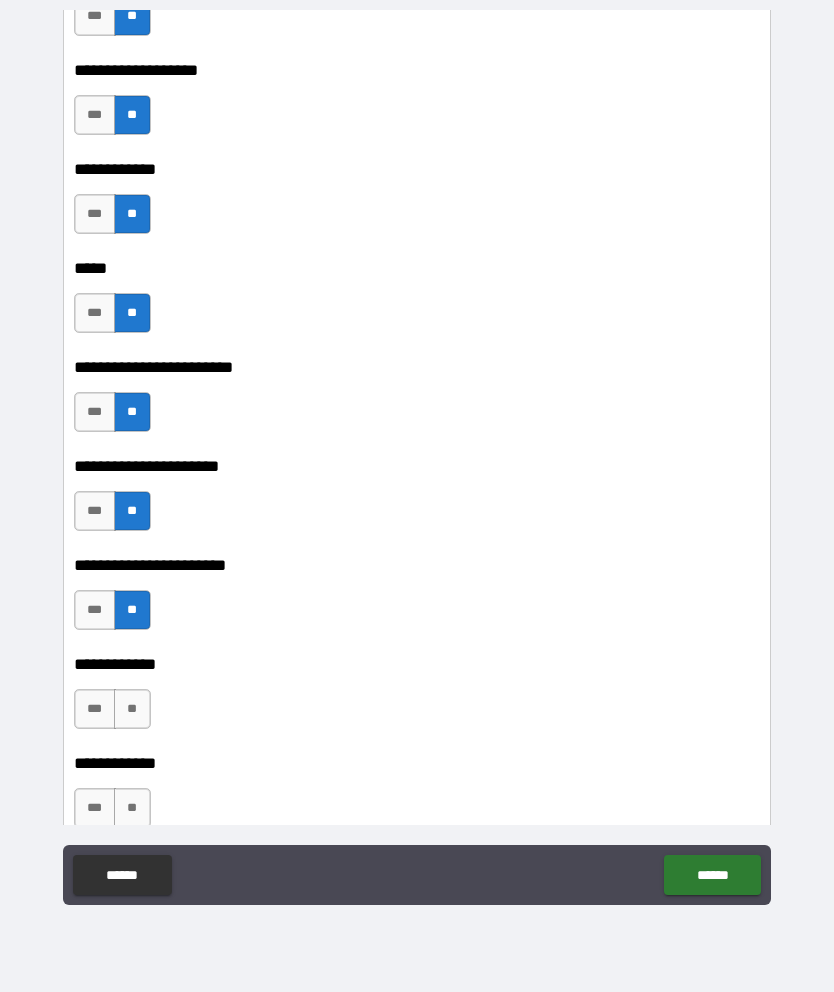click on "***" at bounding box center [95, 709] 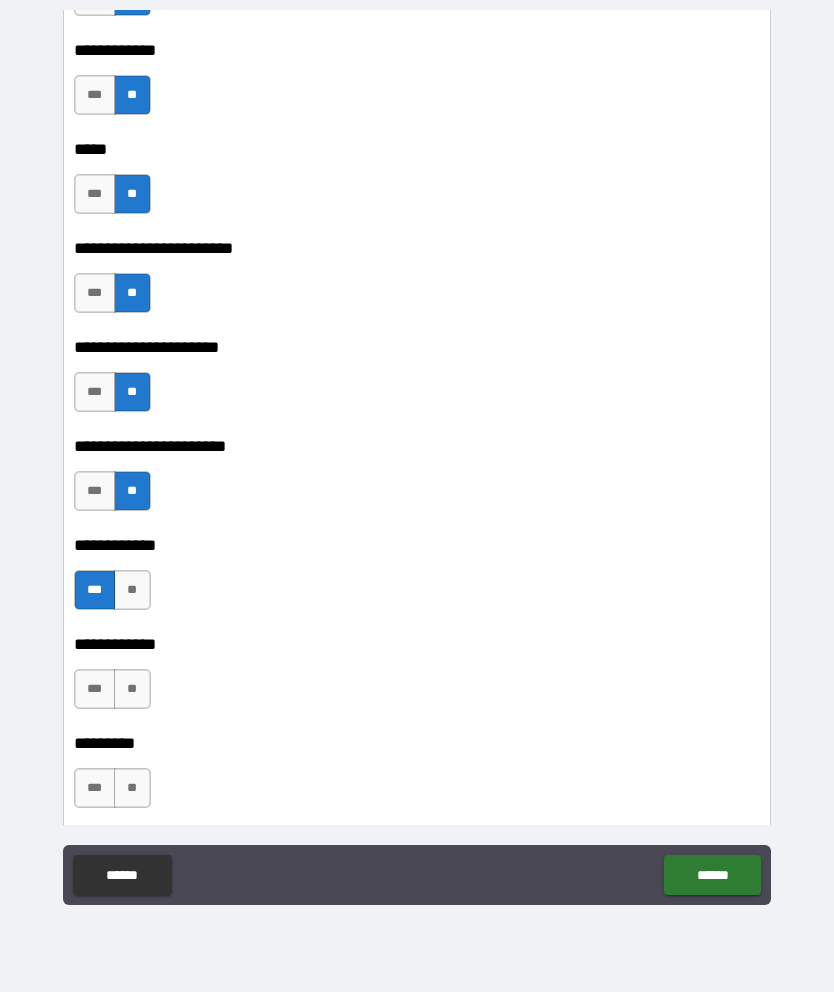 scroll, scrollTop: 9584, scrollLeft: 0, axis: vertical 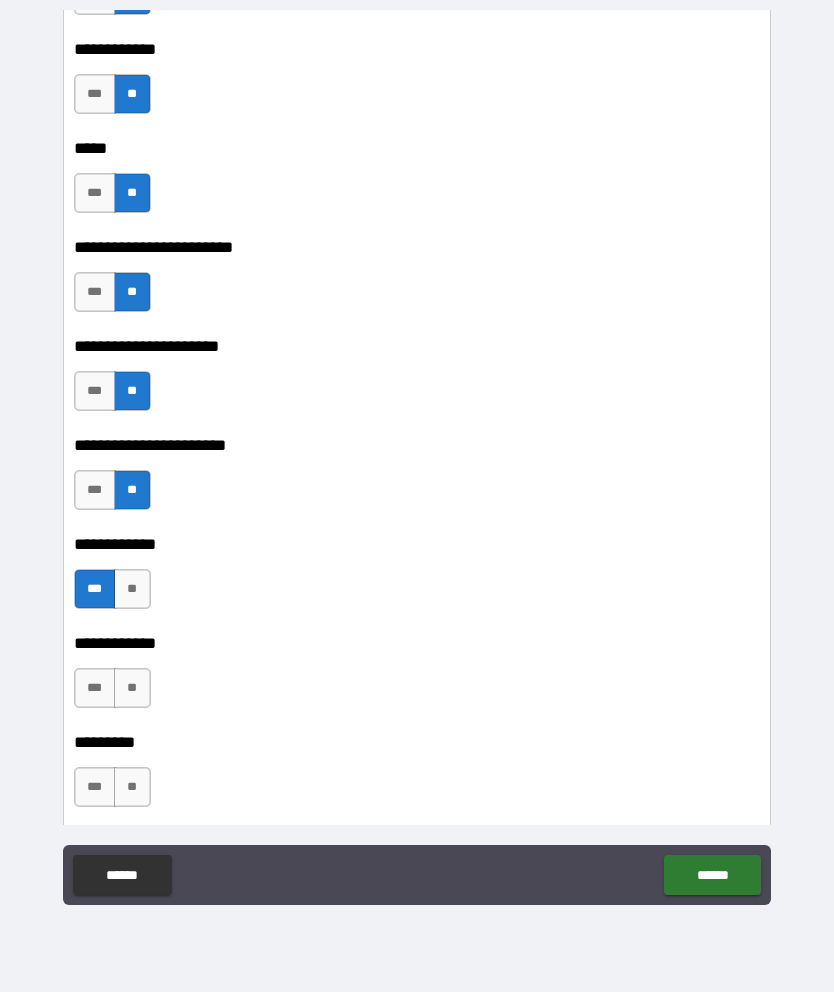 click on "**" at bounding box center [132, 688] 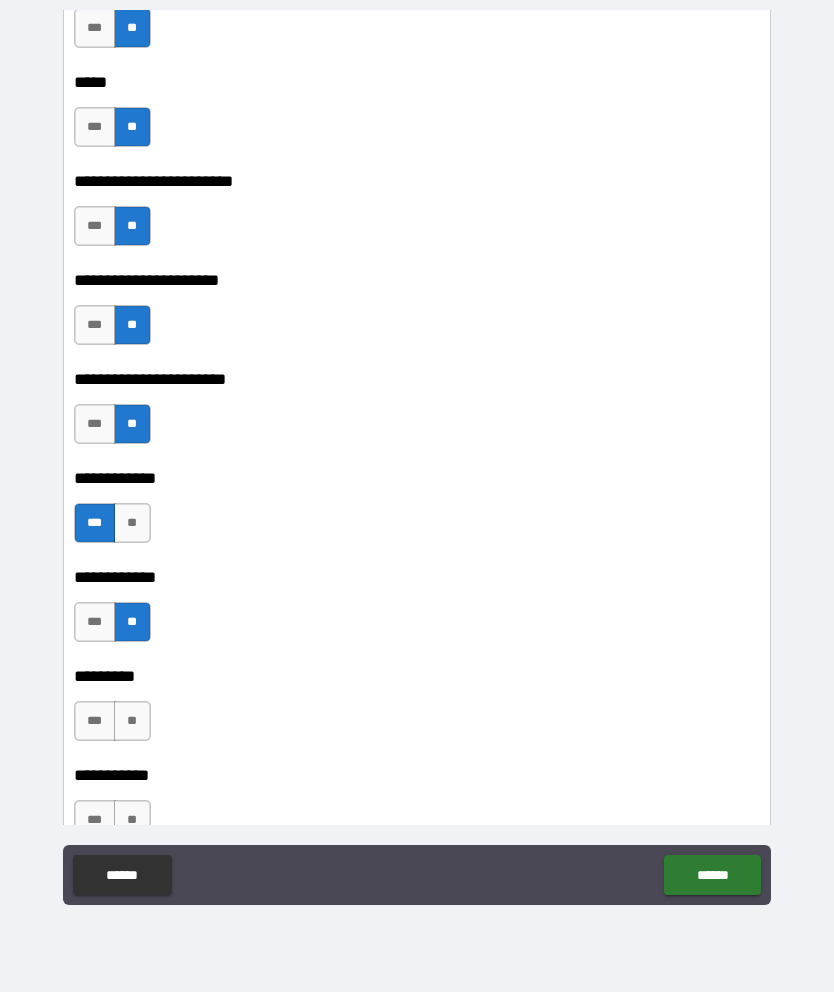 click on "**" at bounding box center (132, 721) 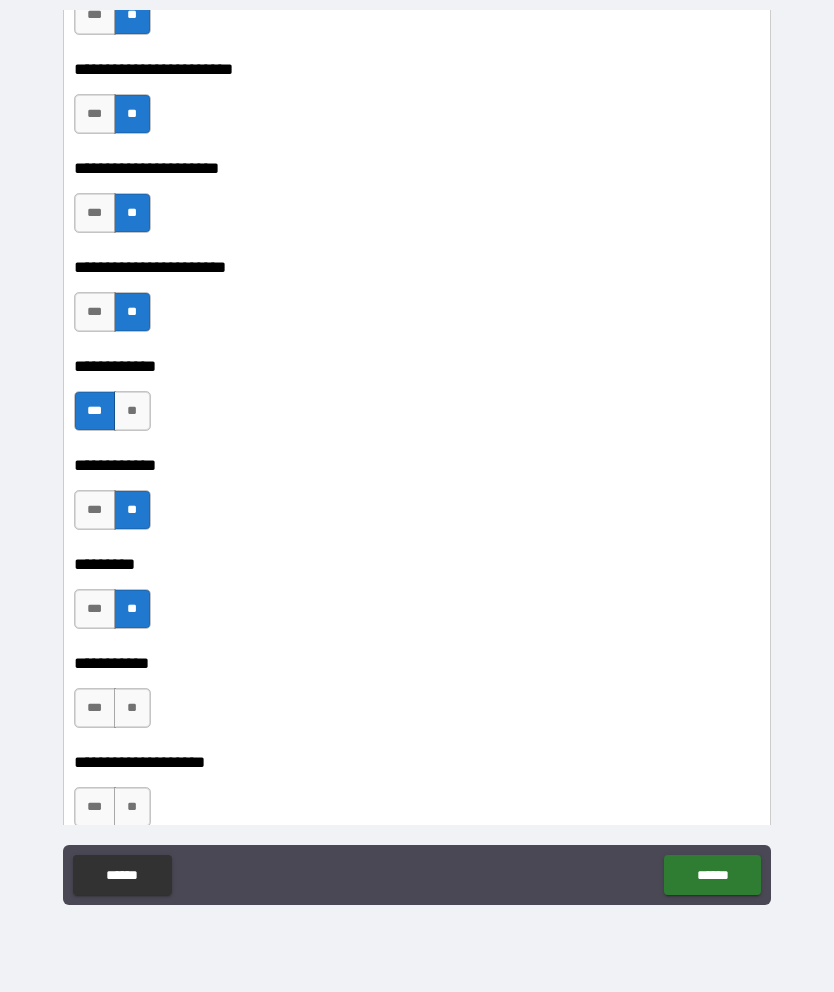 click on "**" at bounding box center [132, 708] 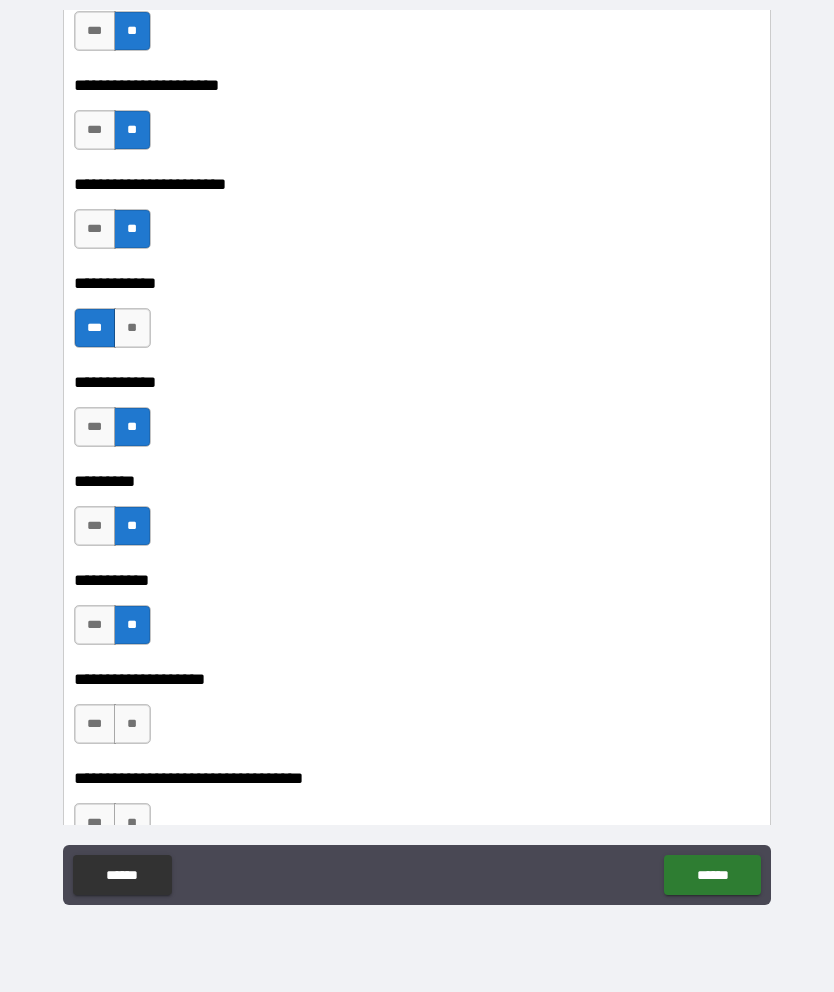 scroll, scrollTop: 9846, scrollLeft: 0, axis: vertical 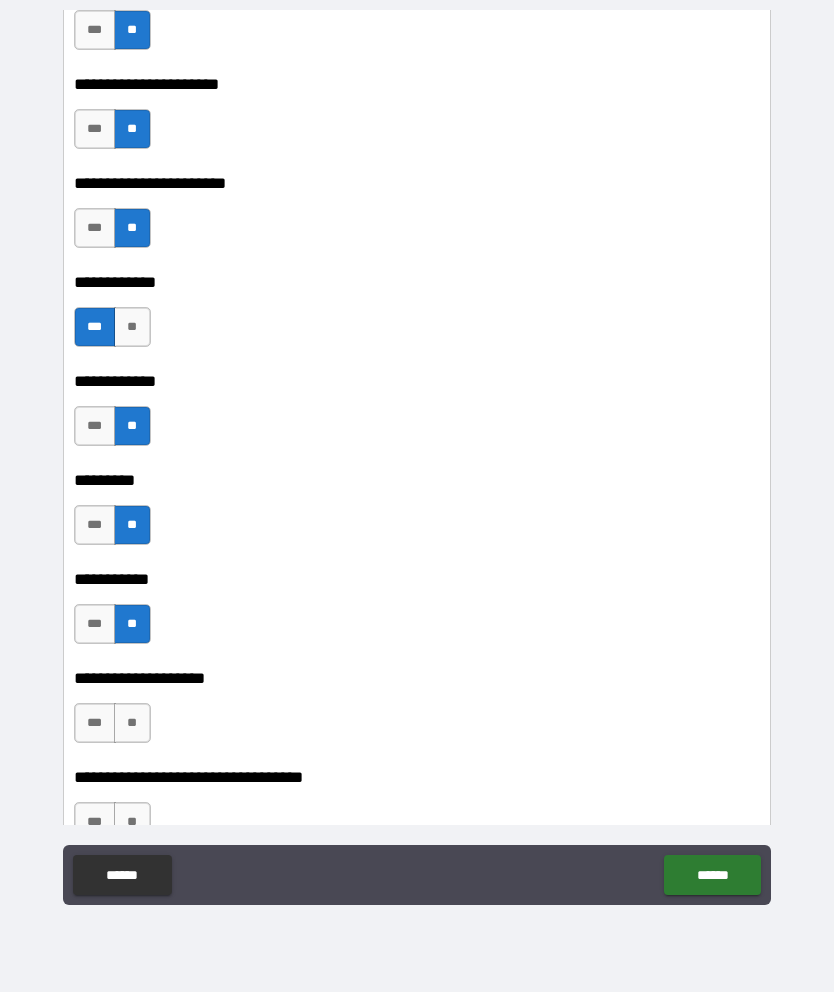 click on "**" at bounding box center (132, 723) 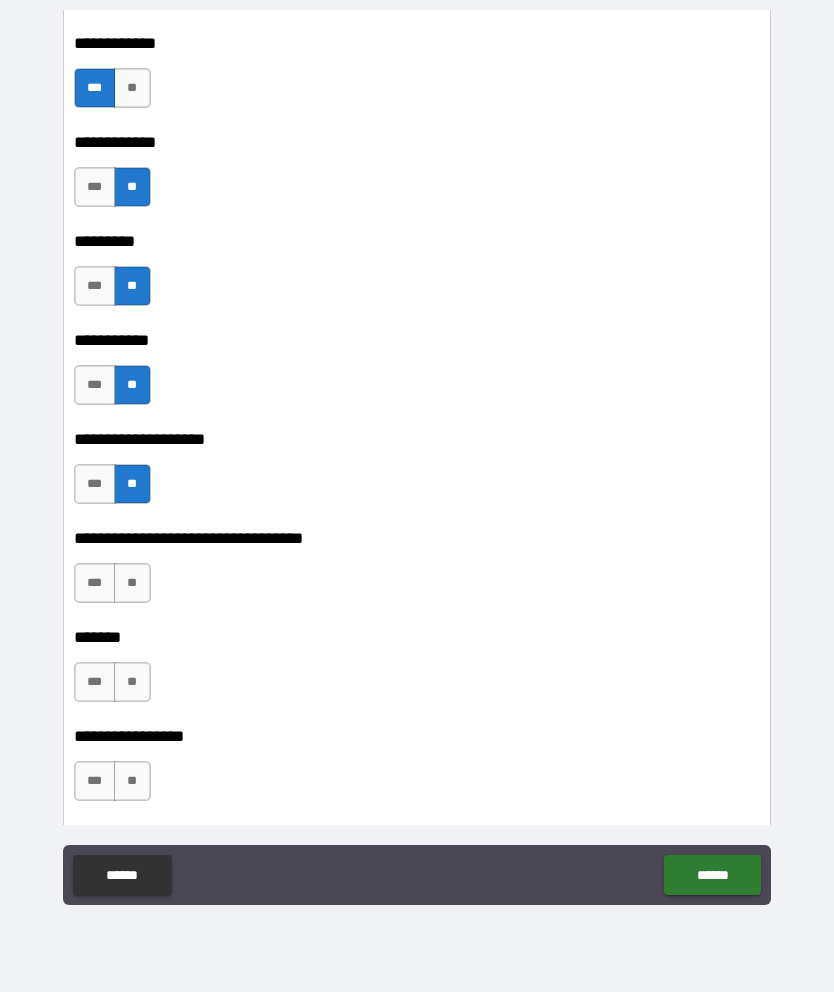 scroll, scrollTop: 10091, scrollLeft: 0, axis: vertical 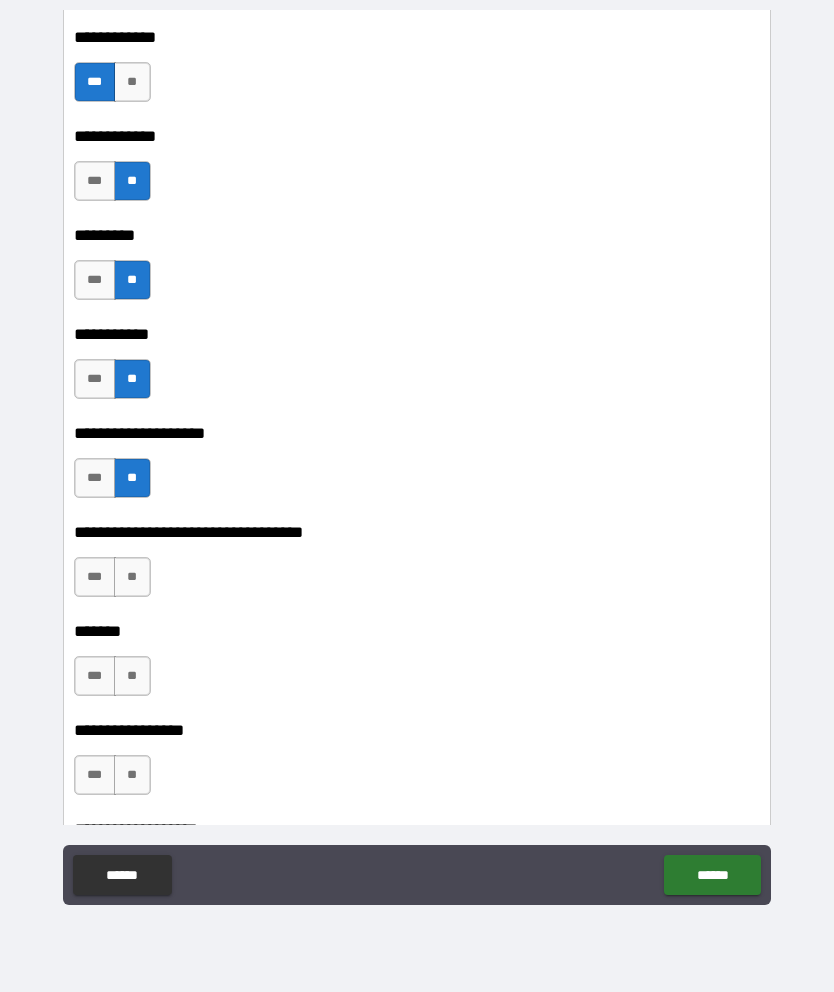 click on "**" at bounding box center (132, 577) 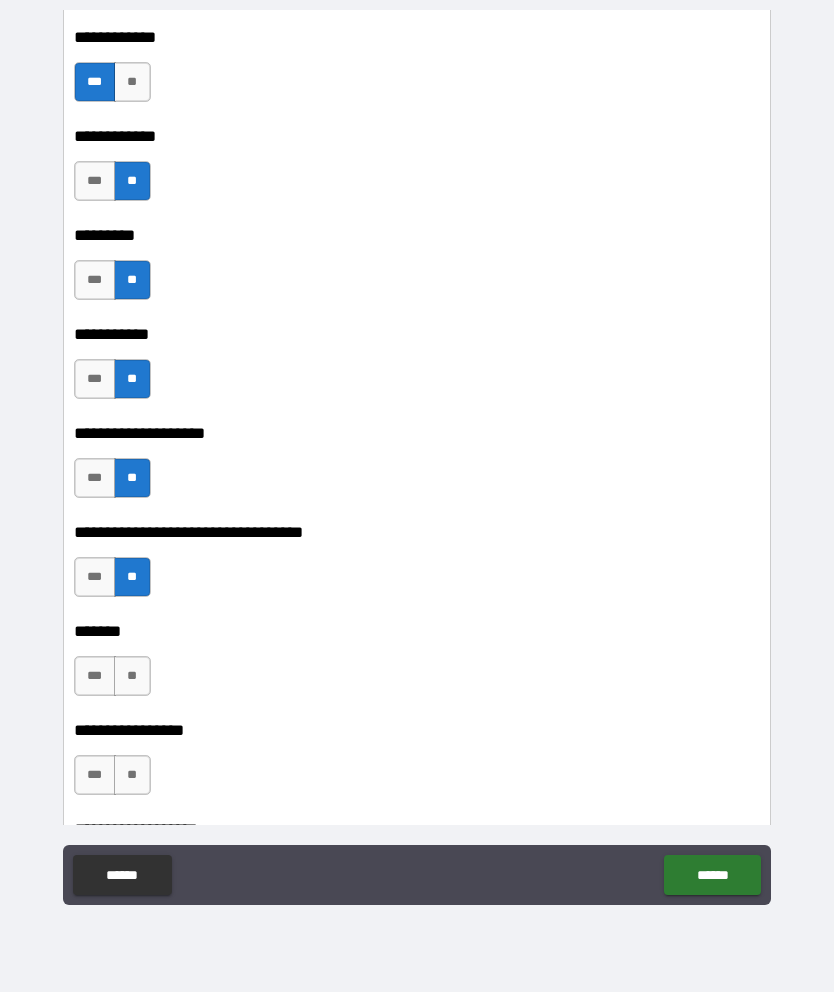 click on "**" at bounding box center (132, 676) 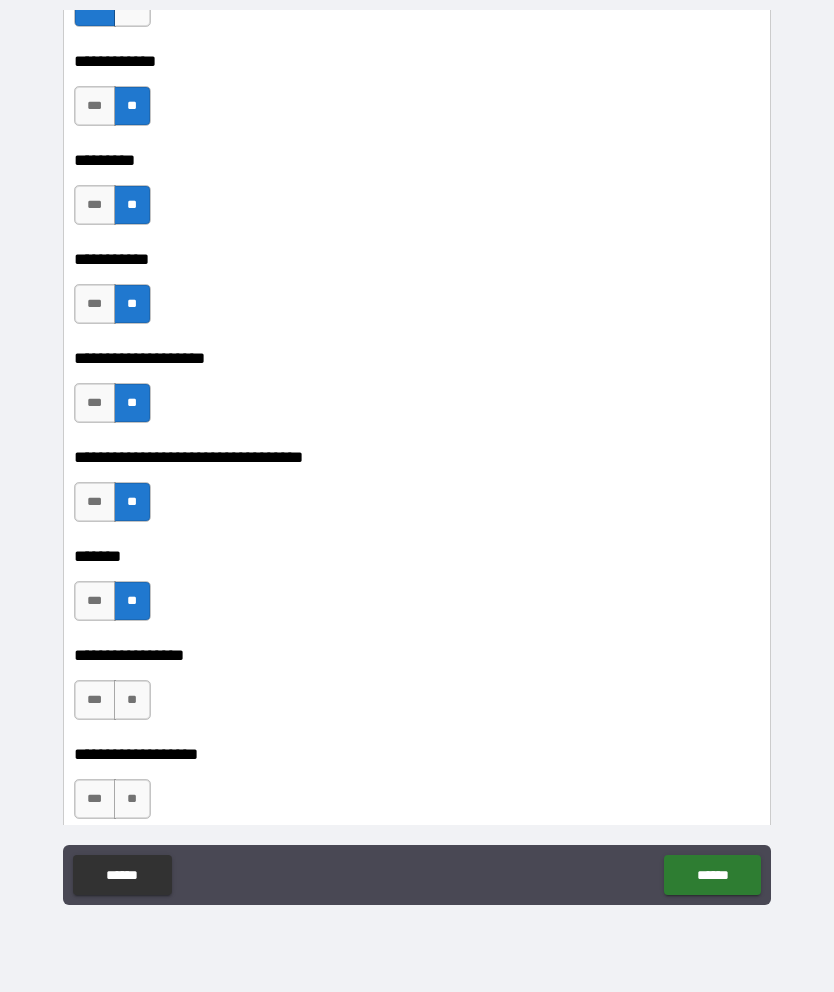 scroll, scrollTop: 10177, scrollLeft: 0, axis: vertical 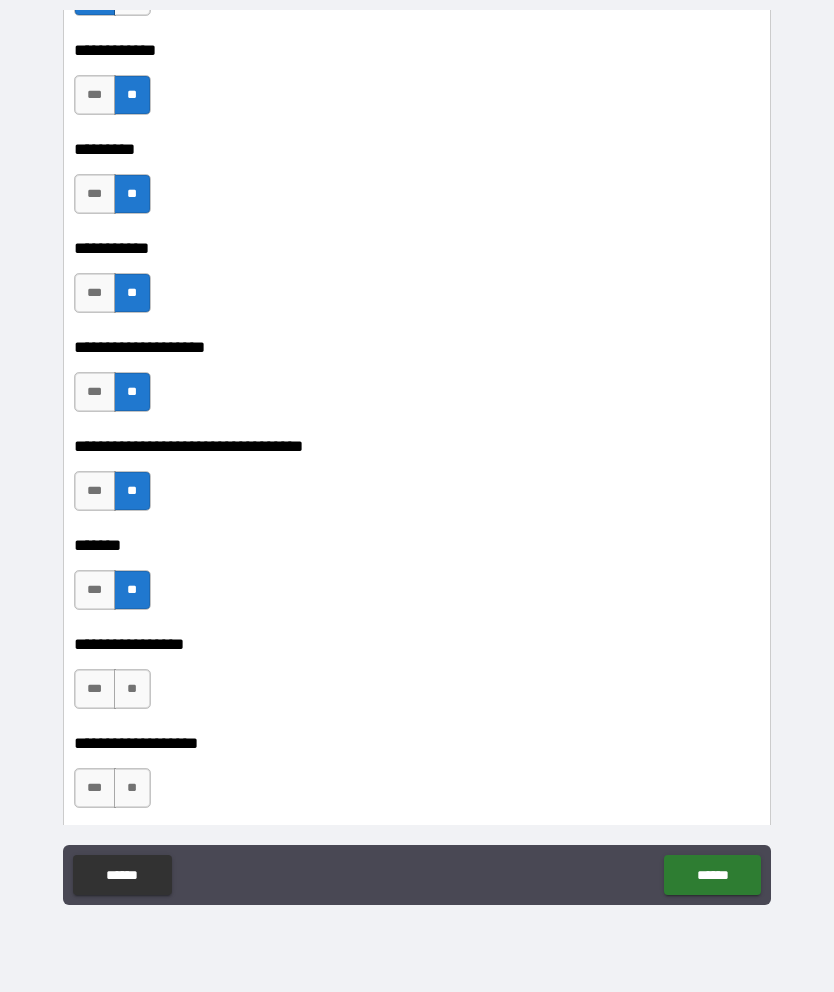 click on "**" at bounding box center (132, 689) 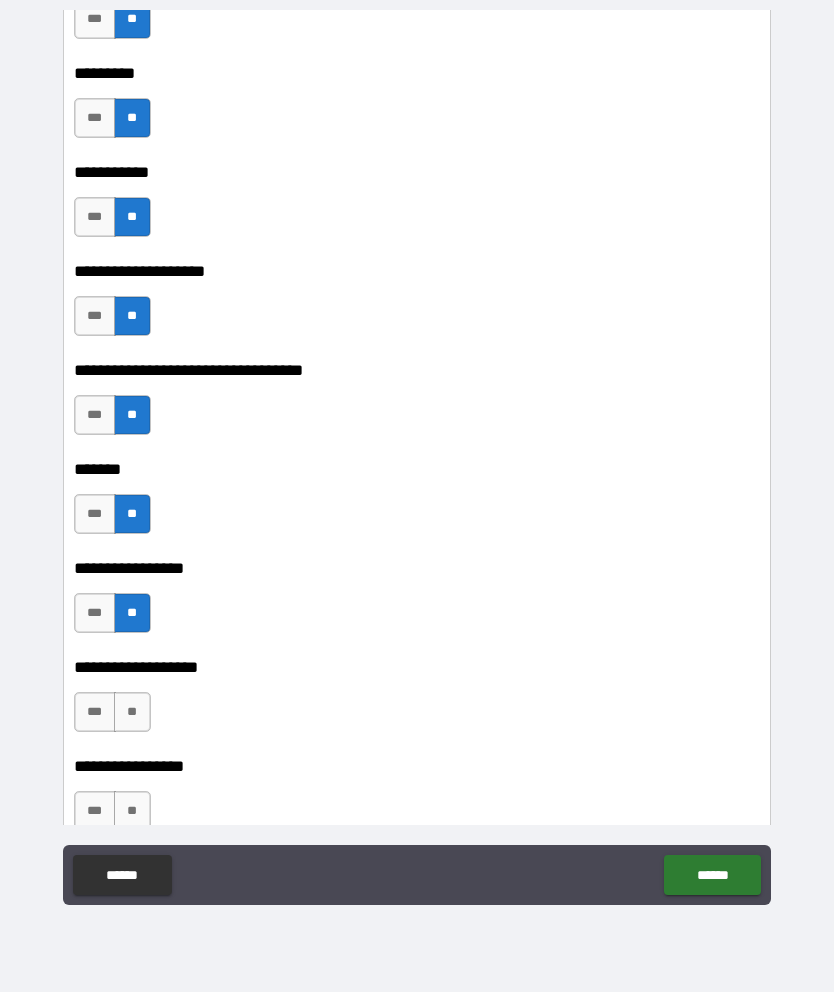 scroll, scrollTop: 10255, scrollLeft: 0, axis: vertical 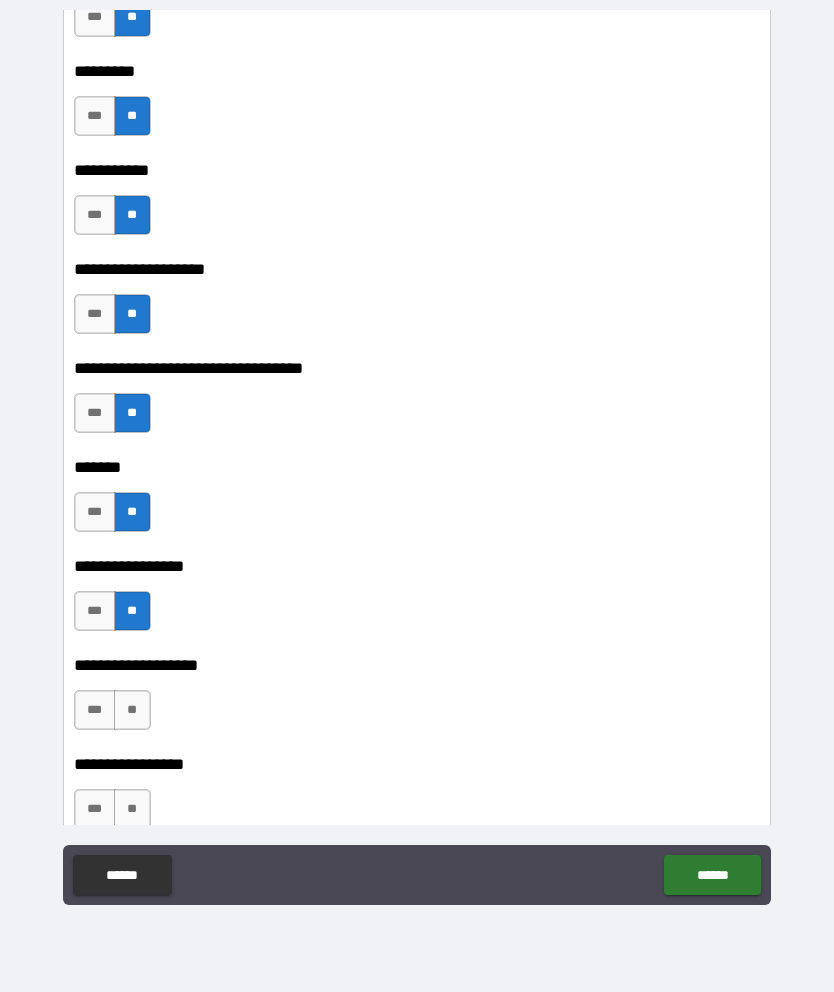 click on "**" at bounding box center (132, 710) 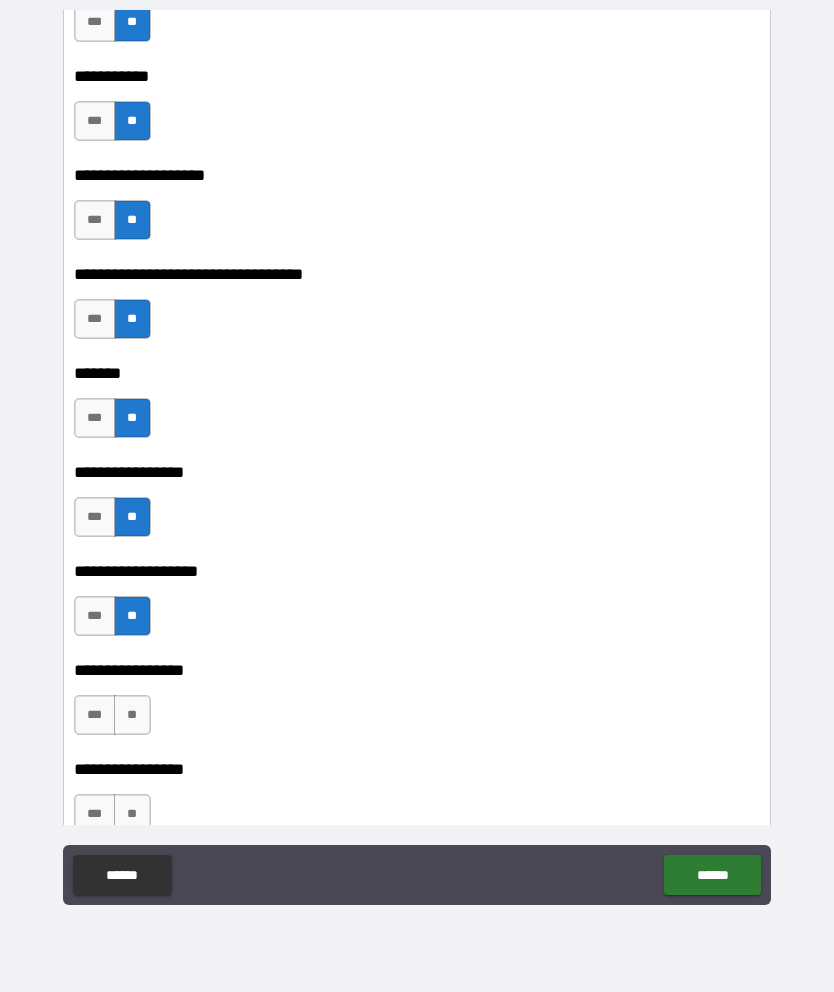 click on "**" at bounding box center (132, 715) 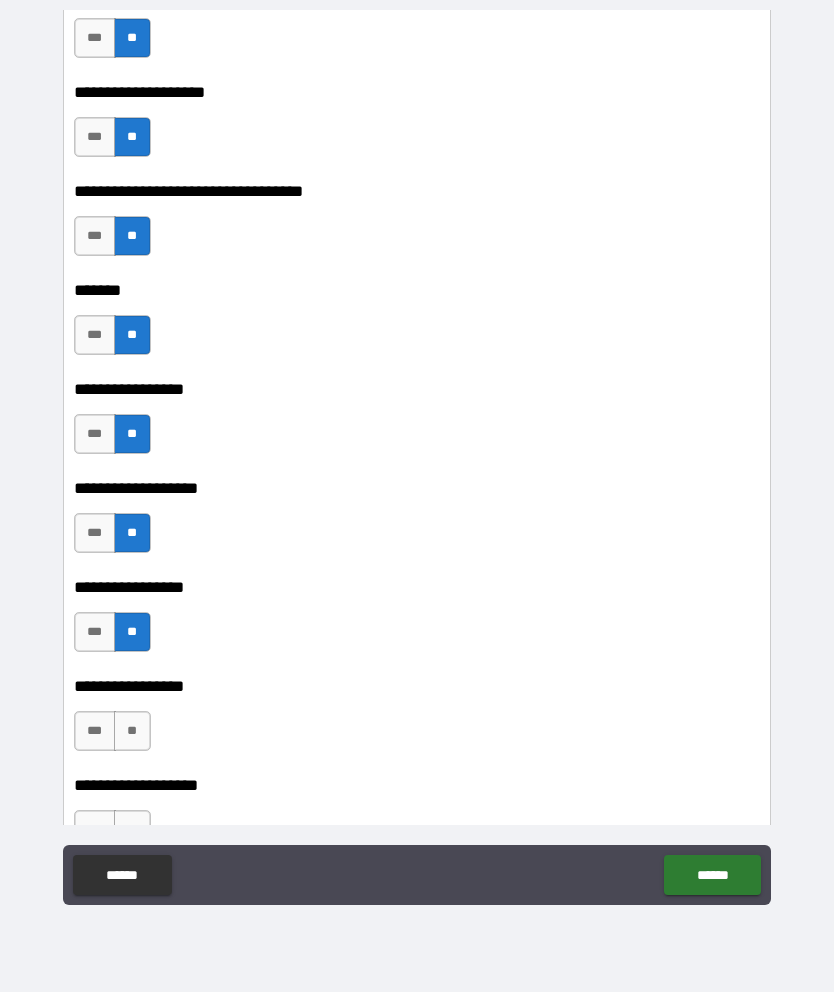 scroll, scrollTop: 10470, scrollLeft: 0, axis: vertical 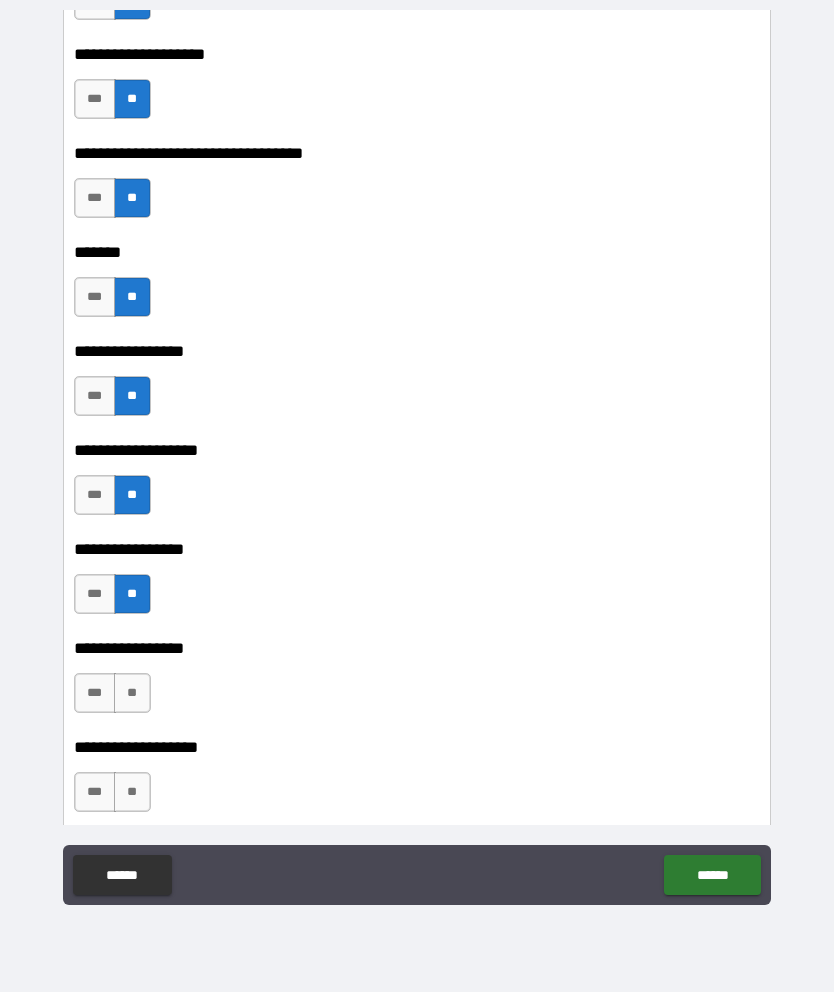 click on "**" at bounding box center [132, 693] 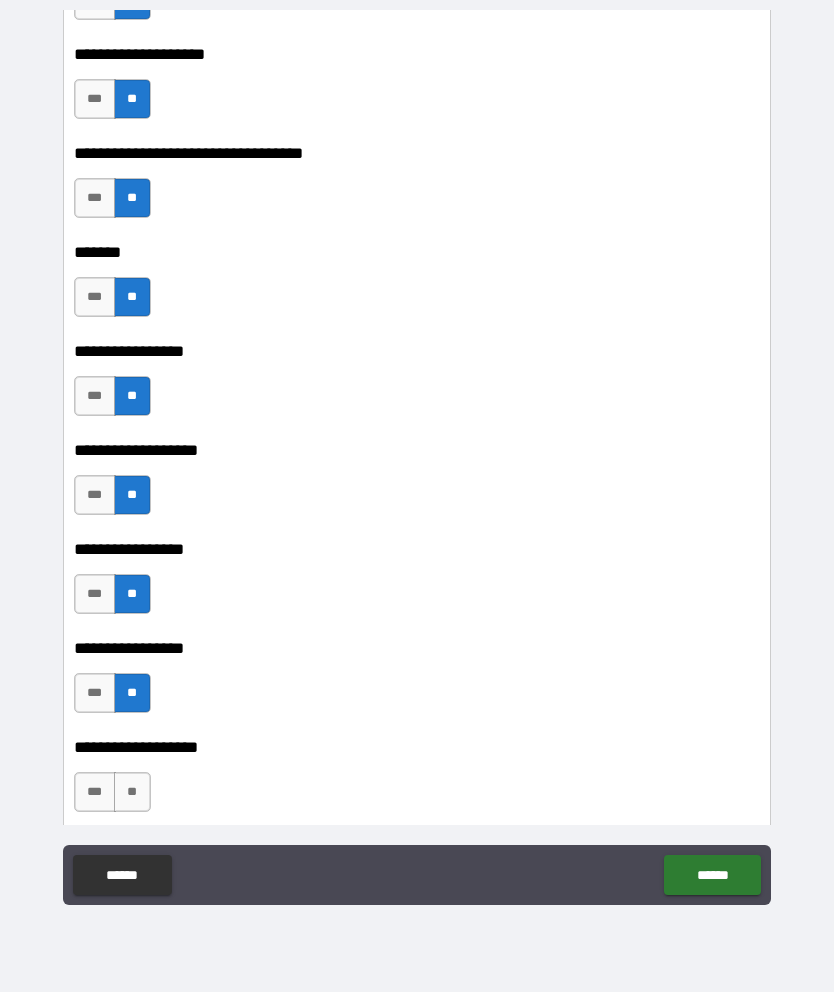 click on "**" at bounding box center [132, 792] 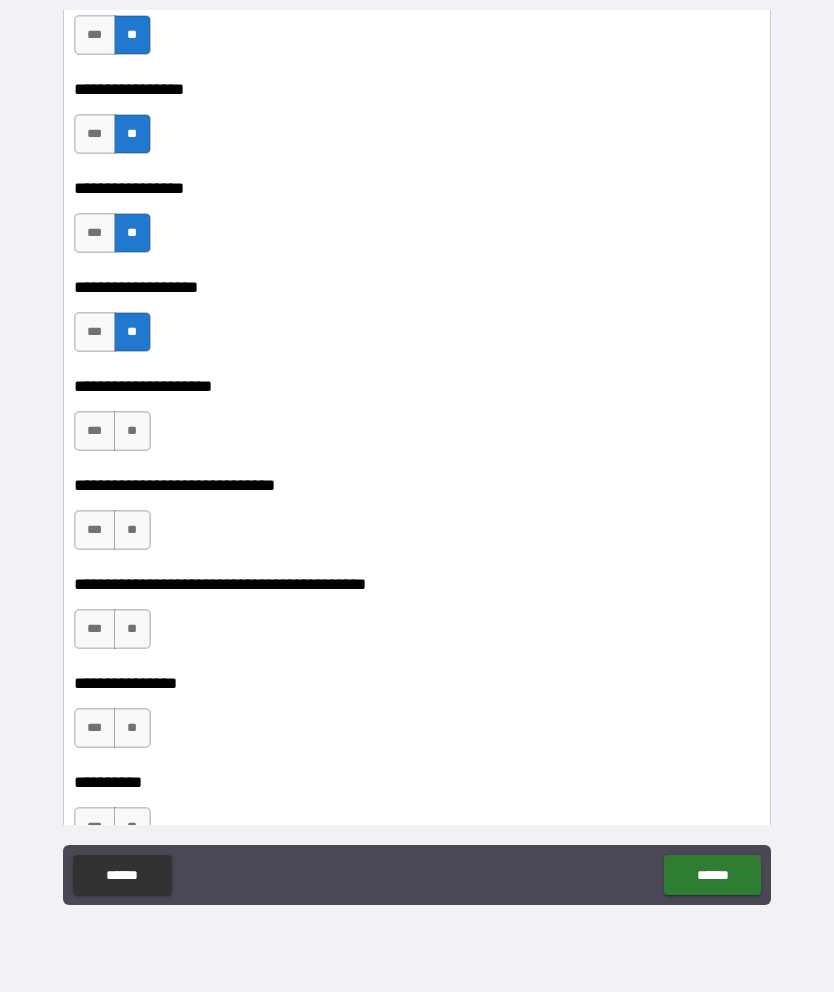 scroll, scrollTop: 10935, scrollLeft: 0, axis: vertical 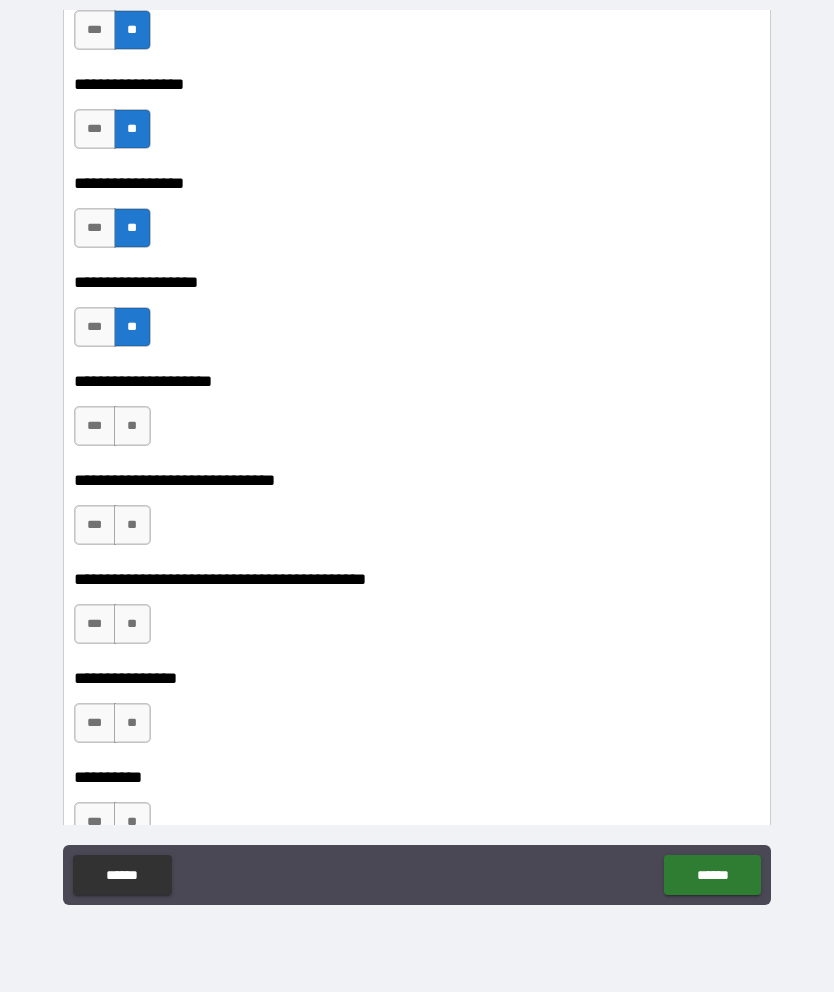 click on "**" at bounding box center [132, 426] 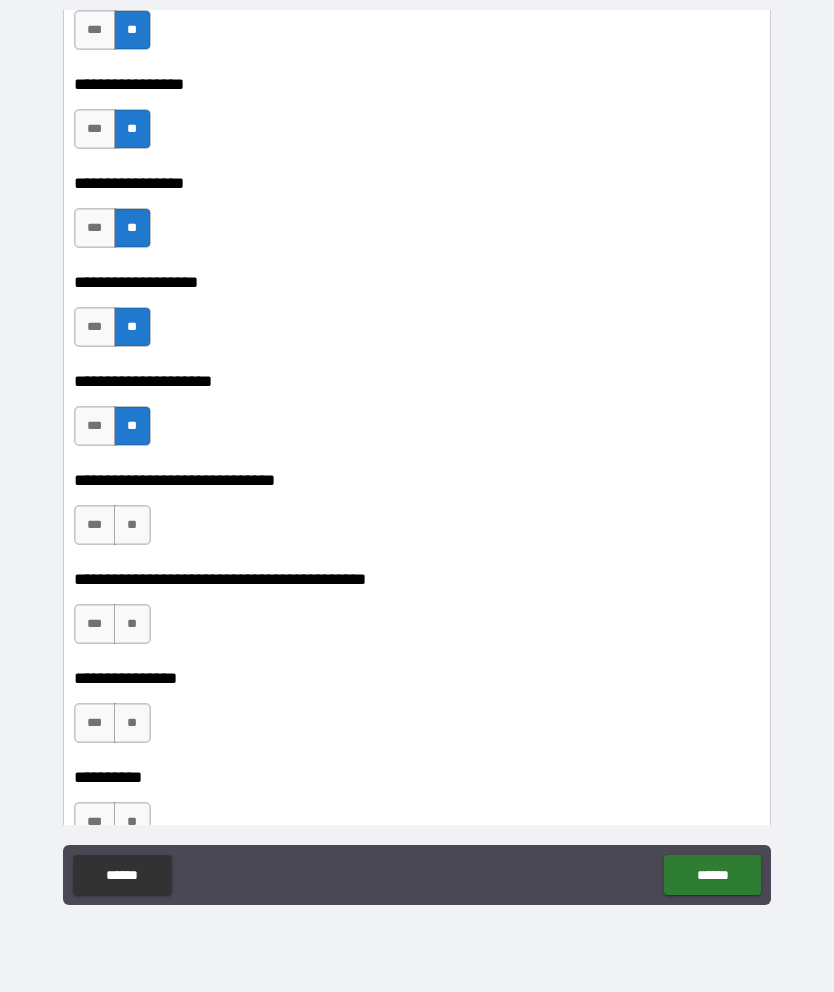 click on "**" at bounding box center (132, 525) 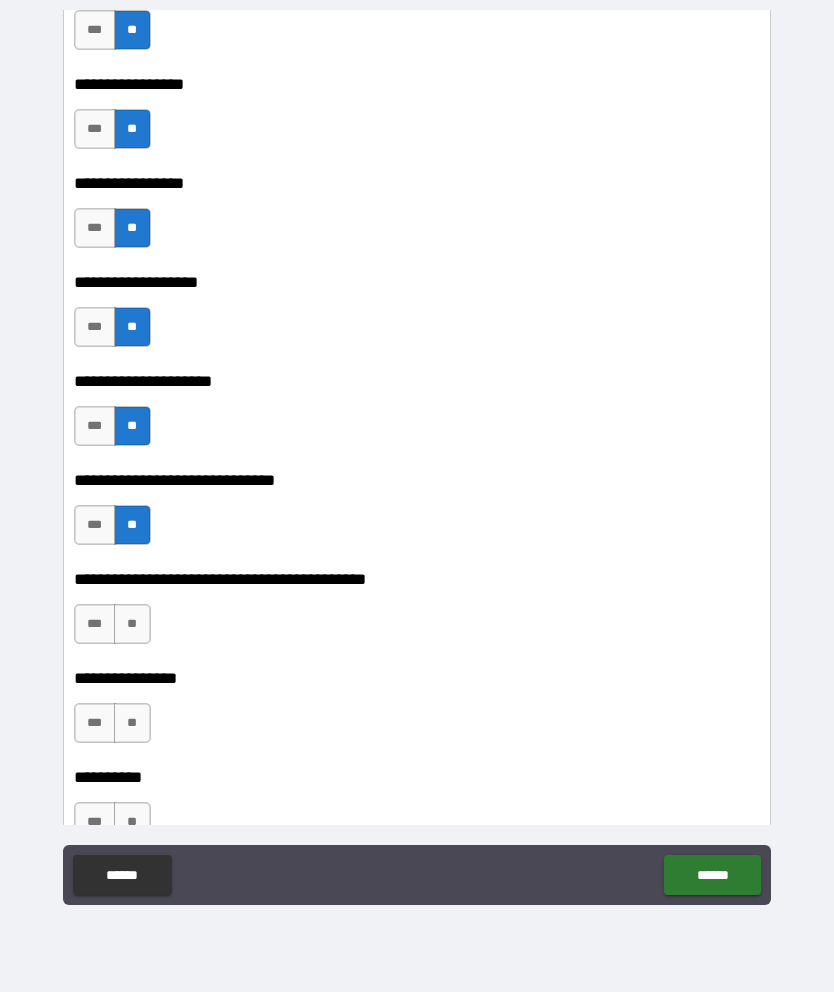 click on "**" at bounding box center (132, 624) 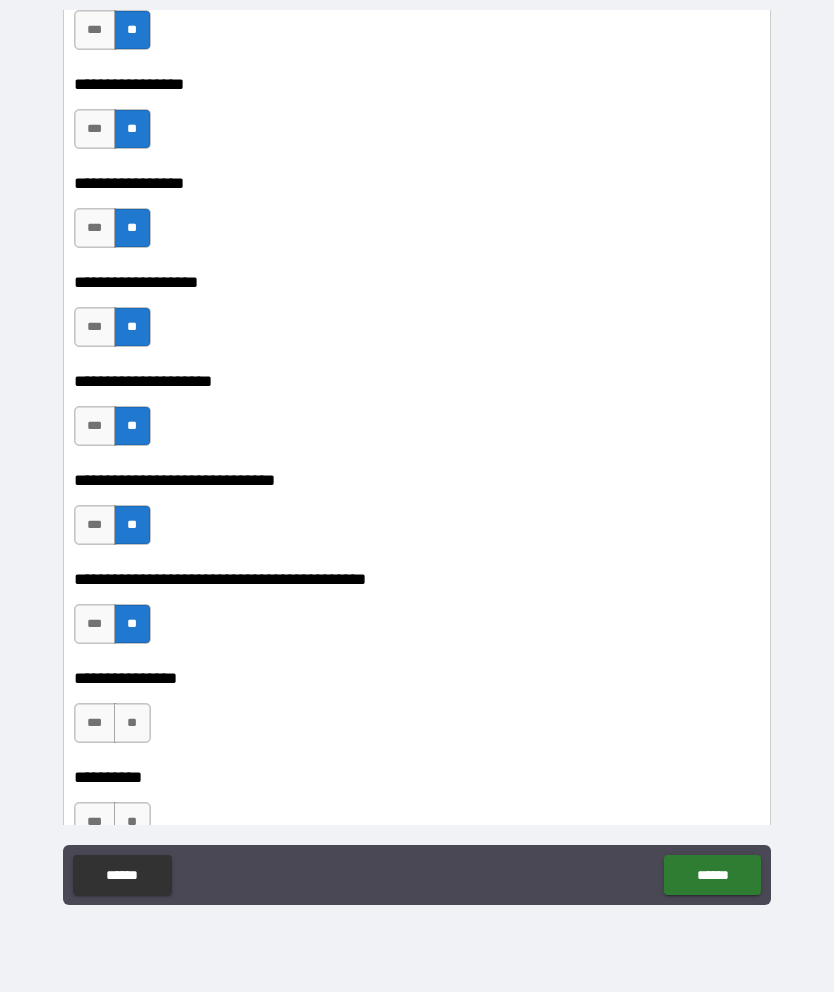 click on "**" at bounding box center [132, 723] 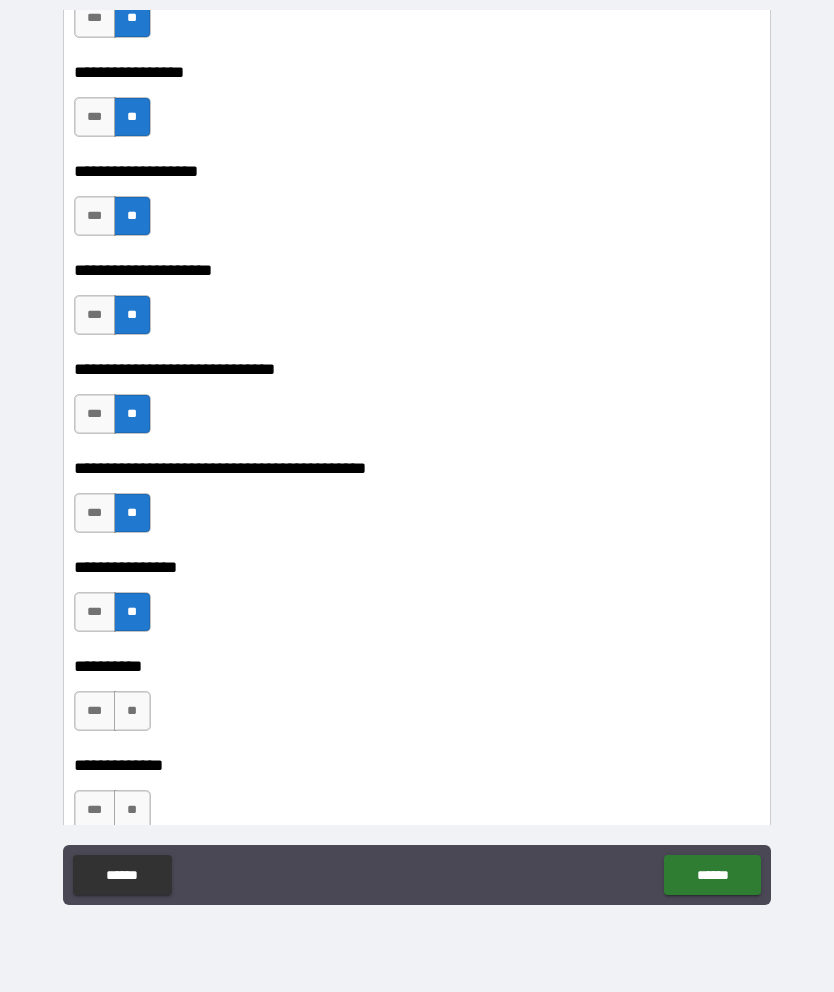 scroll, scrollTop: 11053, scrollLeft: 0, axis: vertical 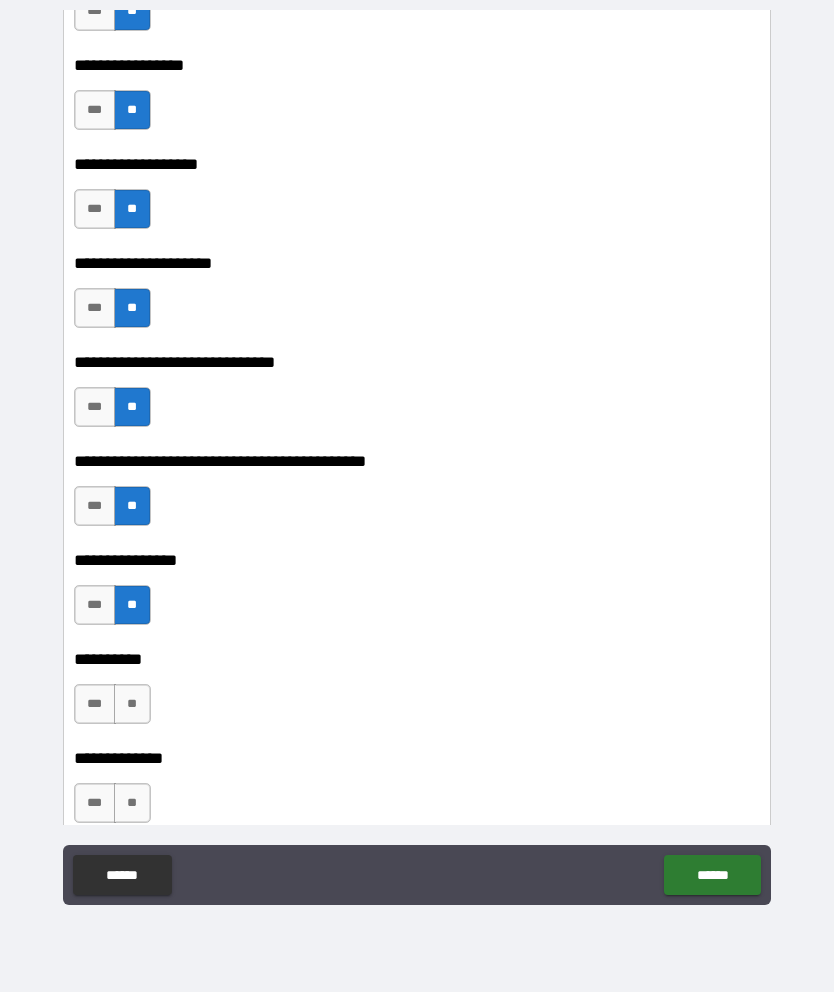 click on "**" at bounding box center (132, 704) 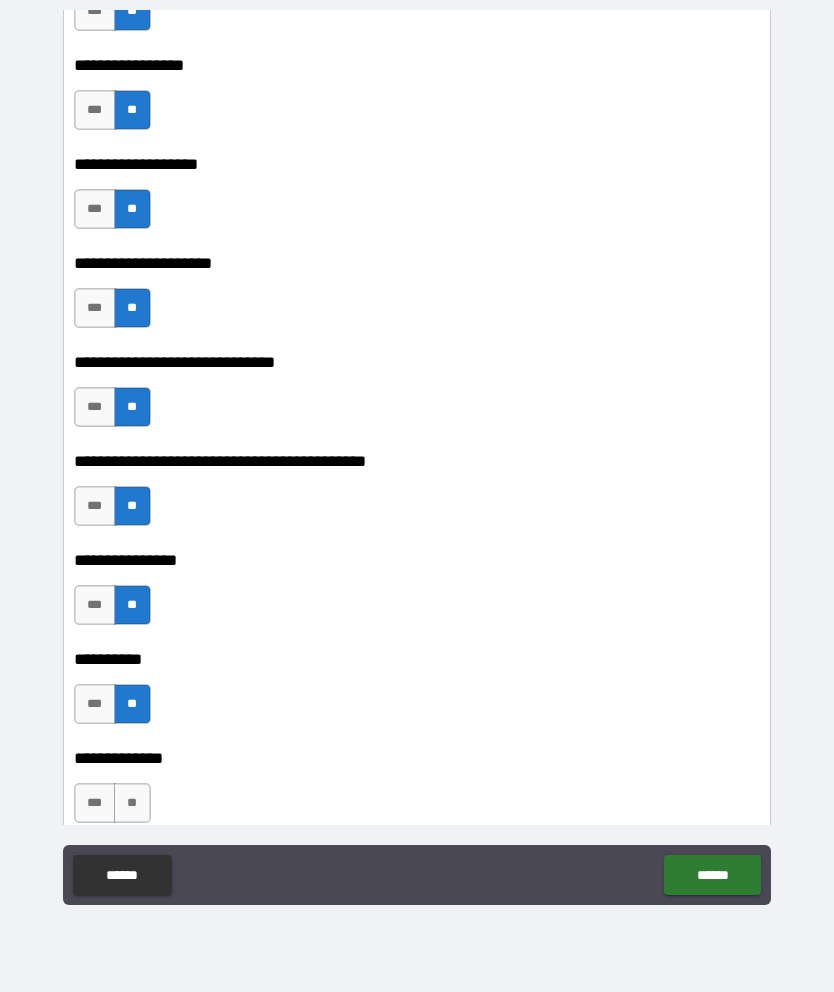 click on "**" at bounding box center [132, 803] 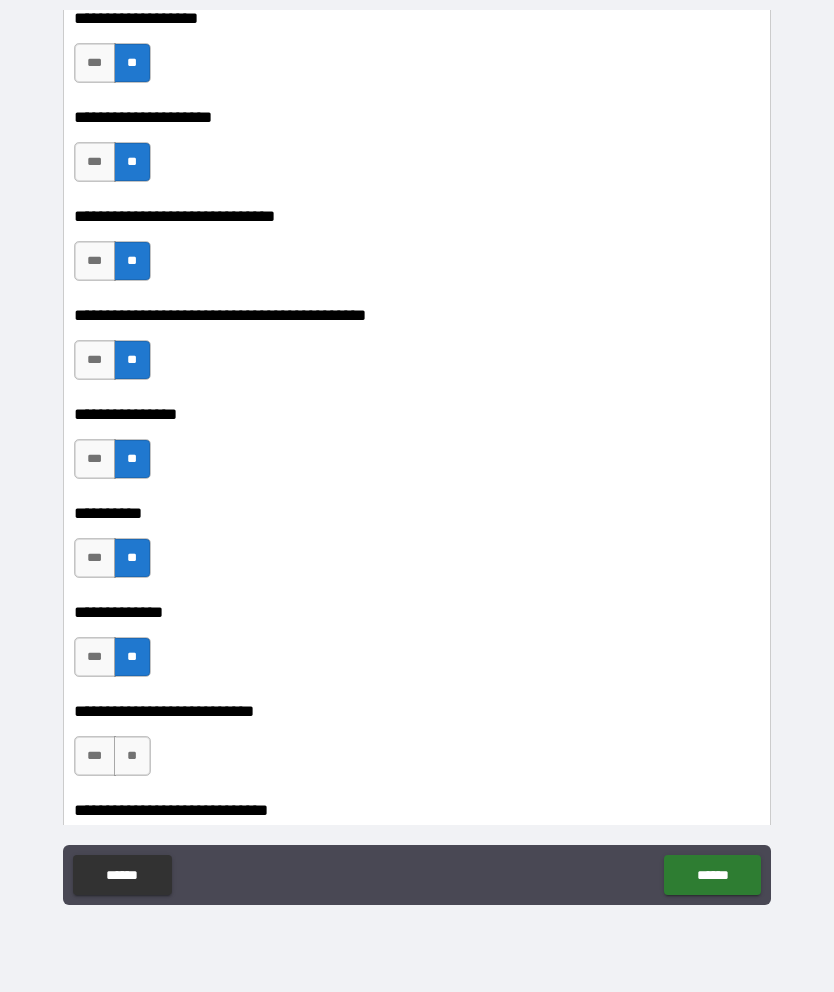 scroll, scrollTop: 11202, scrollLeft: 0, axis: vertical 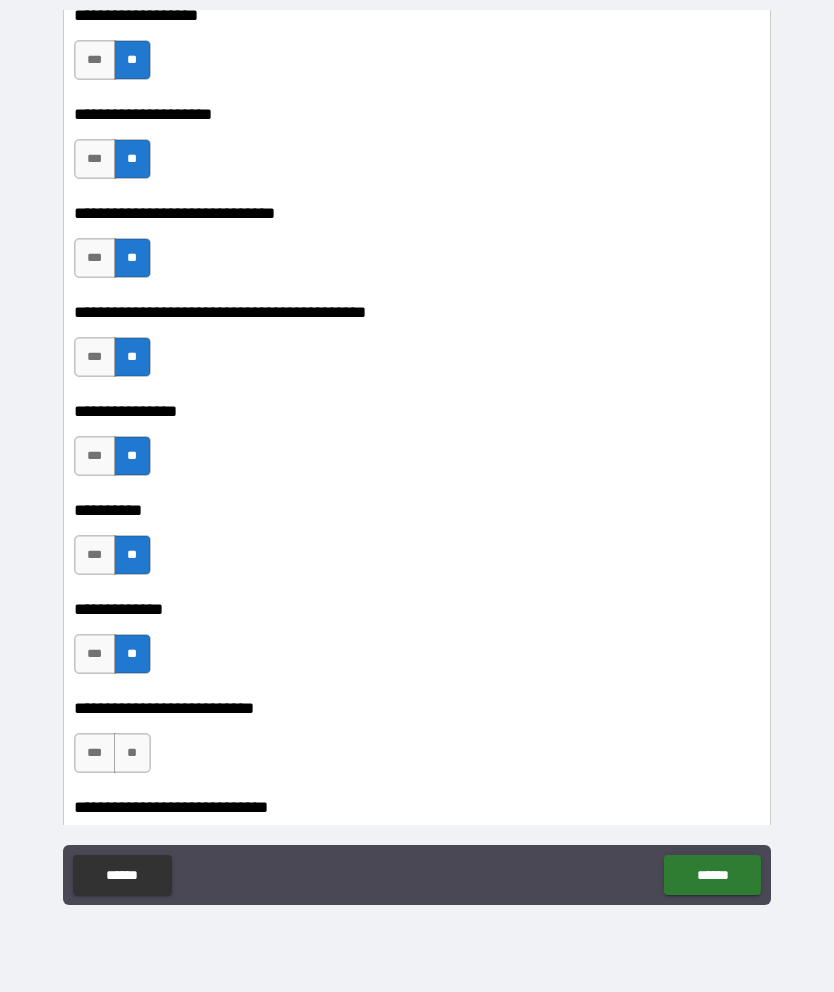 click on "**" at bounding box center [132, 753] 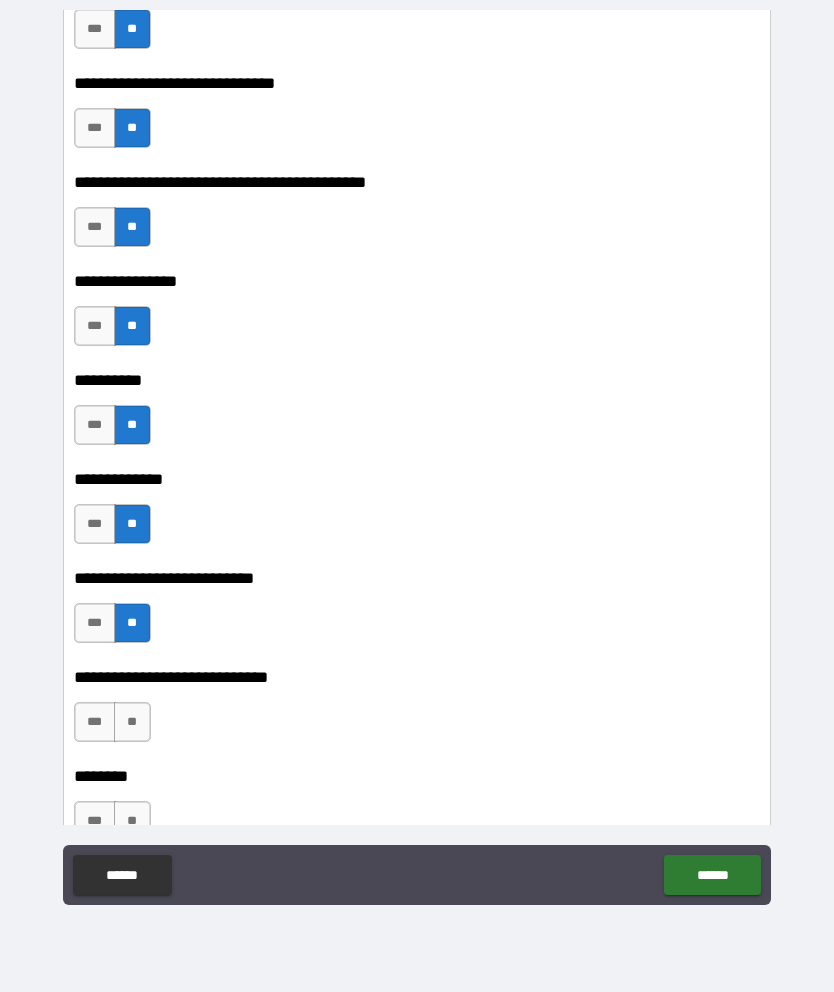 click on "**" at bounding box center [132, 722] 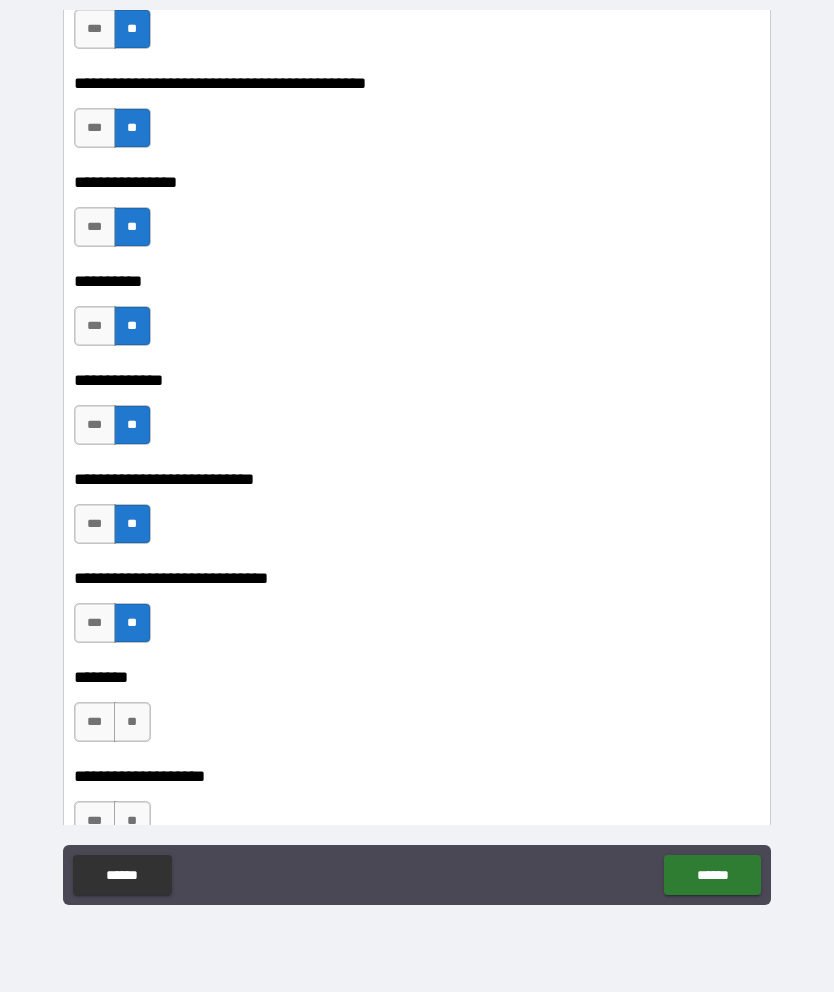 click on "**" at bounding box center [132, 722] 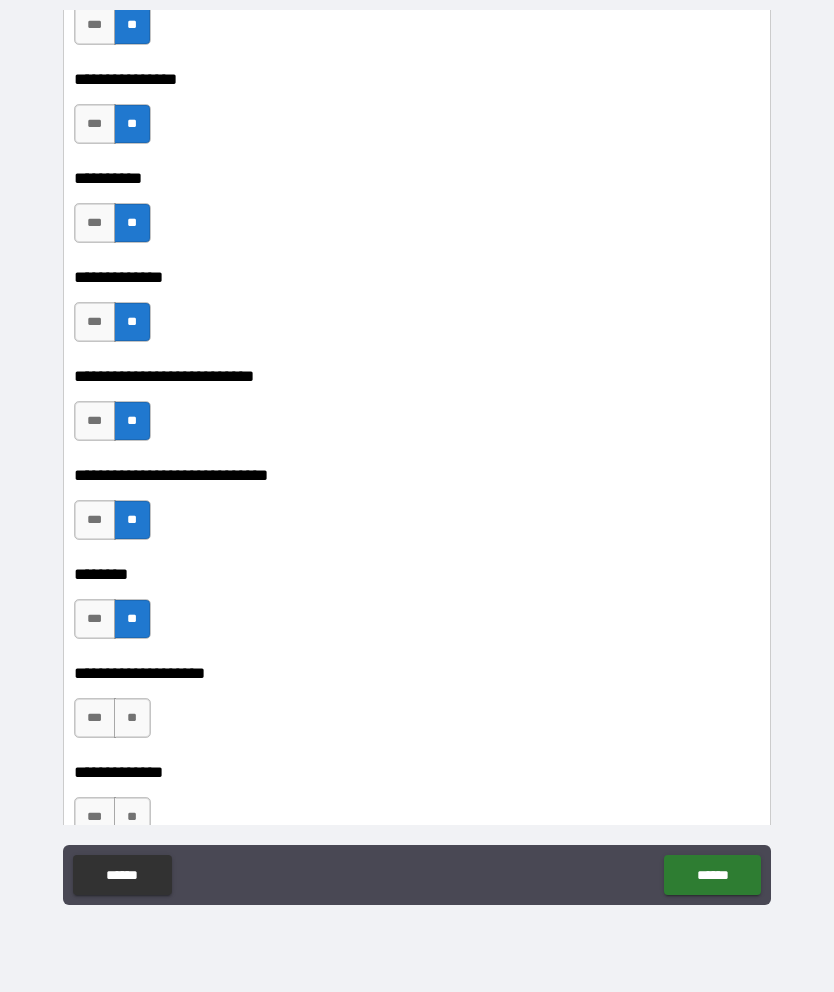 scroll, scrollTop: 11535, scrollLeft: 0, axis: vertical 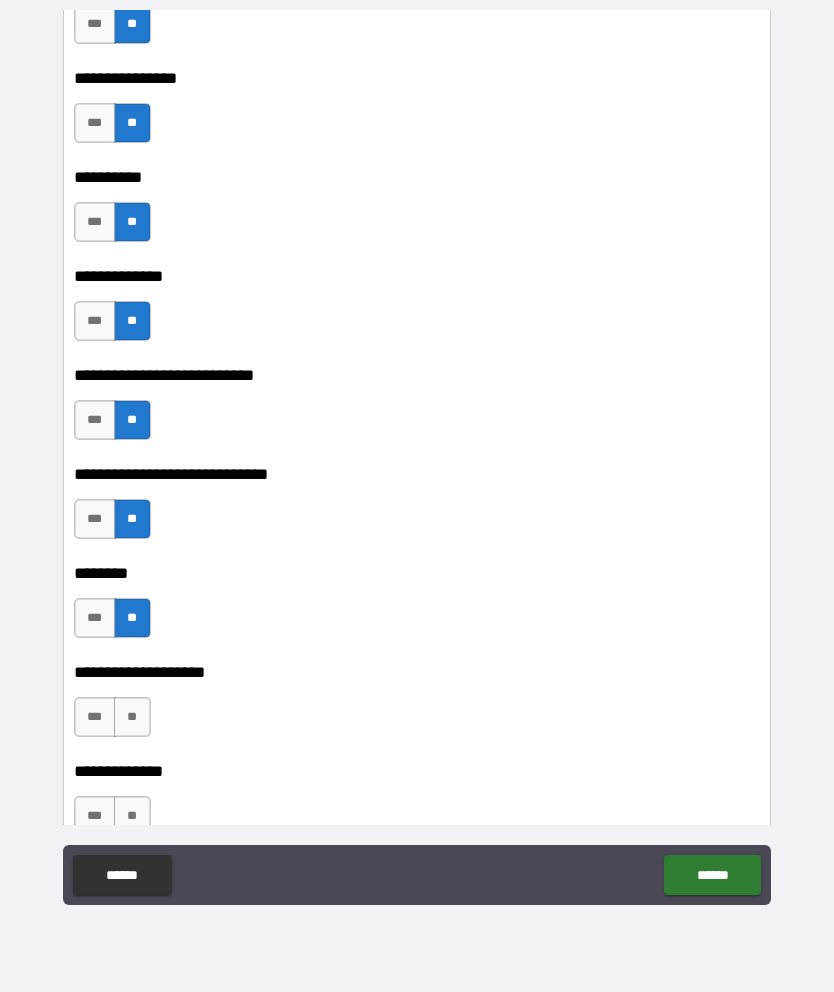 click on "**" at bounding box center [132, 717] 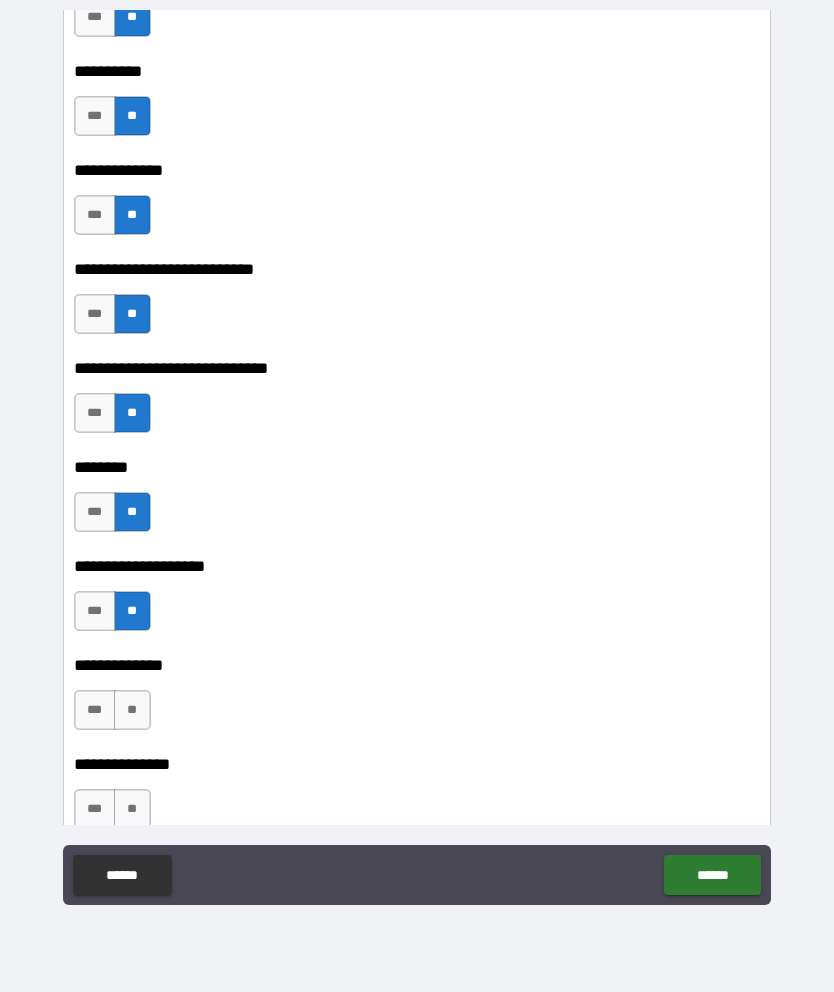 click on "**" at bounding box center [132, 710] 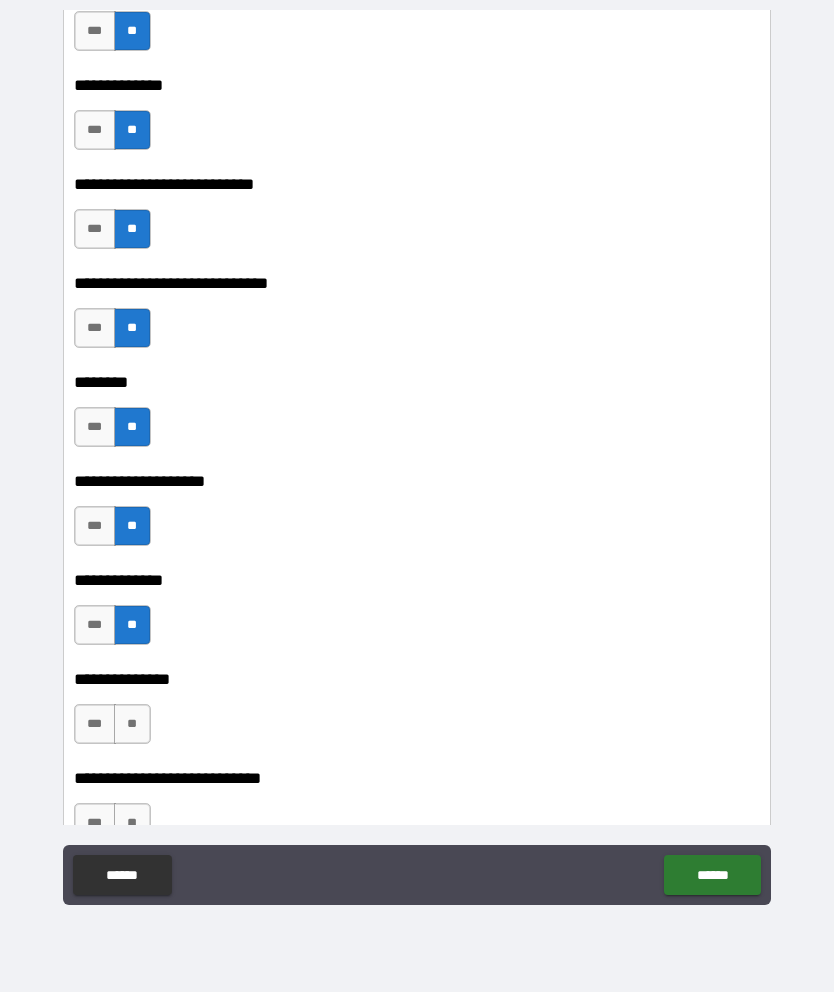 scroll, scrollTop: 11738, scrollLeft: 0, axis: vertical 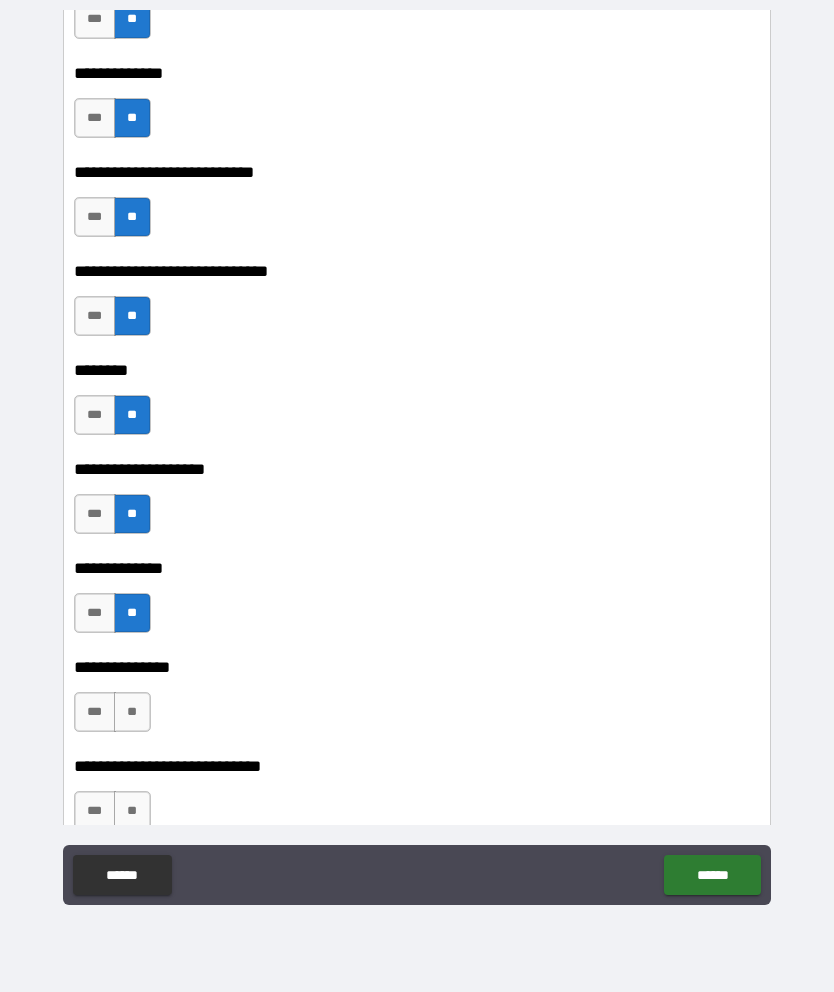 click on "**" at bounding box center (132, 712) 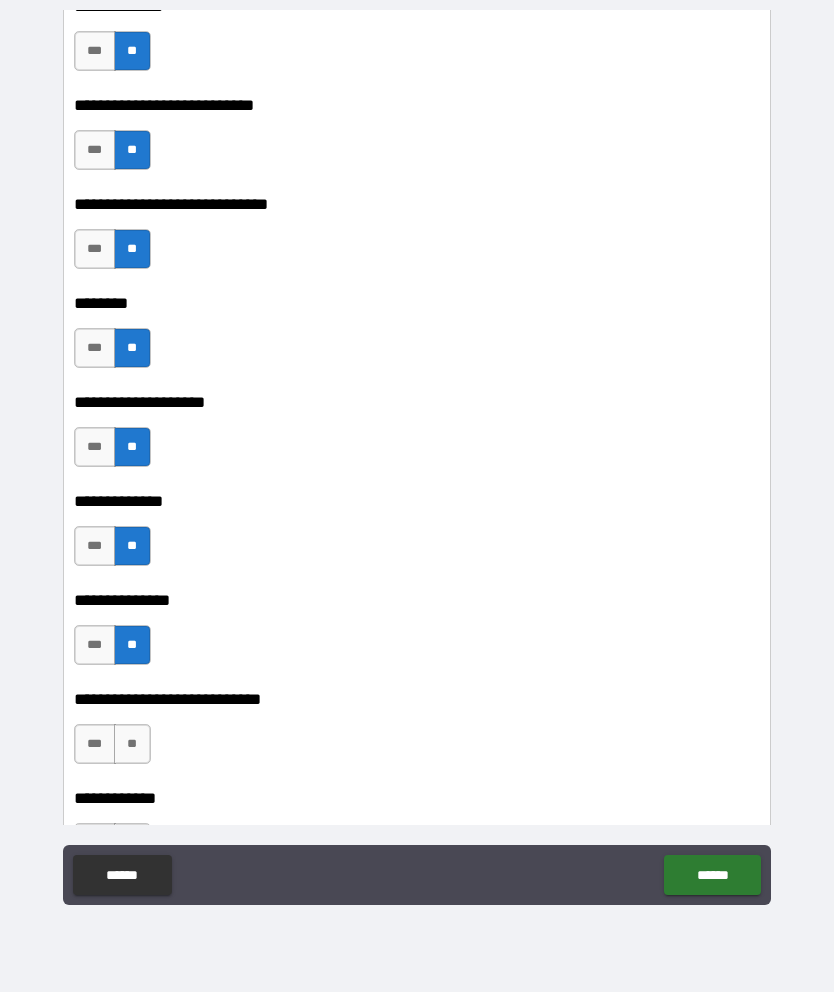 scroll, scrollTop: 11821, scrollLeft: 0, axis: vertical 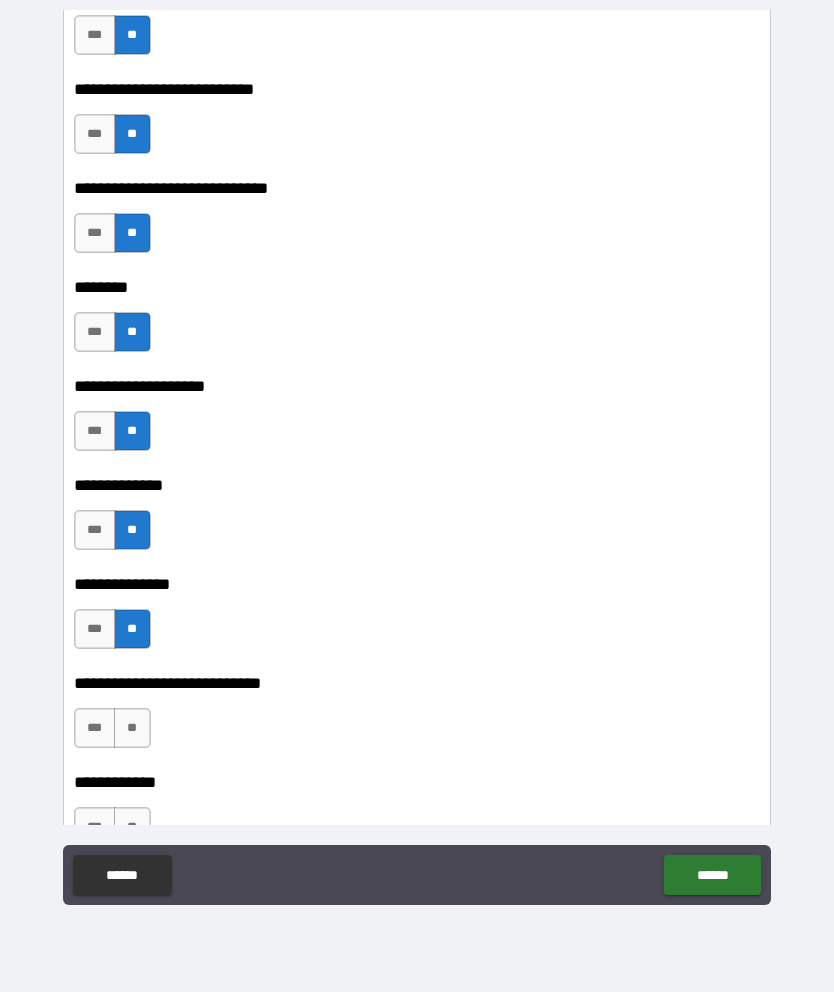 click on "**" at bounding box center (132, 728) 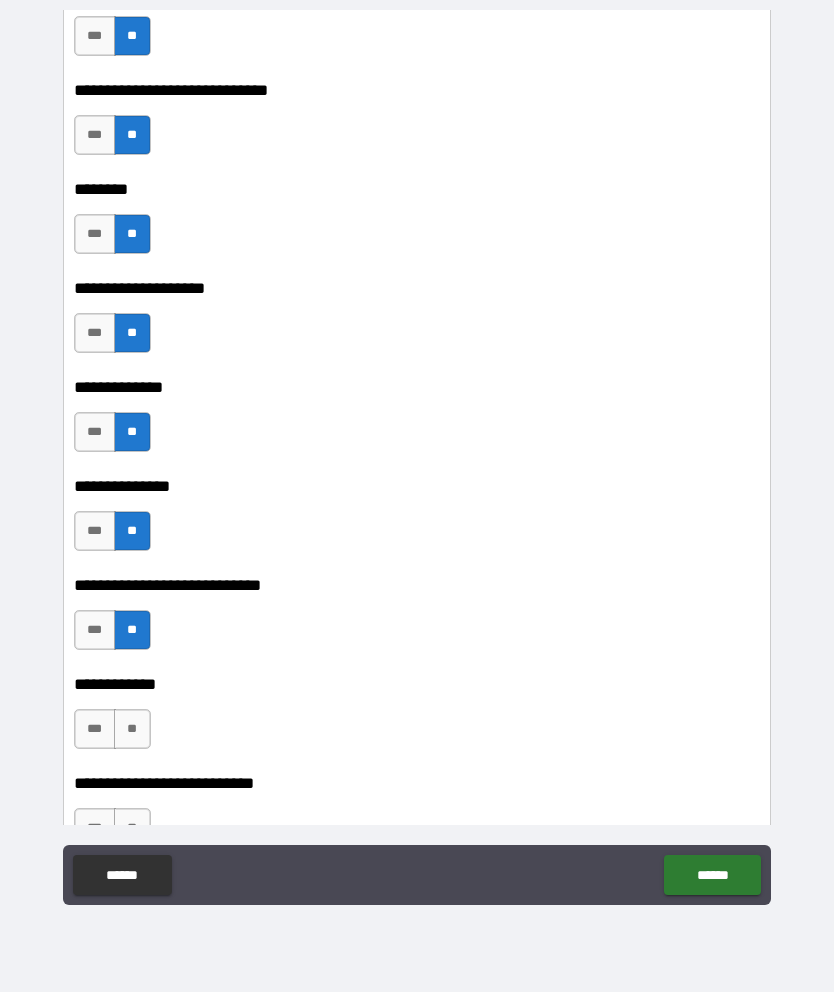 scroll, scrollTop: 11920, scrollLeft: 0, axis: vertical 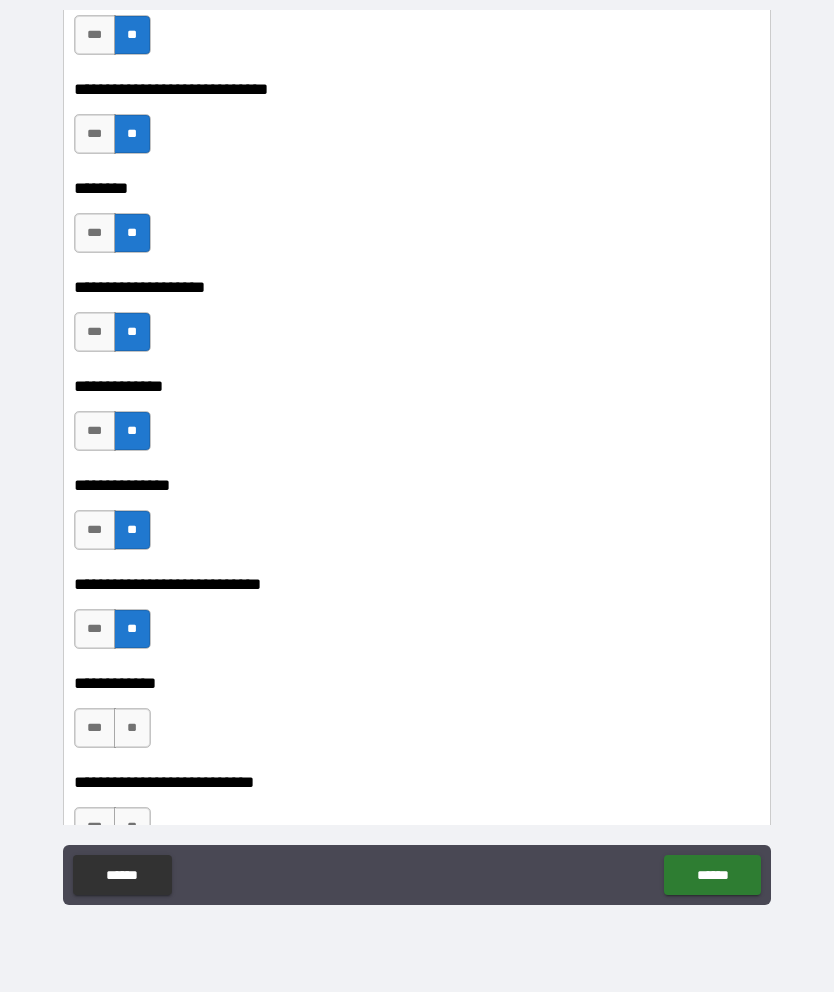 click on "**" at bounding box center [132, 728] 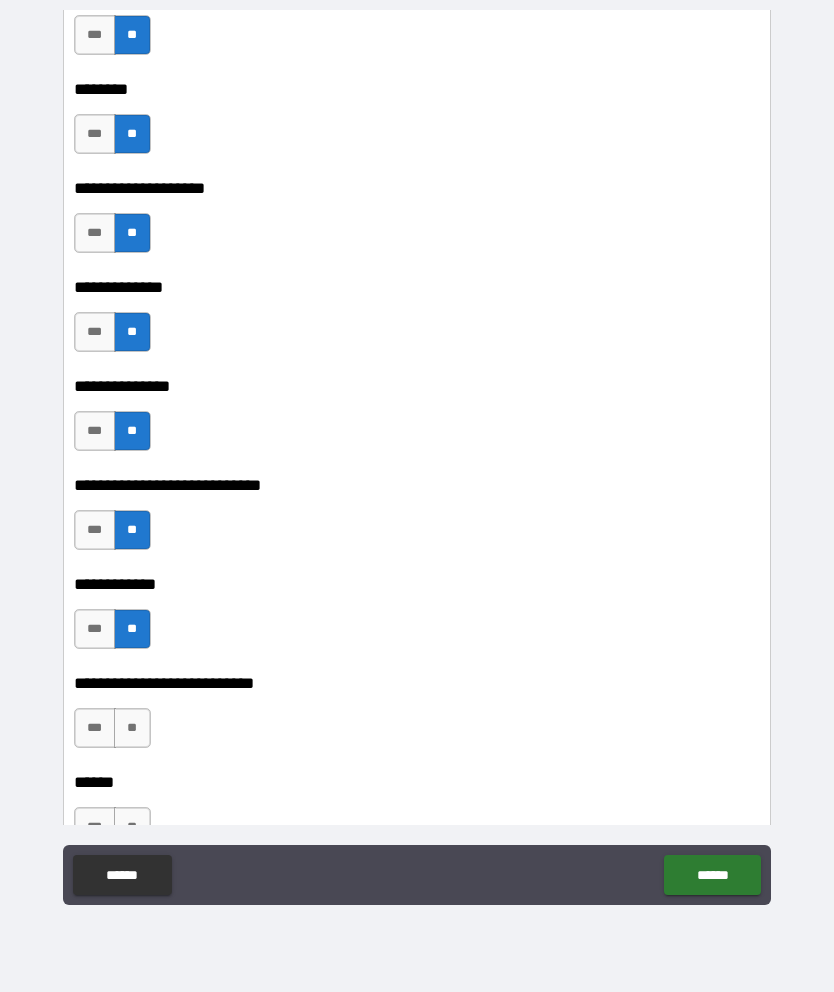 scroll, scrollTop: 12027, scrollLeft: 0, axis: vertical 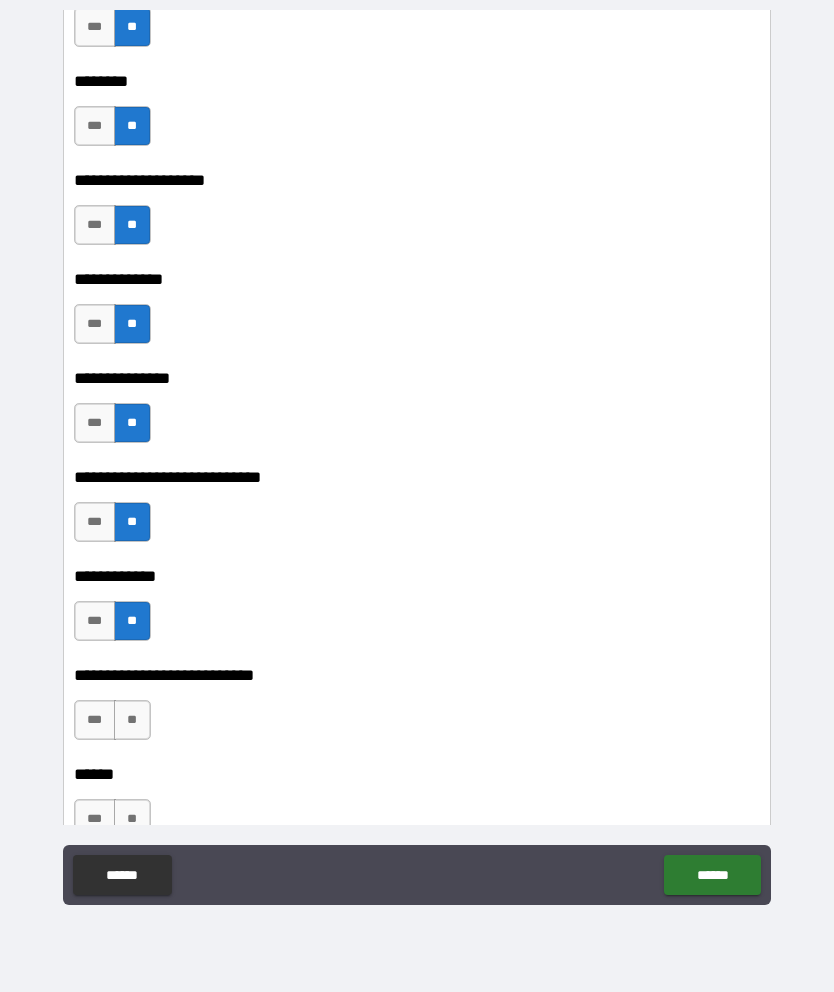 click on "**" at bounding box center (132, 720) 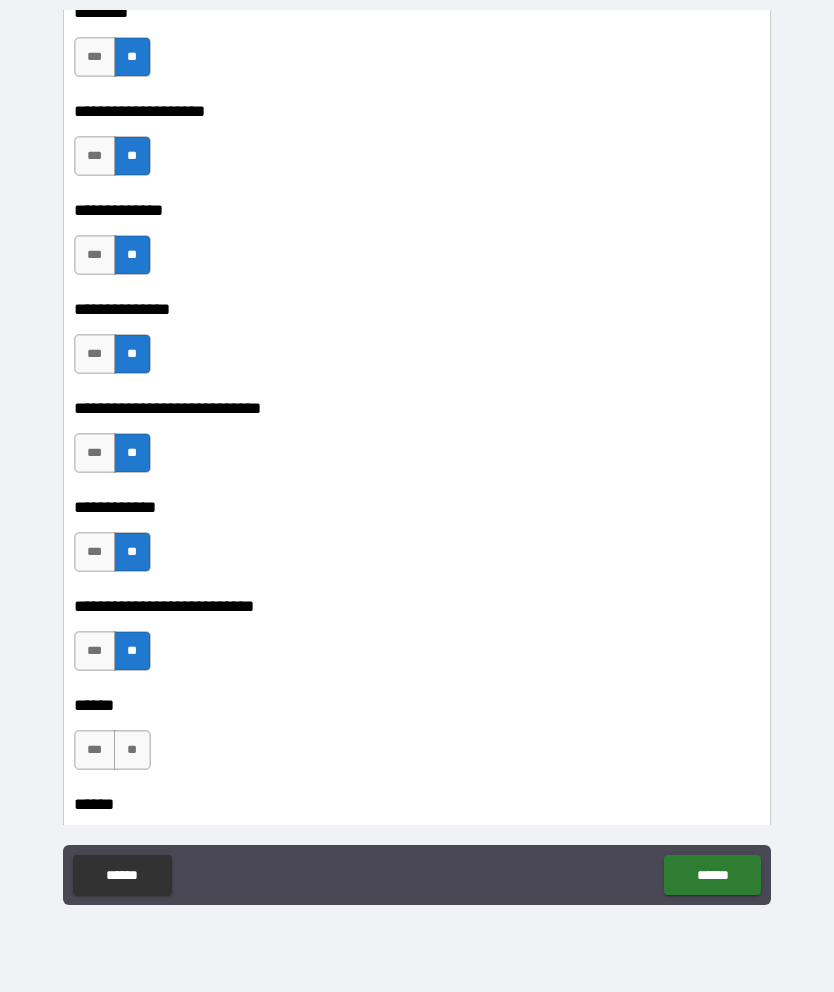 scroll, scrollTop: 12099, scrollLeft: 0, axis: vertical 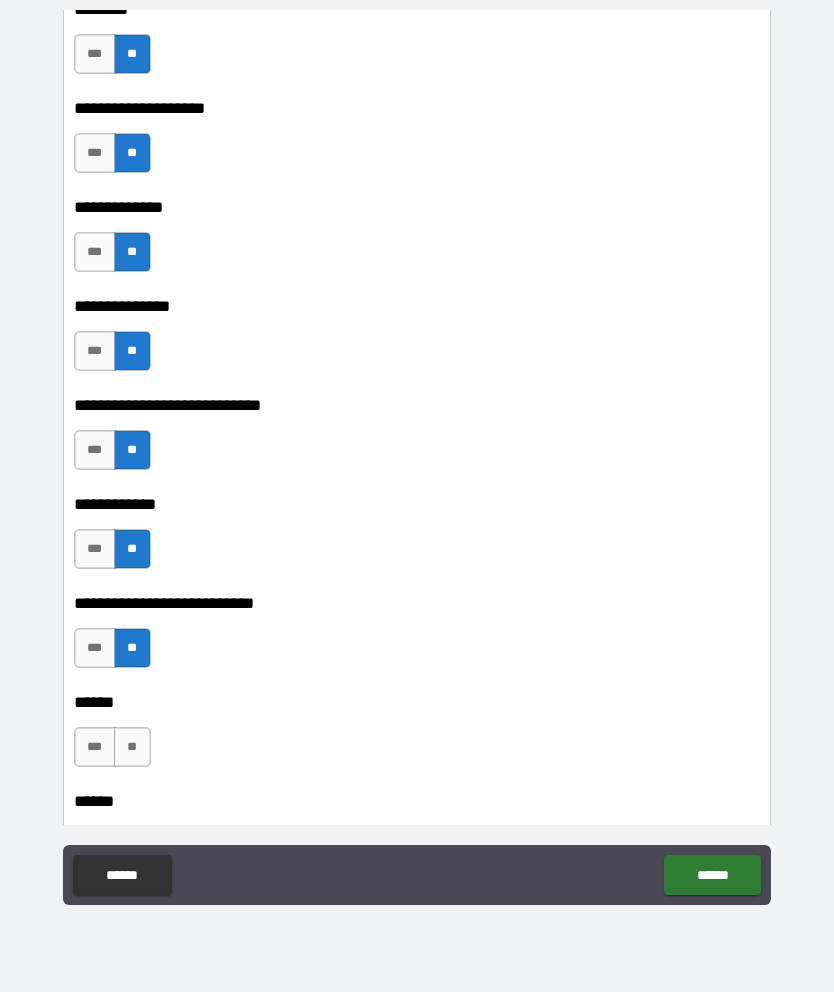 click on "**" at bounding box center [132, 747] 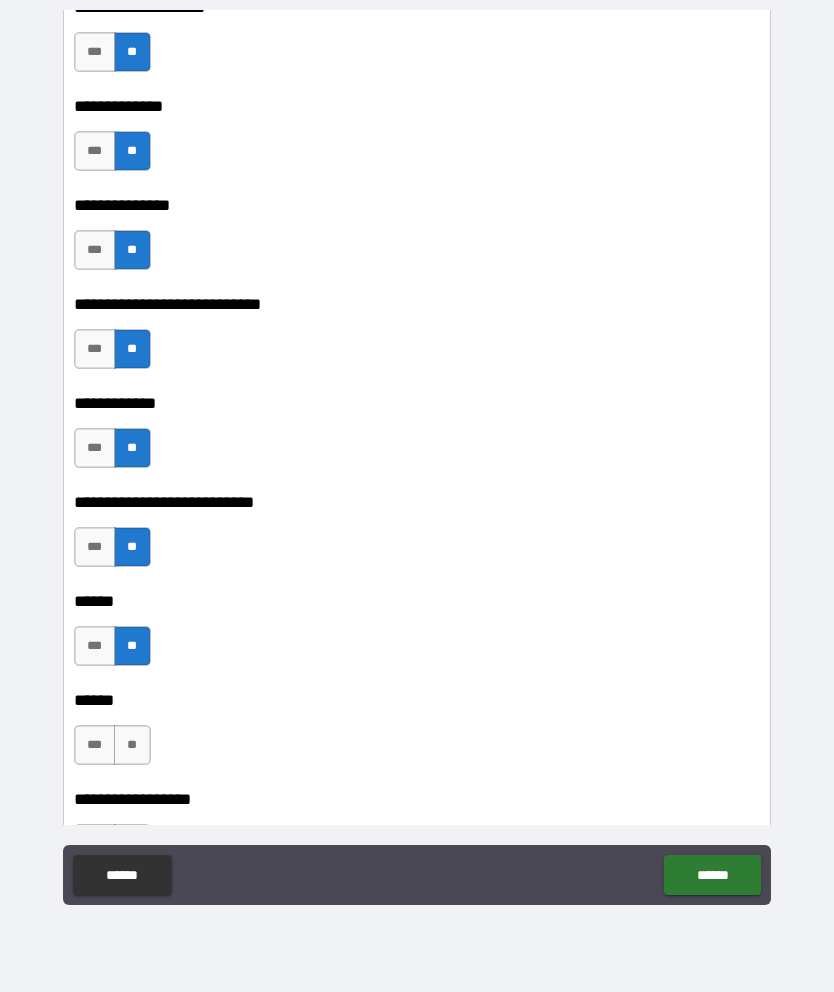 scroll, scrollTop: 12204, scrollLeft: 0, axis: vertical 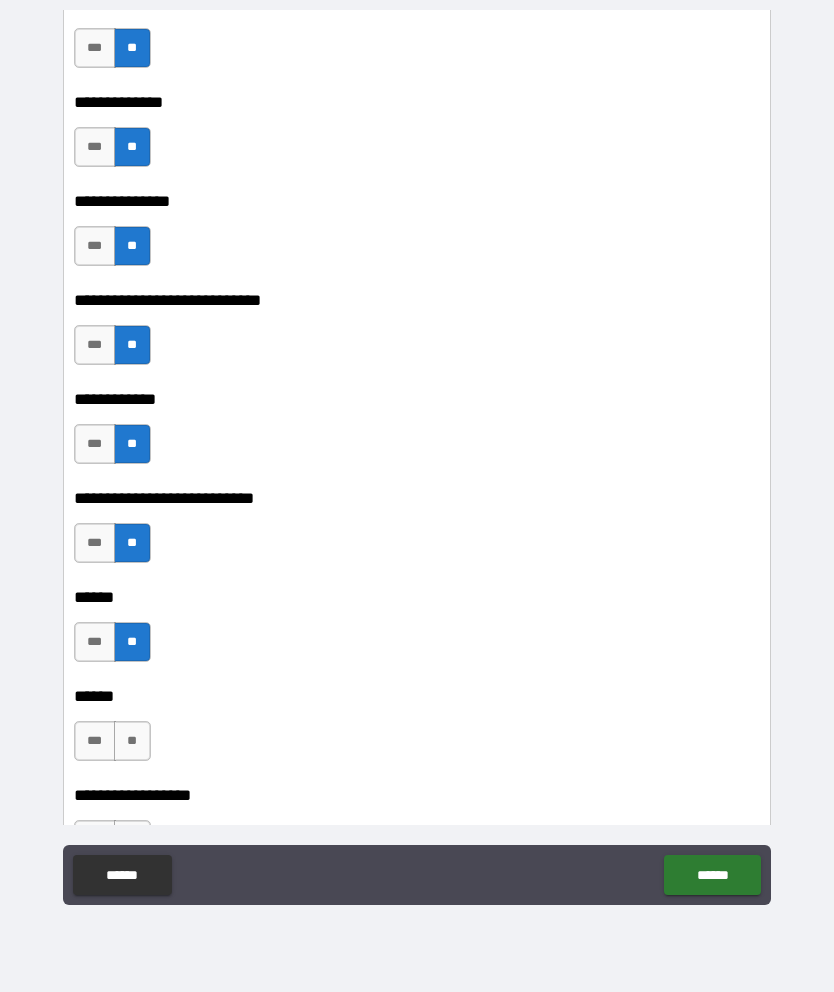 click on "**" at bounding box center [132, 741] 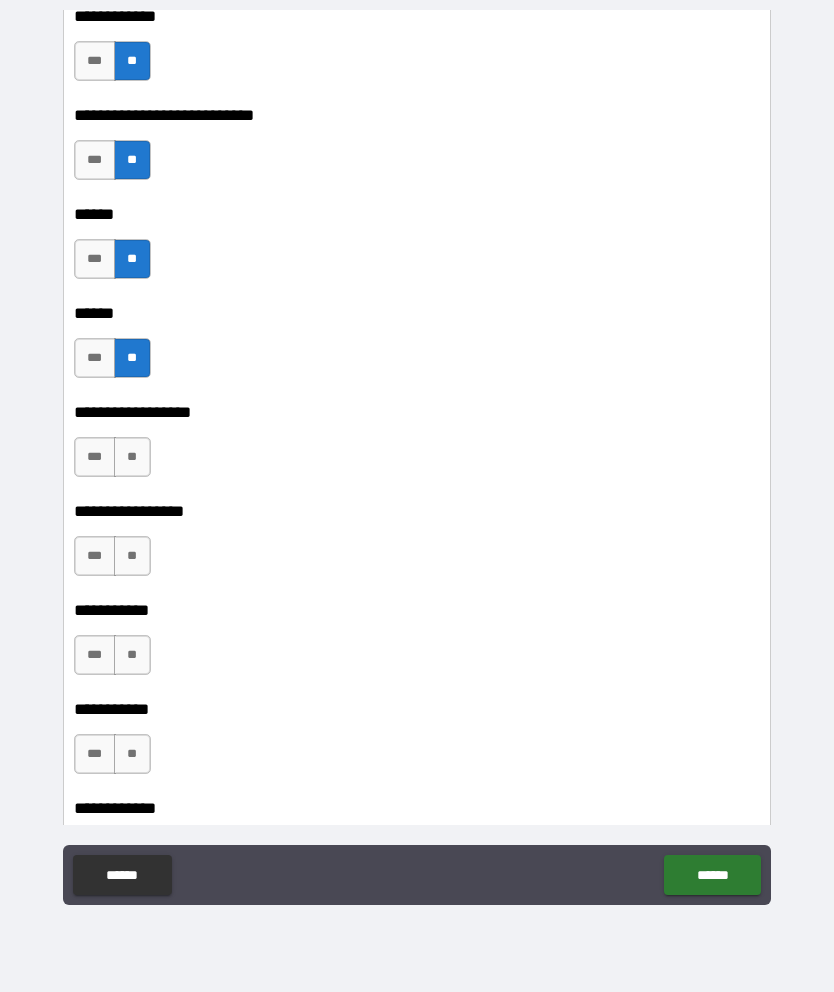 scroll, scrollTop: 12588, scrollLeft: 0, axis: vertical 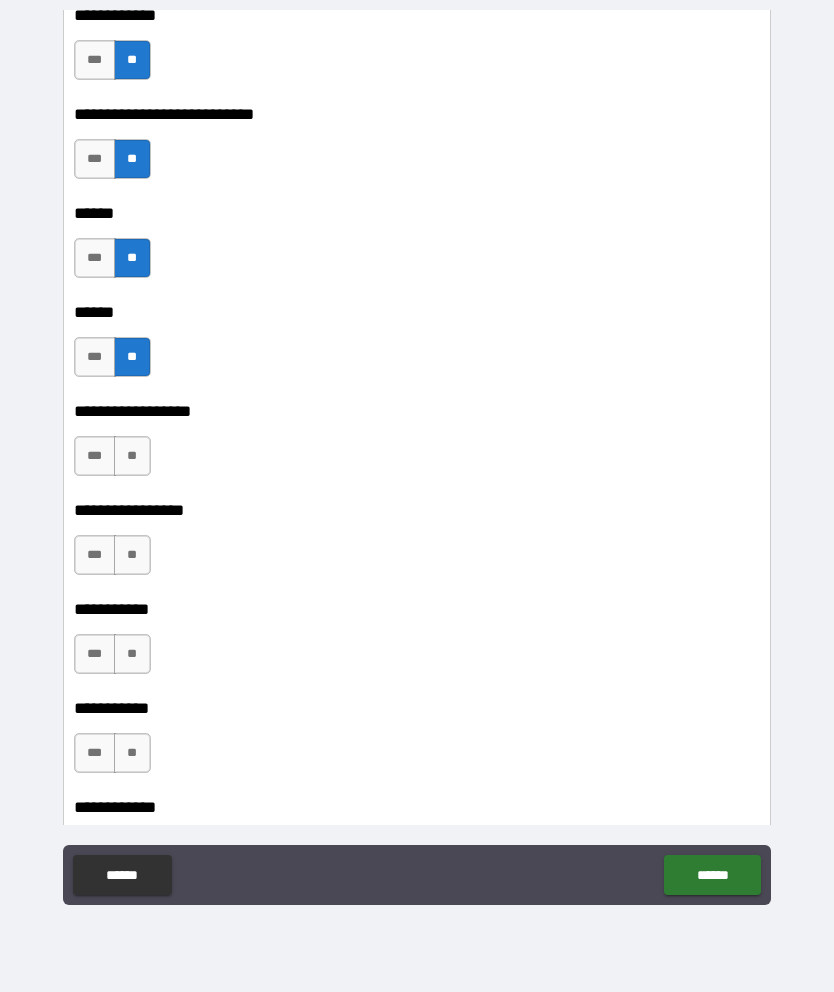 click on "**" at bounding box center [132, 456] 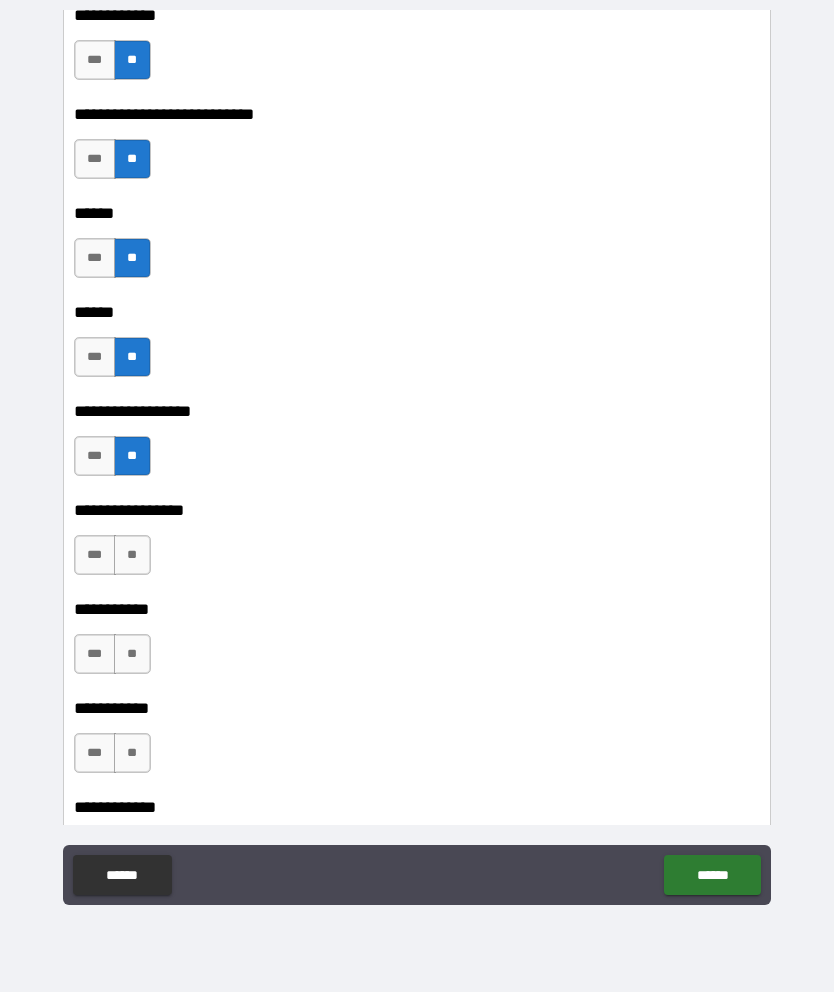 click on "**" at bounding box center (132, 555) 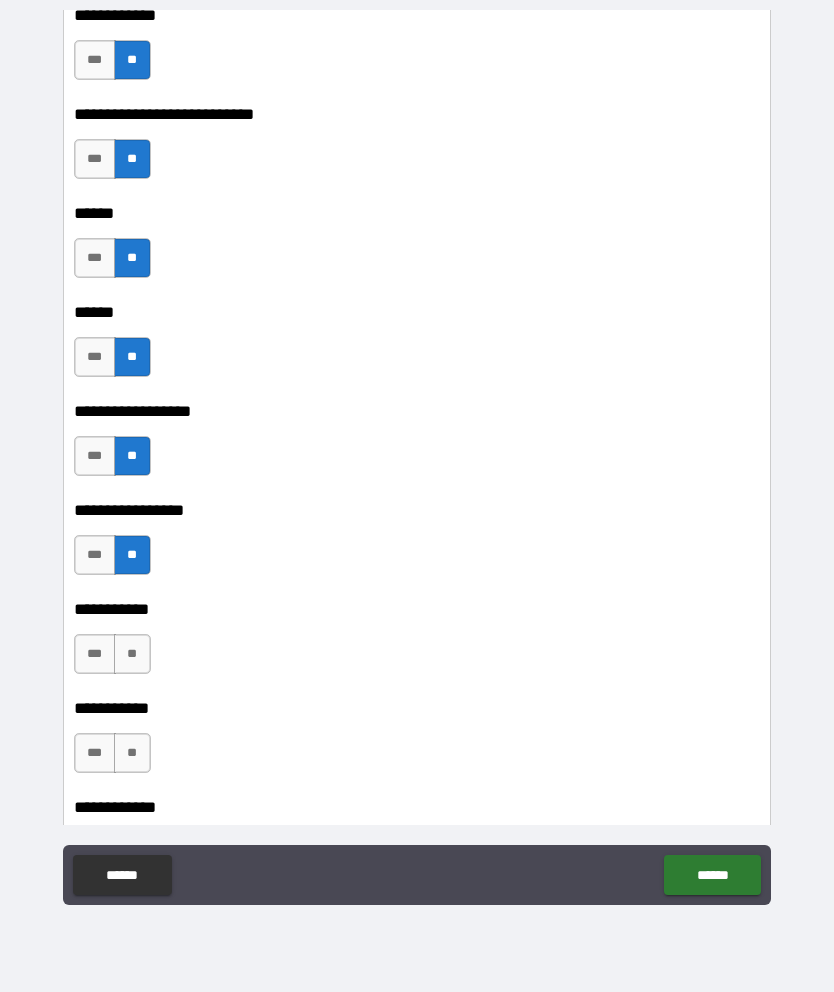 click on "***" at bounding box center (95, 654) 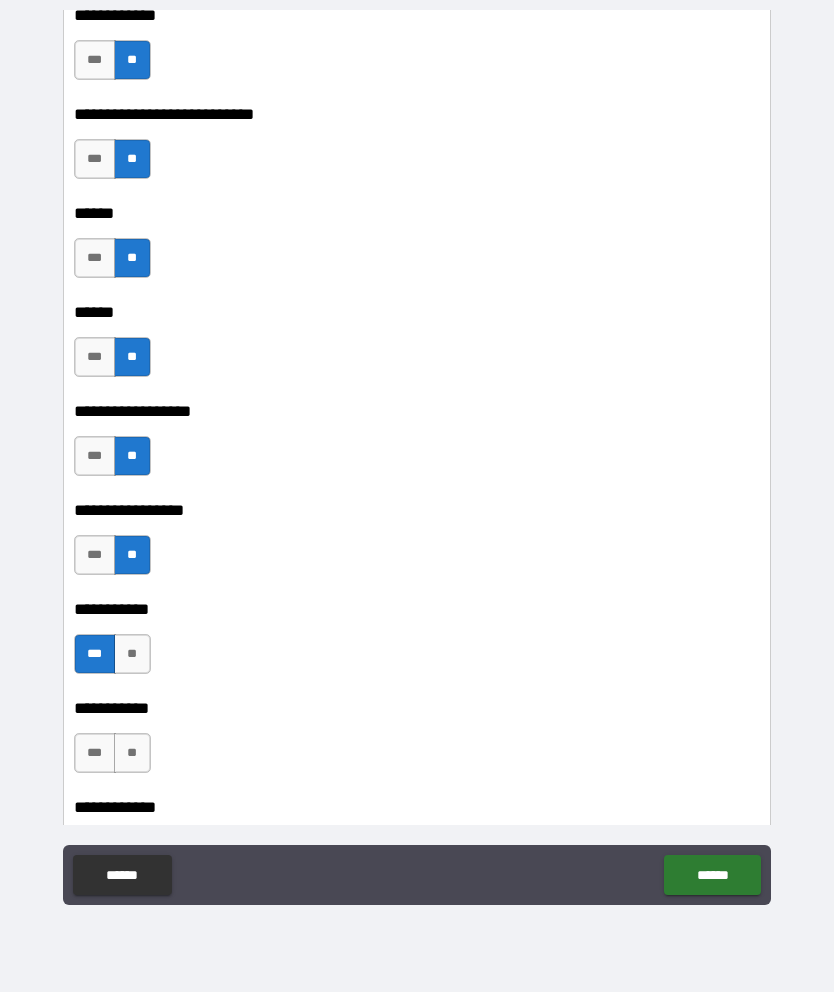 click on "**" at bounding box center (132, 753) 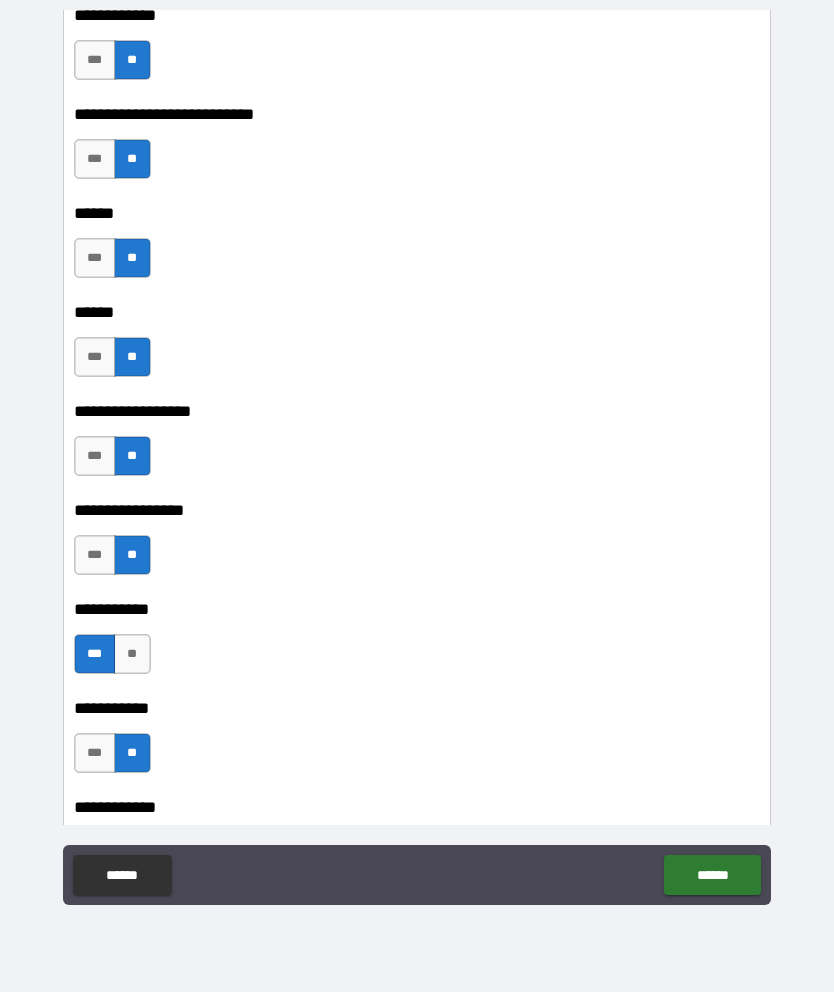 click on "***" at bounding box center (95, 753) 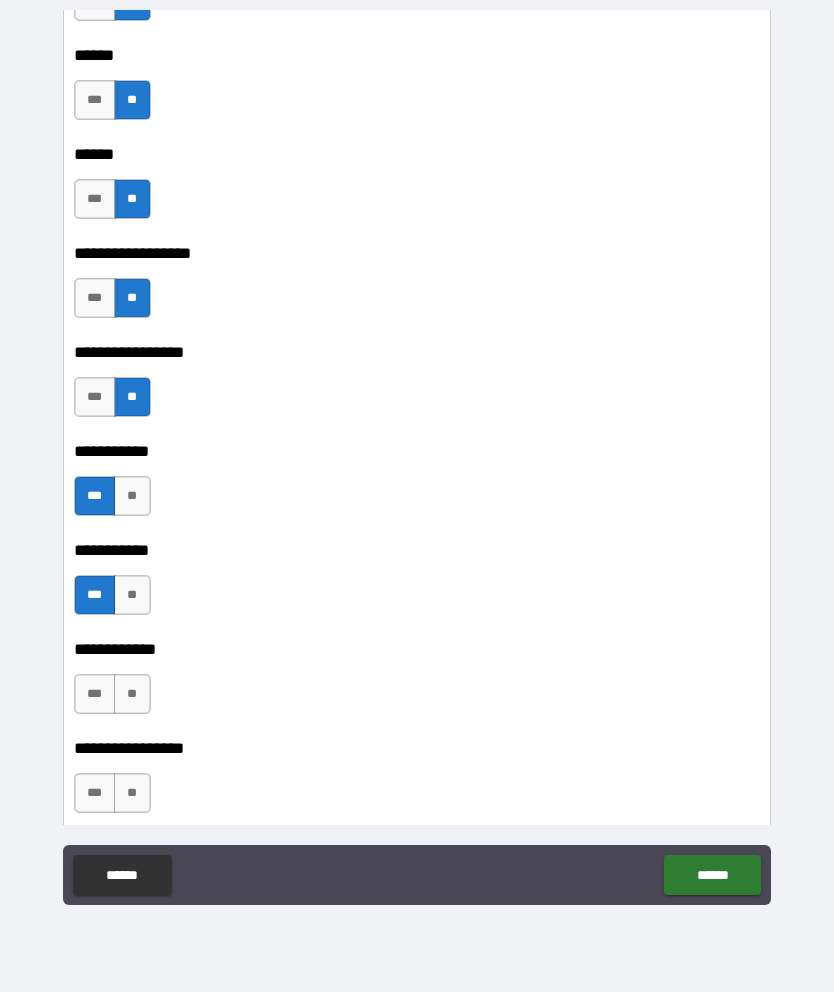 scroll, scrollTop: 12784, scrollLeft: 0, axis: vertical 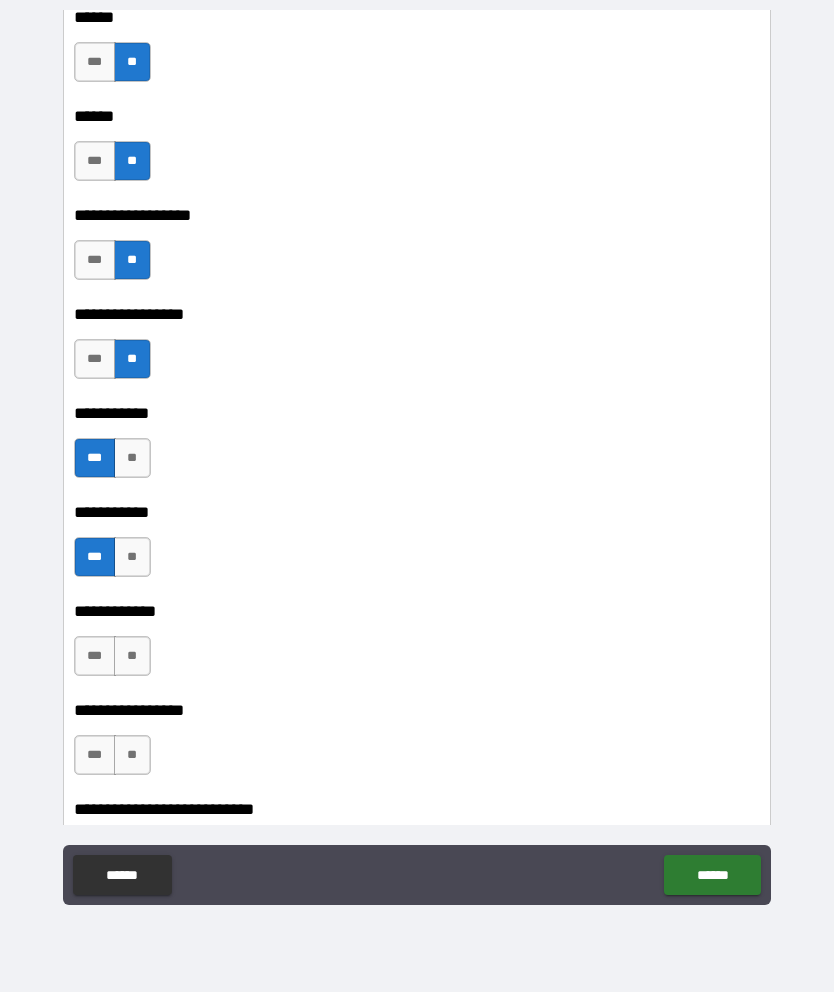 click on "**" at bounding box center (132, 656) 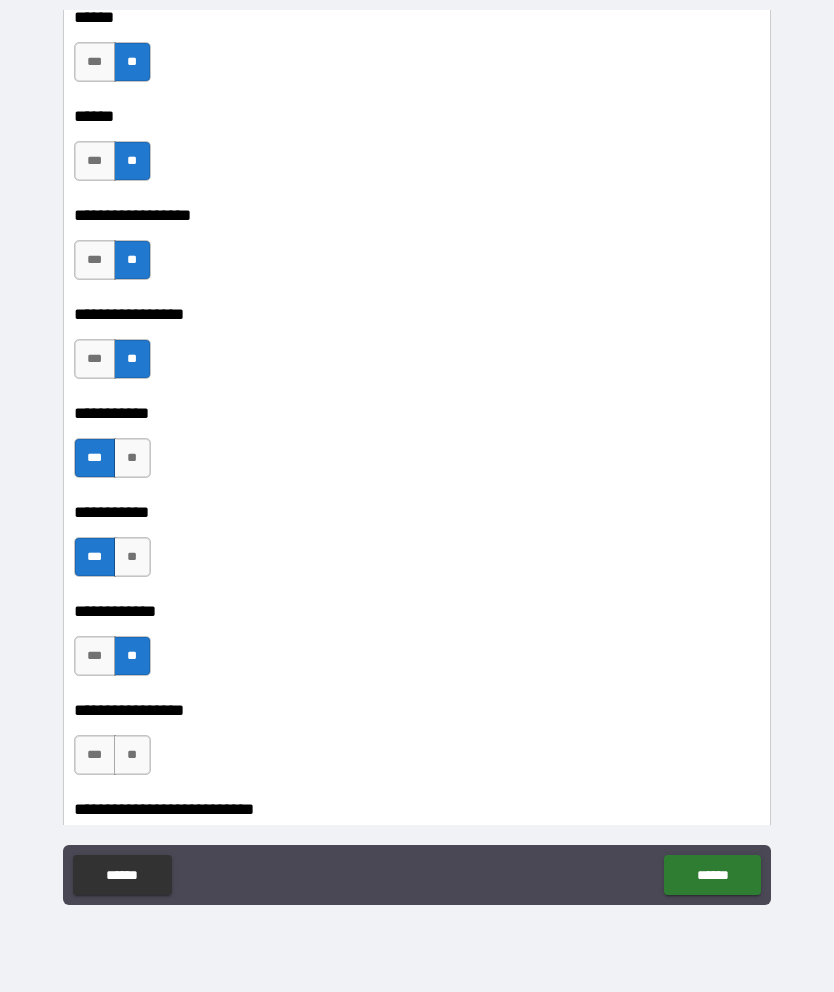 click on "**" at bounding box center (132, 755) 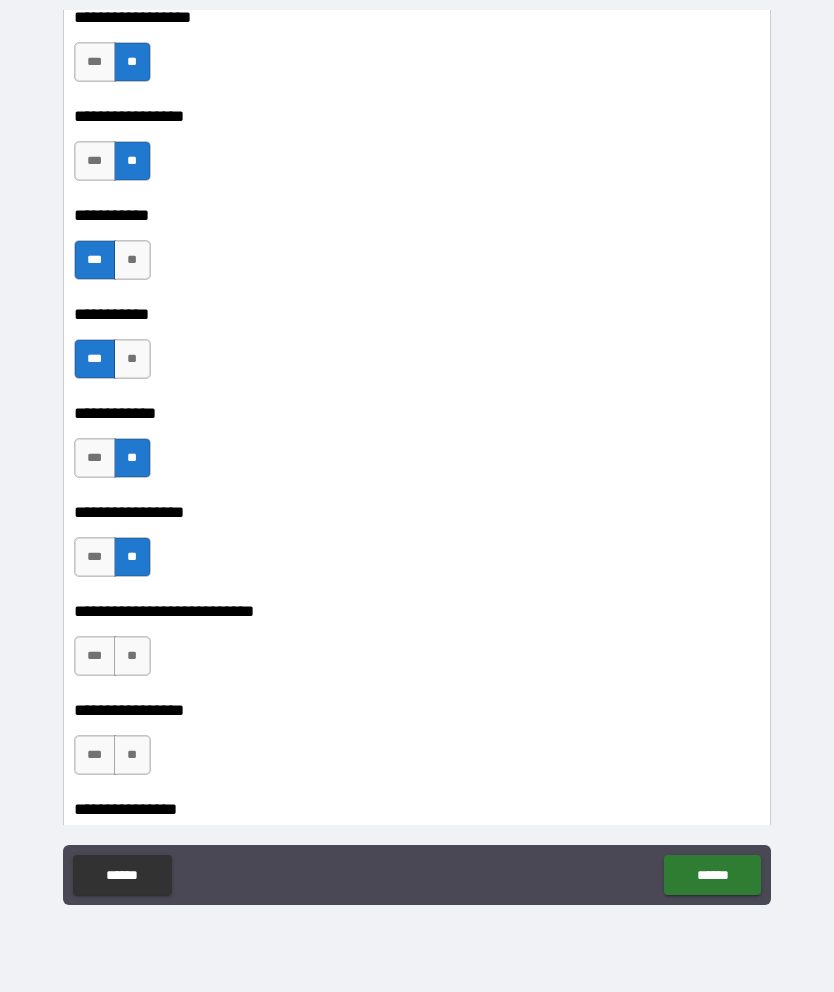 scroll, scrollTop: 12984, scrollLeft: 0, axis: vertical 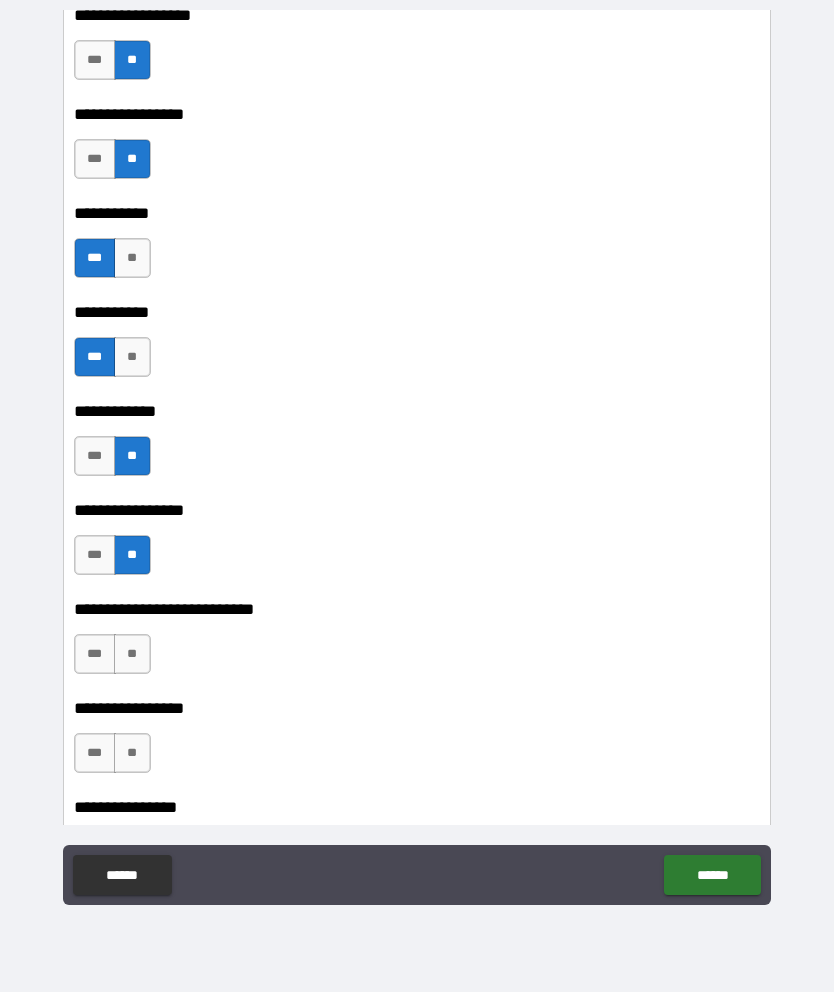 click on "**" at bounding box center [132, 654] 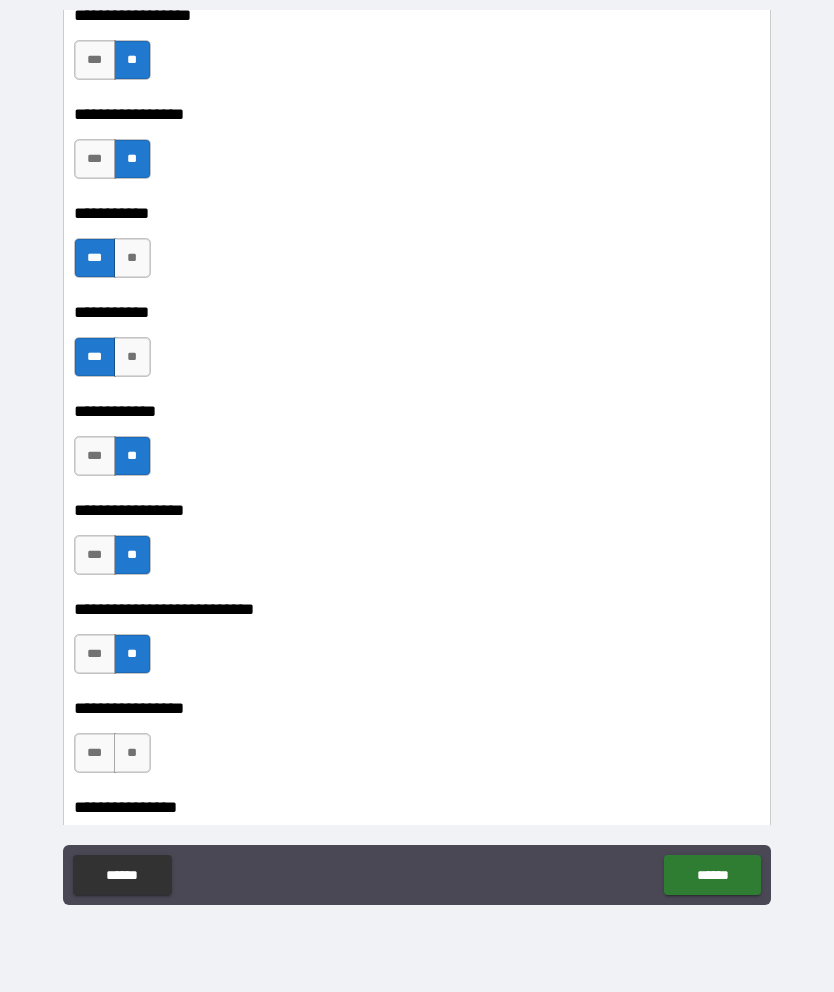 click on "**" at bounding box center [132, 753] 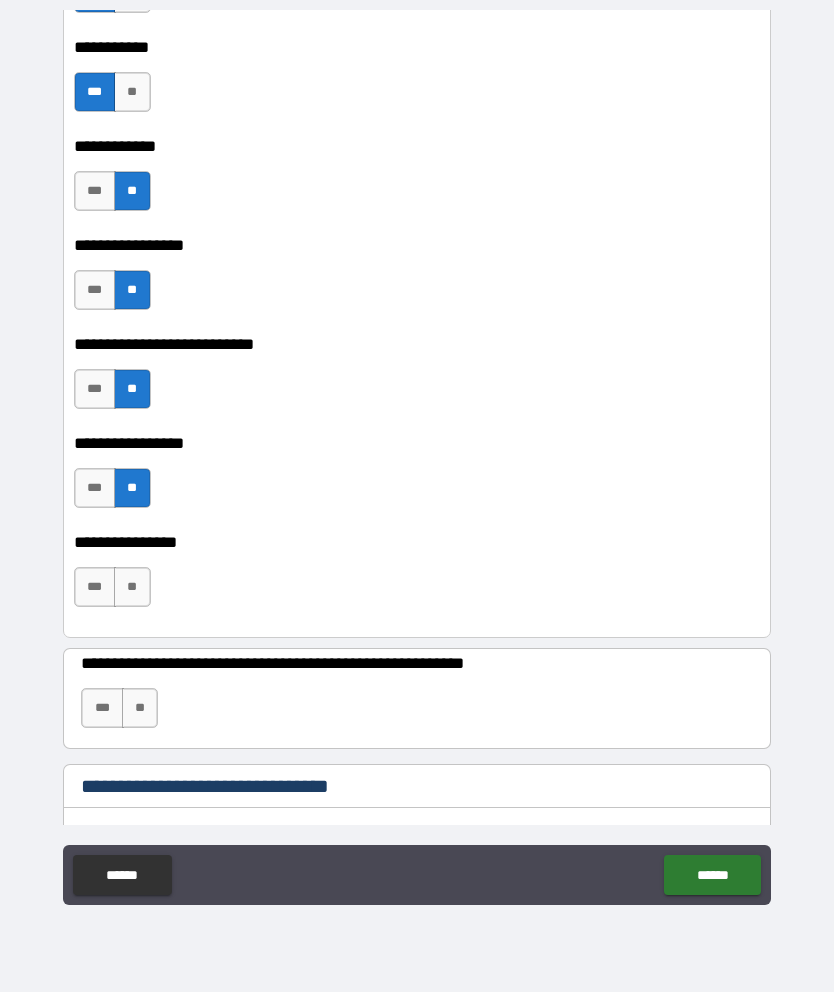 scroll, scrollTop: 13250, scrollLeft: 0, axis: vertical 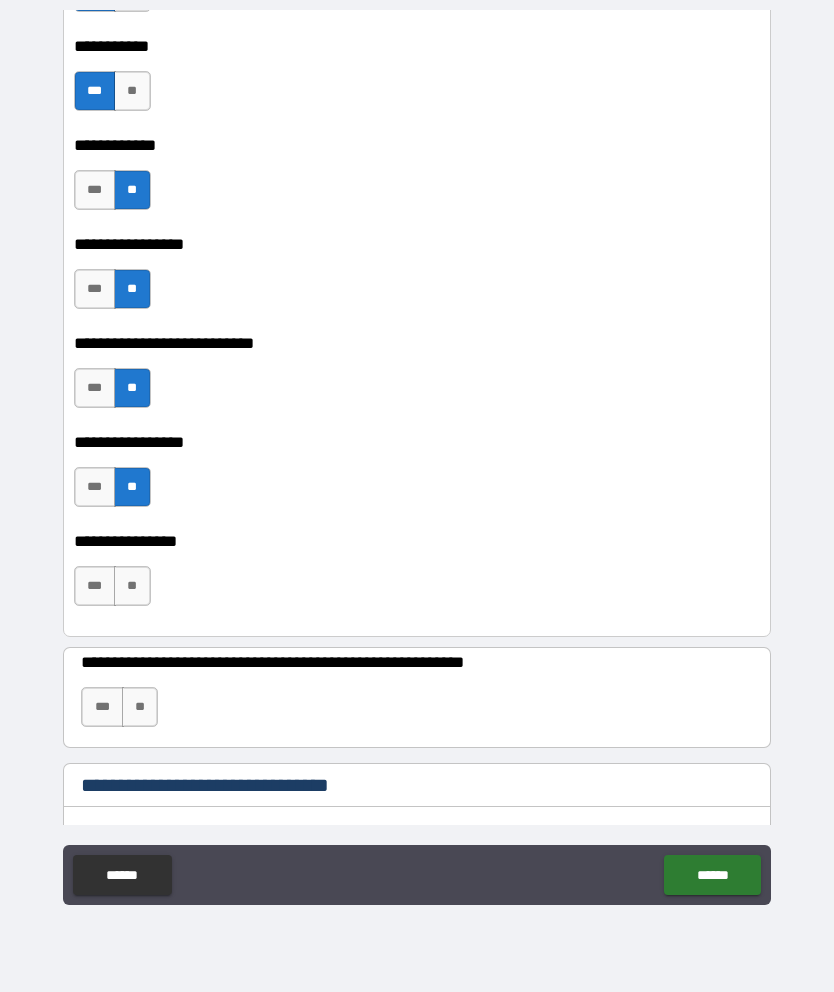 click on "**" at bounding box center [132, 586] 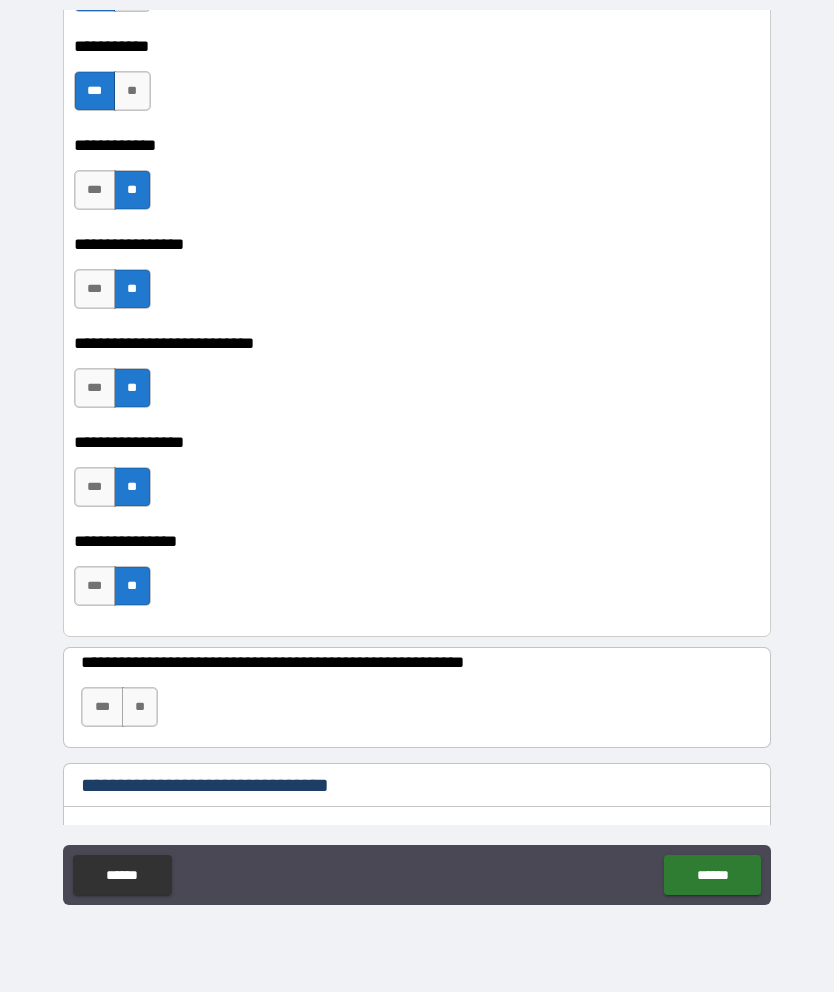 click on "**" at bounding box center [140, 707] 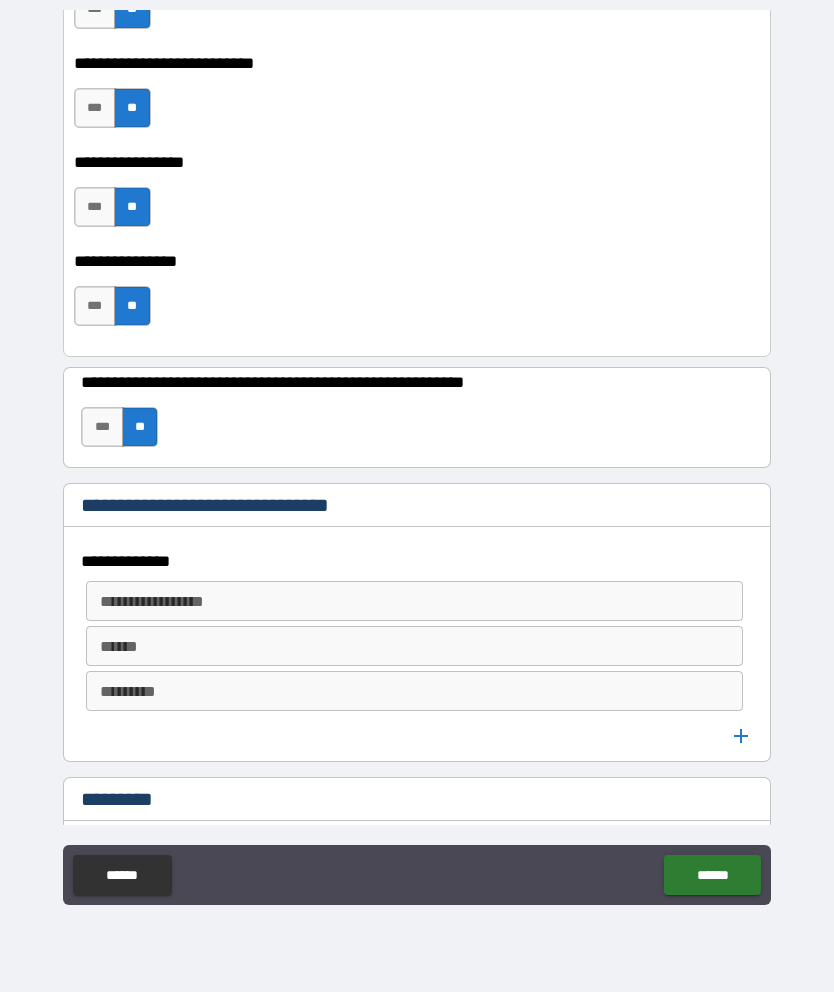 scroll, scrollTop: 13531, scrollLeft: 0, axis: vertical 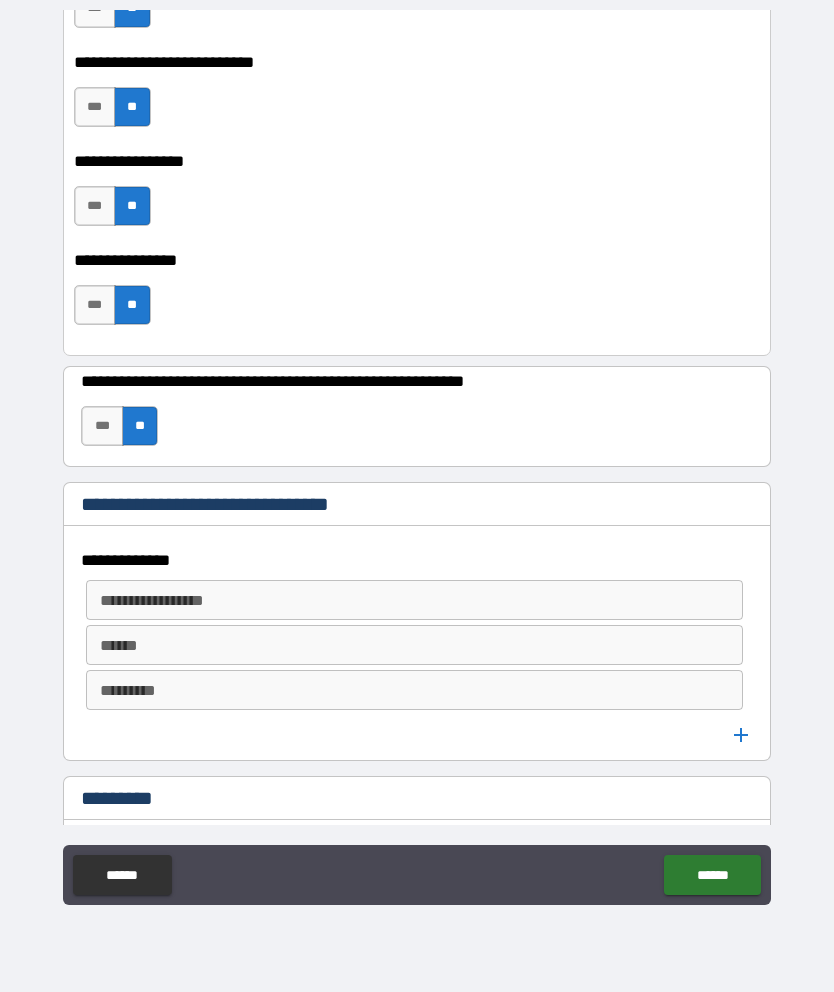 click on "**********" at bounding box center [413, 600] 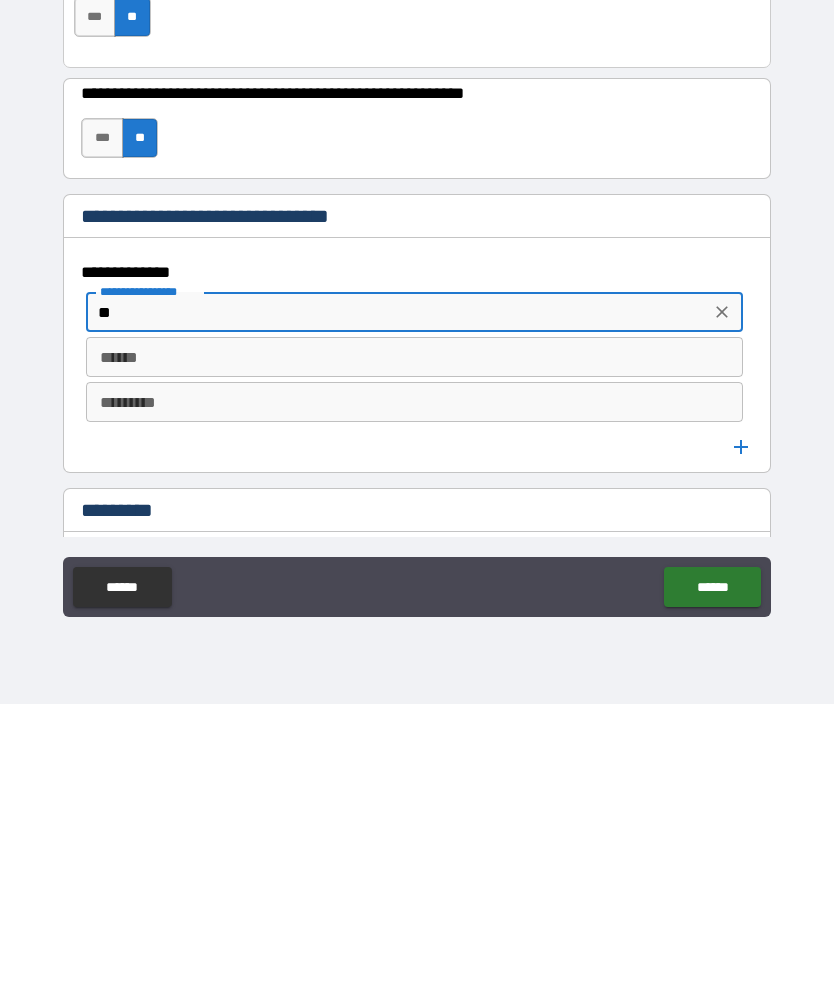 type on "*" 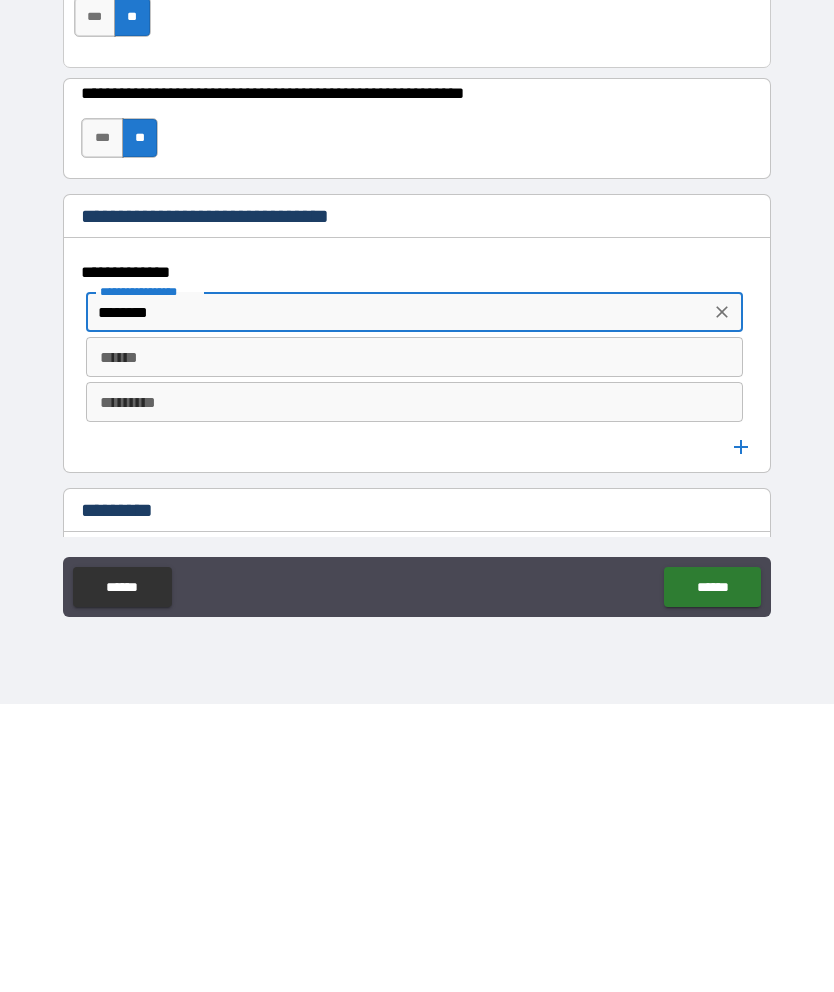 type on "*******" 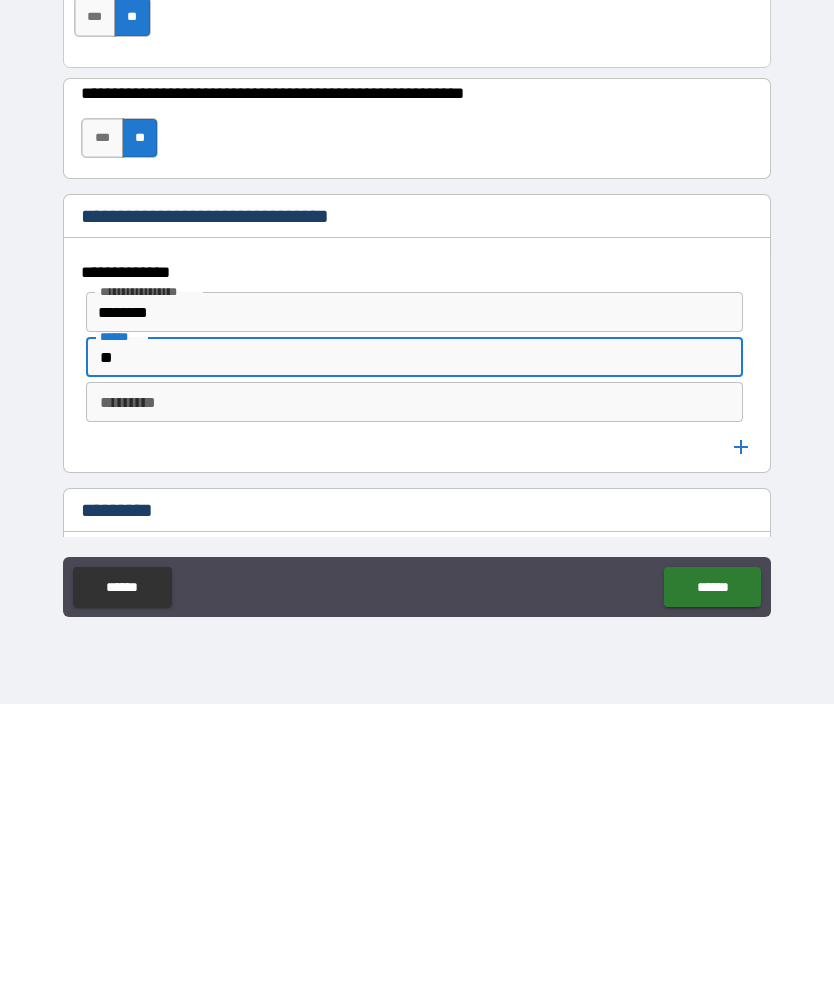 type on "**" 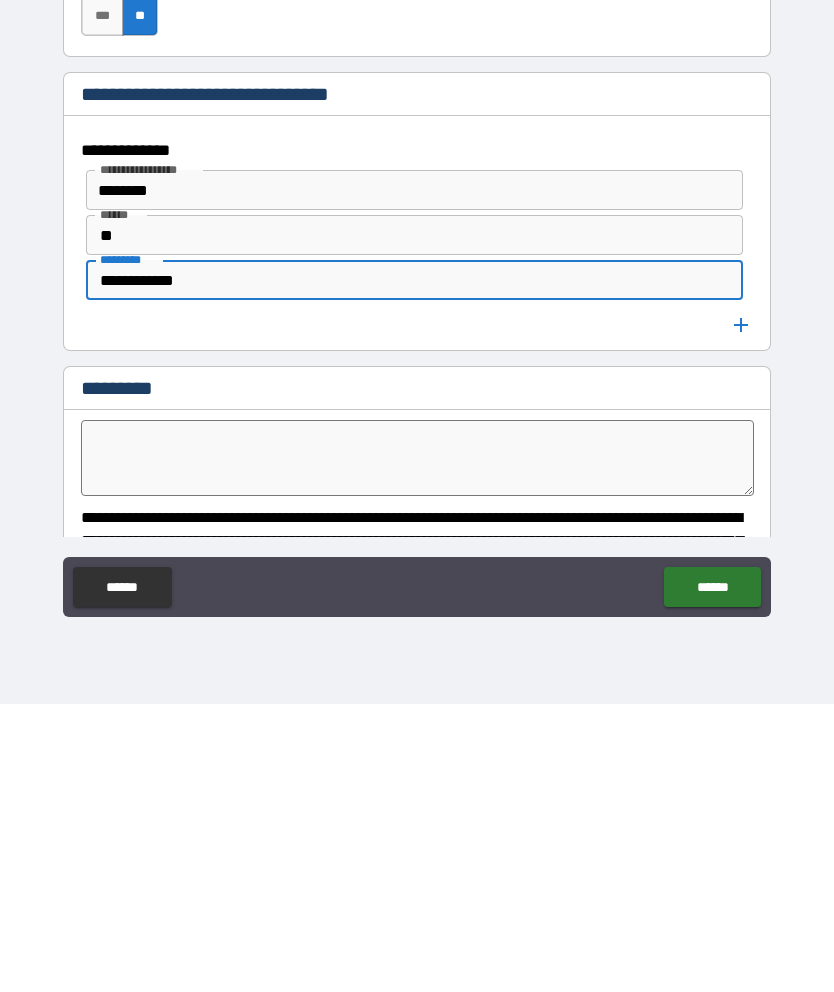 scroll, scrollTop: 13652, scrollLeft: 0, axis: vertical 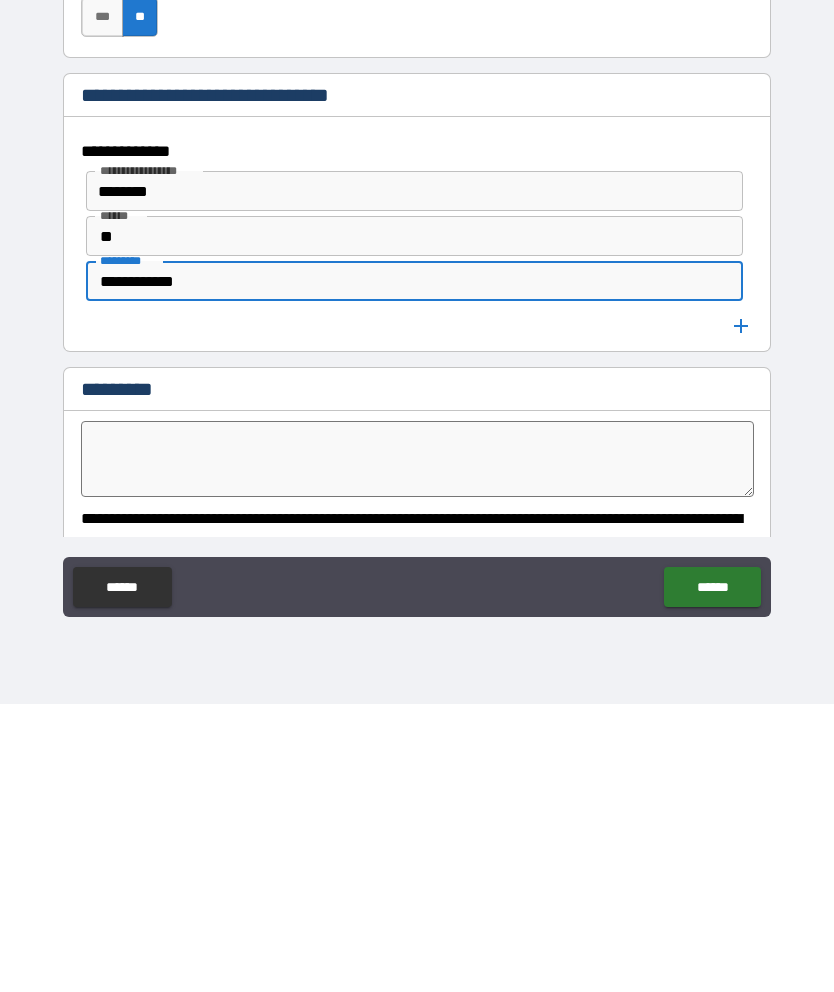 type on "**********" 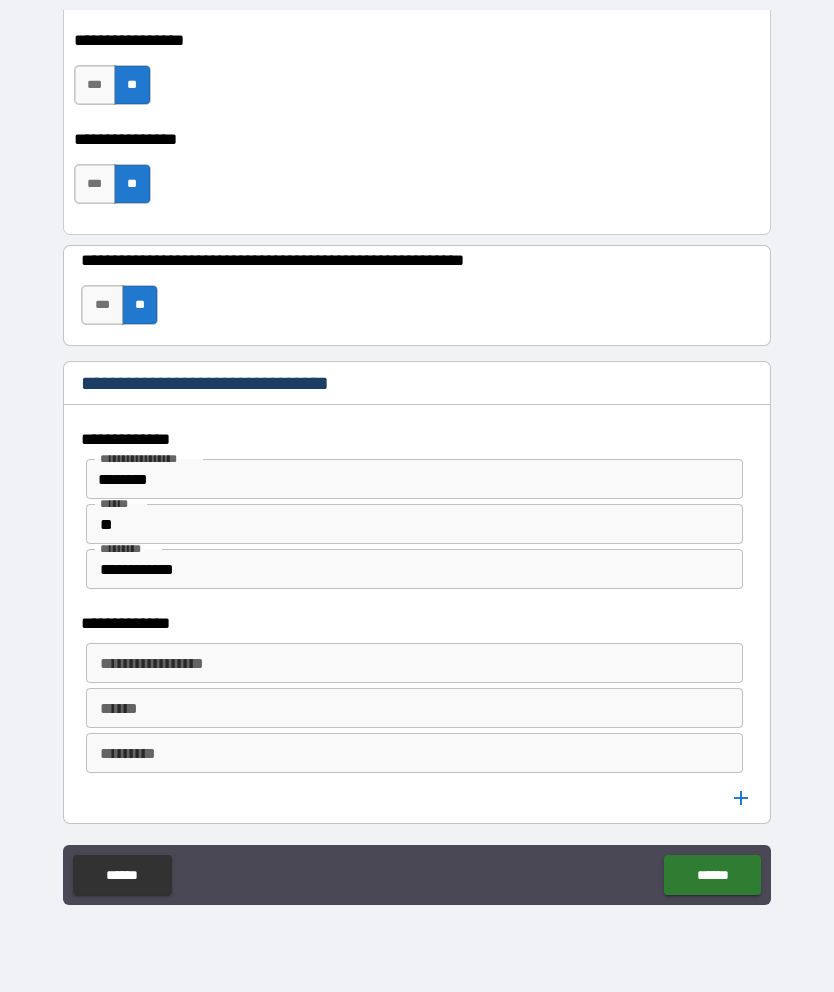 click on "**********" at bounding box center [414, 663] 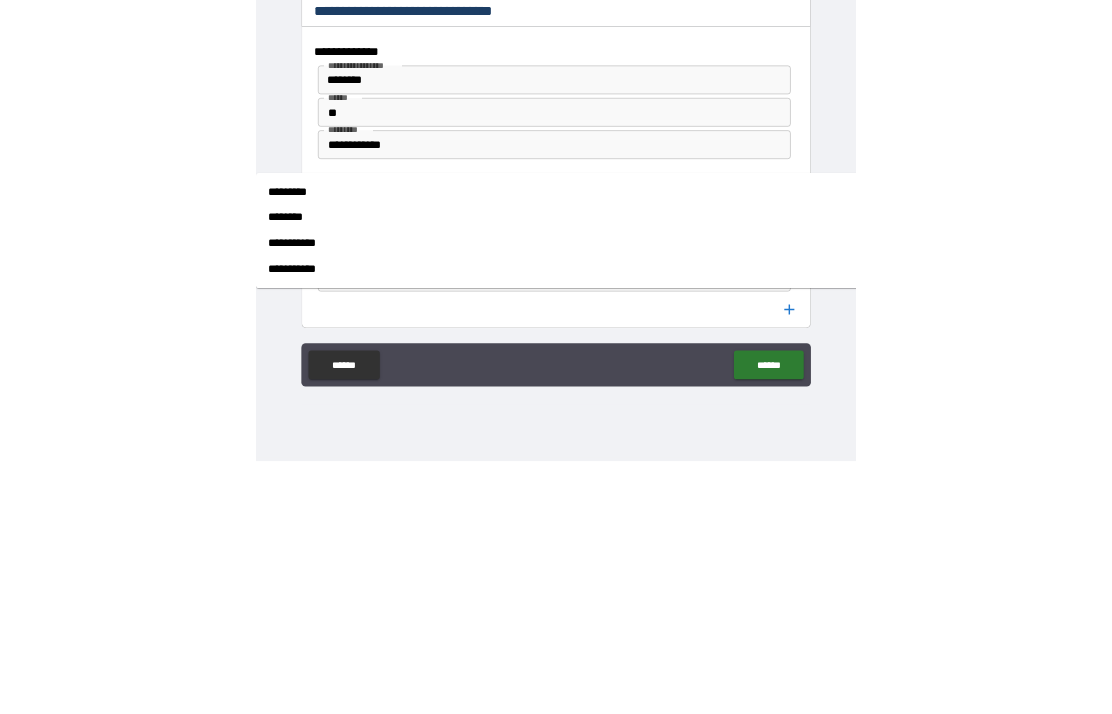 scroll, scrollTop: 160, scrollLeft: 0, axis: vertical 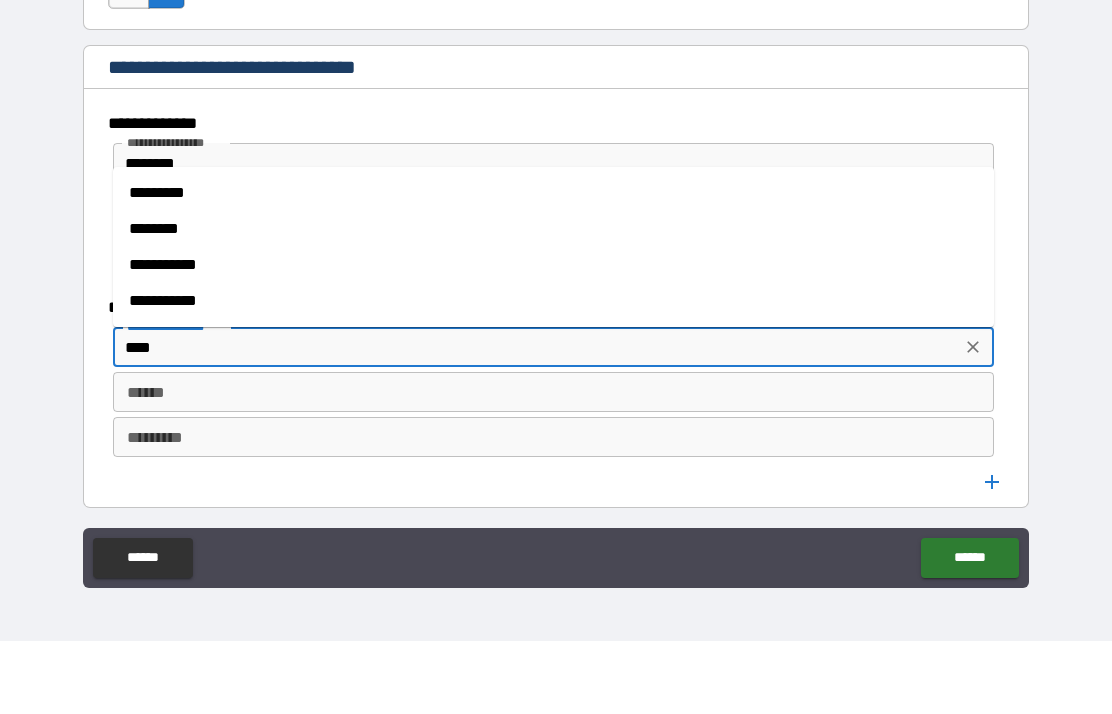 click on "*********" at bounding box center (553, 266) 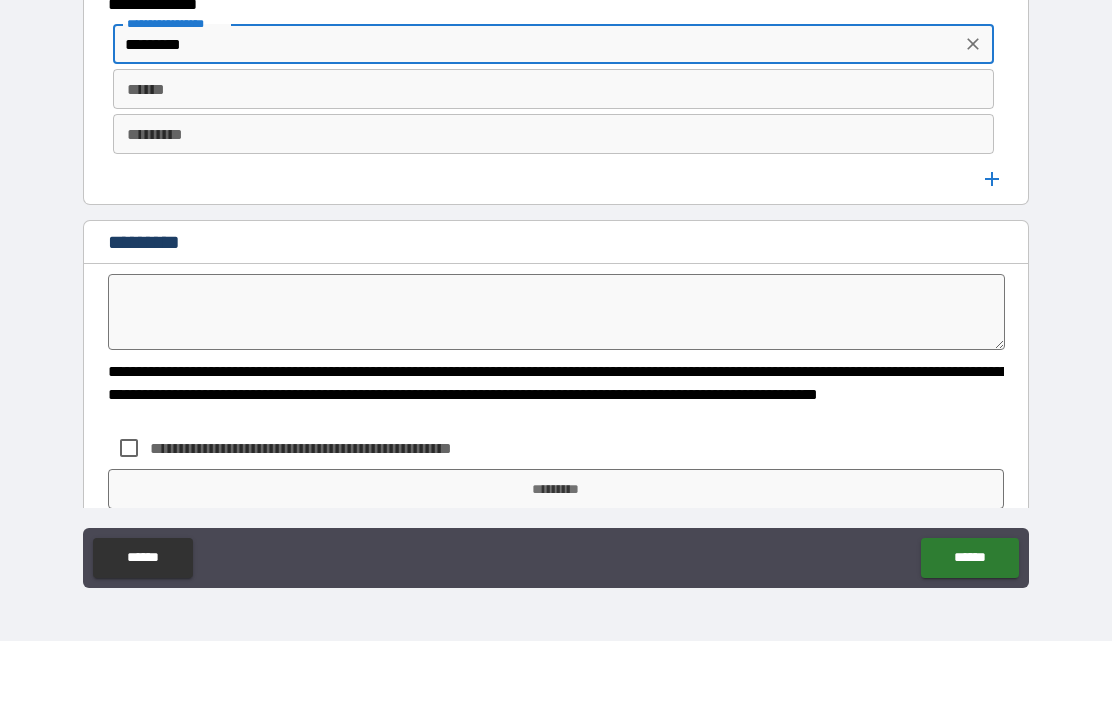 scroll, scrollTop: 14107, scrollLeft: 0, axis: vertical 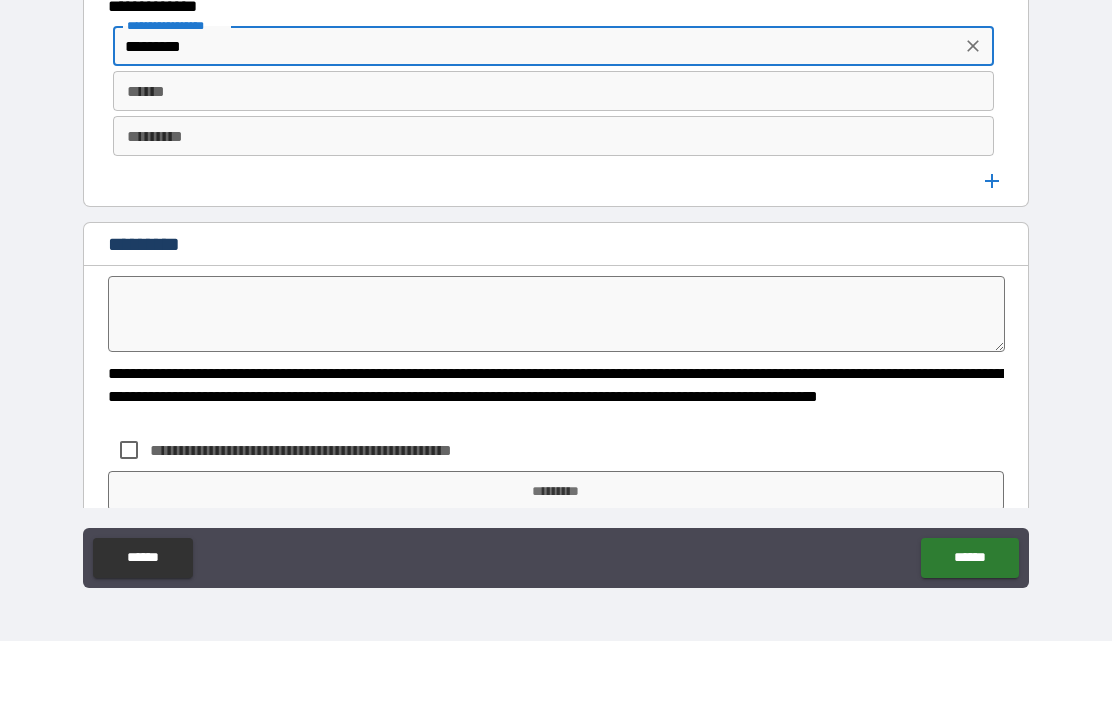 click on "****** ******" at bounding box center [553, 164] 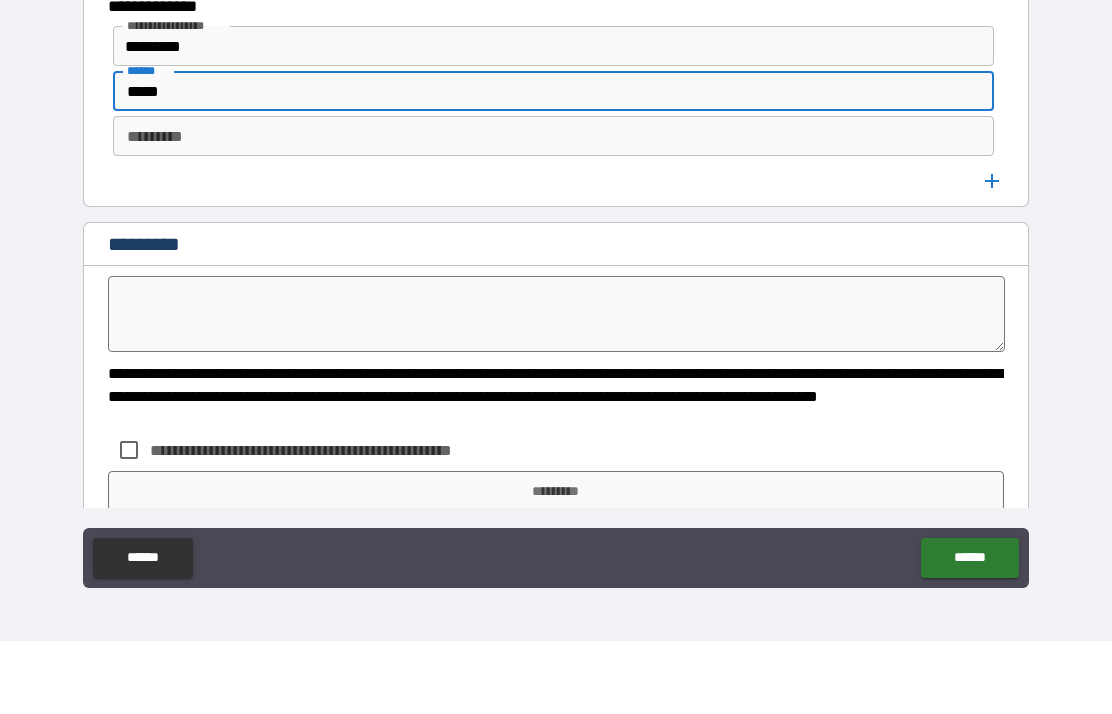 type on "*****" 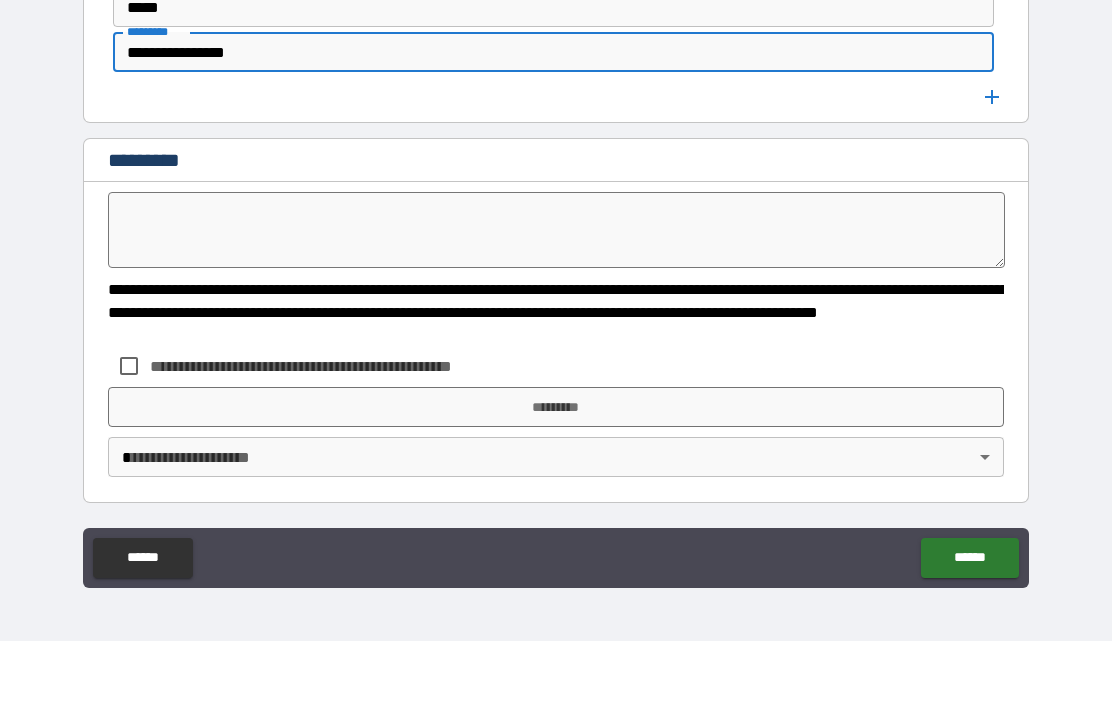 scroll, scrollTop: 14191, scrollLeft: 0, axis: vertical 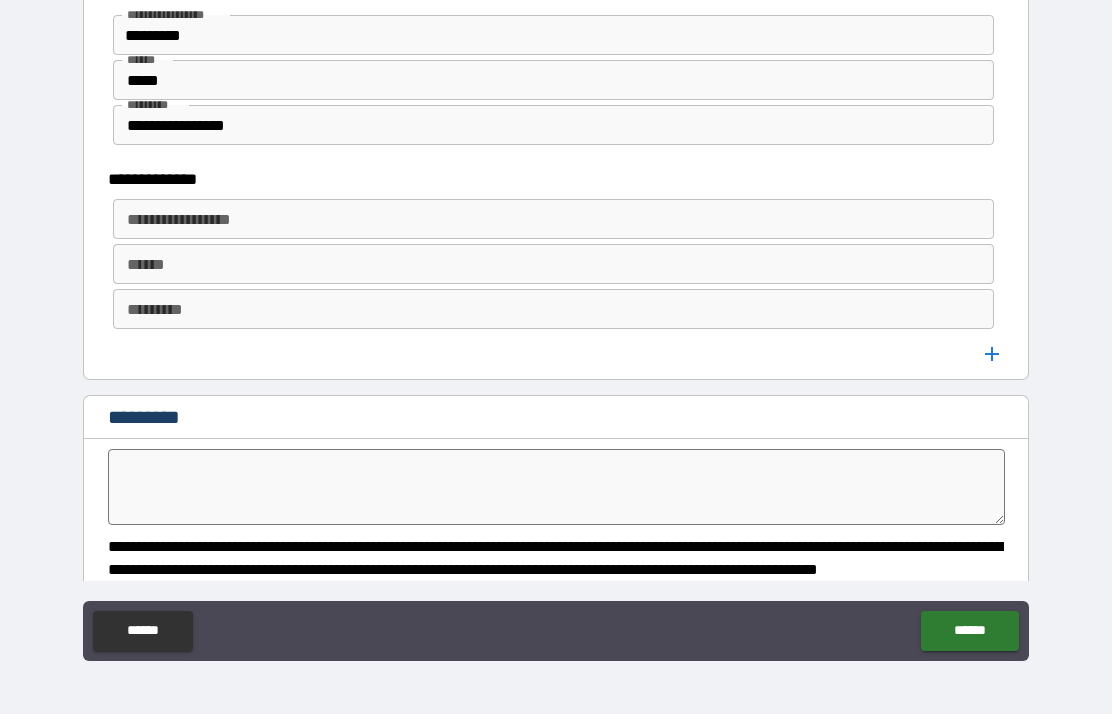 click on "**********" at bounding box center [553, 219] 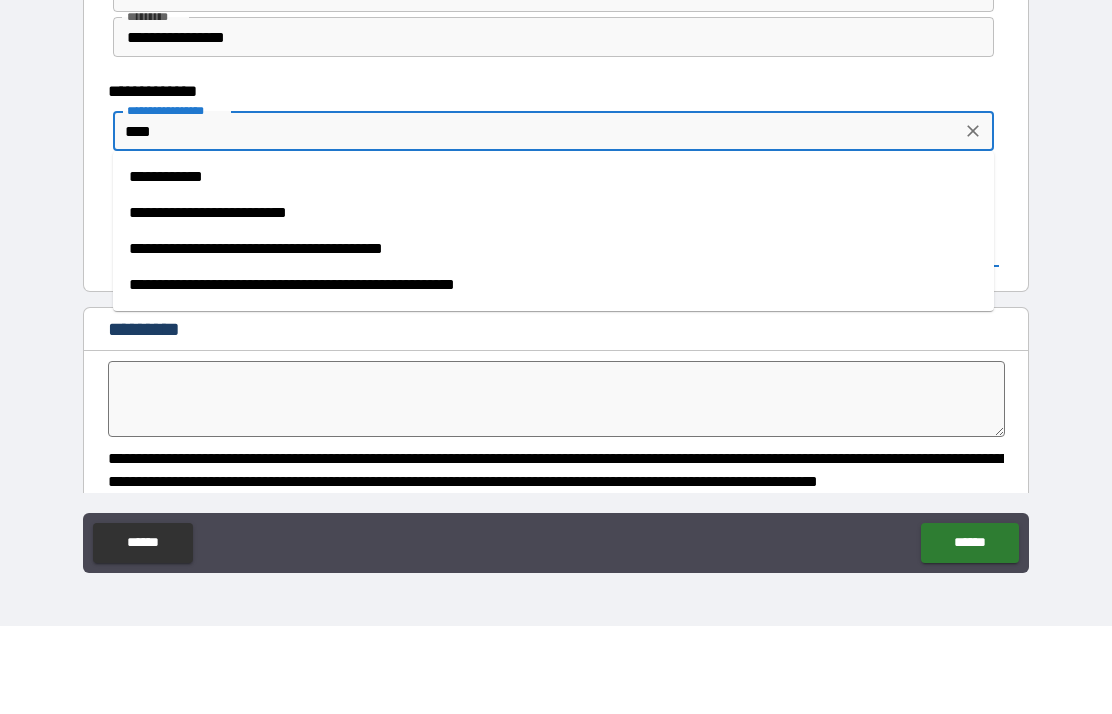 click on "**********" at bounding box center (553, 265) 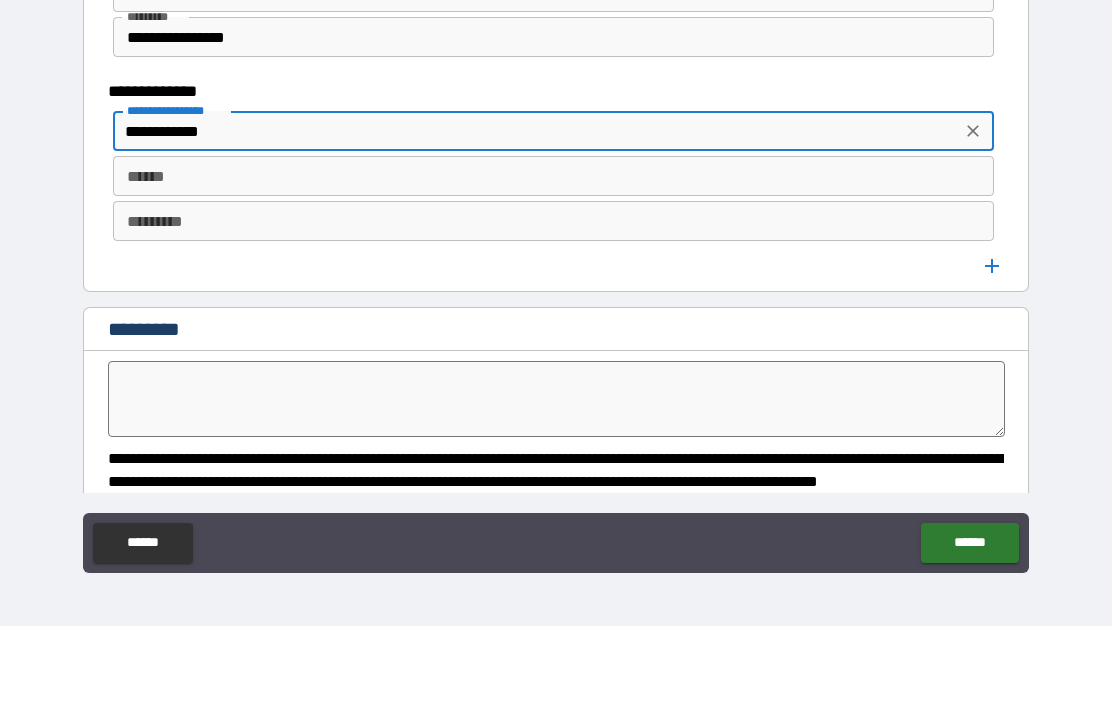 click on "******" at bounding box center [553, 264] 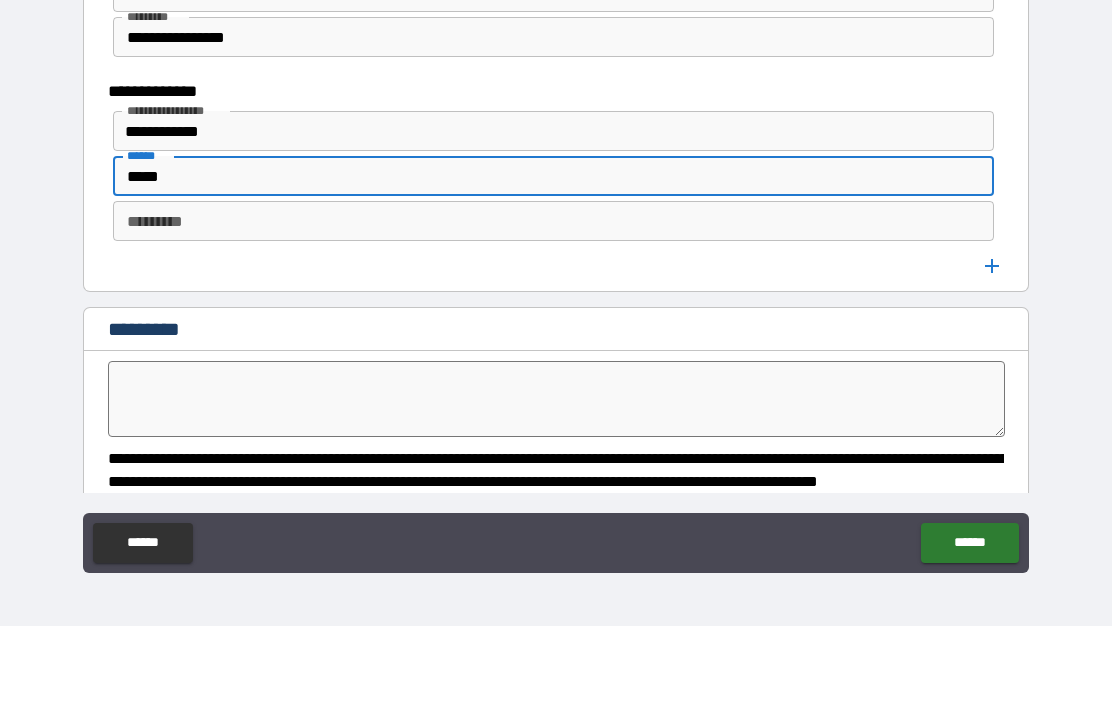 type on "*****" 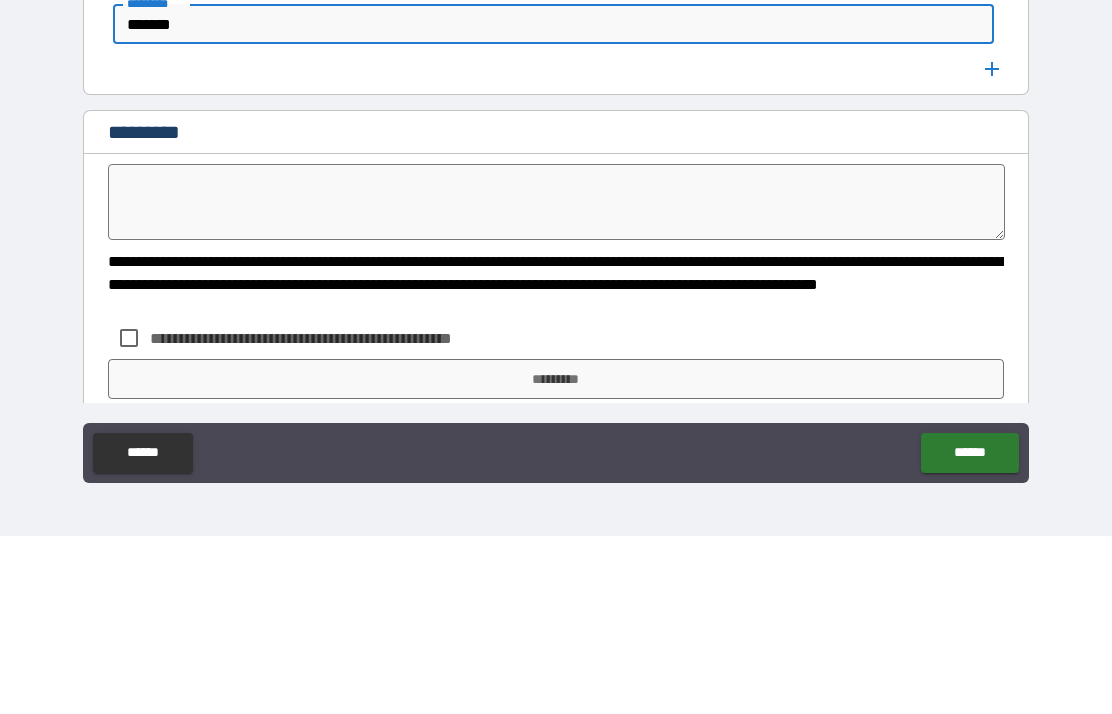 scroll, scrollTop: 14304, scrollLeft: 0, axis: vertical 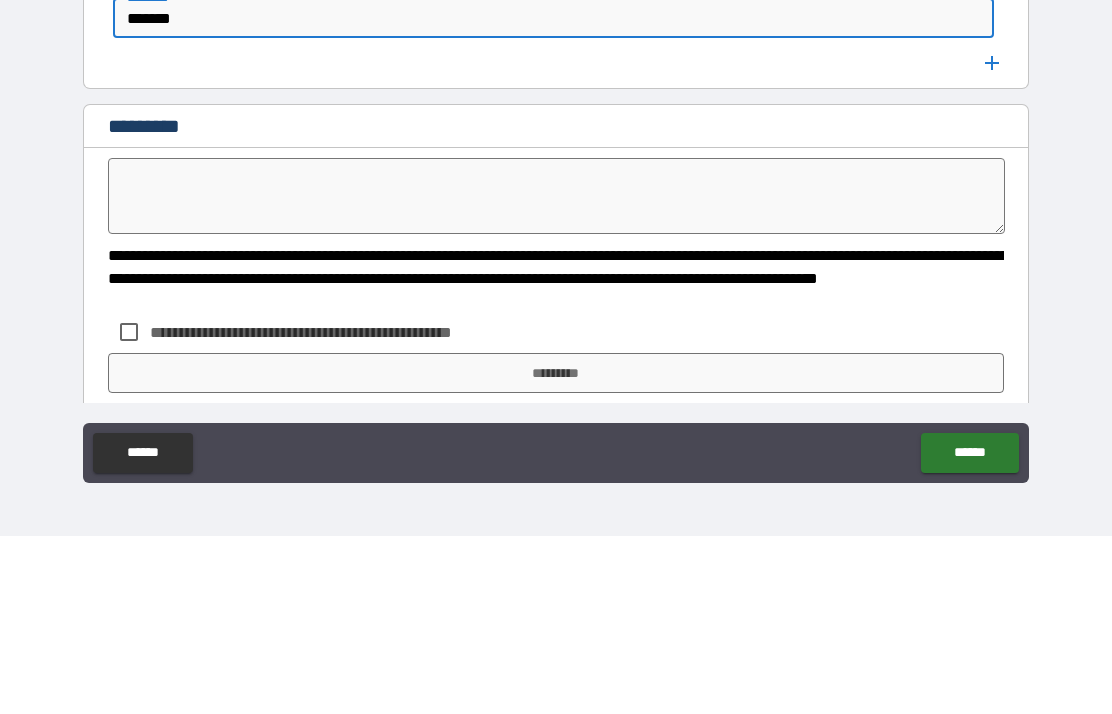 type on "*******" 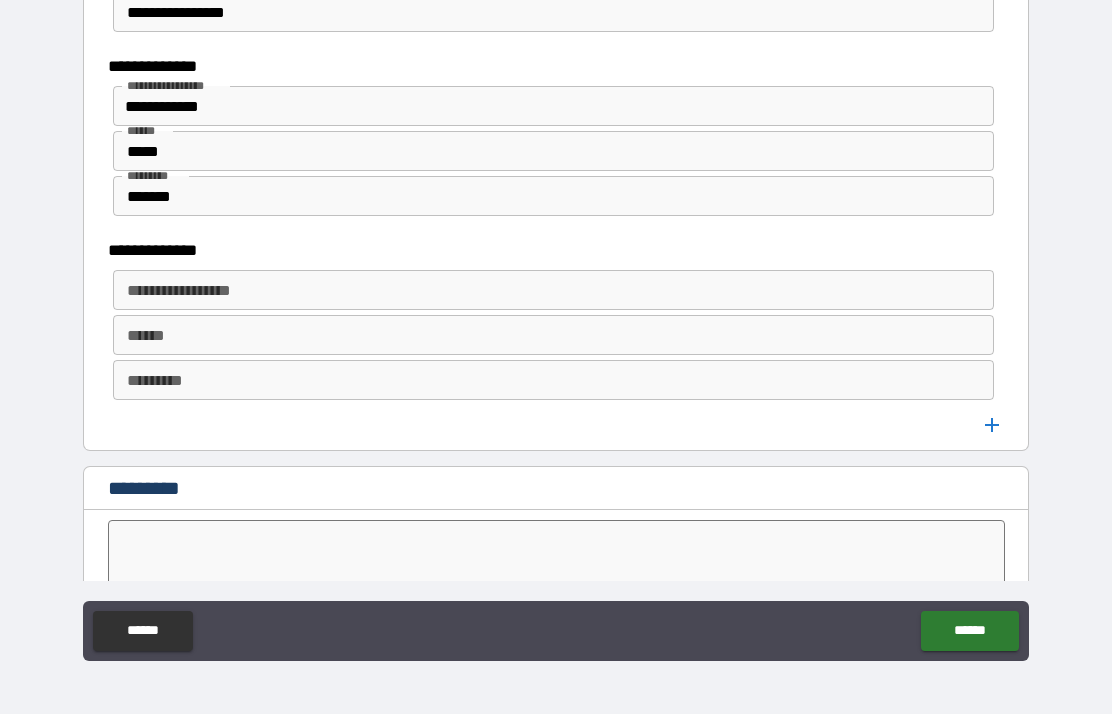 click on "**********" at bounding box center (552, 290) 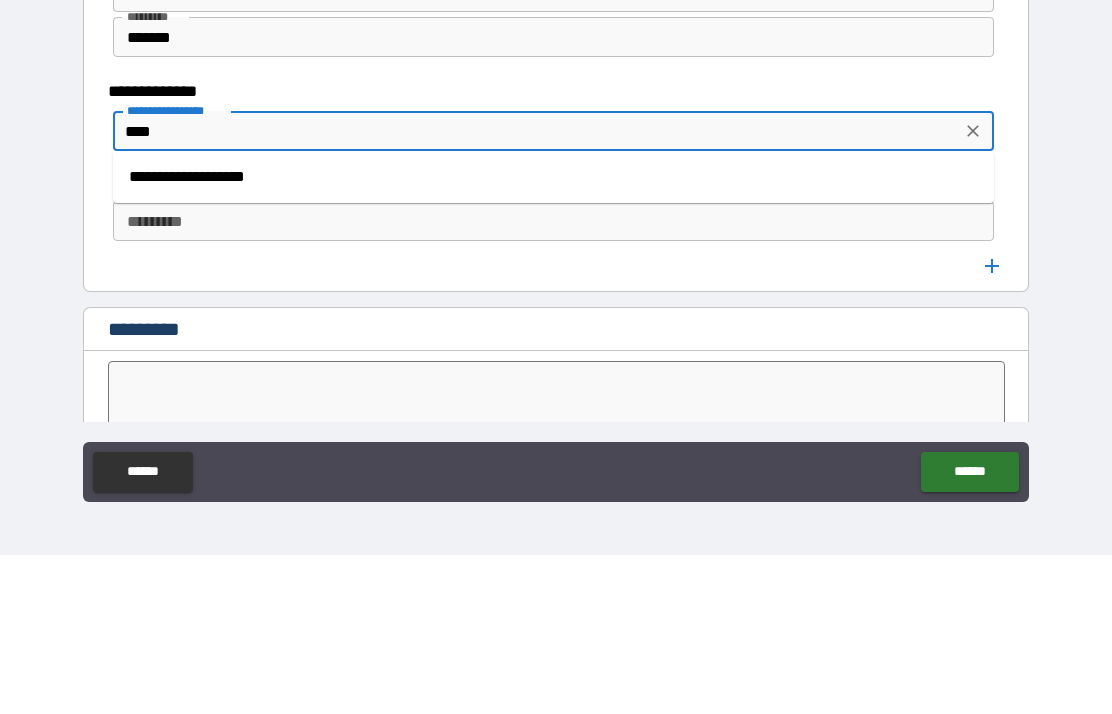 click on "**********" at bounding box center (553, 336) 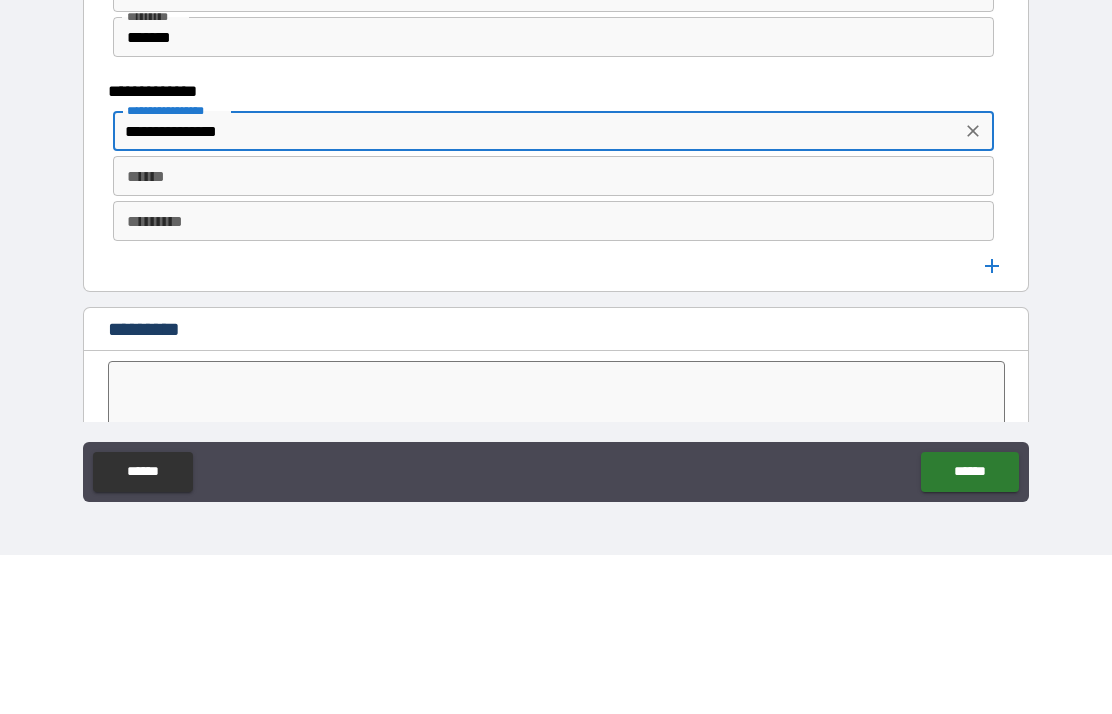 type on "**********" 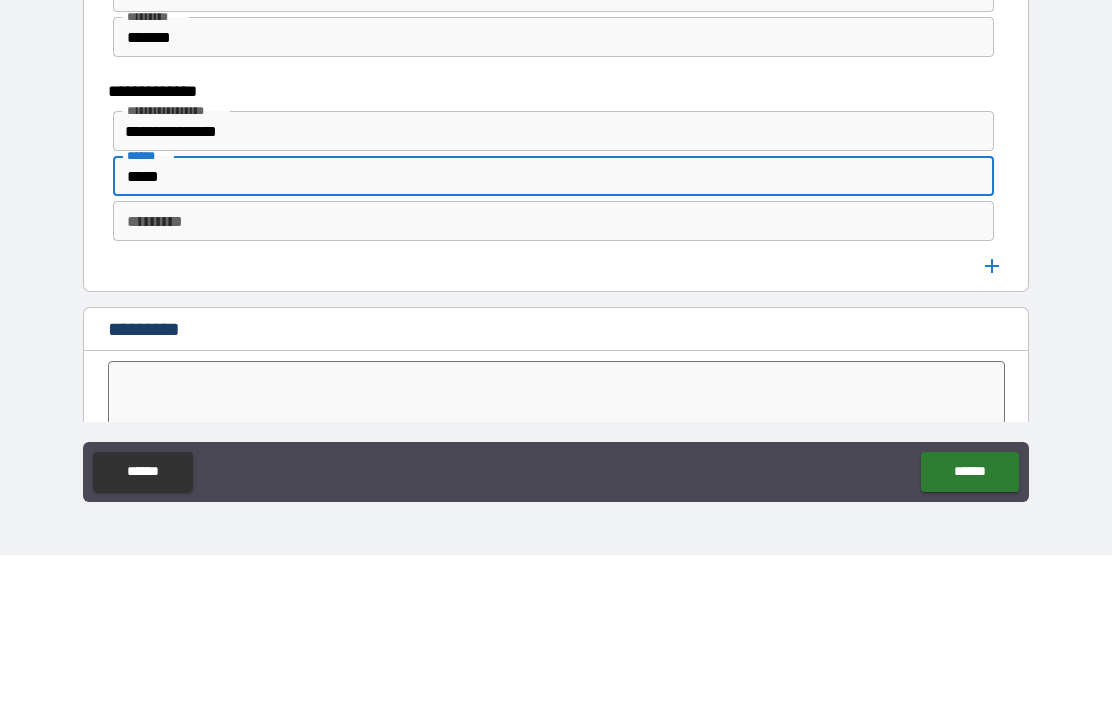 type on "*****" 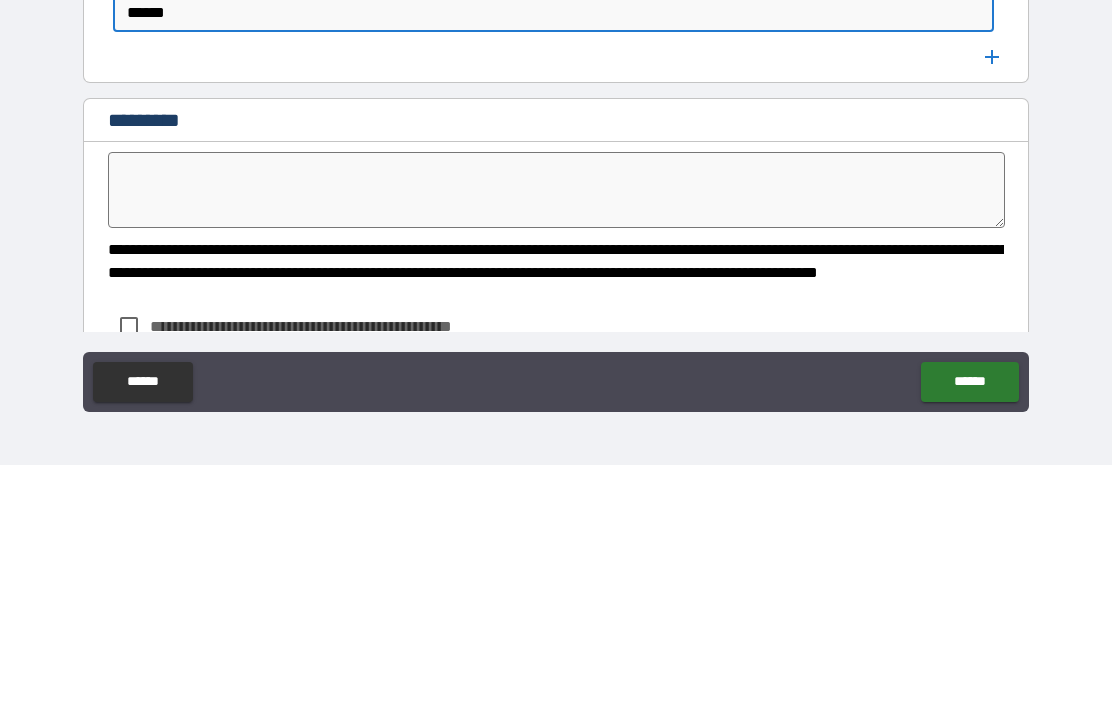 scroll, scrollTop: 14437, scrollLeft: 0, axis: vertical 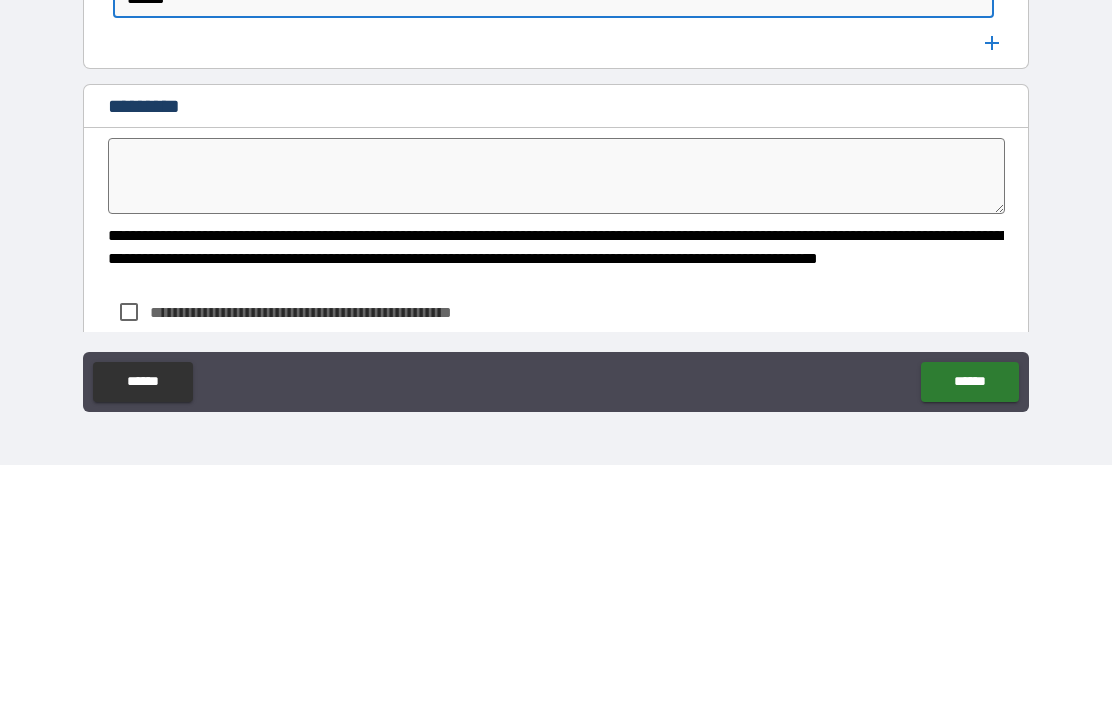 type on "******" 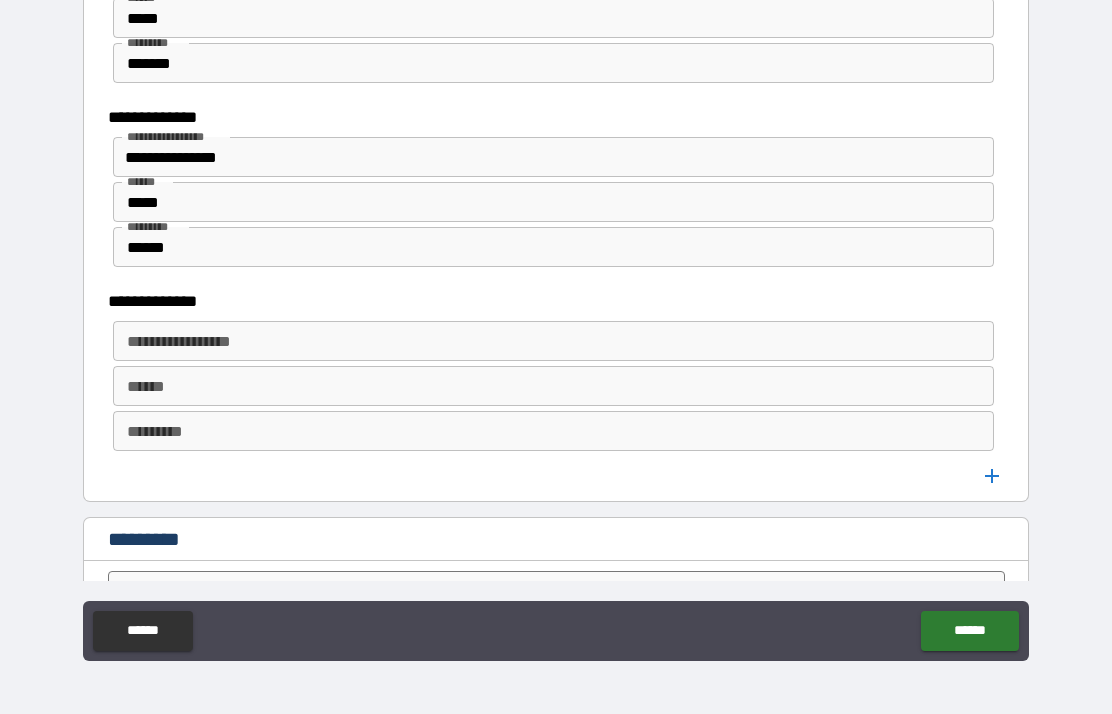click on "**********" at bounding box center (552, 341) 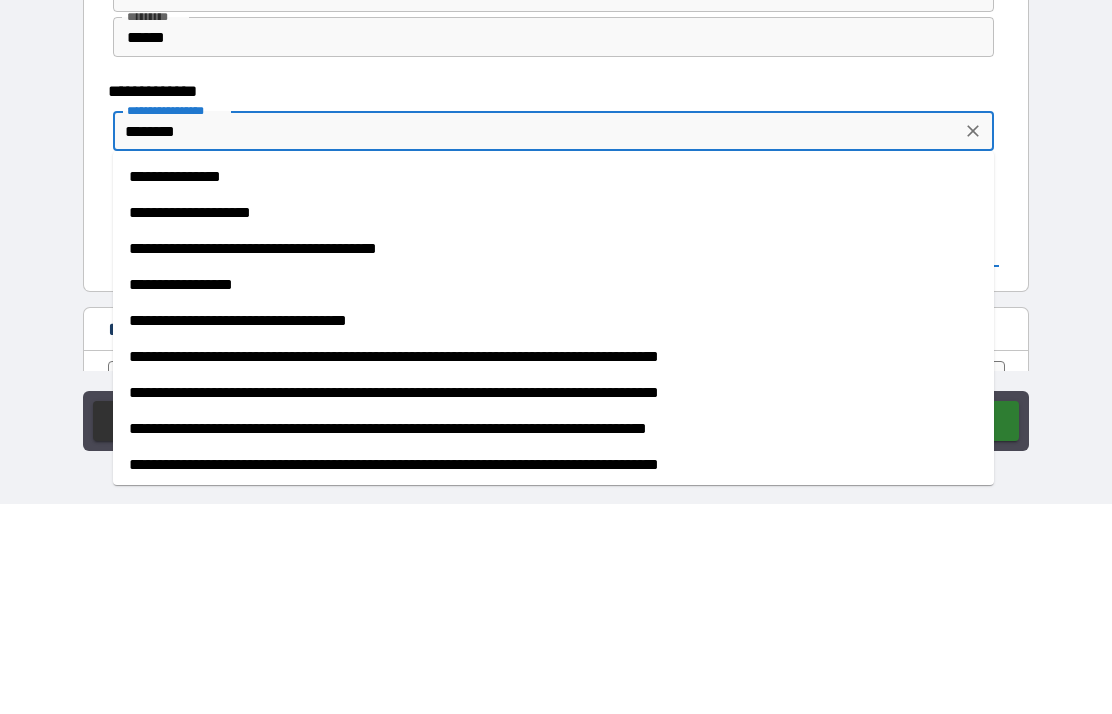 scroll, scrollTop: 0, scrollLeft: 0, axis: both 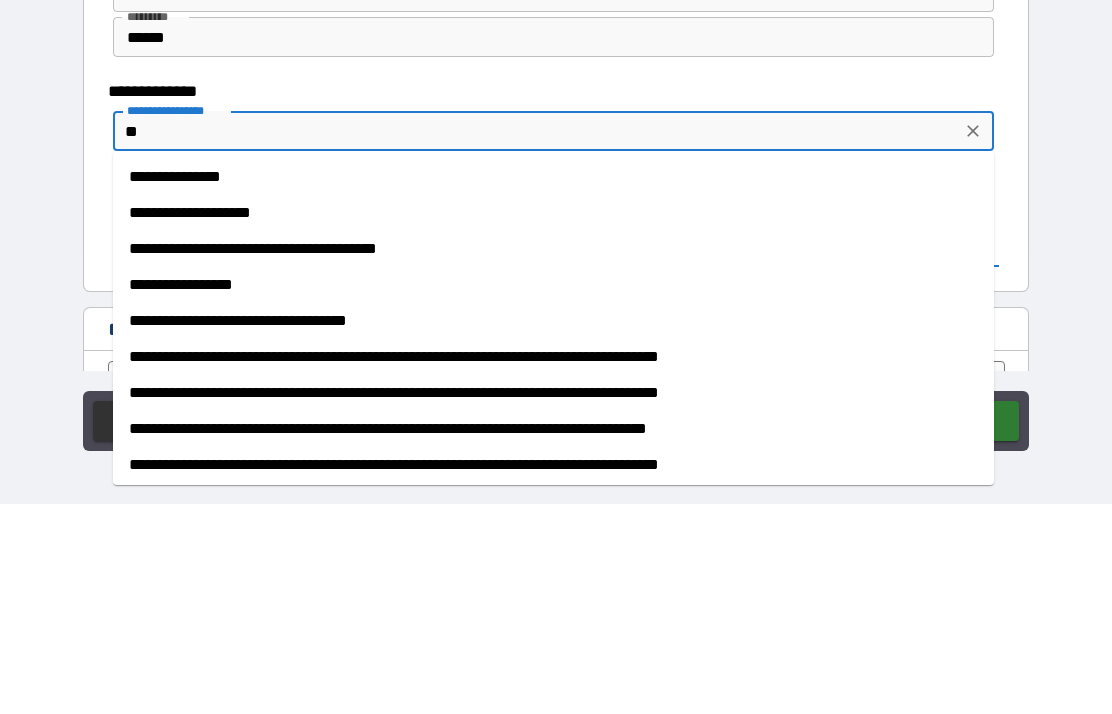 type on "*" 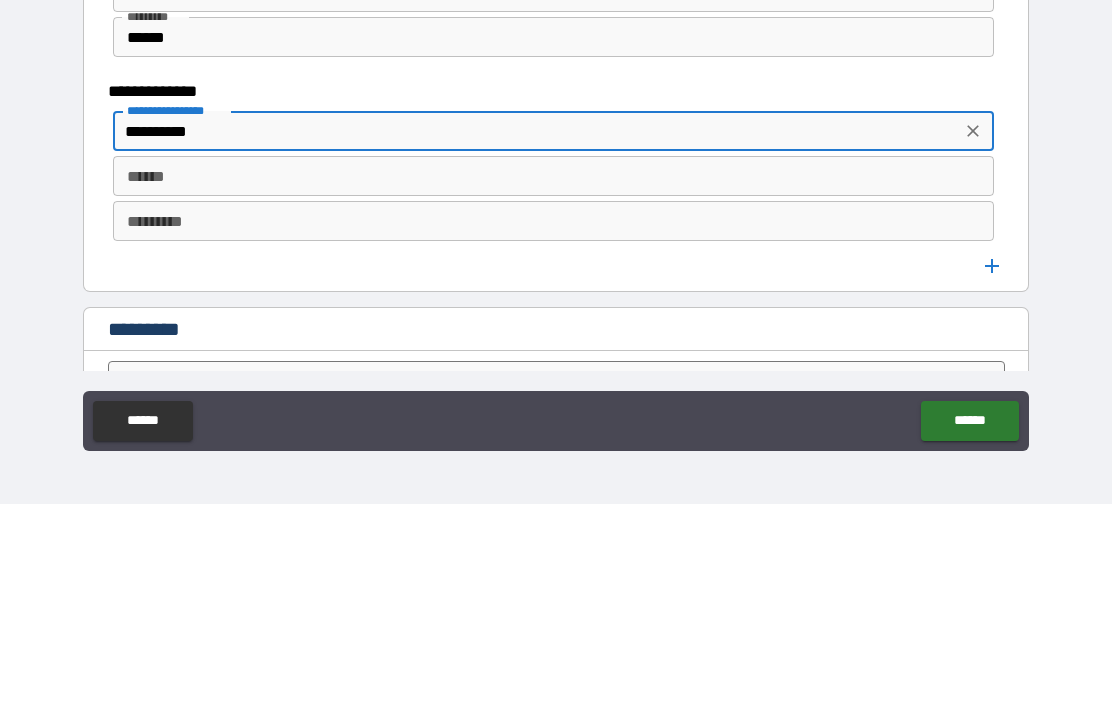 type on "**********" 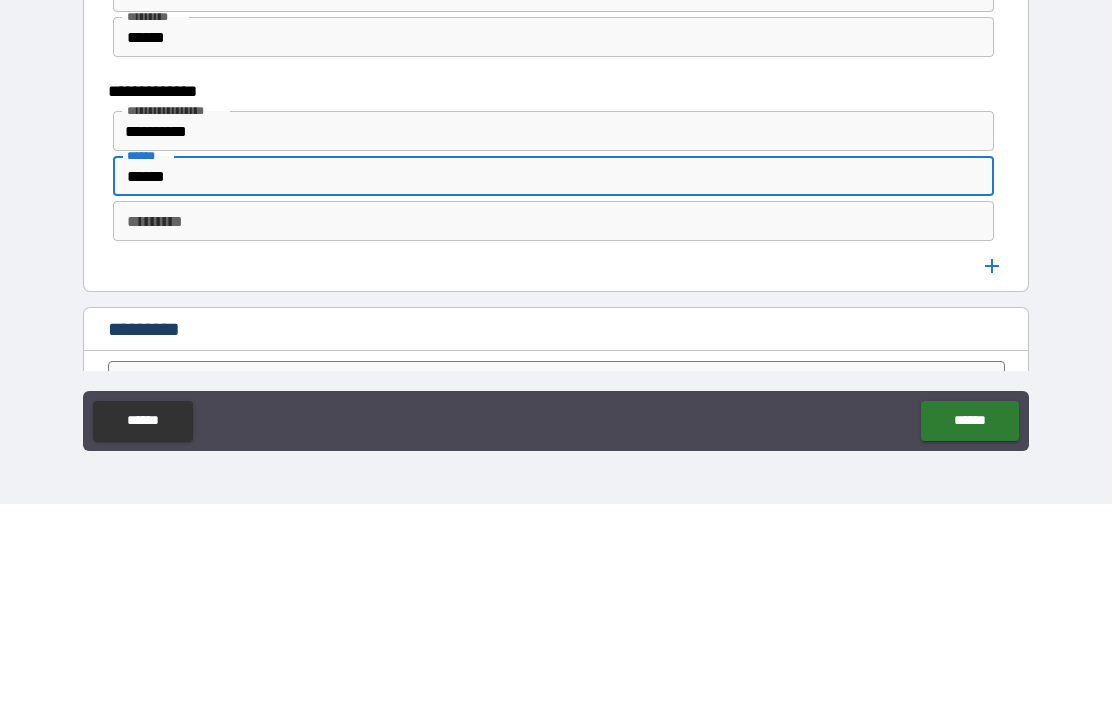 type on "******" 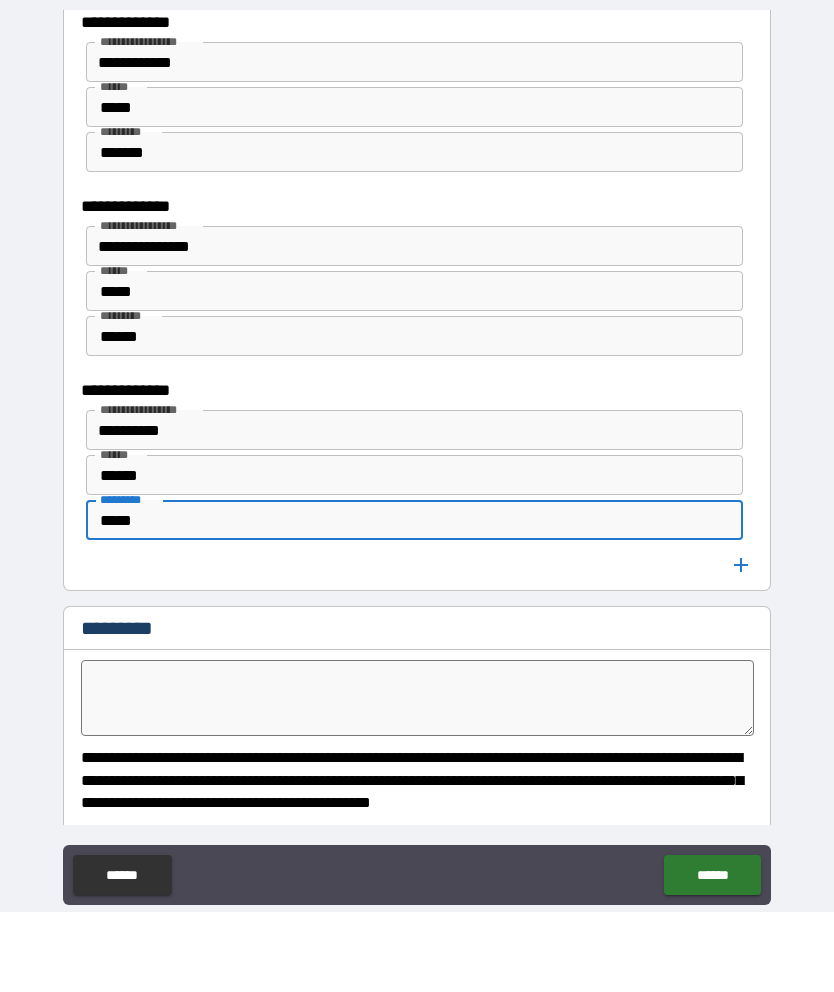 scroll, scrollTop: 80, scrollLeft: 0, axis: vertical 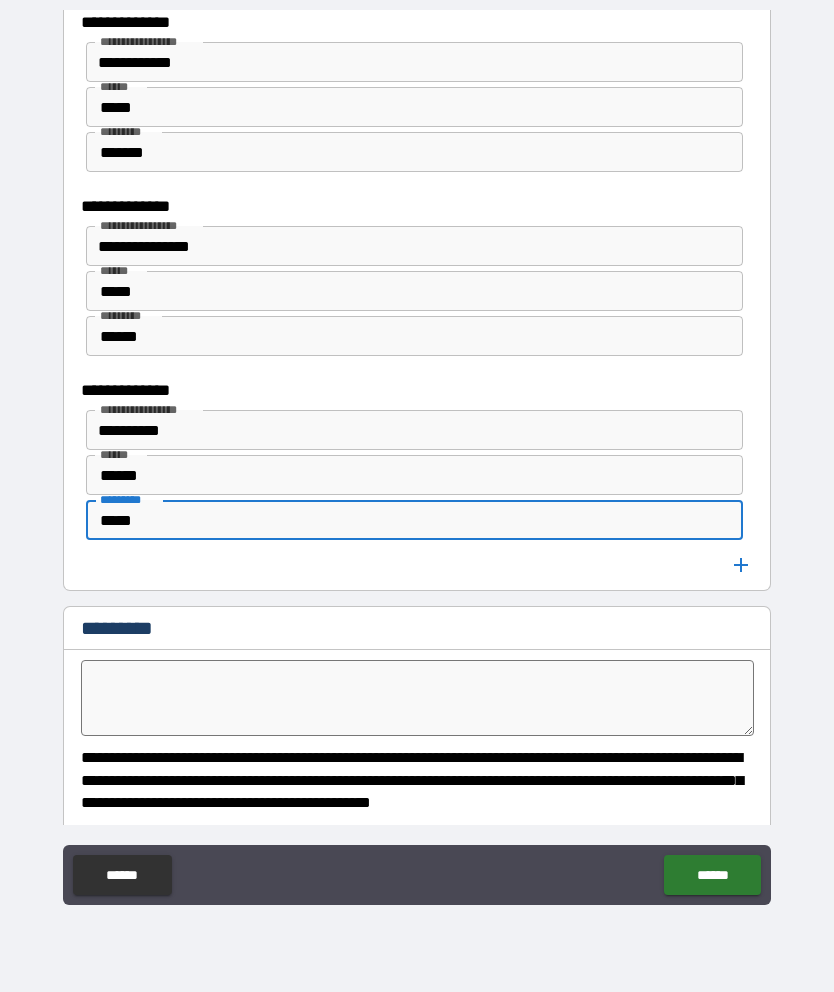 type on "*****" 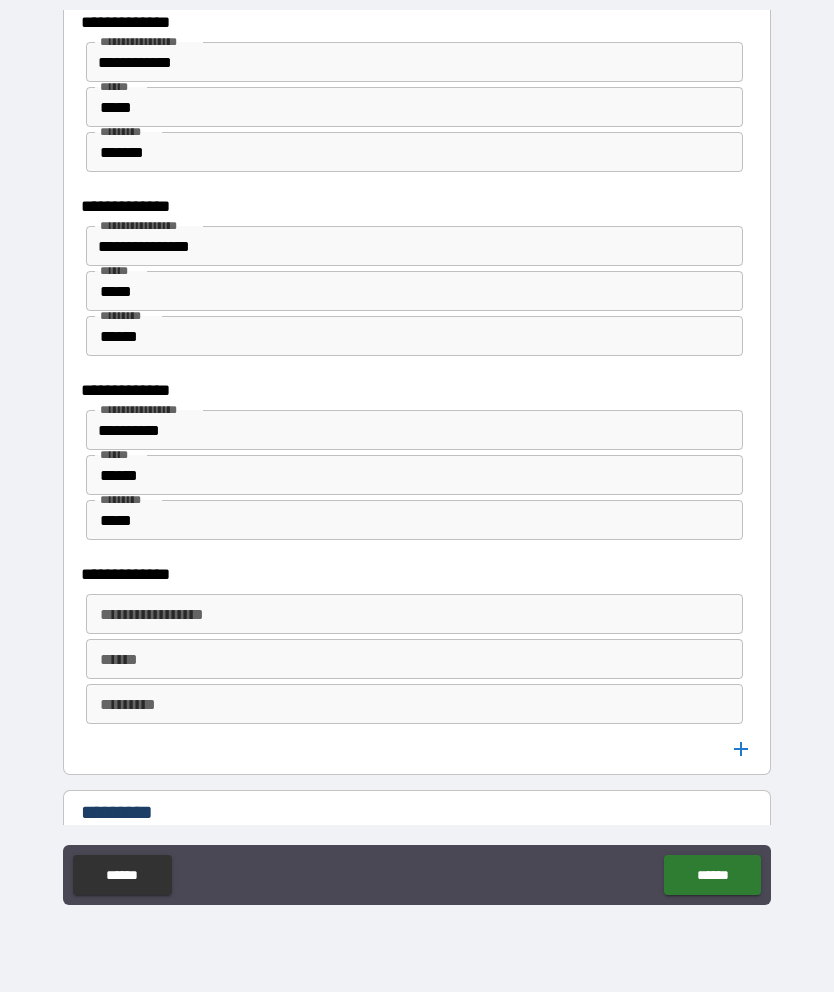 click on "**********" at bounding box center (413, 614) 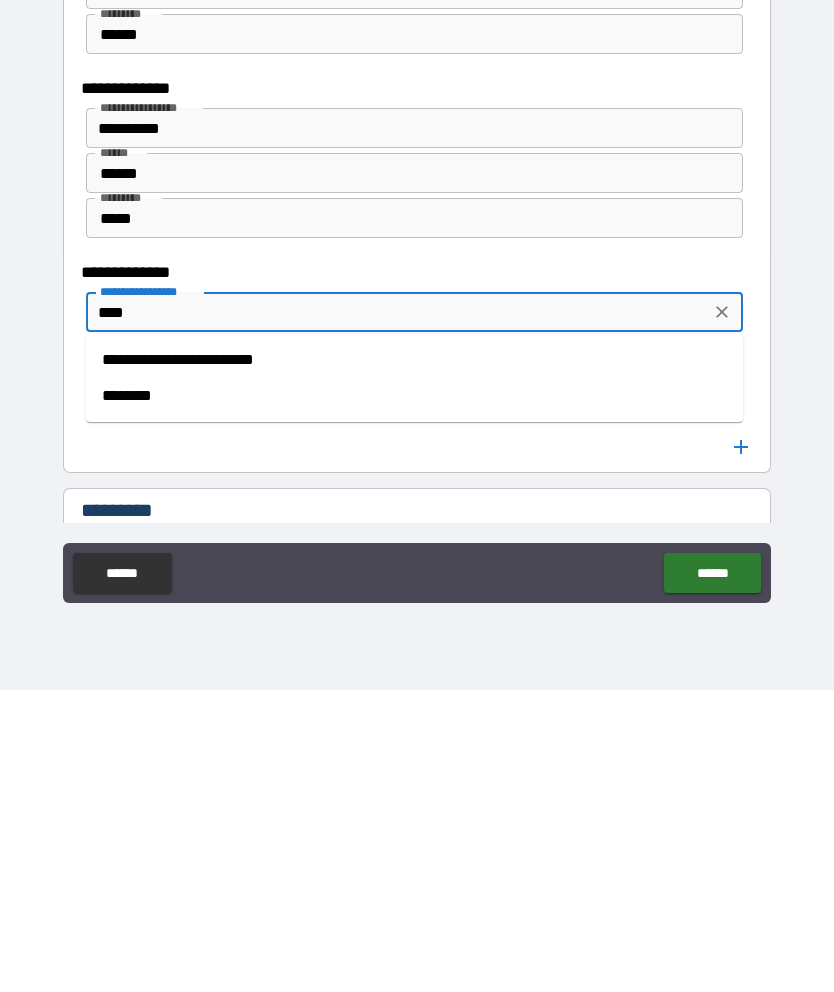 click on "**********" at bounding box center (414, 662) 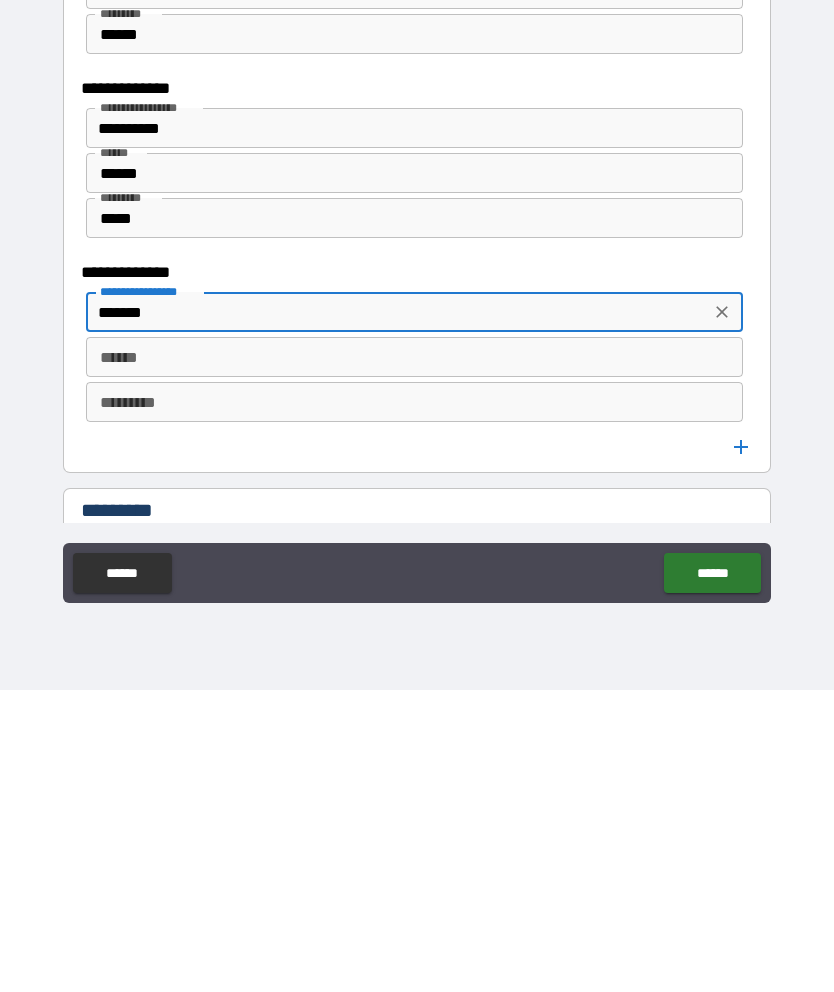 type on "*******" 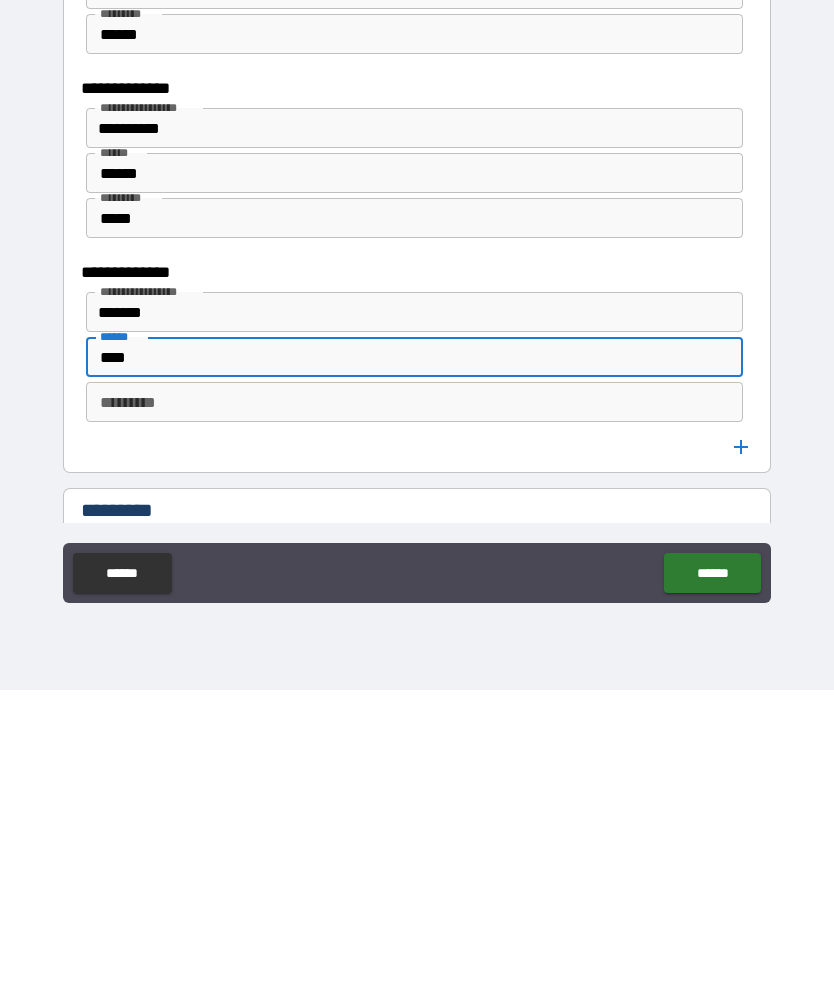 type on "****" 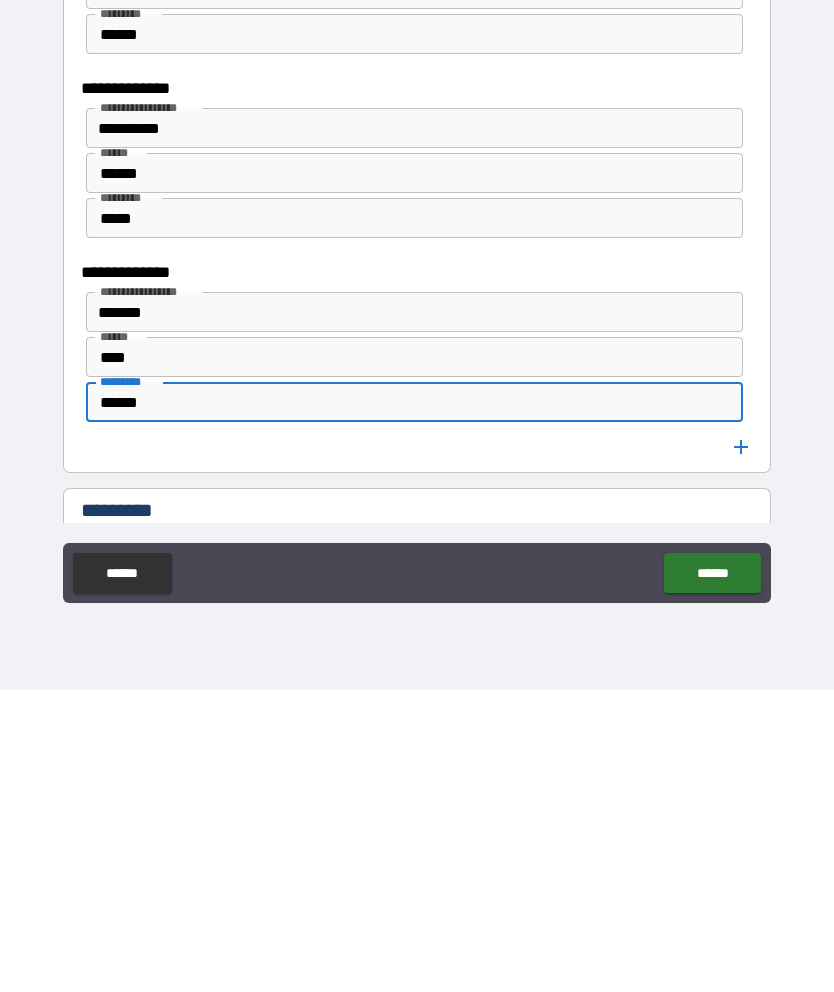 type on "******" 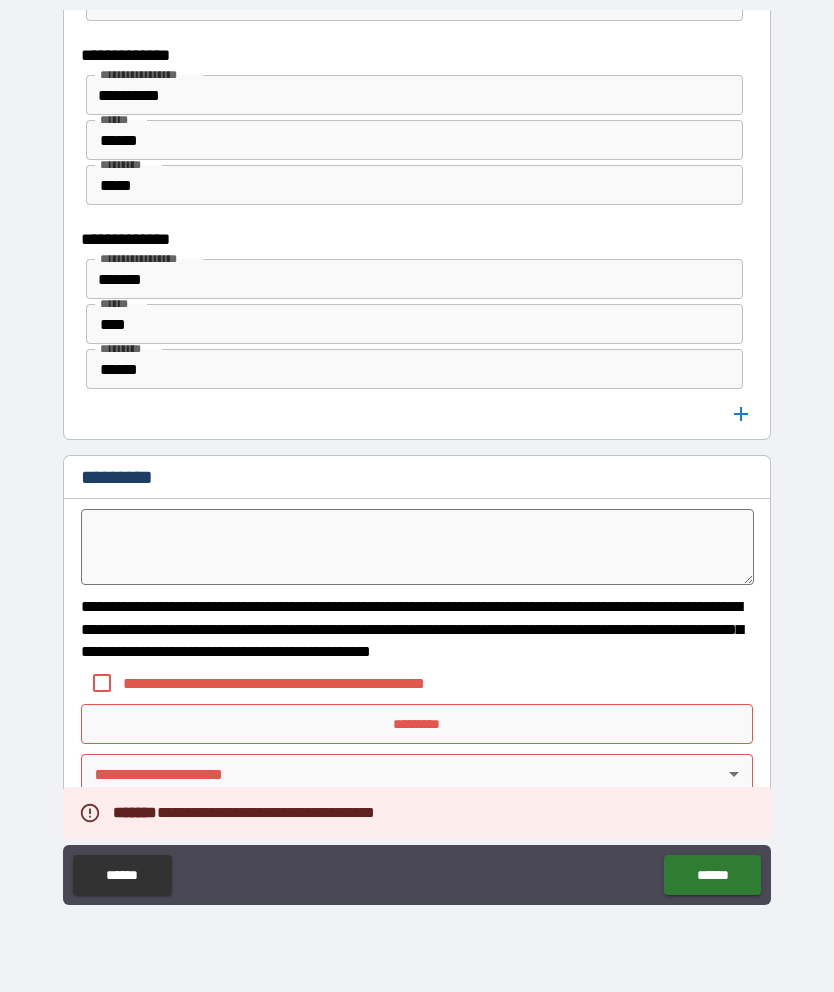 scroll, scrollTop: 14772, scrollLeft: 0, axis: vertical 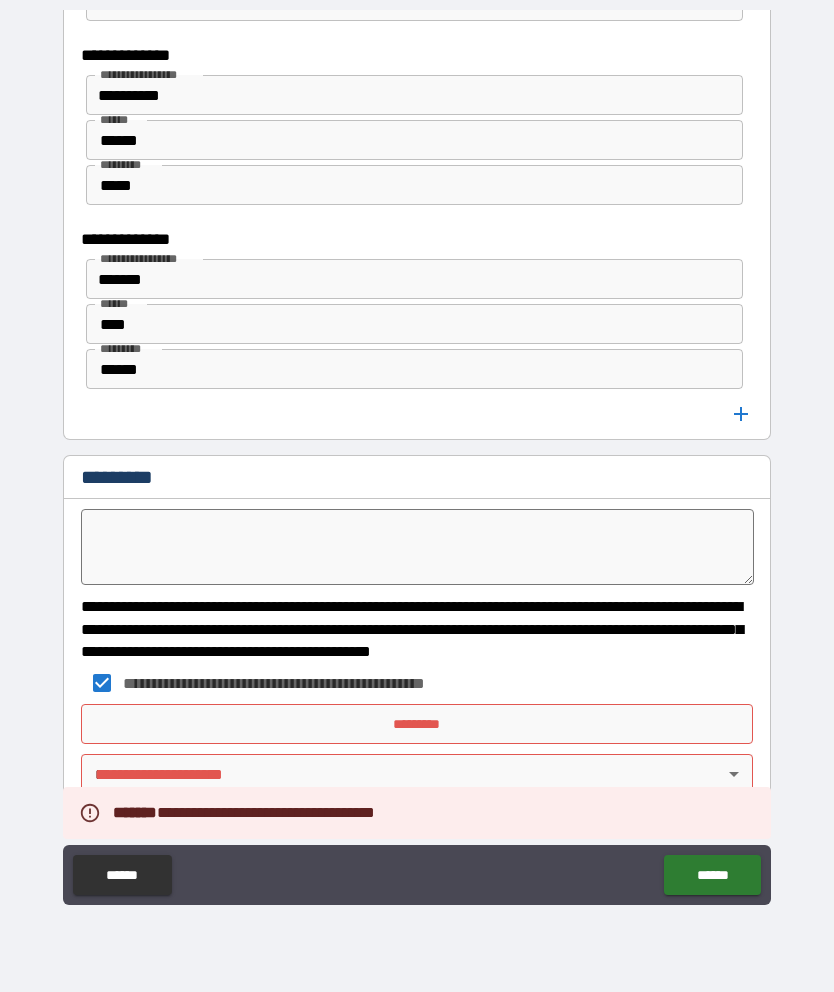 click on "*********" at bounding box center [417, 724] 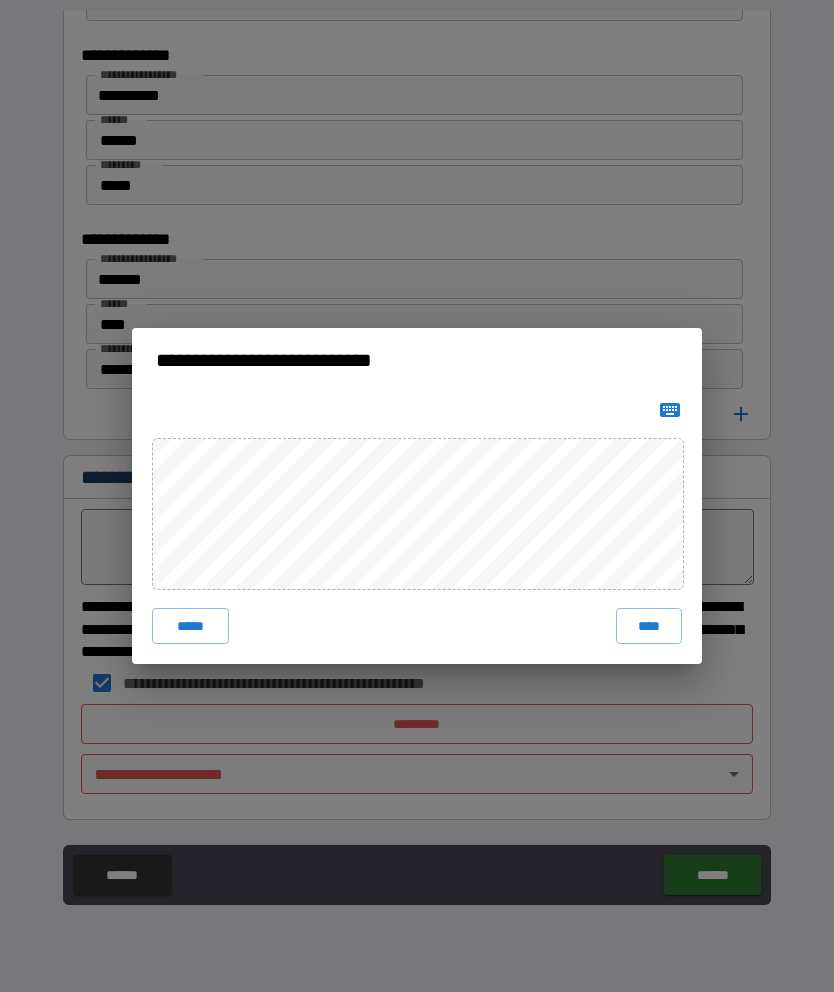 click on "****" at bounding box center (649, 626) 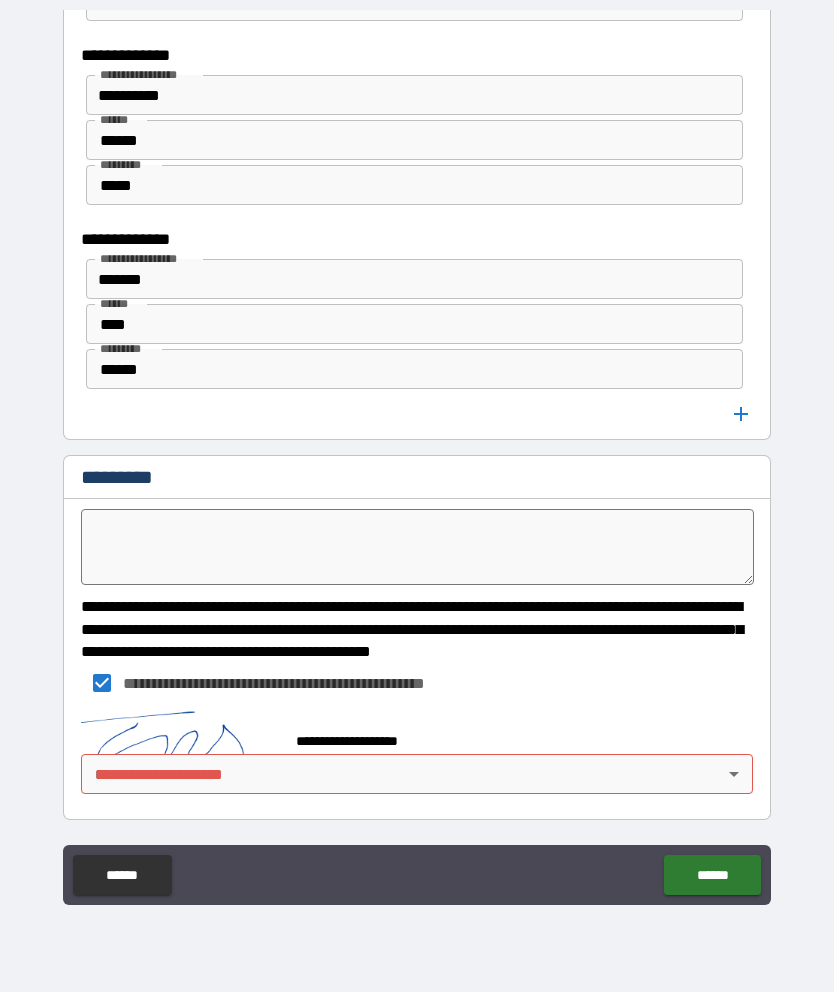 scroll, scrollTop: 14762, scrollLeft: 0, axis: vertical 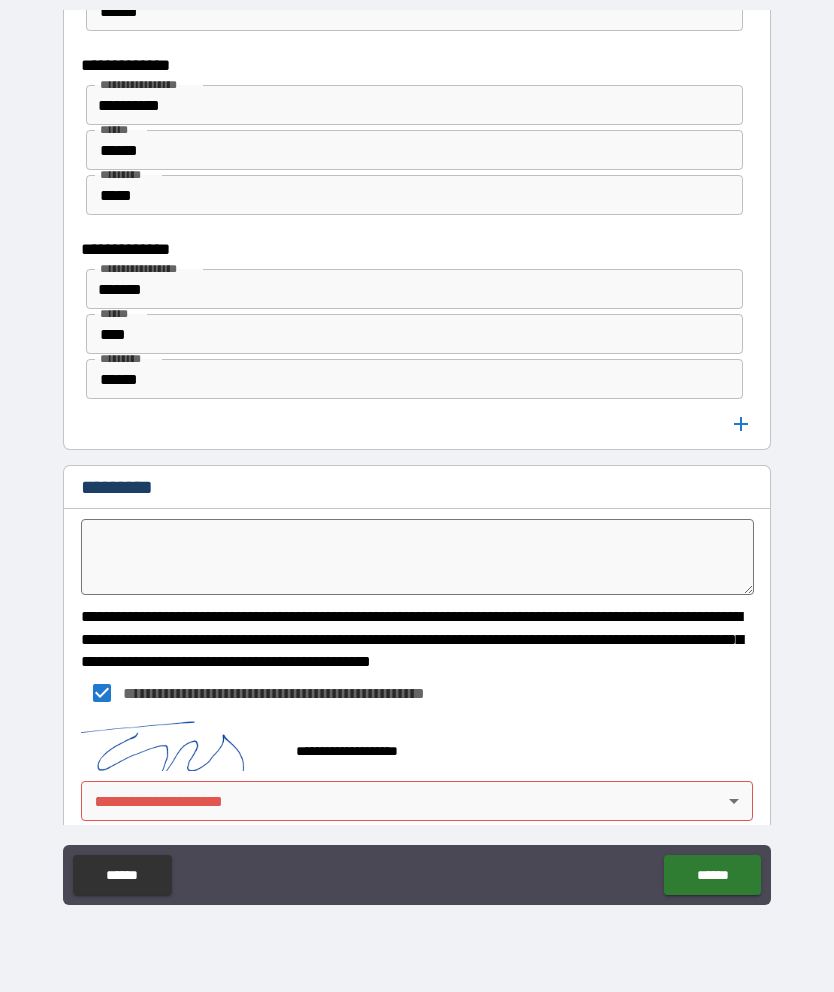 click on "**********" at bounding box center (417, 456) 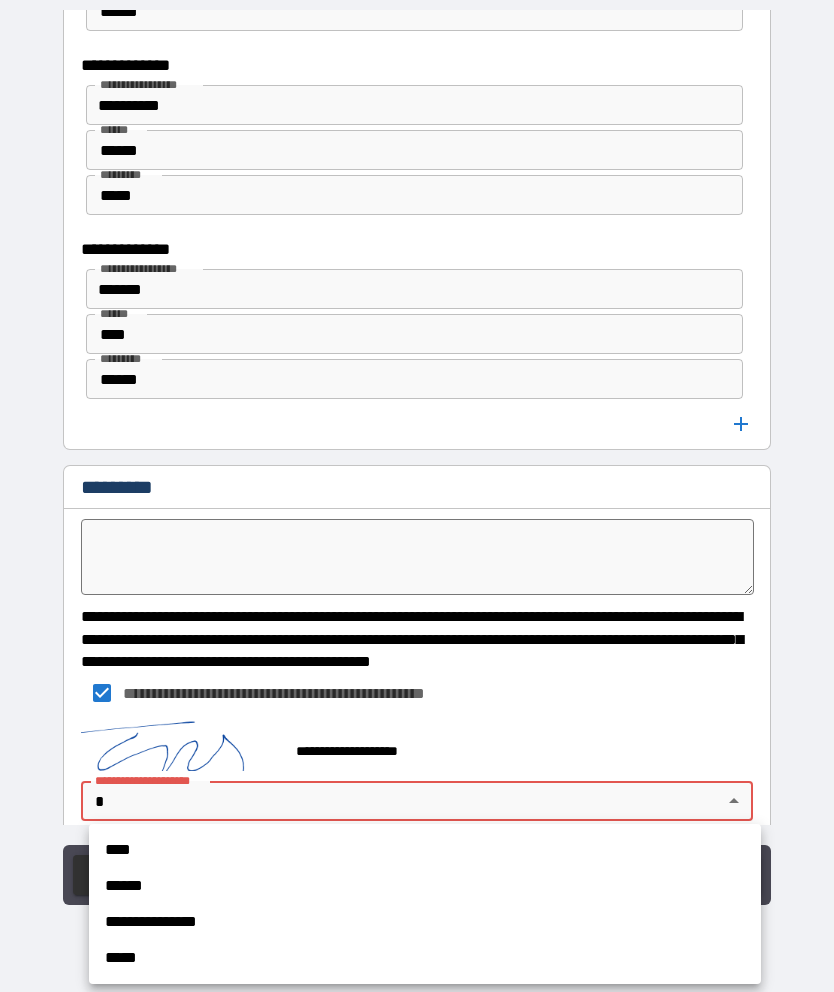 click on "****" at bounding box center [425, 850] 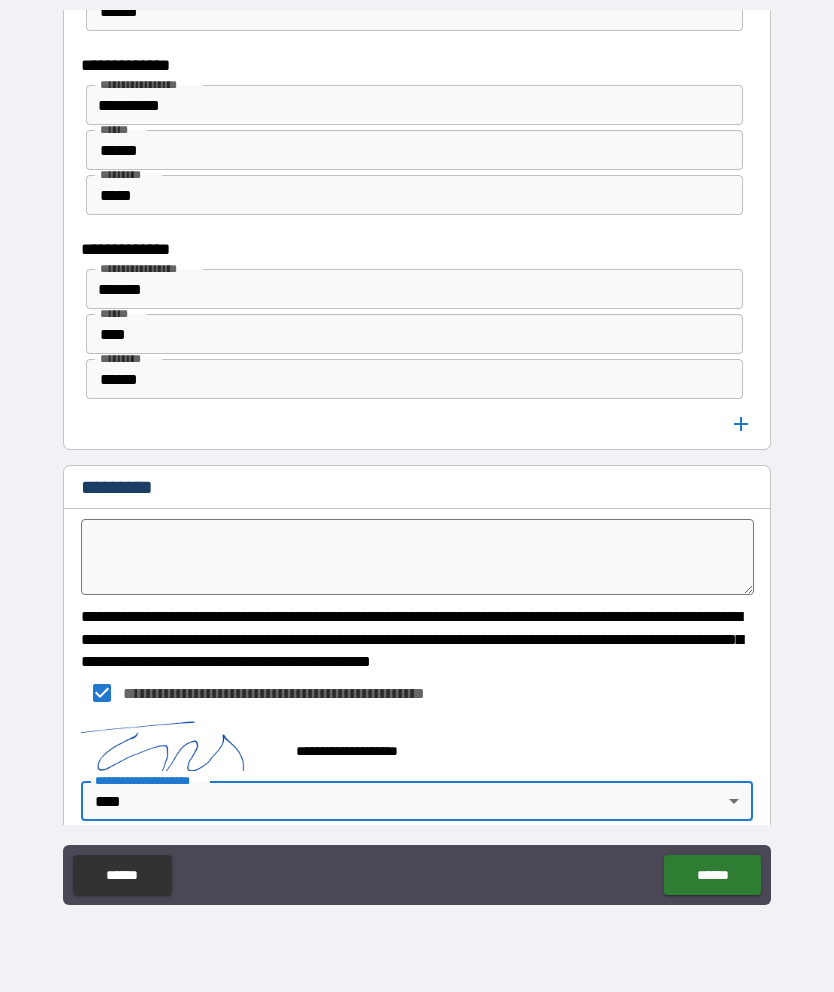 click on "******" at bounding box center (712, 875) 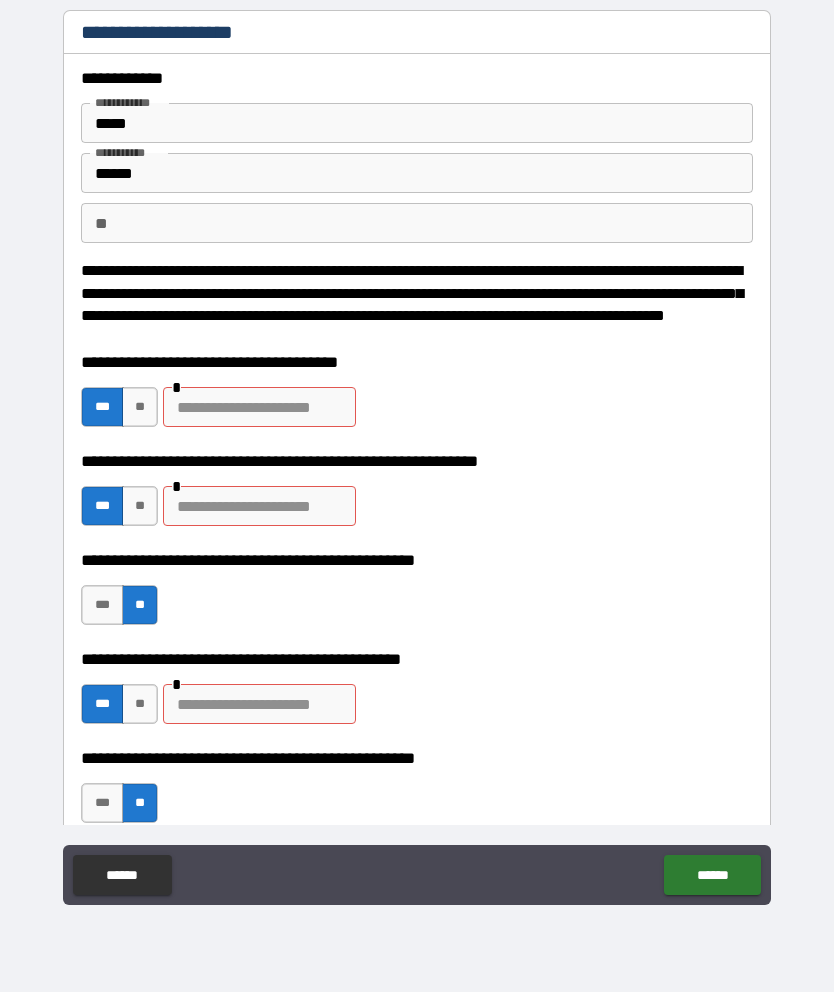 scroll, scrollTop: 0, scrollLeft: 0, axis: both 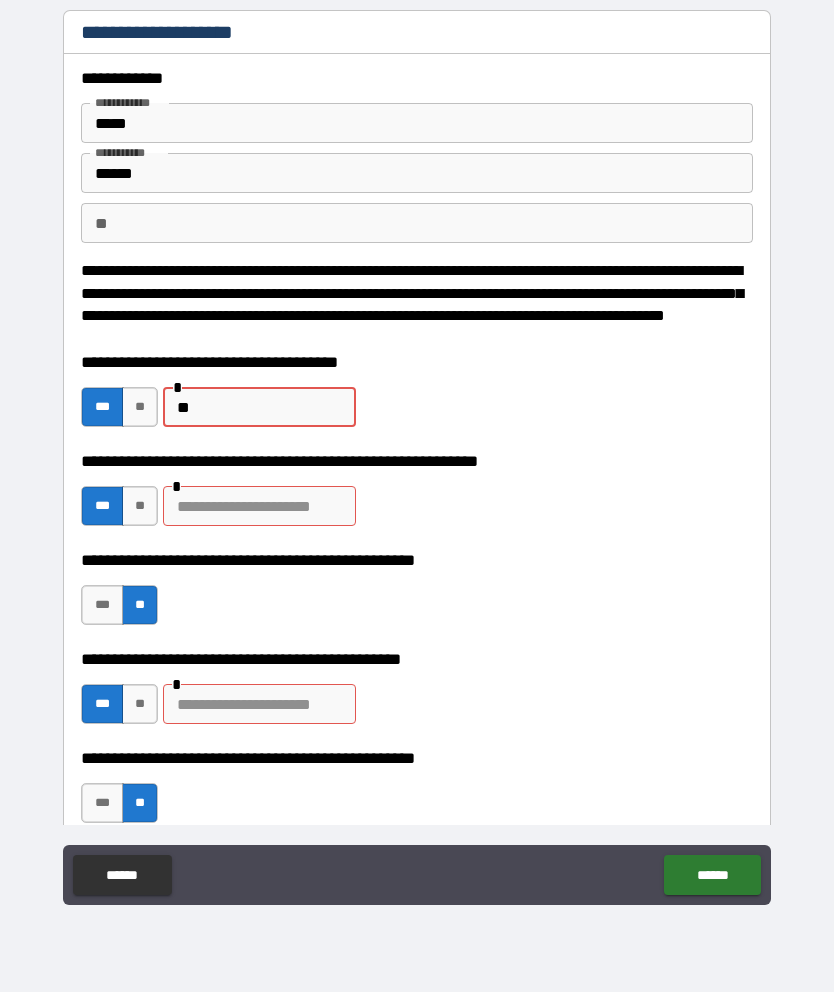type on "*" 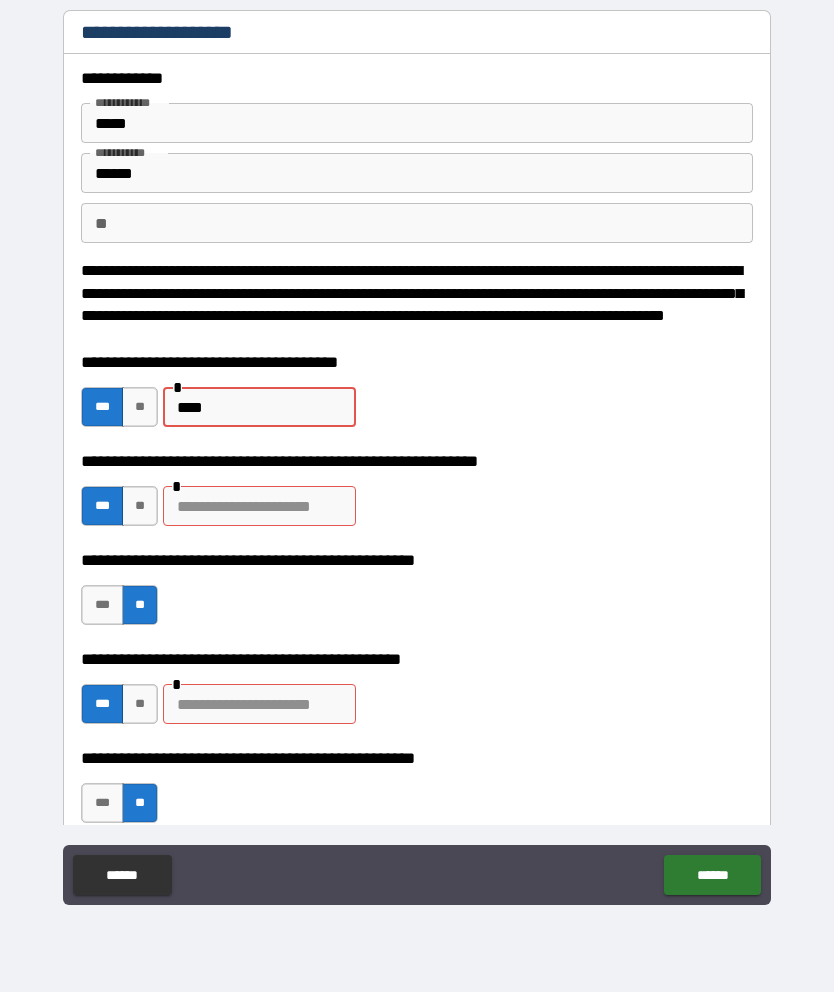 type on "***" 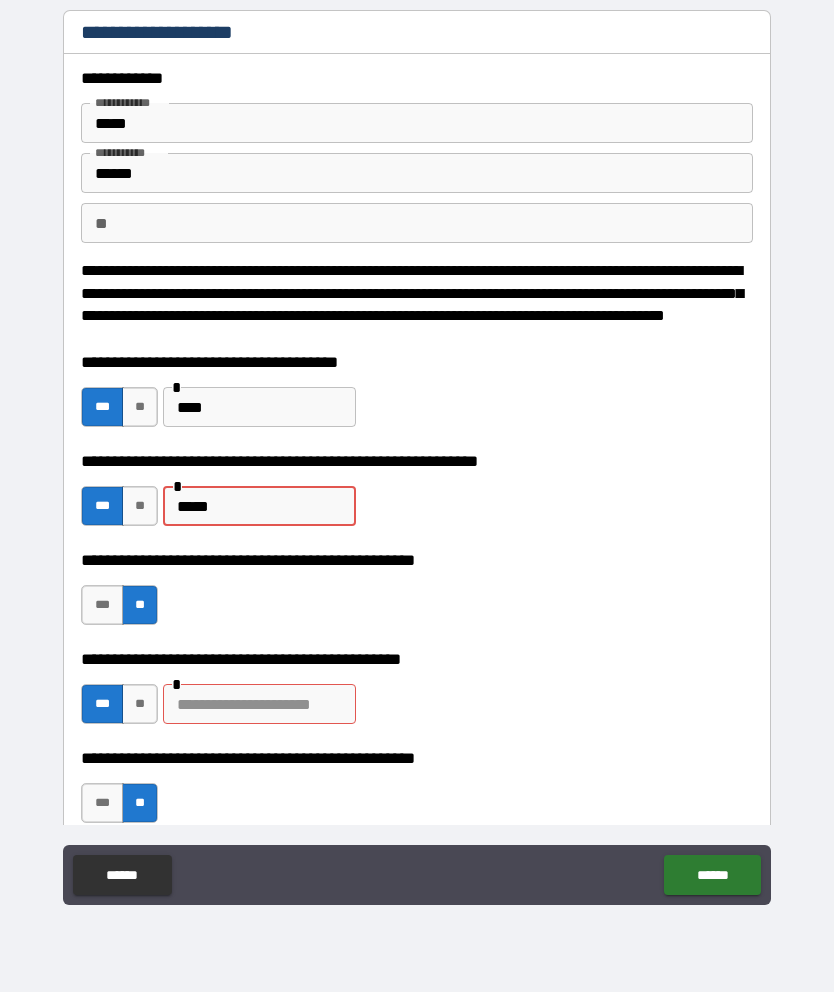 type on "*****" 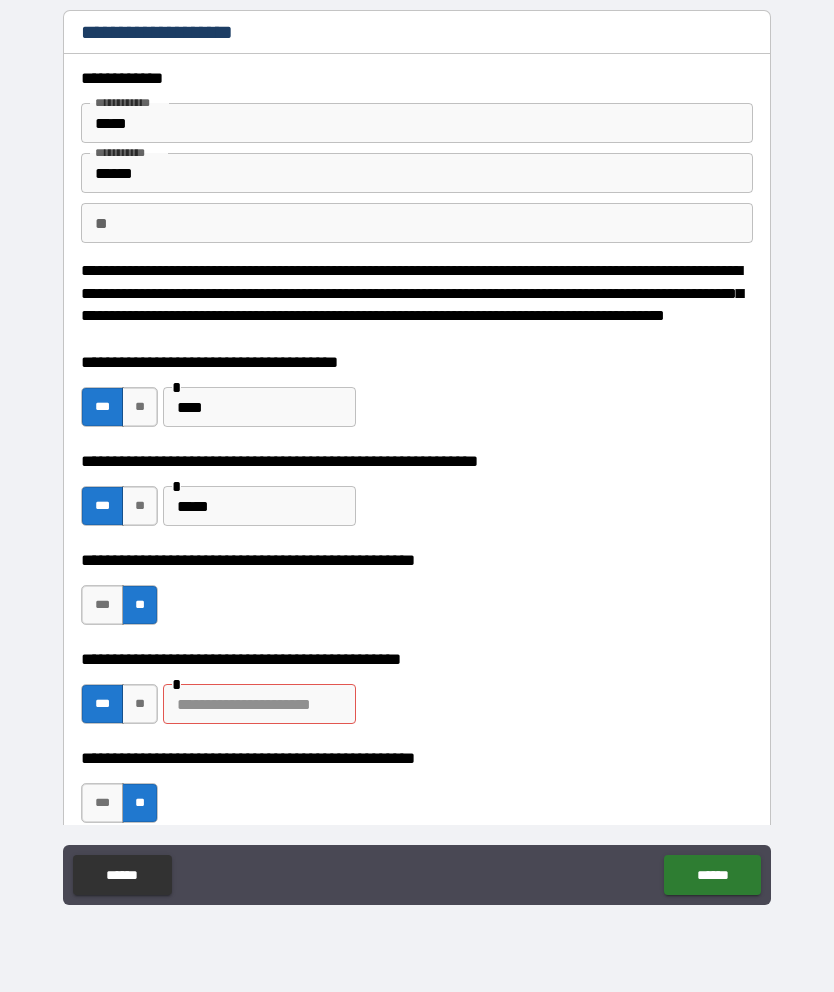 click at bounding box center (259, 704) 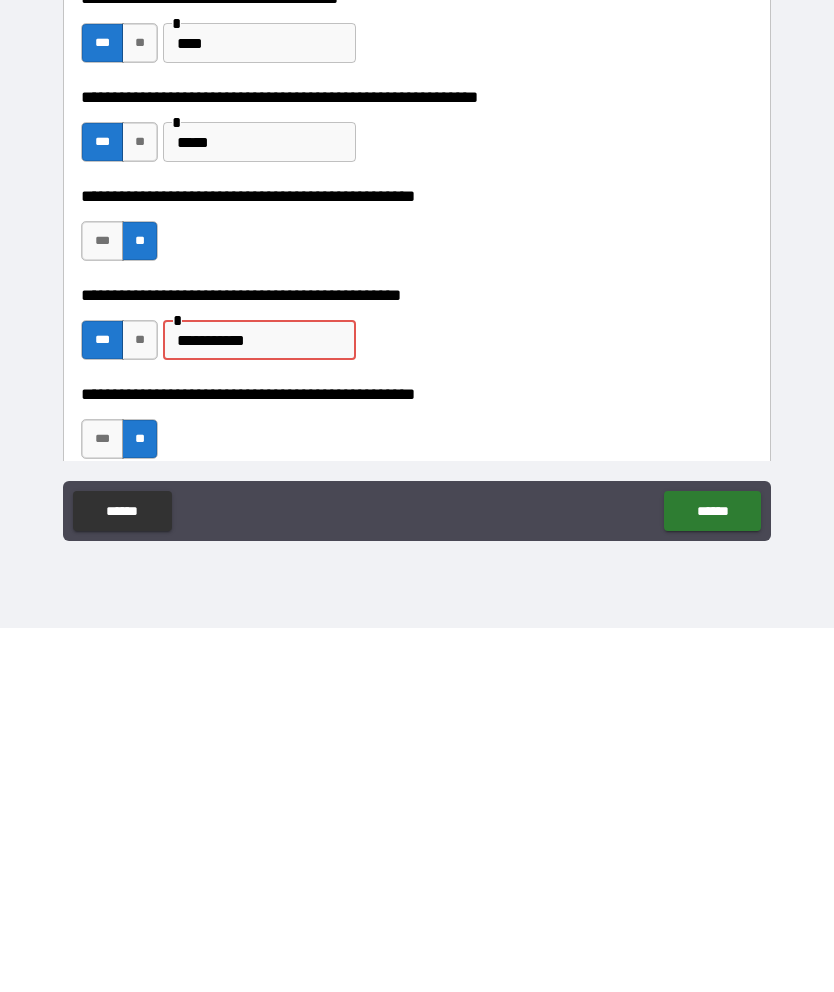 click on "**********" at bounding box center (259, 704) 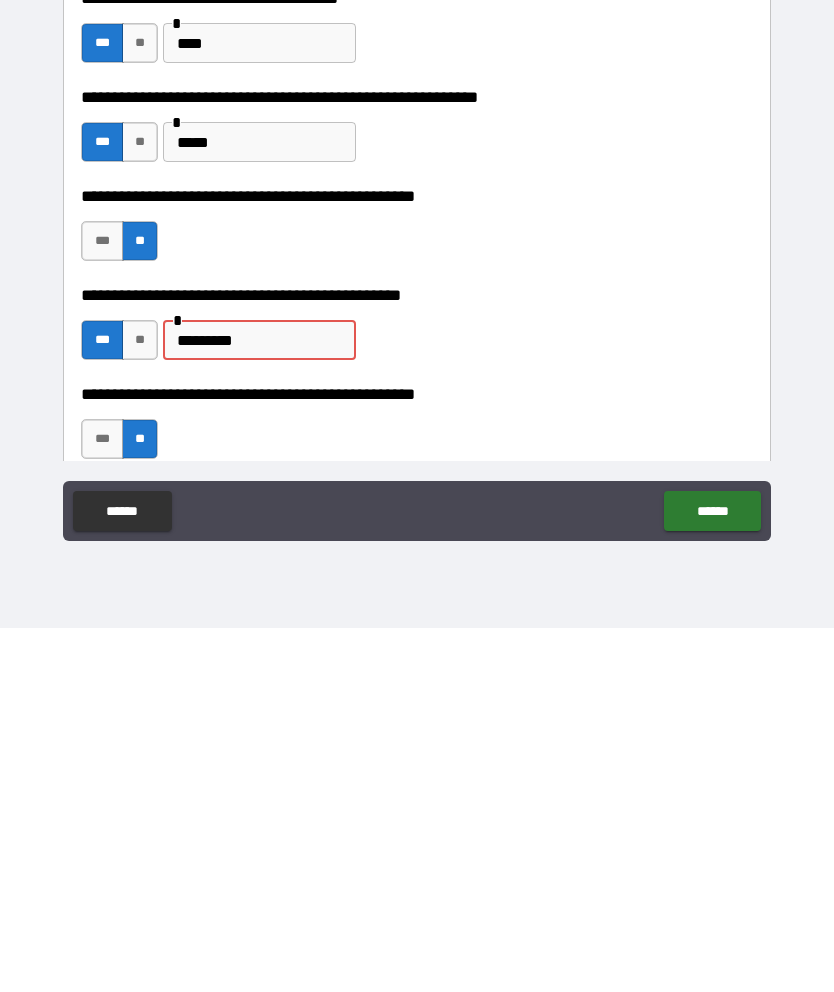 click on "******" at bounding box center (712, 875) 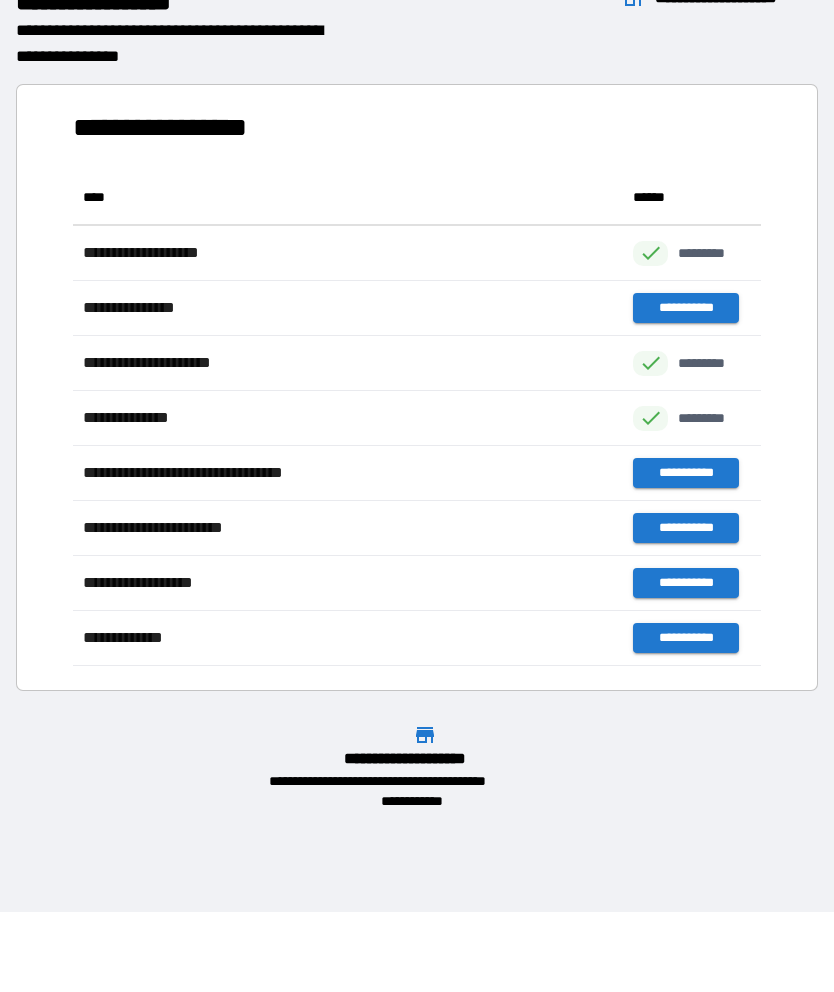 scroll, scrollTop: 1, scrollLeft: 1, axis: both 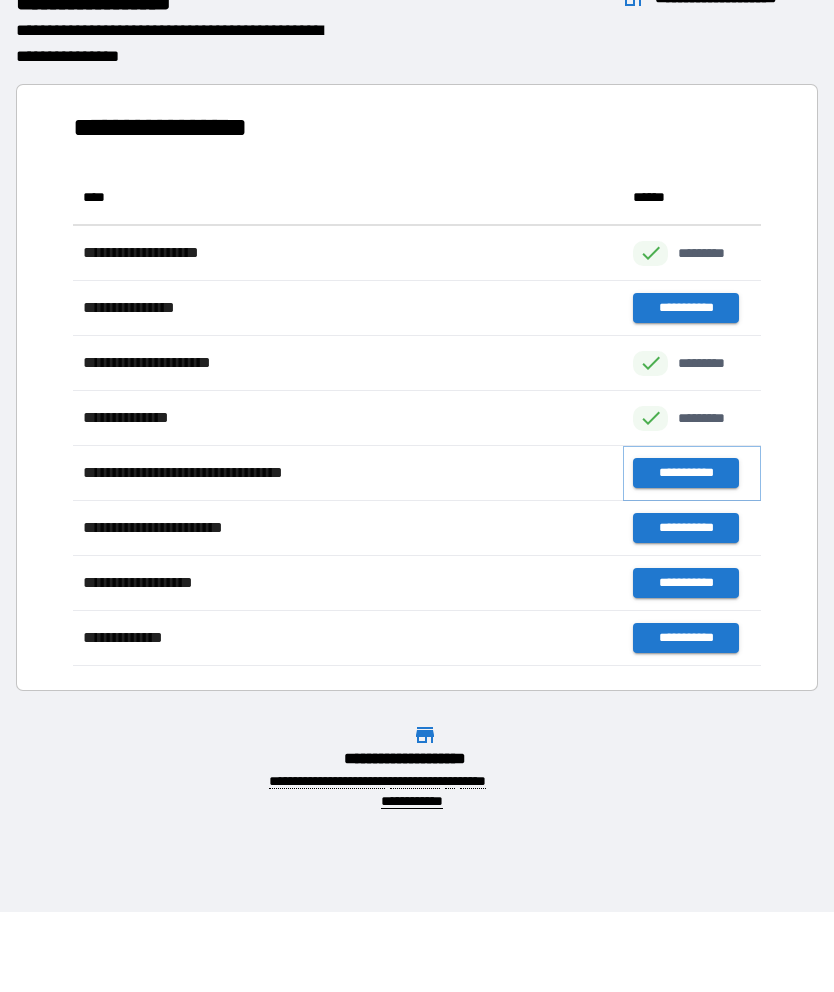 click on "**********" at bounding box center [685, 473] 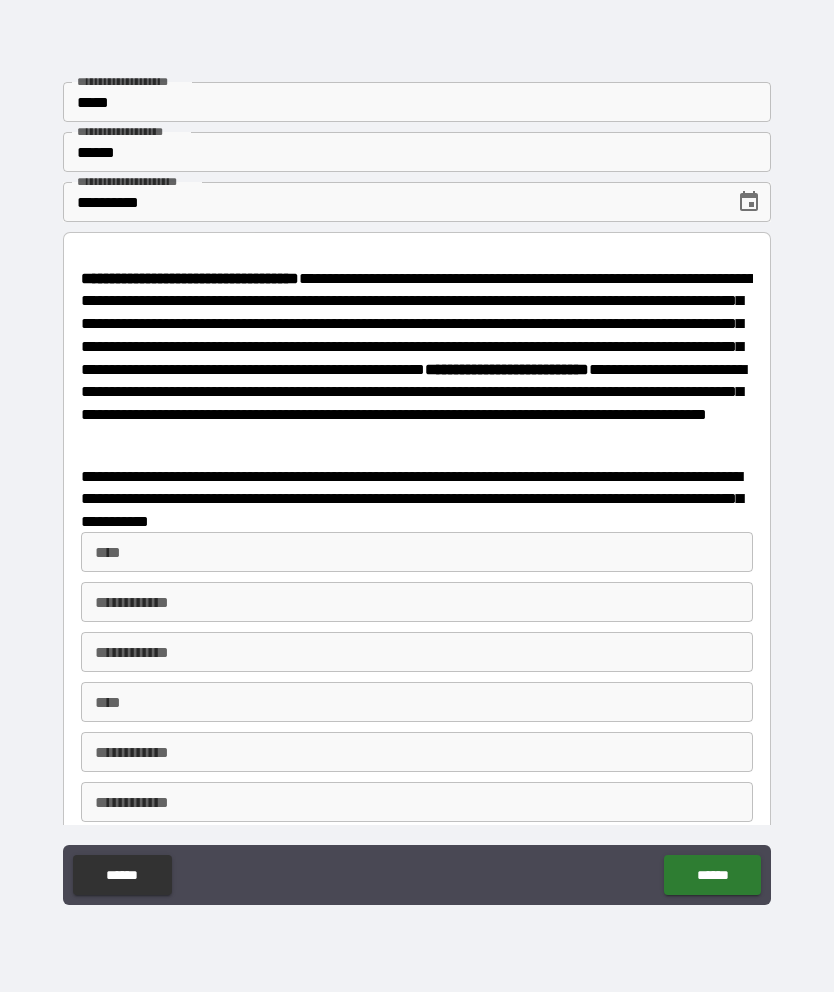 scroll, scrollTop: 100, scrollLeft: 0, axis: vertical 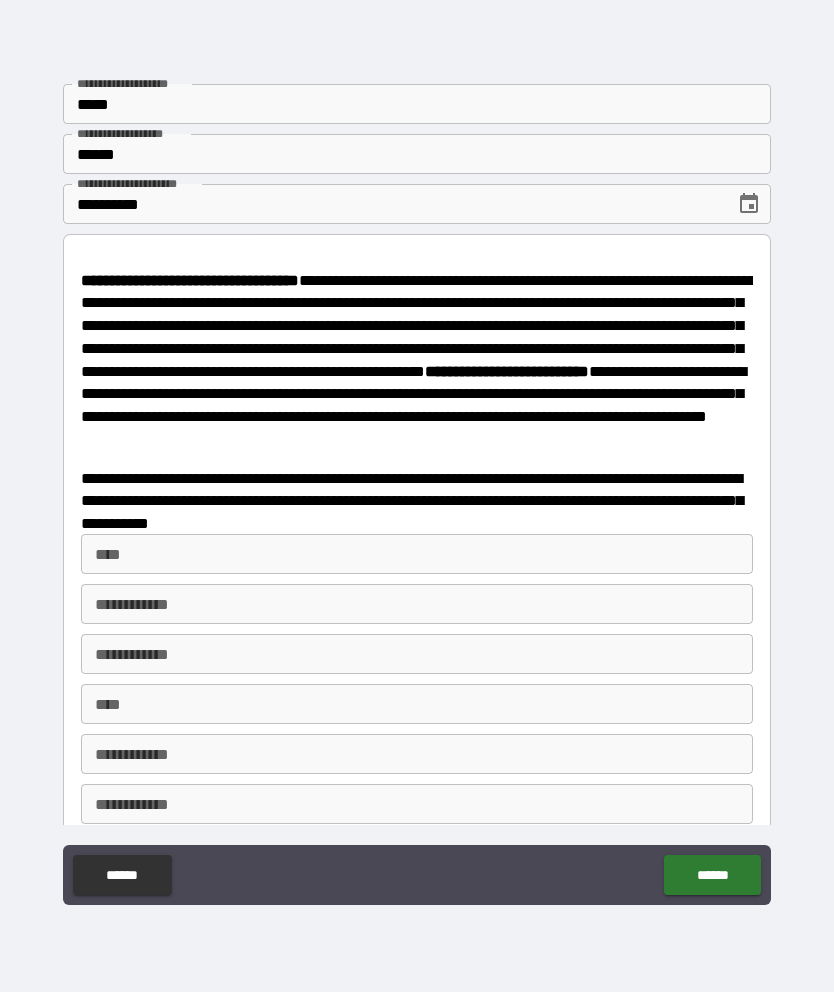 click on "****" at bounding box center (417, 554) 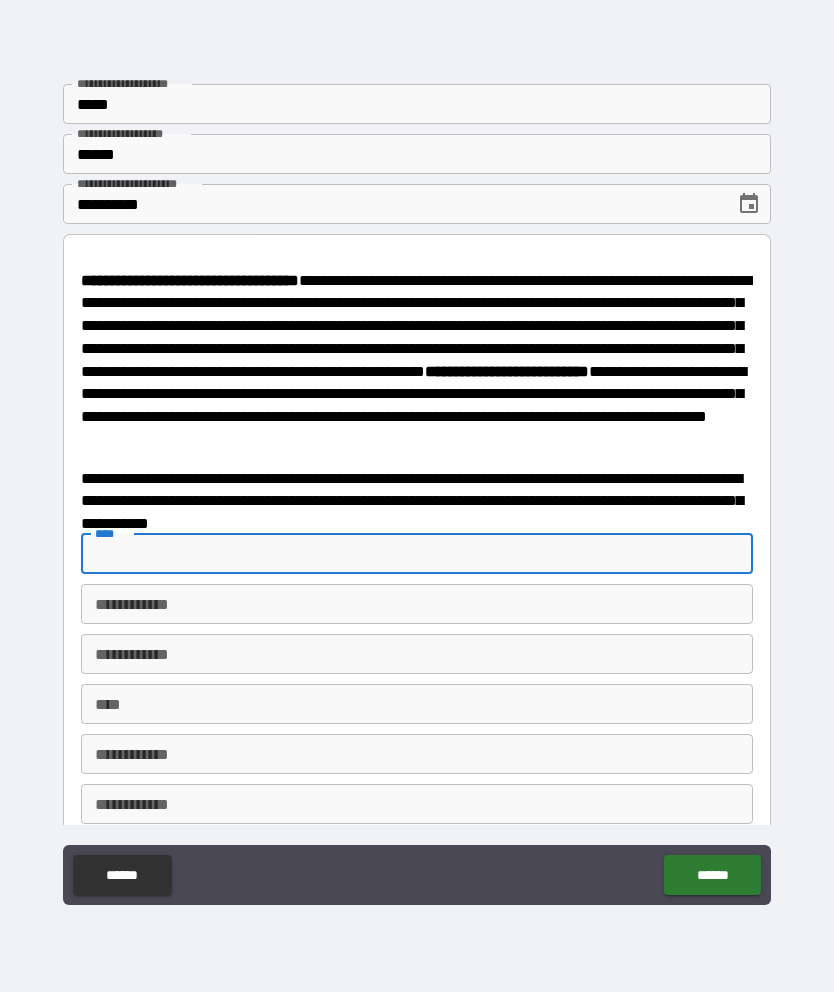 click on "**********" at bounding box center [417, 501] 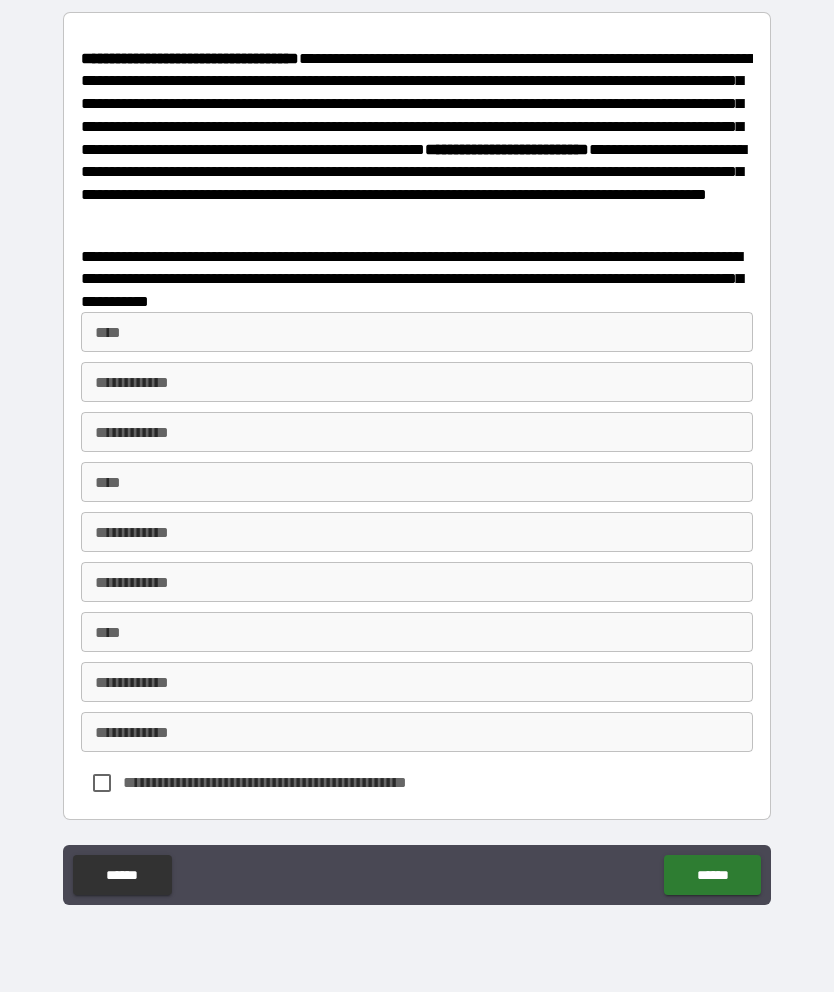scroll, scrollTop: 321, scrollLeft: 0, axis: vertical 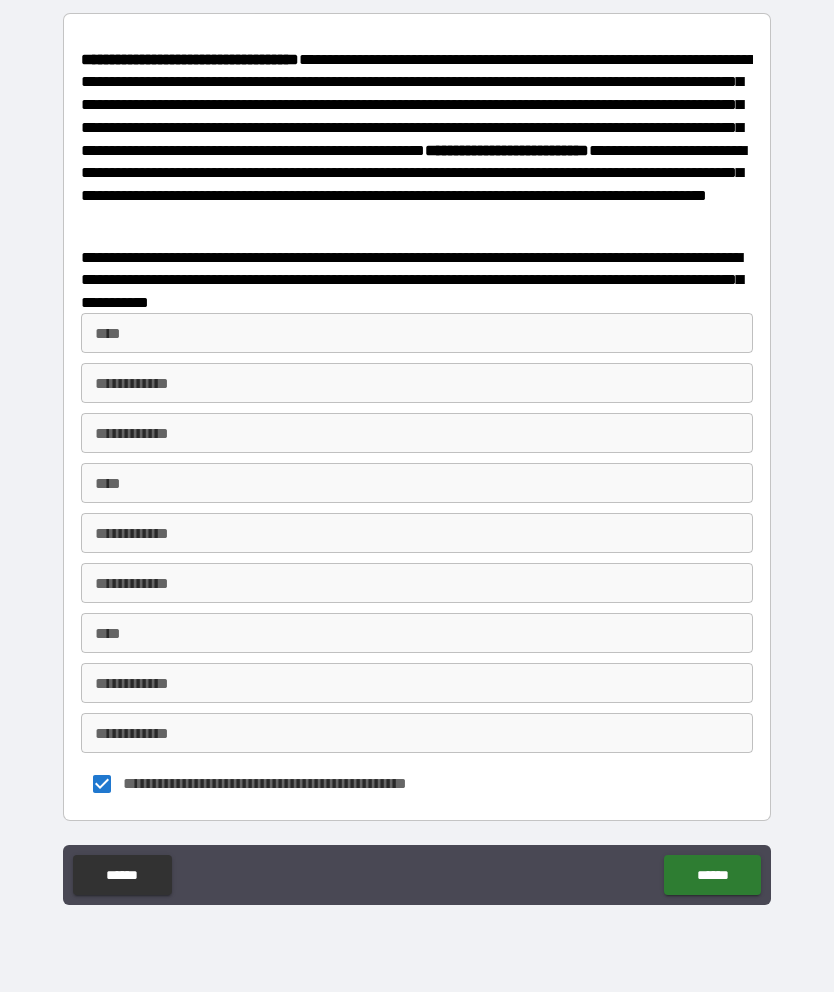 click on "******" at bounding box center (712, 875) 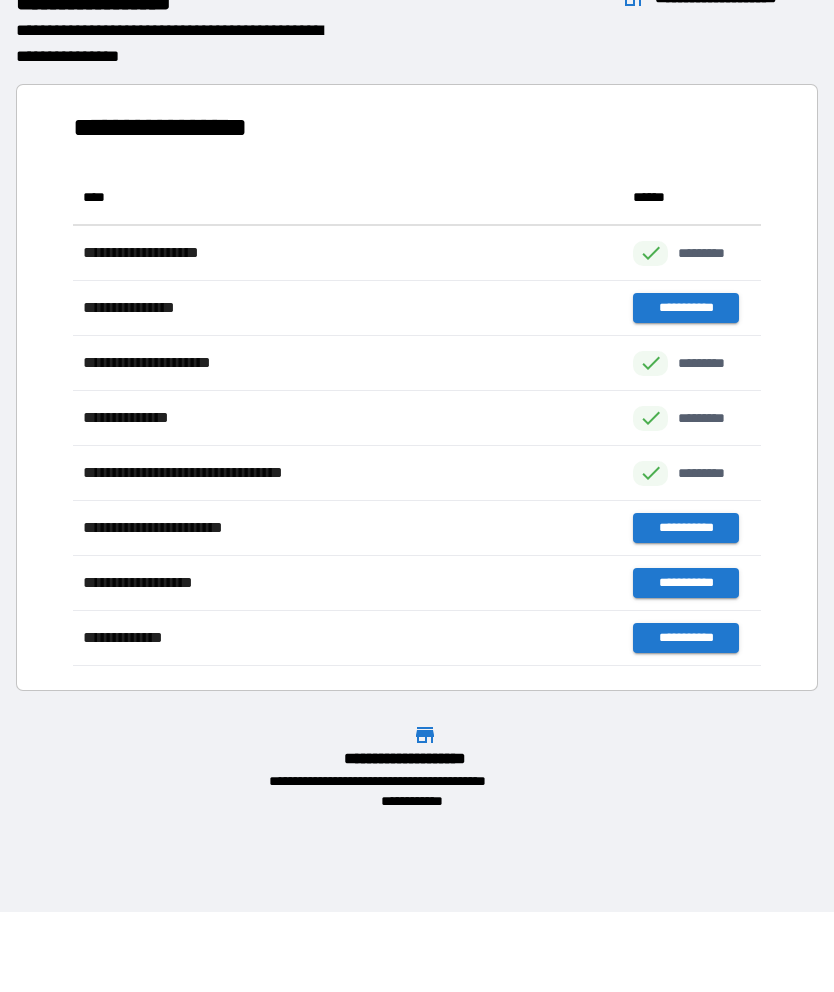 scroll, scrollTop: 496, scrollLeft: 688, axis: both 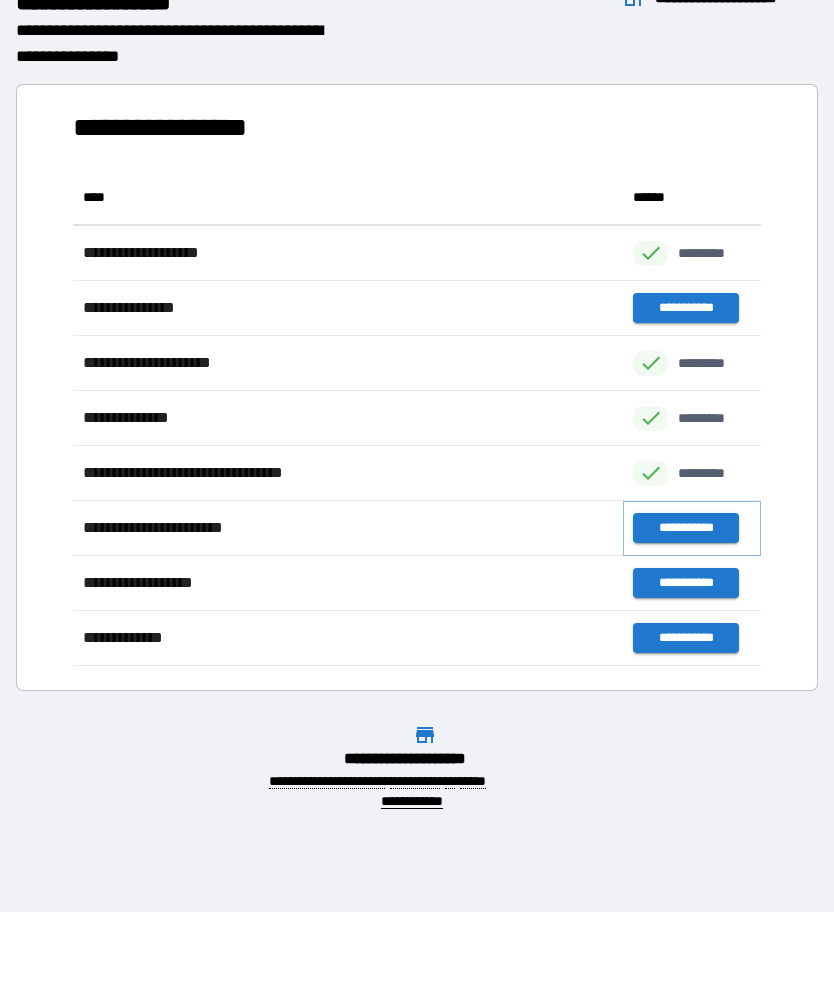 click on "**********" at bounding box center [685, 528] 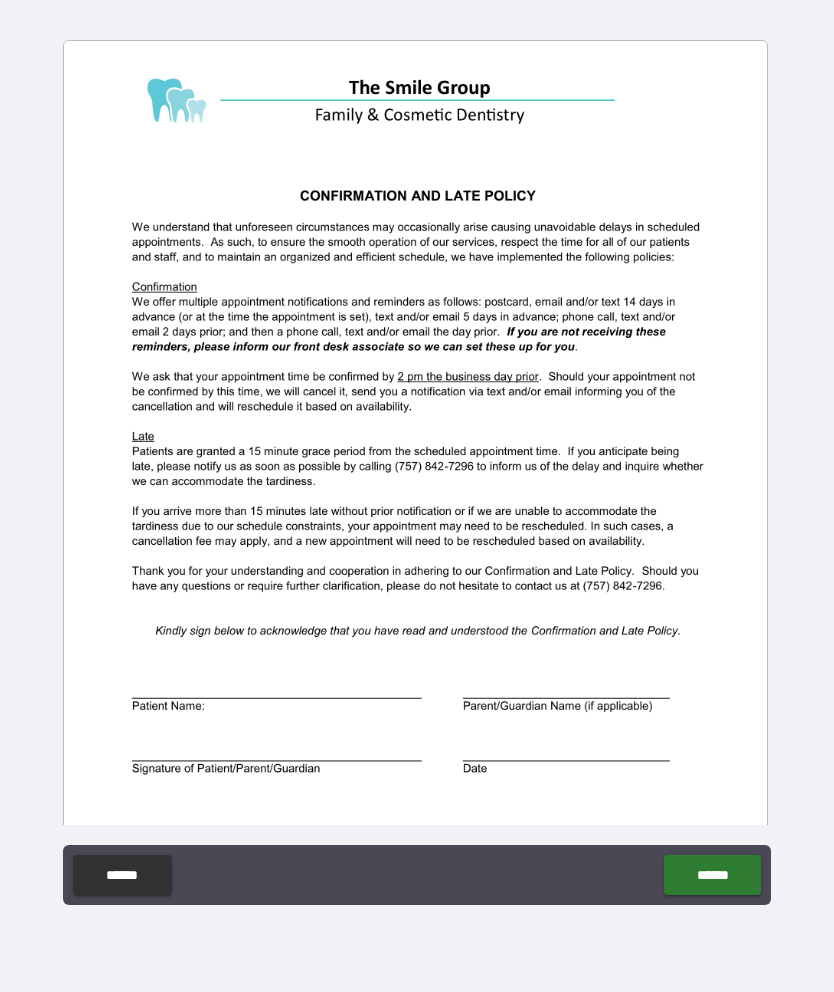 click at bounding box center (416, 496) 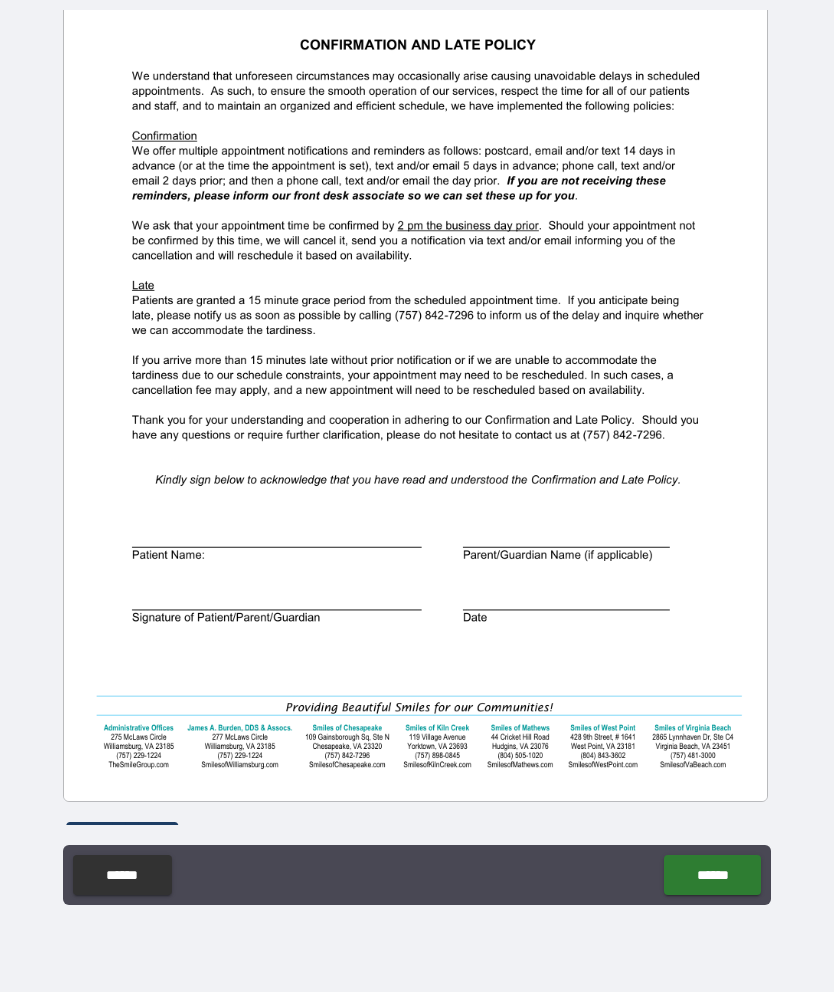 scroll, scrollTop: 156, scrollLeft: 0, axis: vertical 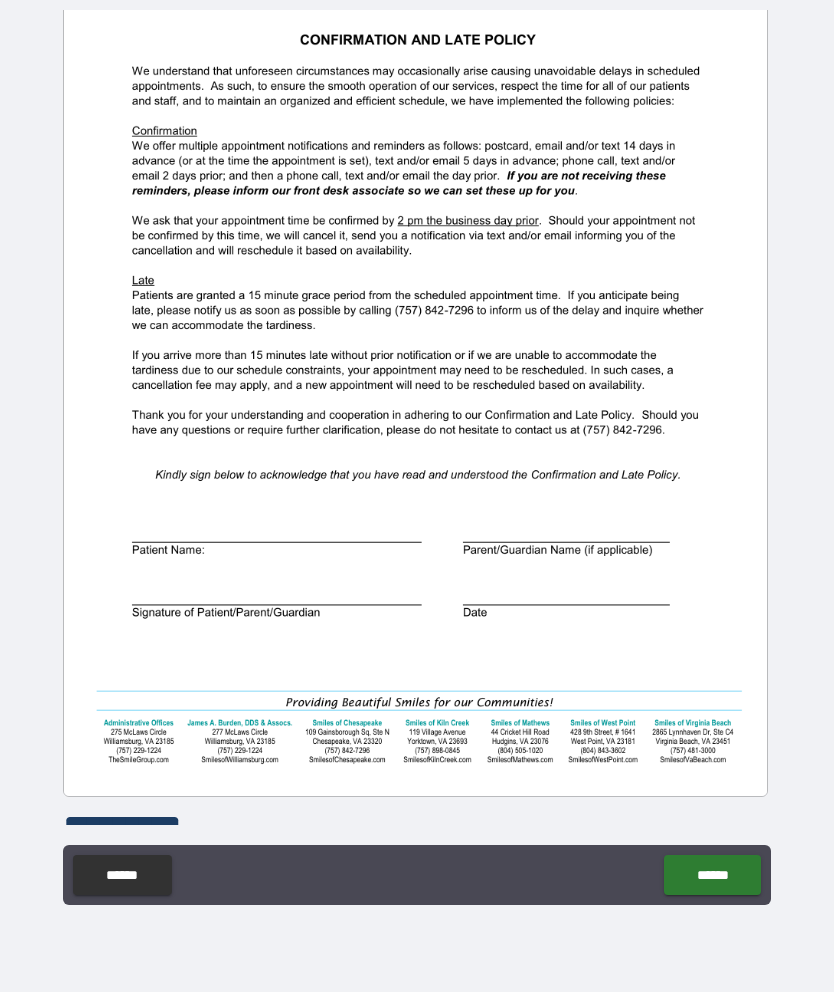 click at bounding box center (416, 340) 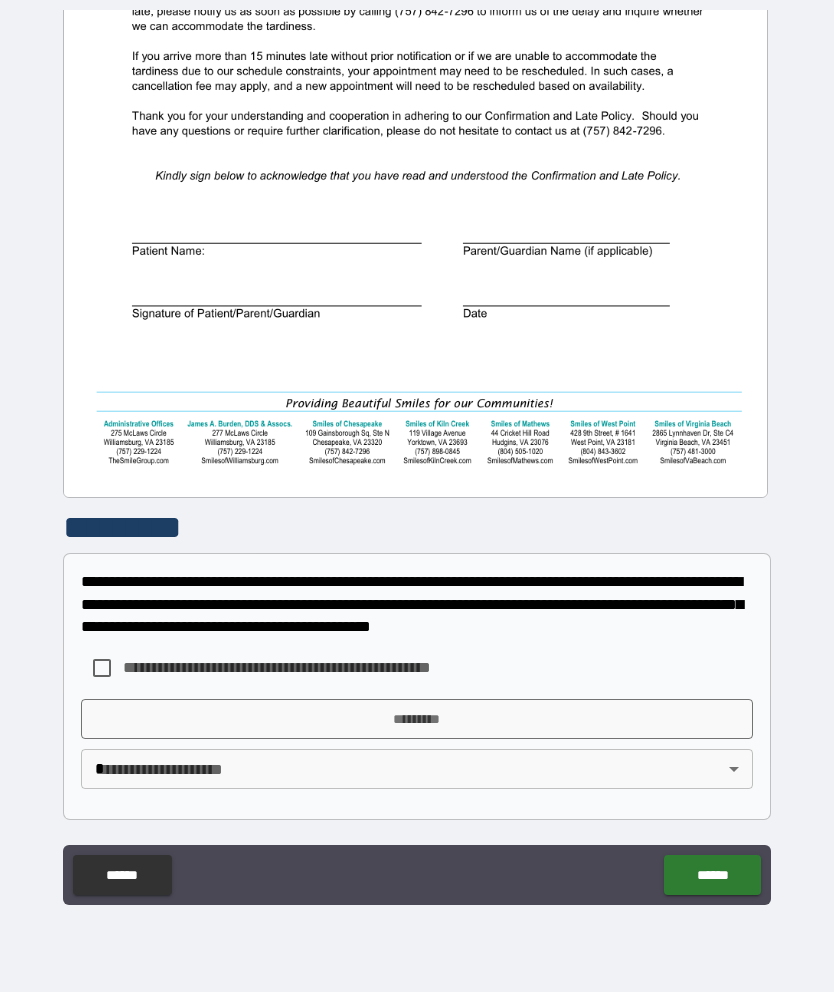scroll, scrollTop: 455, scrollLeft: 0, axis: vertical 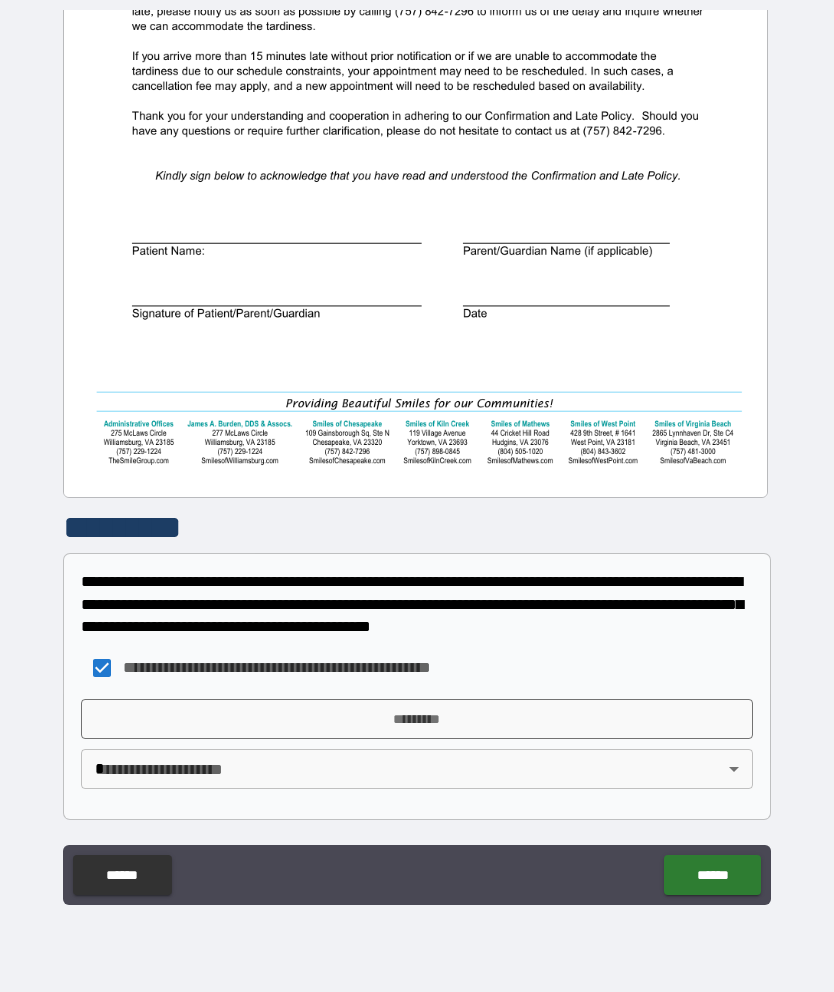 click on "*********" at bounding box center [417, 719] 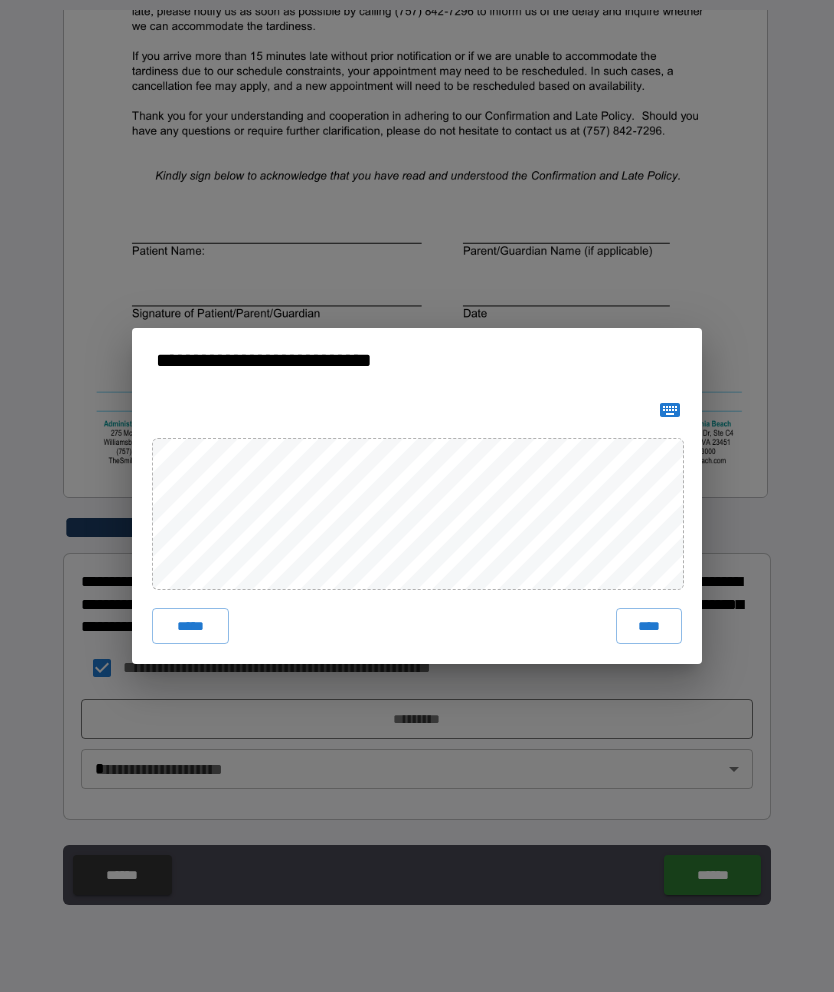 click on "****" at bounding box center (649, 626) 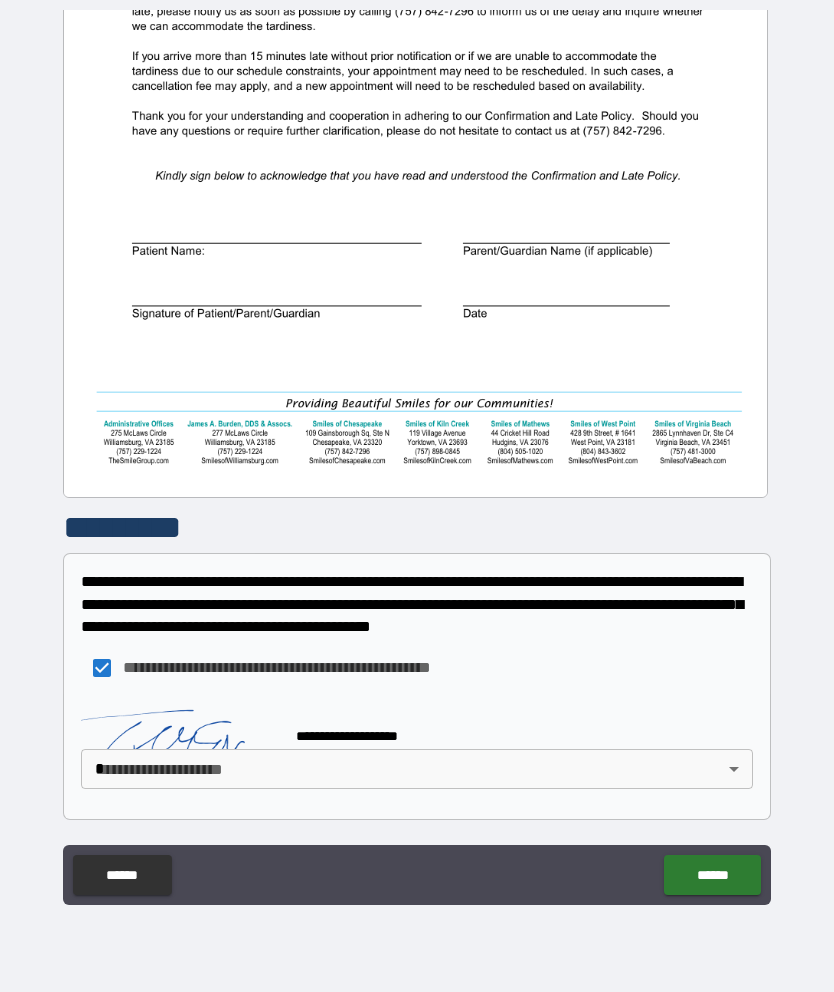 scroll, scrollTop: 445, scrollLeft: 0, axis: vertical 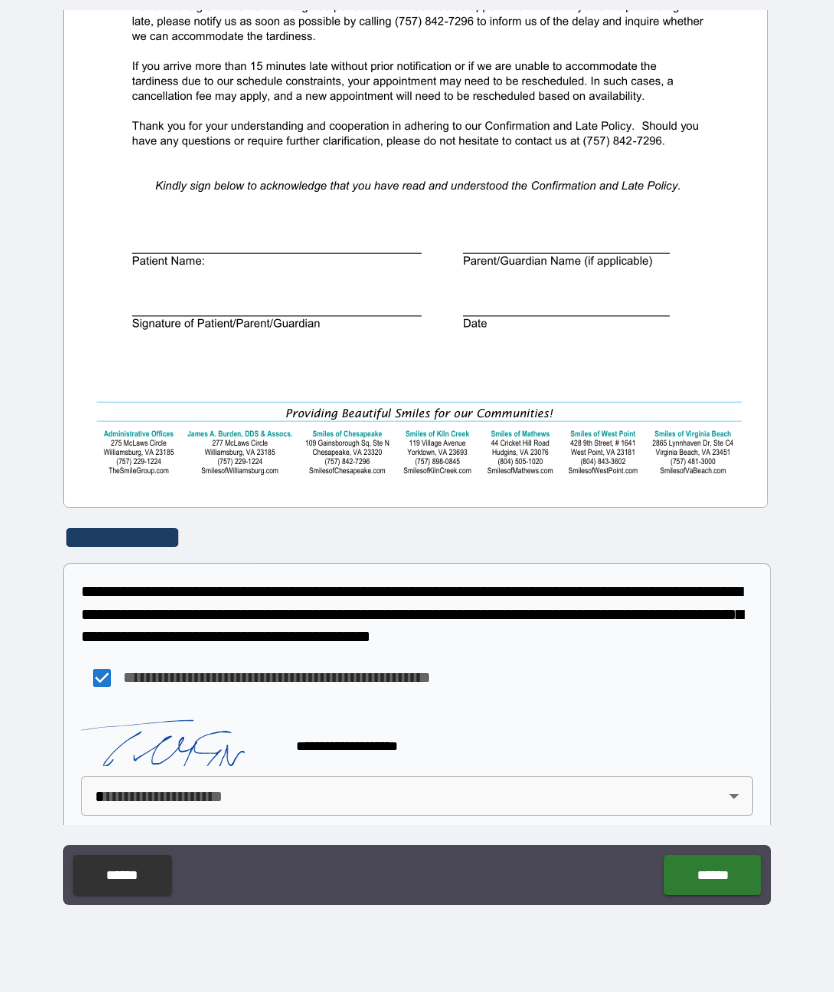 click on "**********" at bounding box center (417, 456) 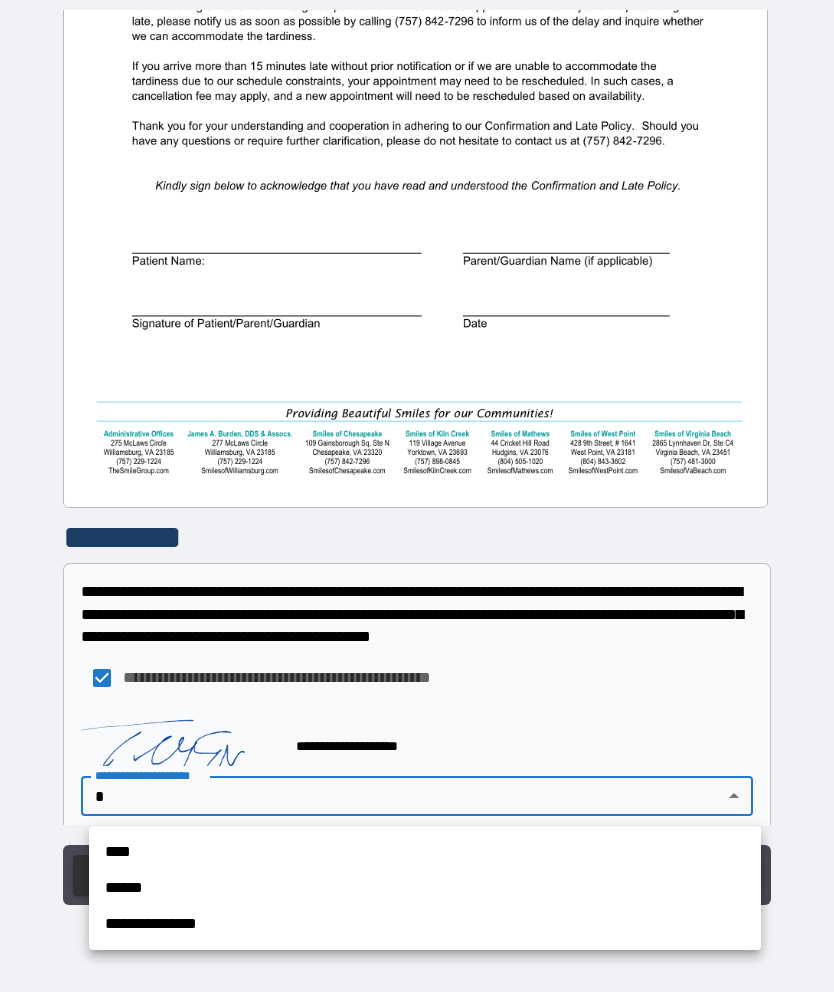 click on "****" at bounding box center [425, 852] 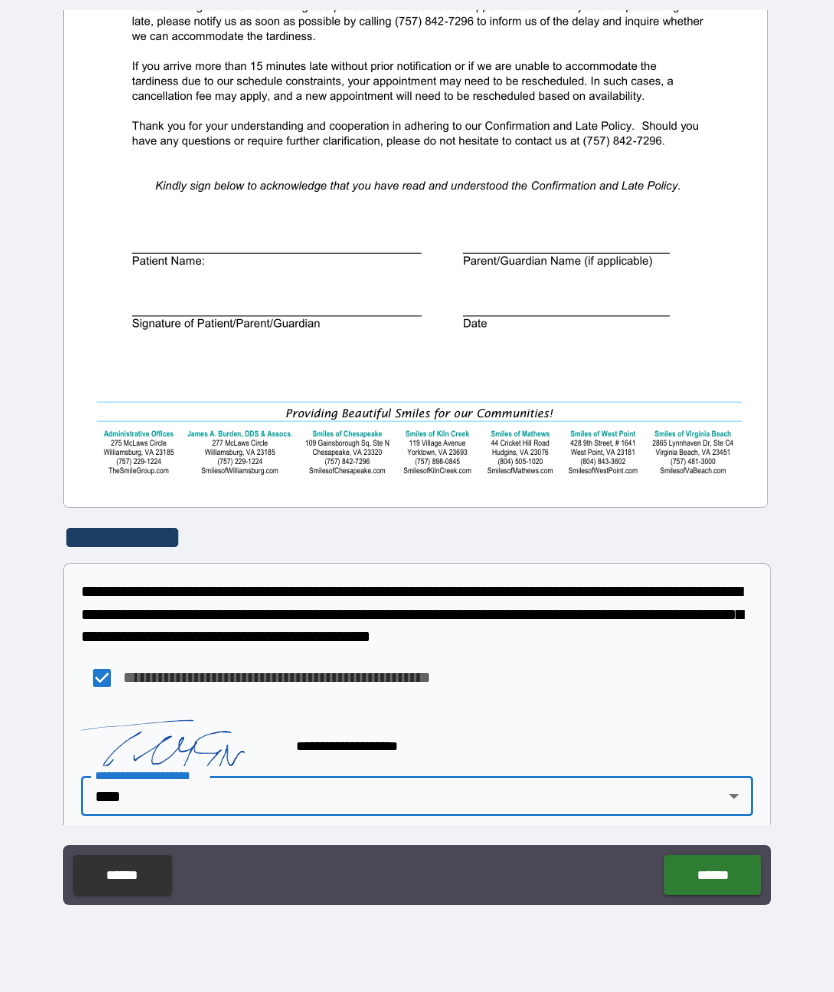 click on "******" at bounding box center (712, 875) 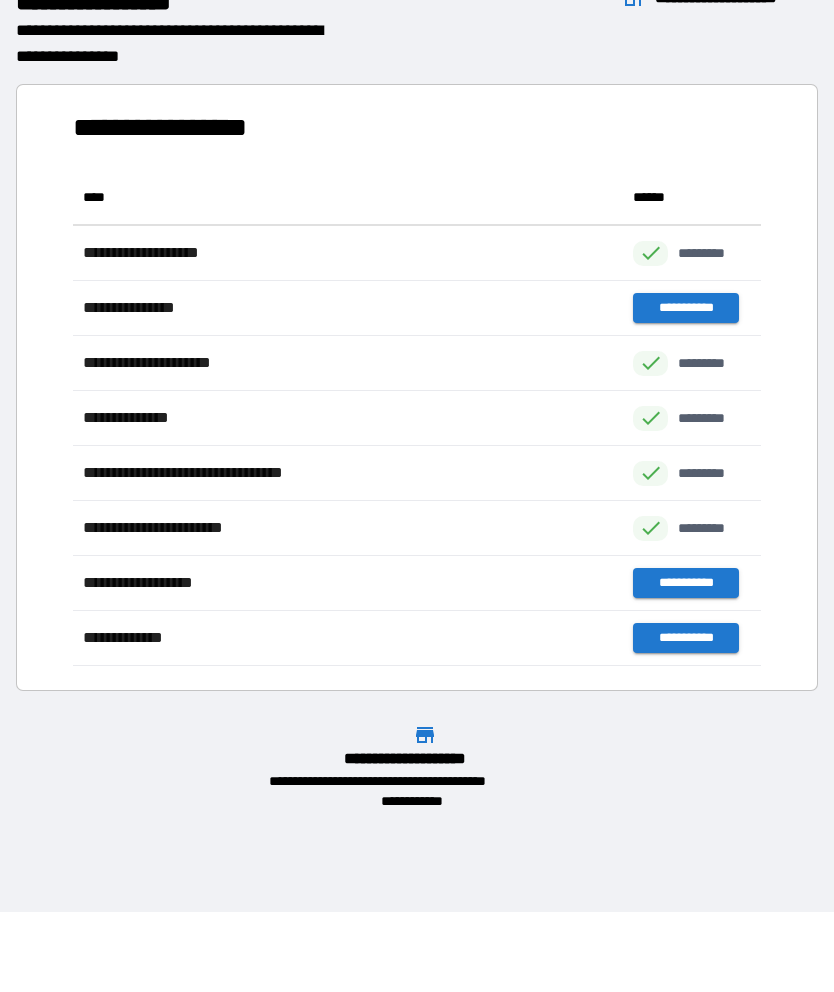 scroll, scrollTop: 1, scrollLeft: 1, axis: both 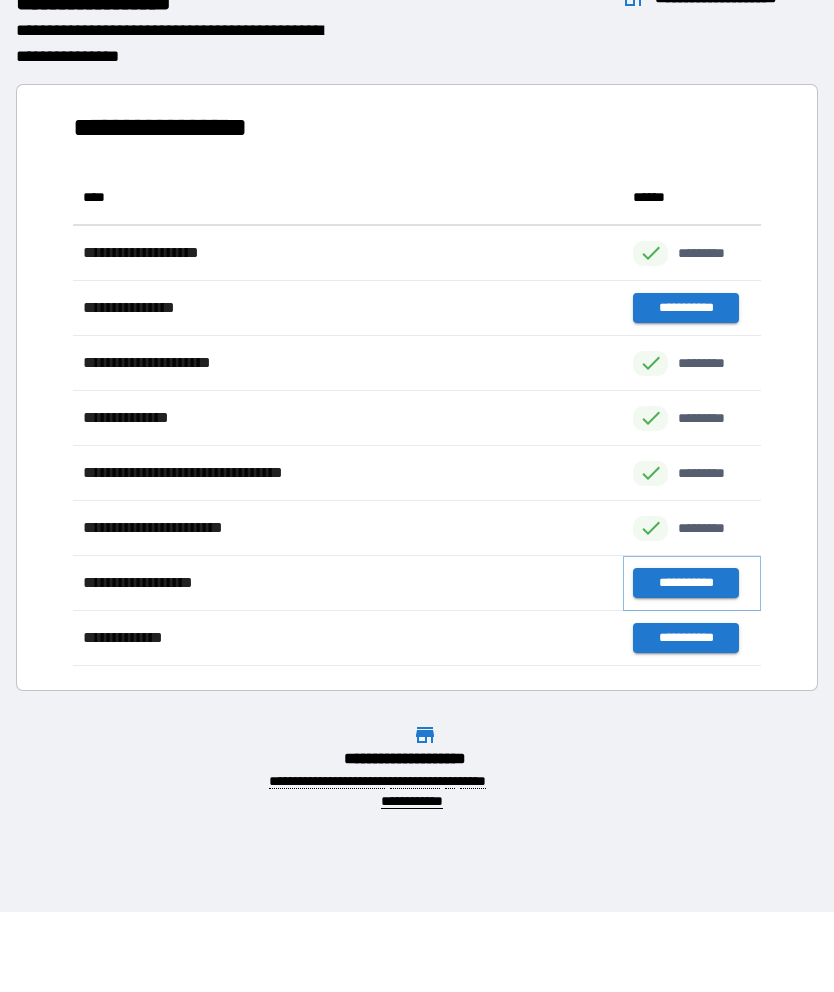 click on "**********" at bounding box center (685, 583) 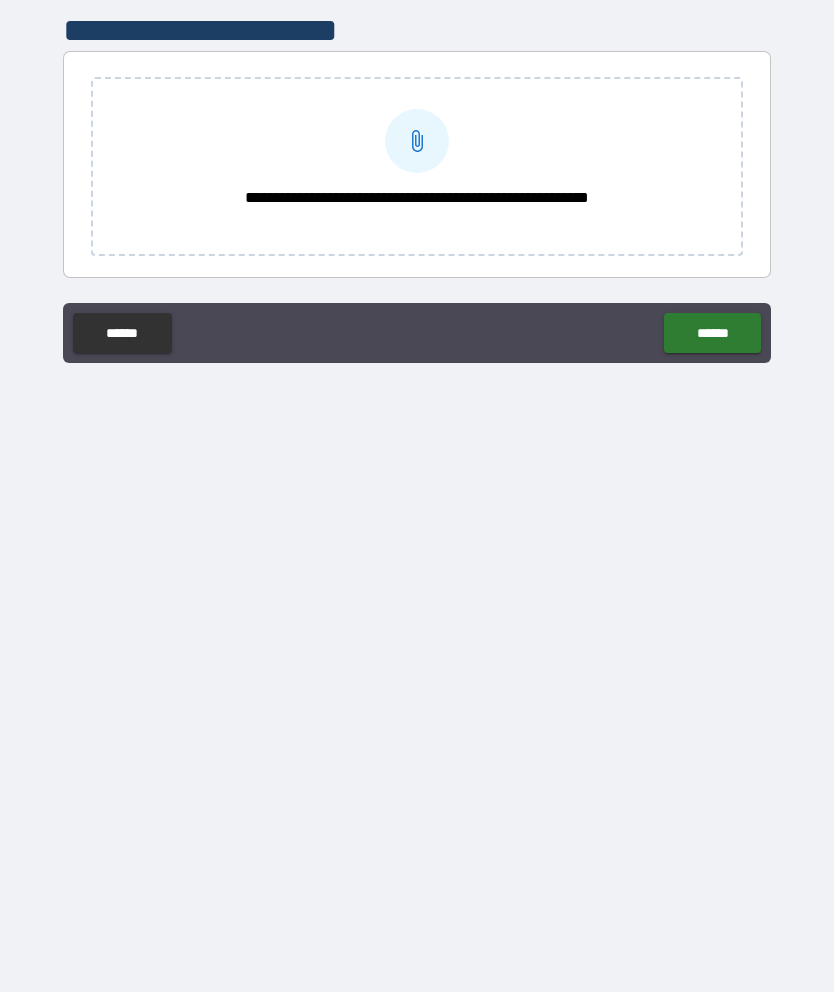 click on "**********" at bounding box center (417, 198) 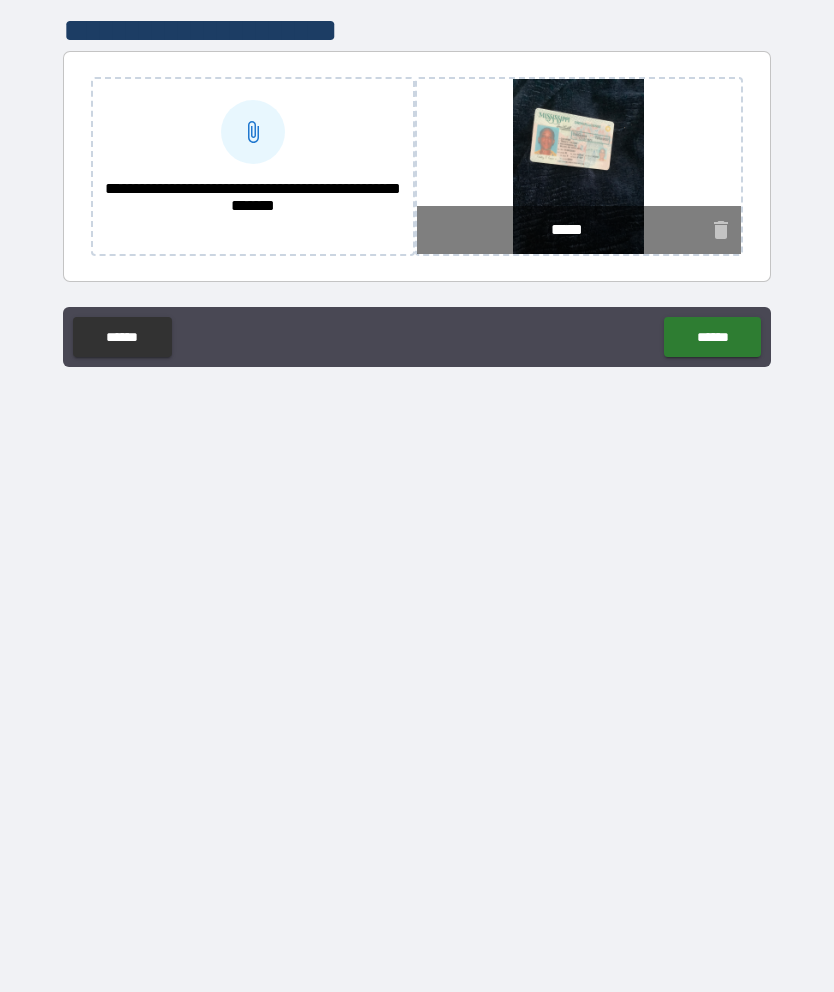 click on "******" at bounding box center [712, 337] 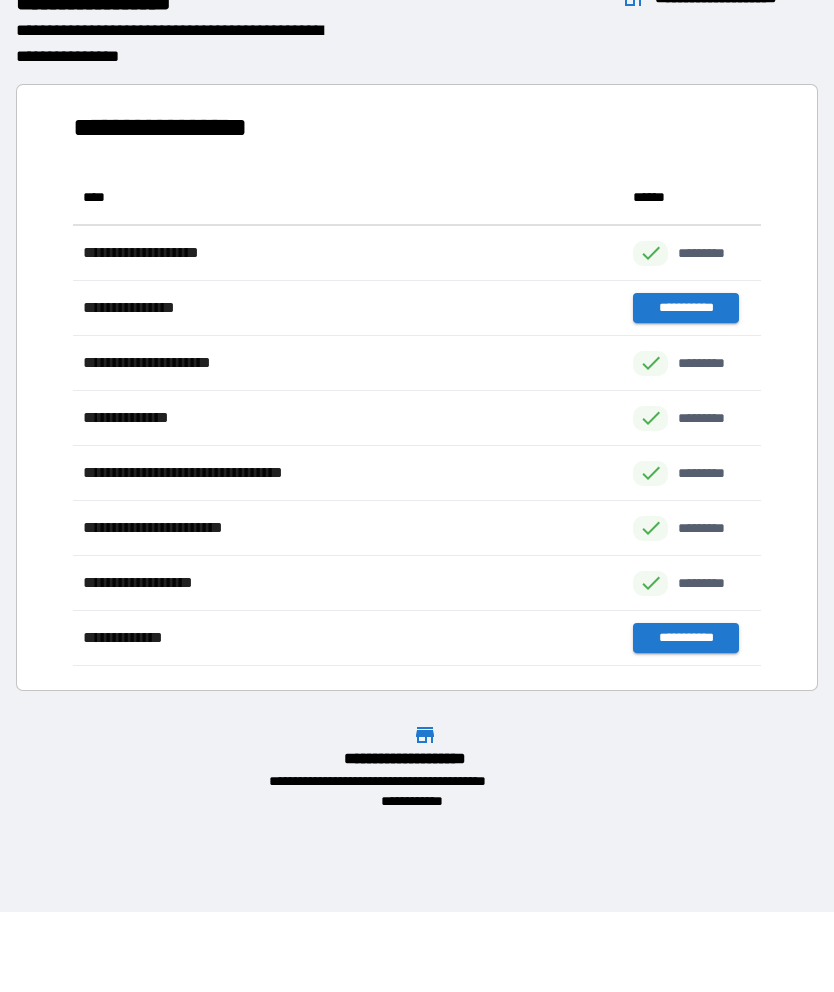 scroll, scrollTop: 496, scrollLeft: 688, axis: both 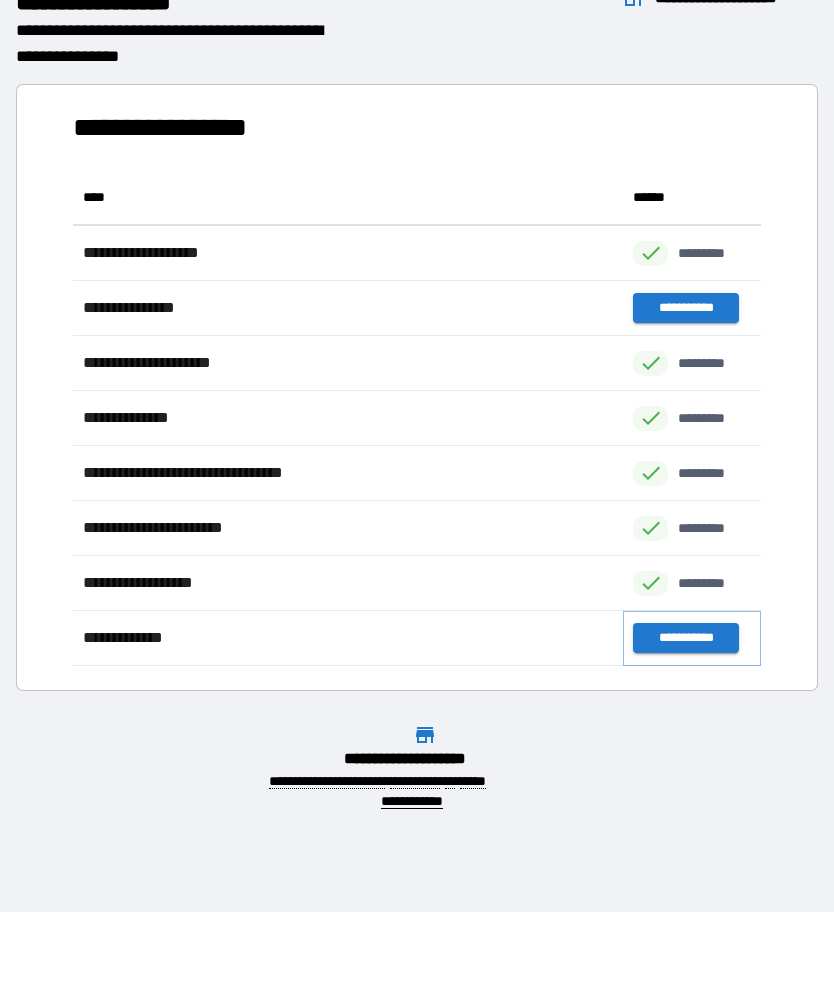 click on "**********" at bounding box center (685, 638) 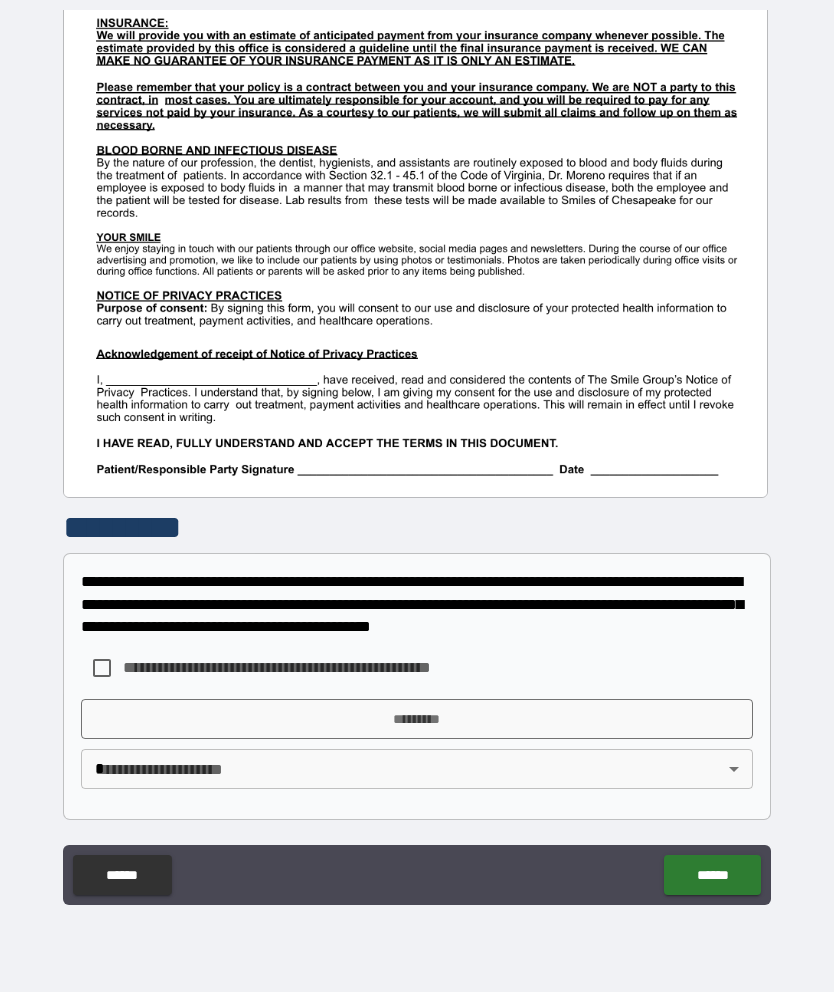 scroll, scrollTop: 455, scrollLeft: 0, axis: vertical 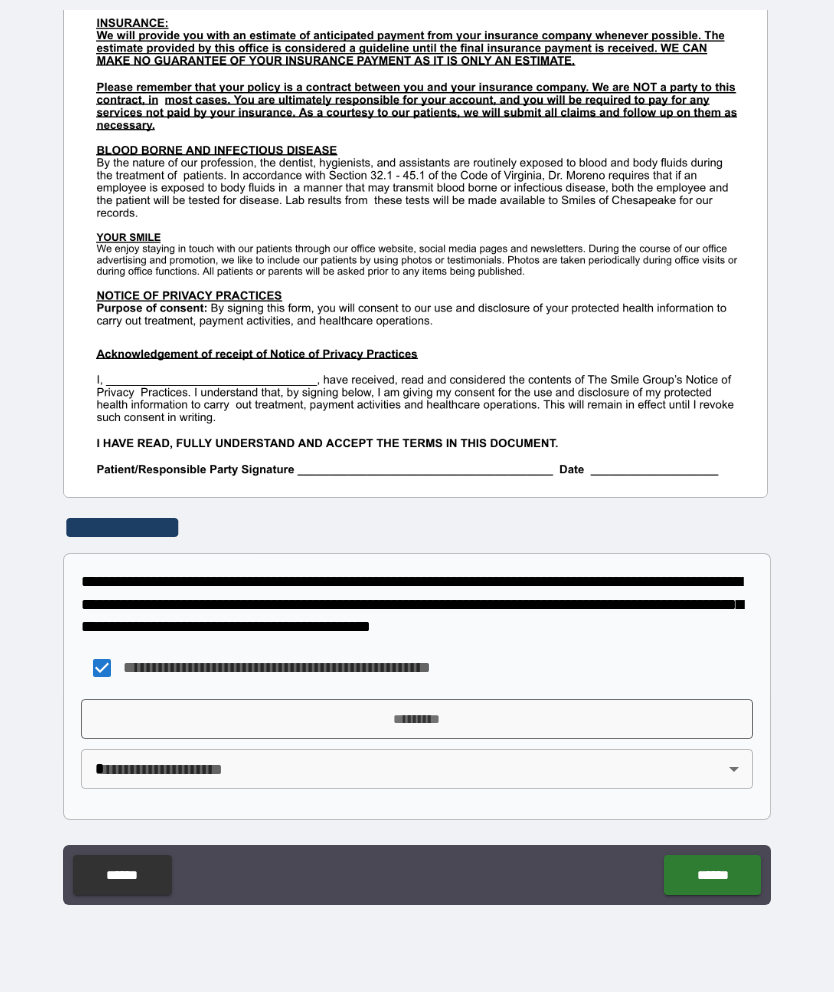 click on "*********" at bounding box center [417, 719] 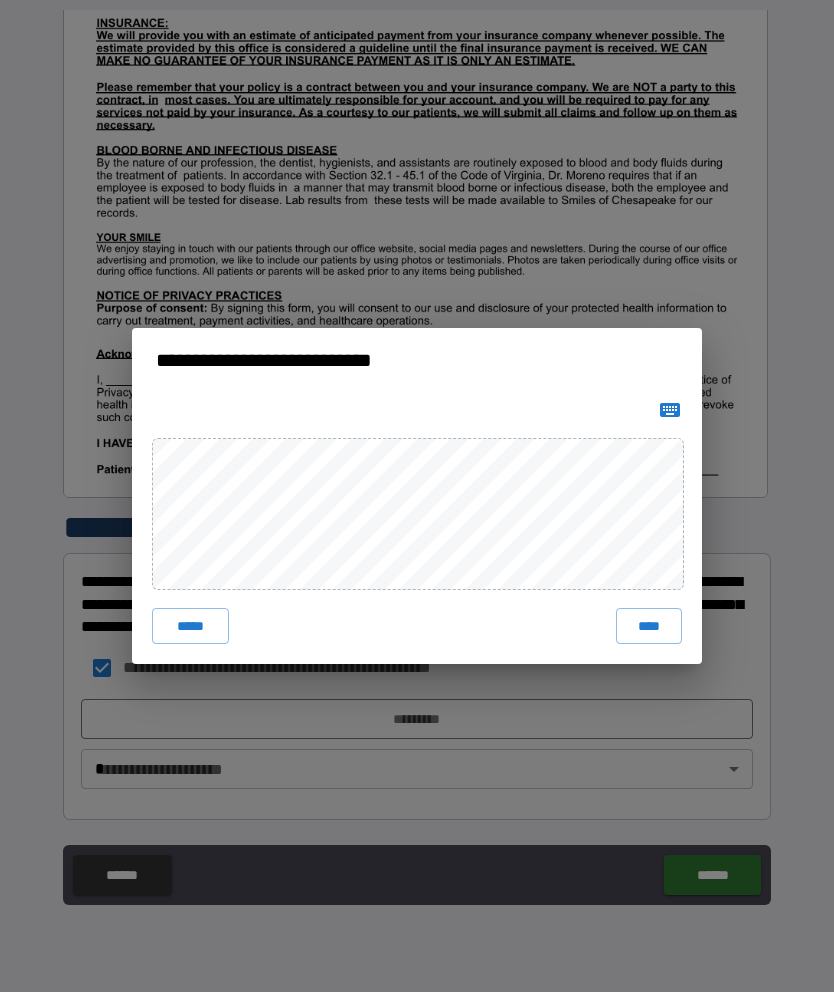 click on "****" at bounding box center [649, 626] 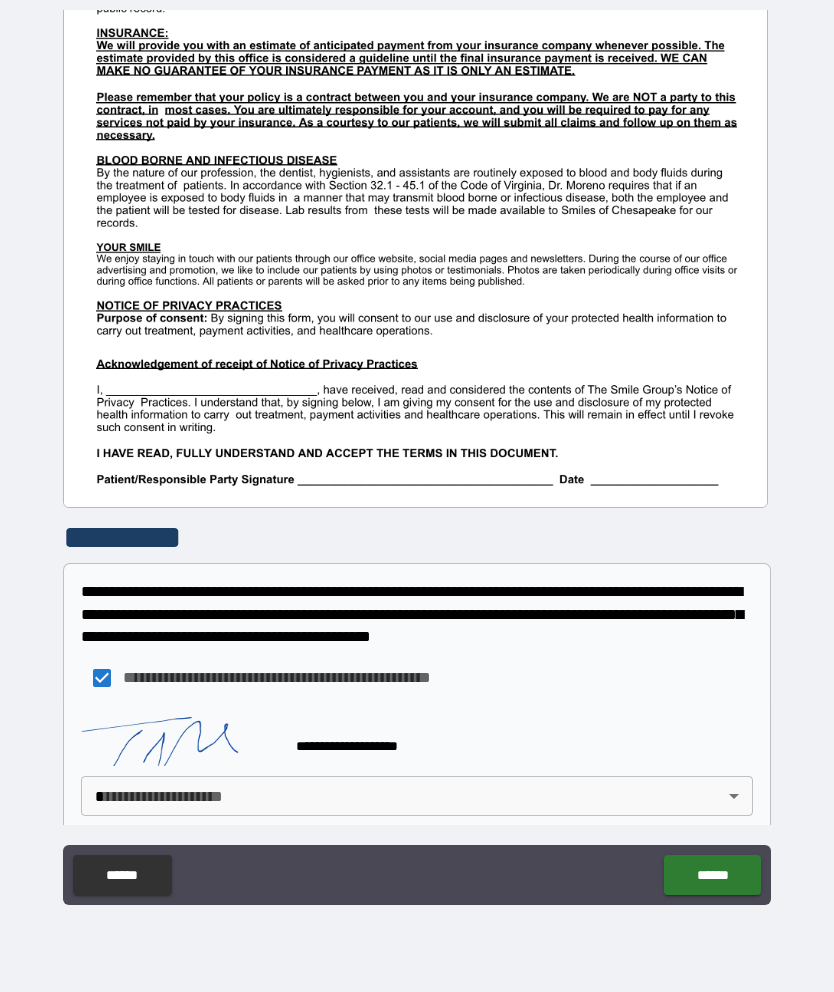 click on "**********" at bounding box center [417, 456] 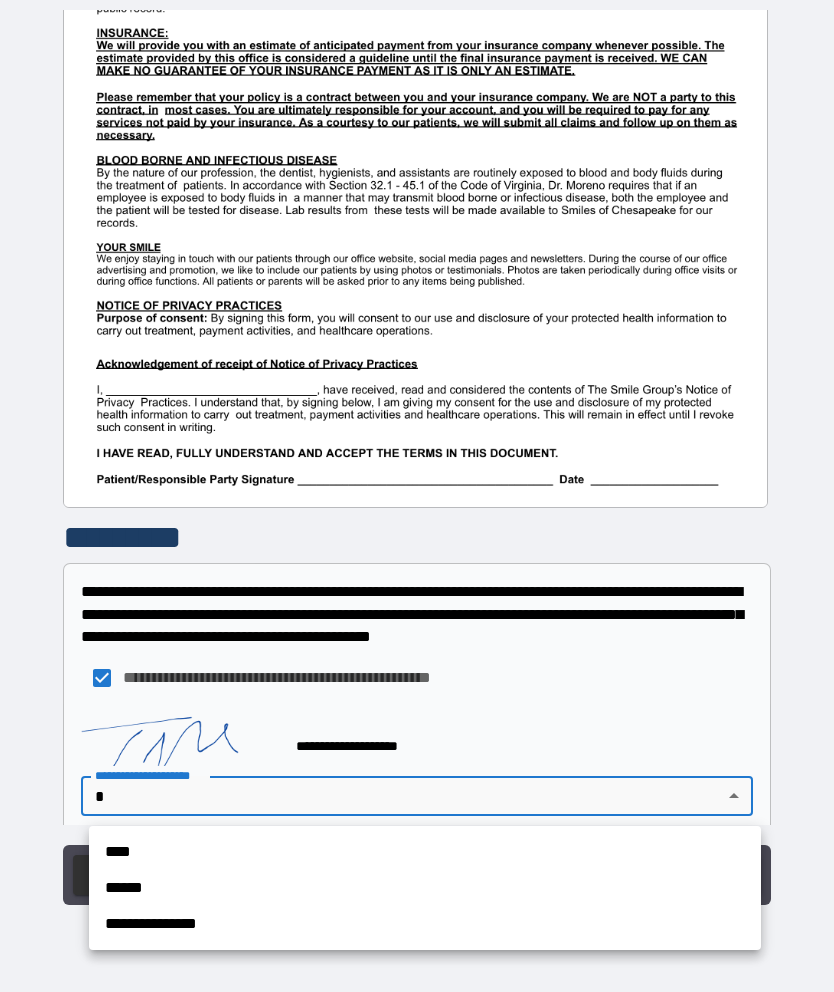 click on "****" at bounding box center [425, 852] 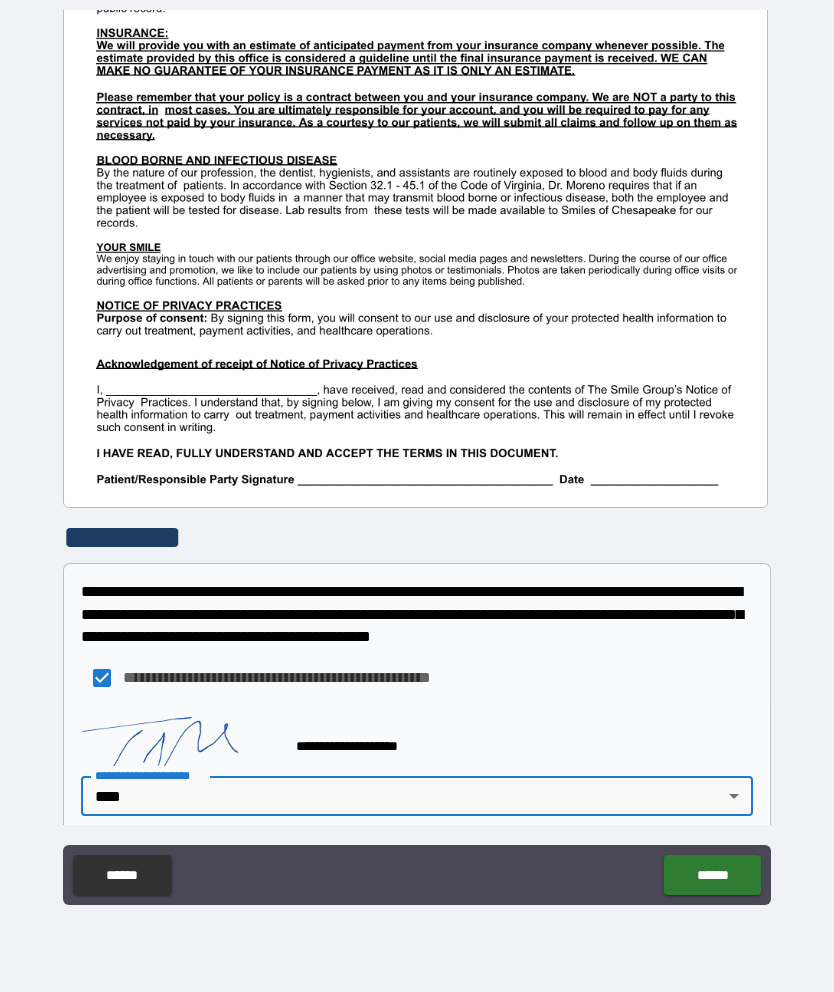 click on "******" at bounding box center [712, 875] 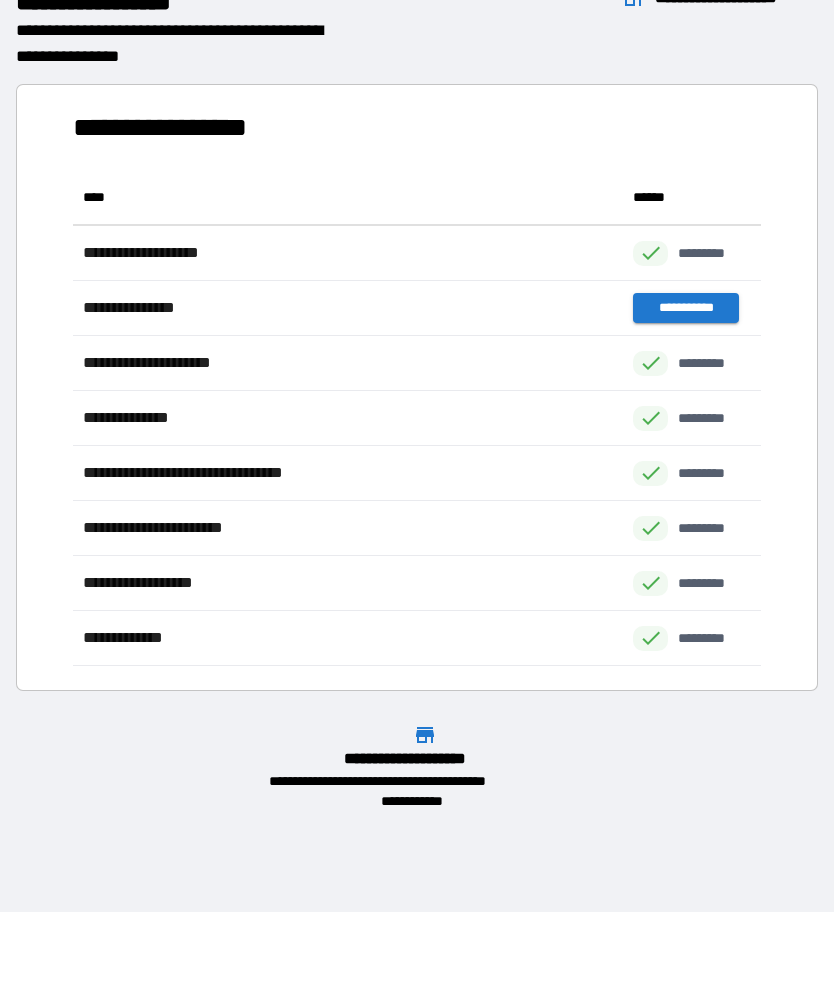 scroll, scrollTop: 1, scrollLeft: 1, axis: both 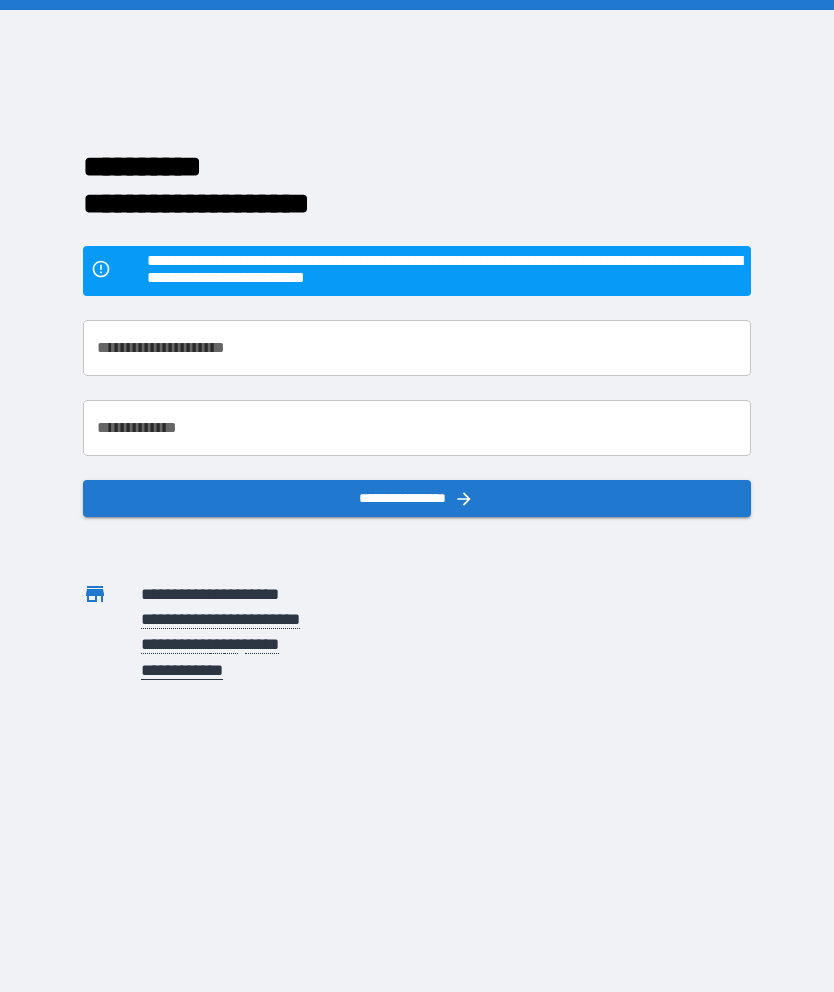 click on "**********" at bounding box center (416, 348) 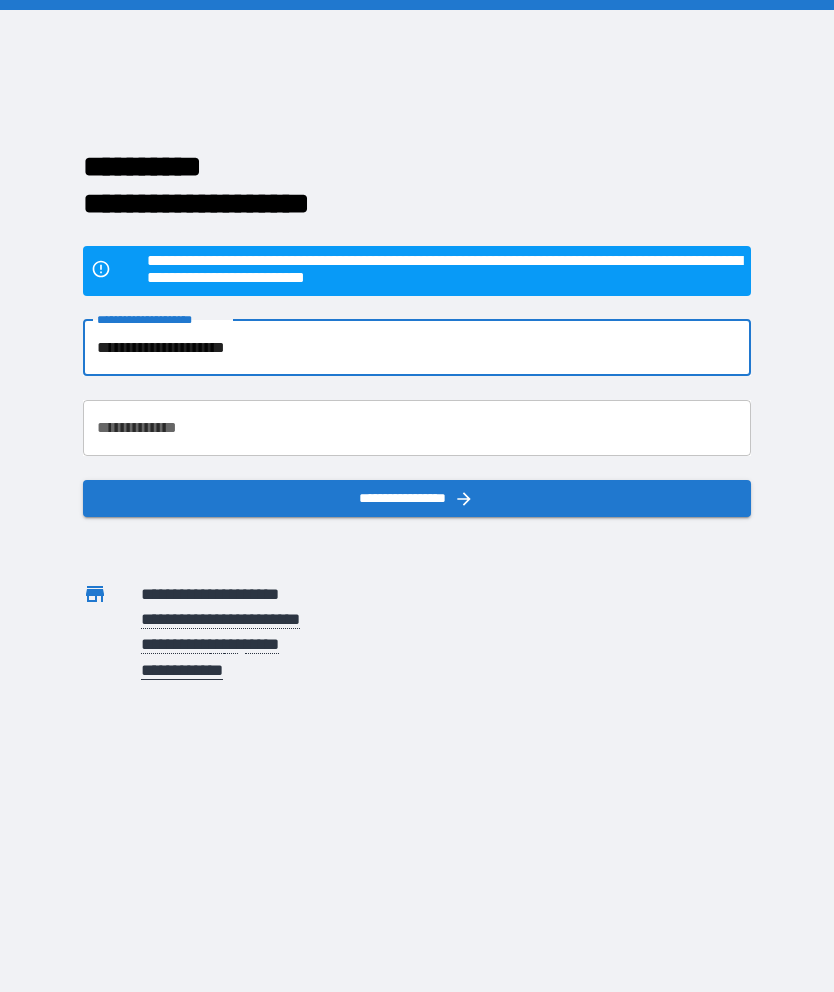 type on "**********" 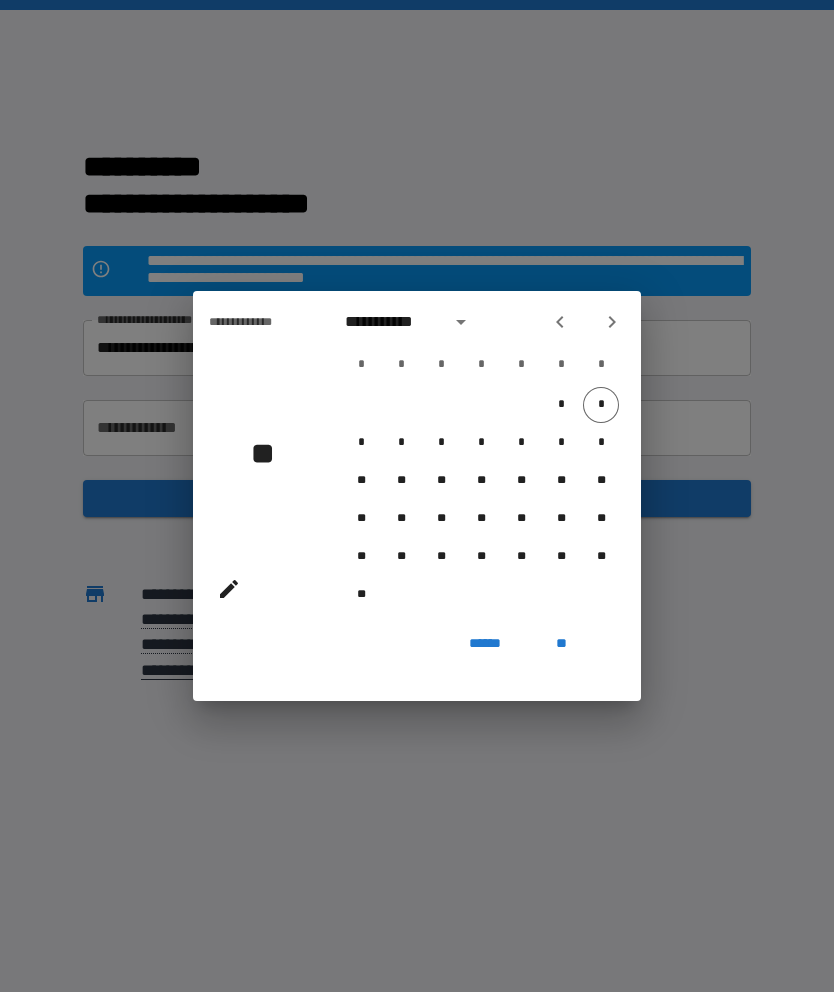 click 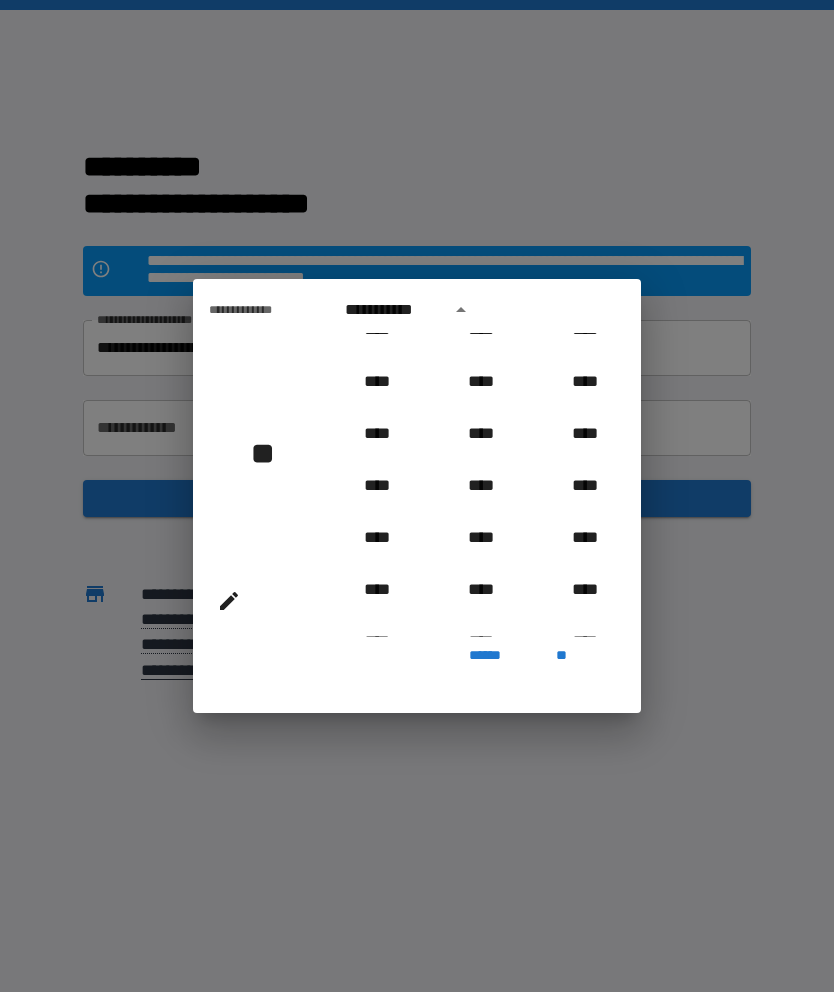 scroll, scrollTop: 1110, scrollLeft: 0, axis: vertical 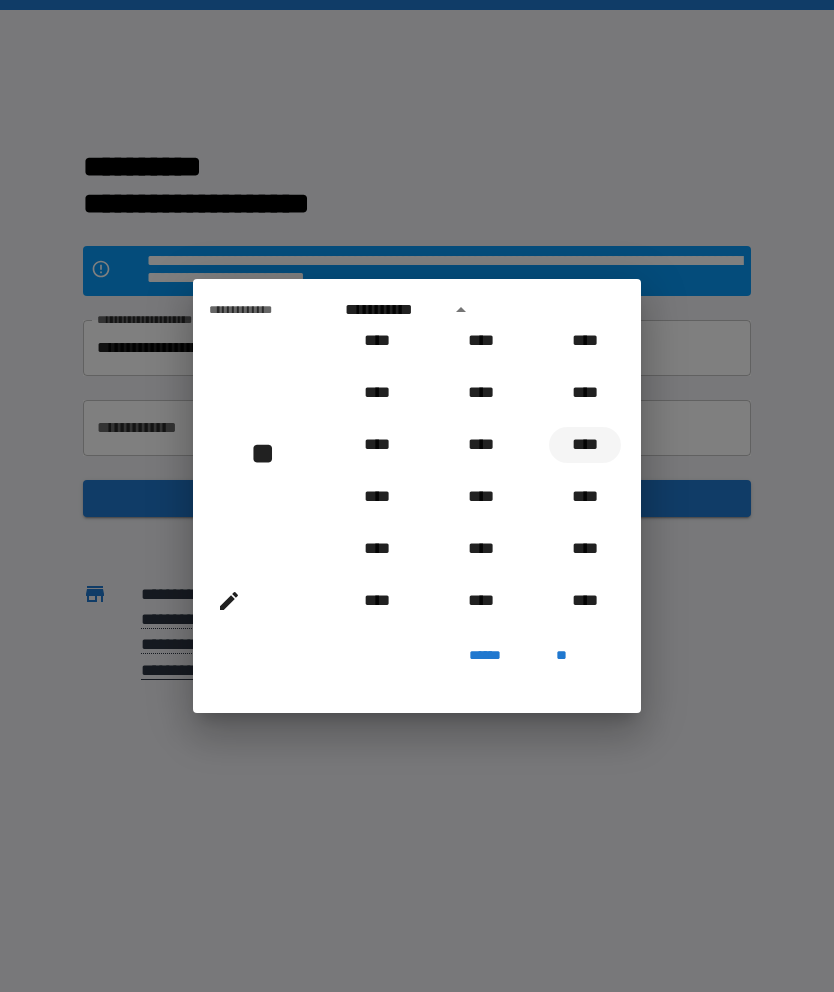click on "****" at bounding box center [585, 445] 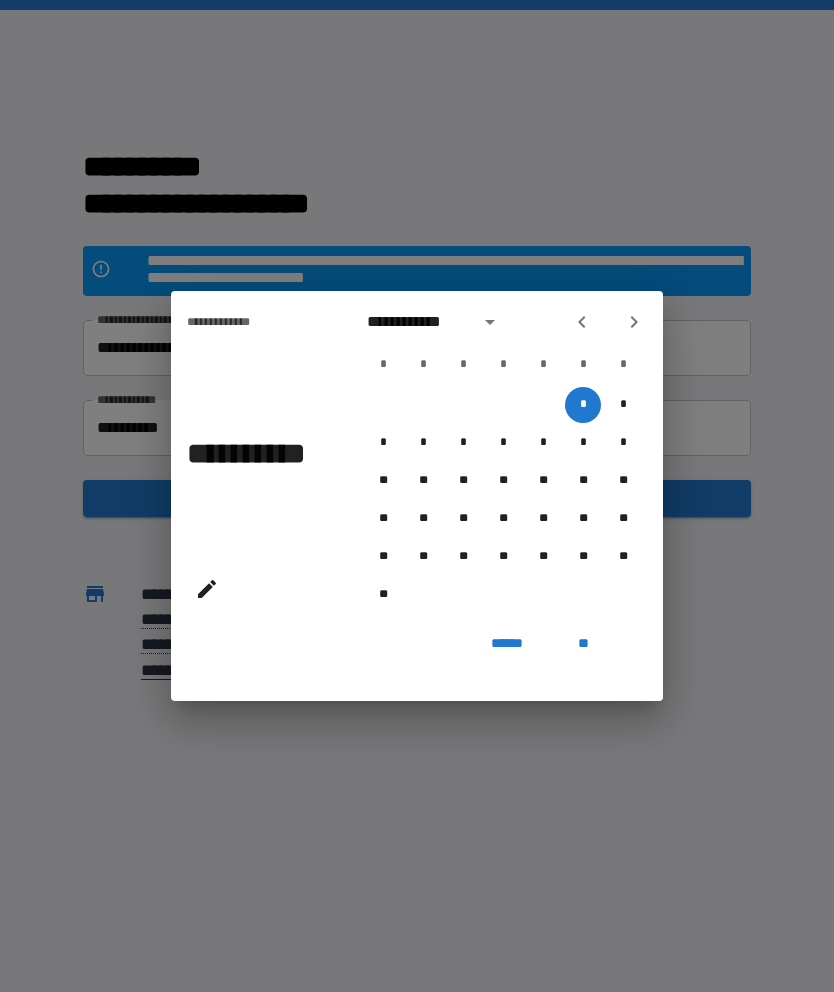click 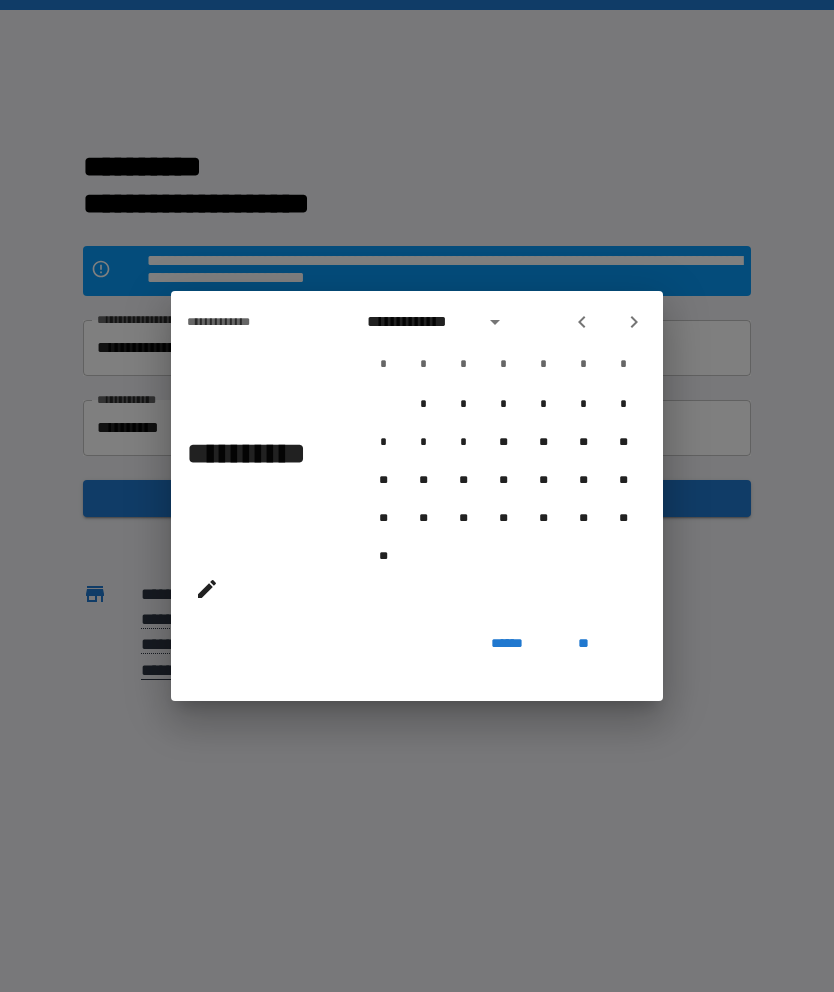 click 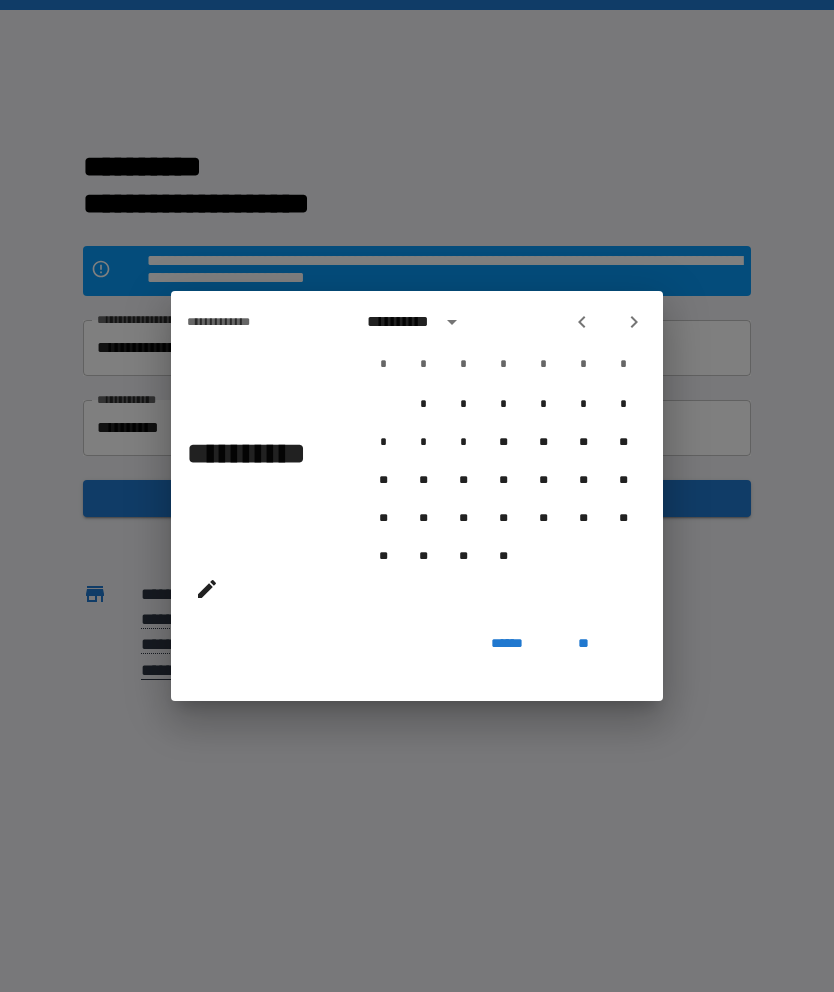 click 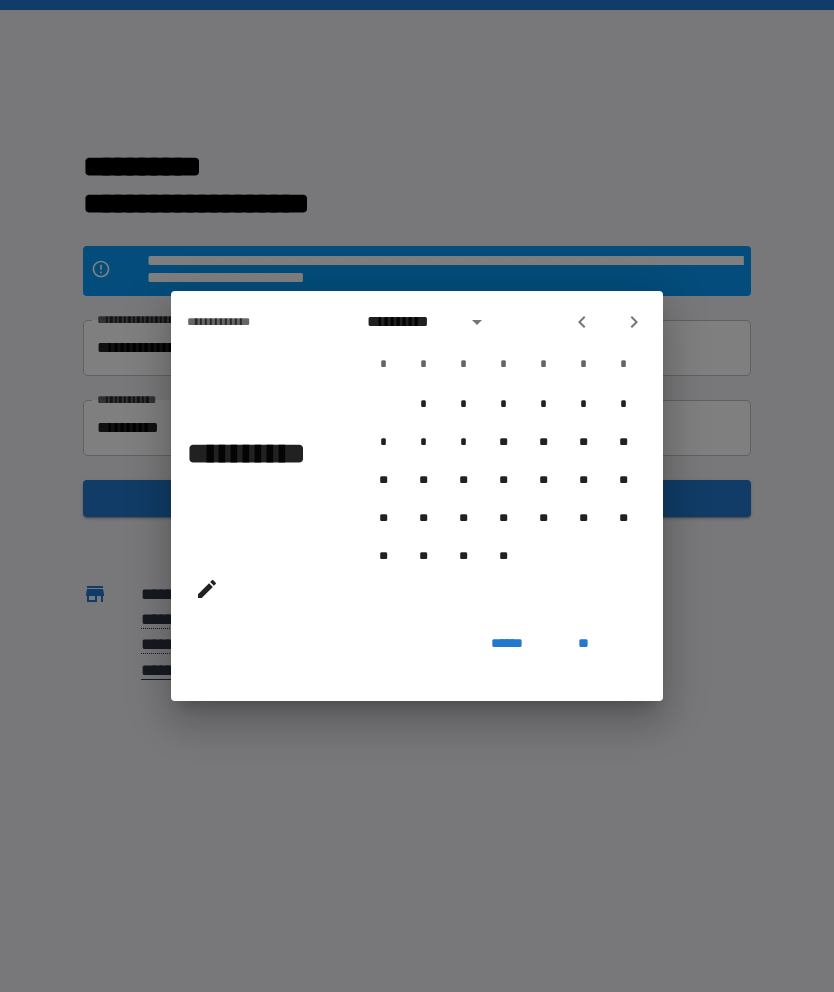 click 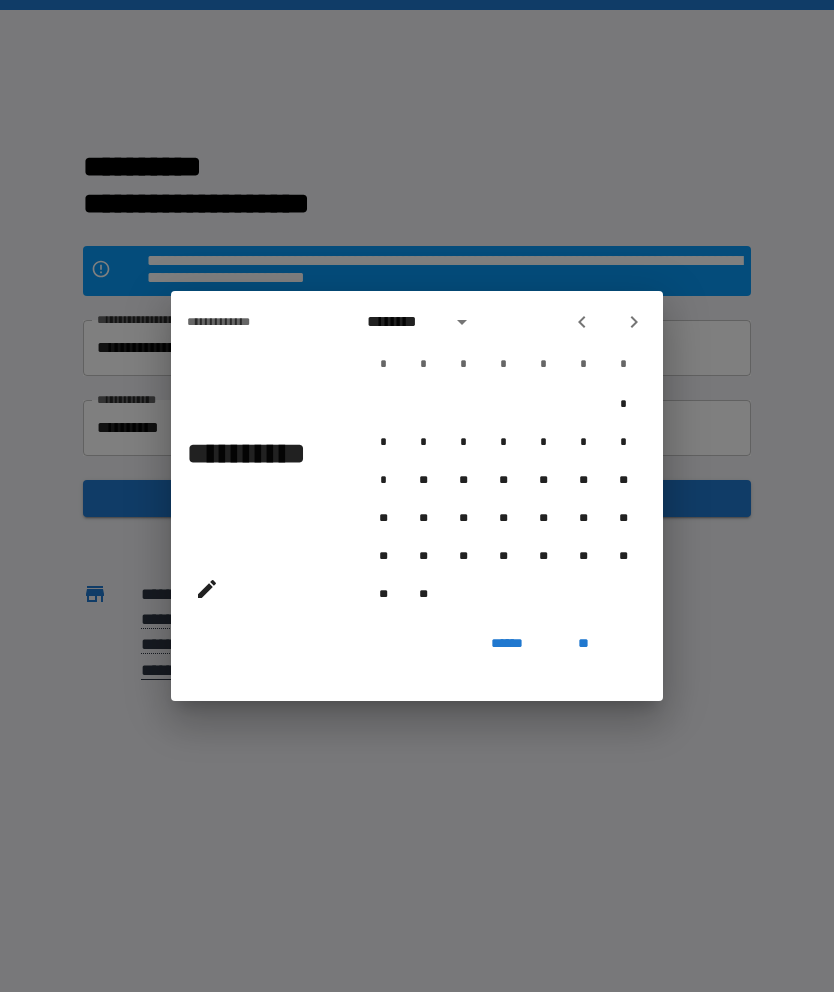 click 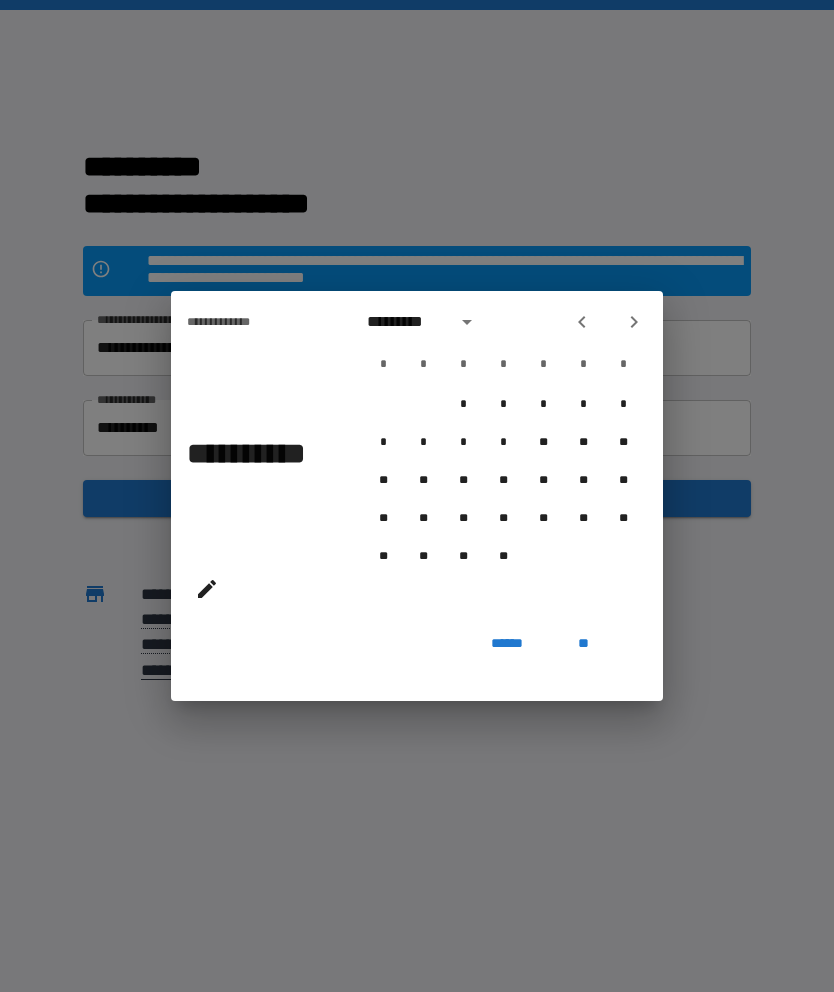 click 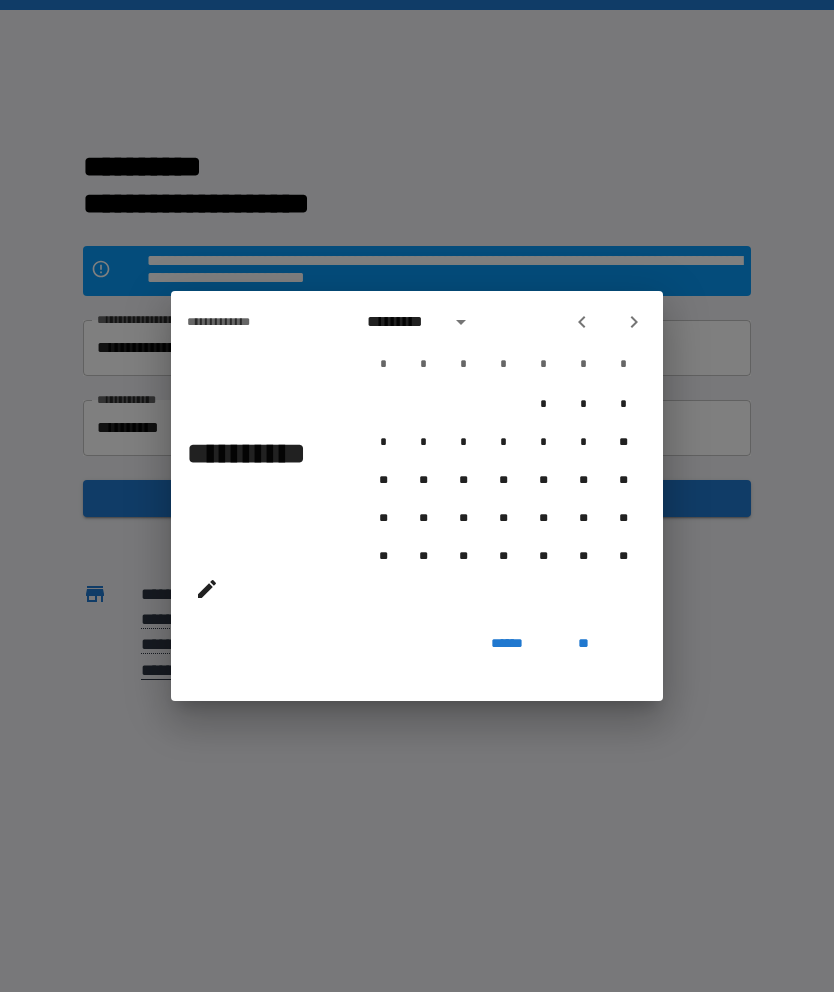 click 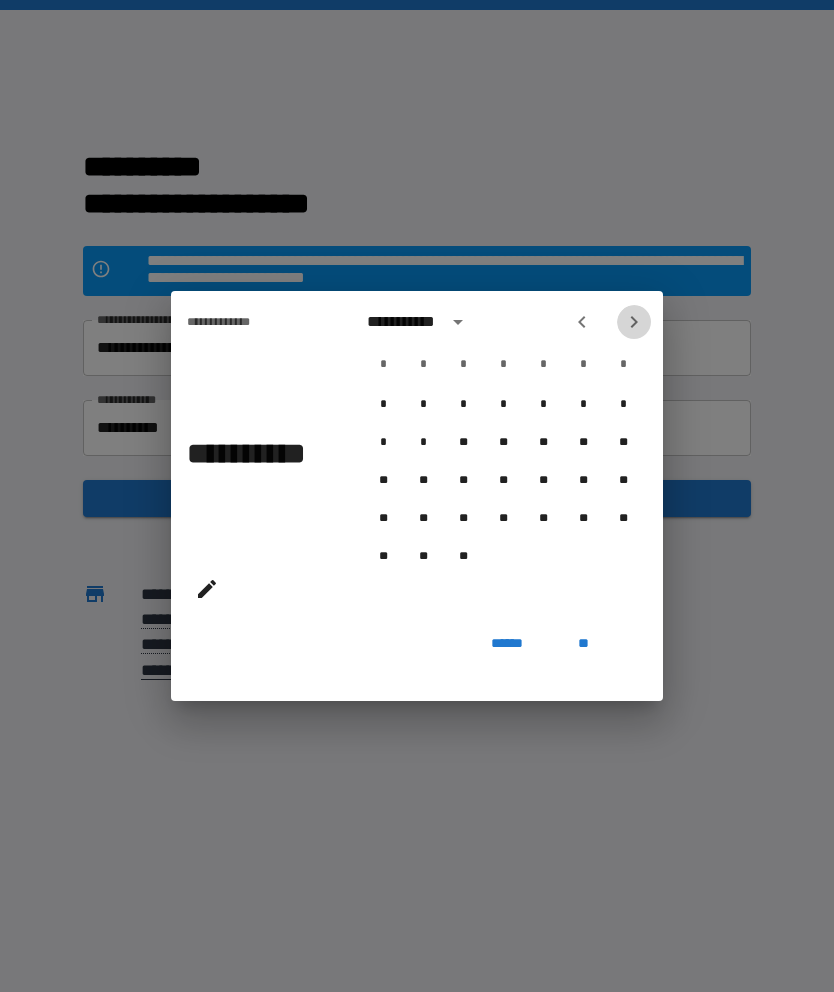 click 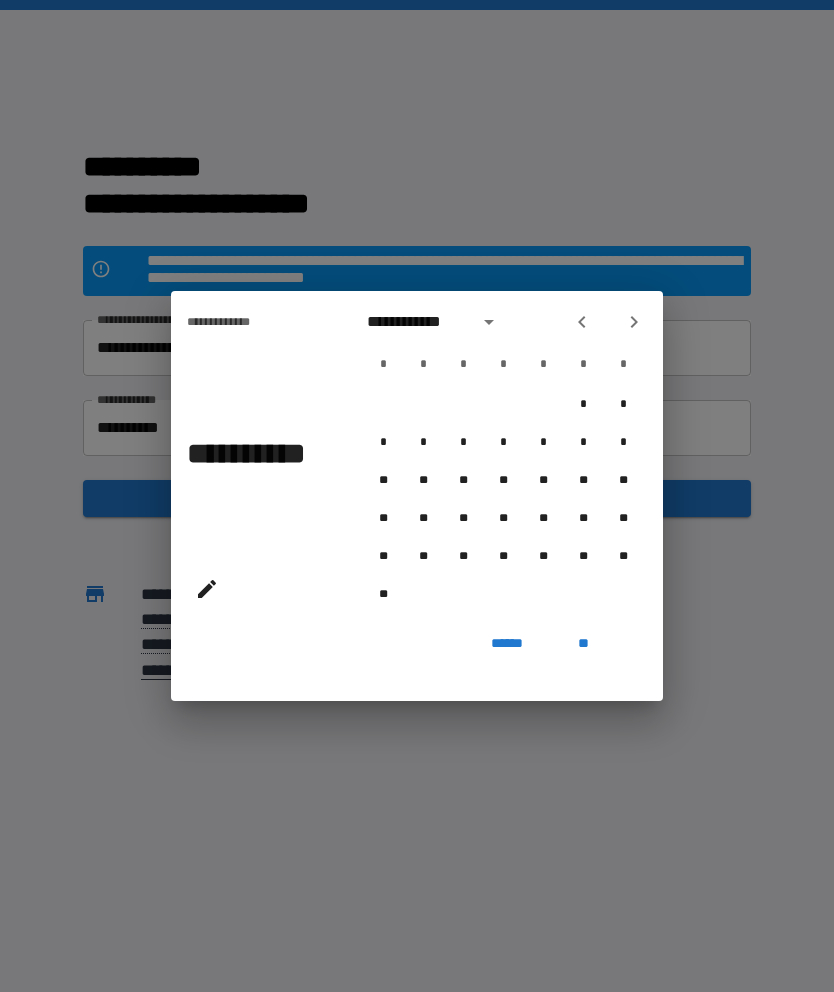 click 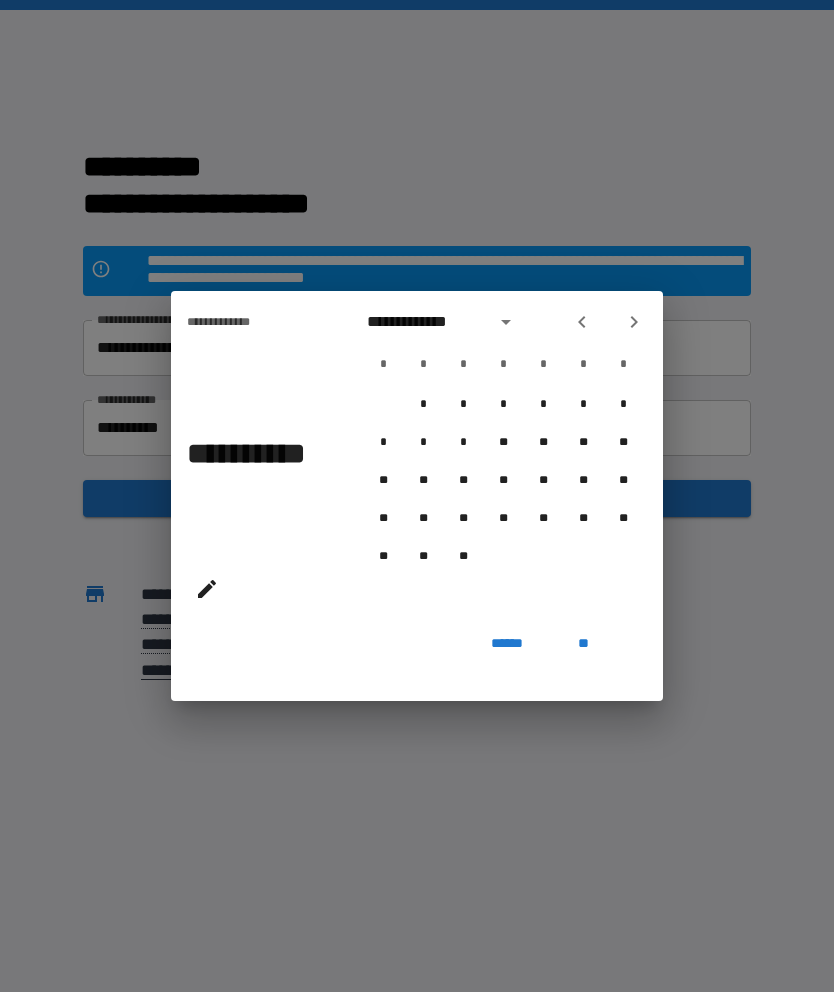 click 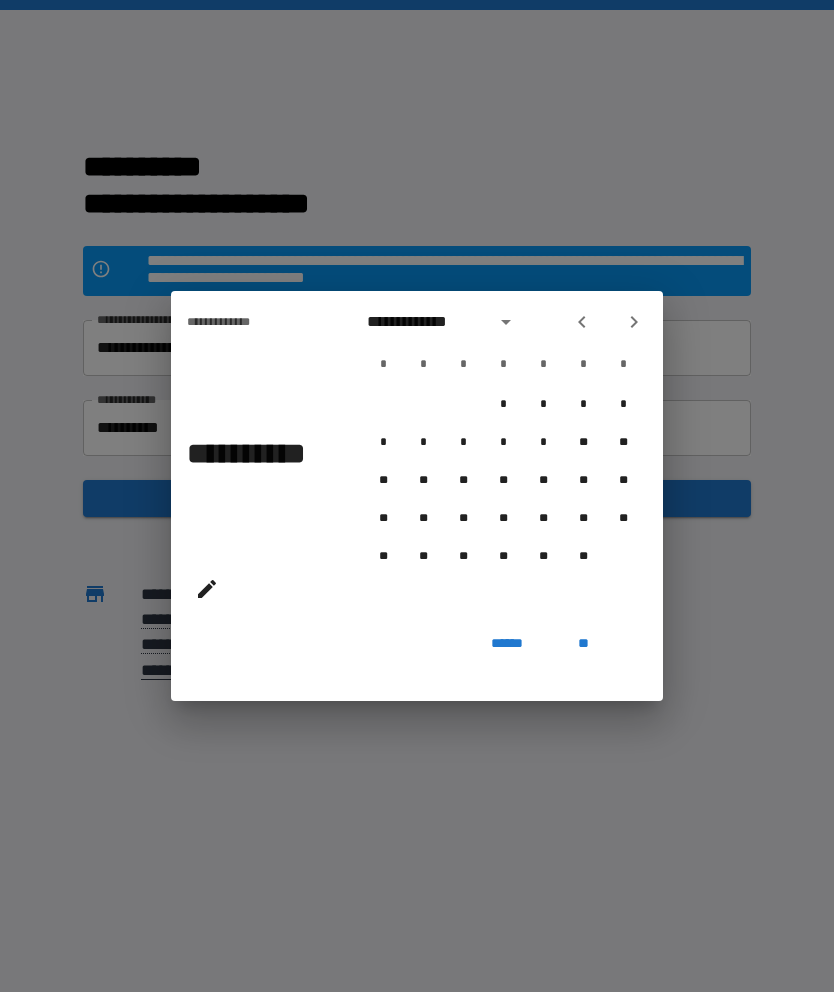 click 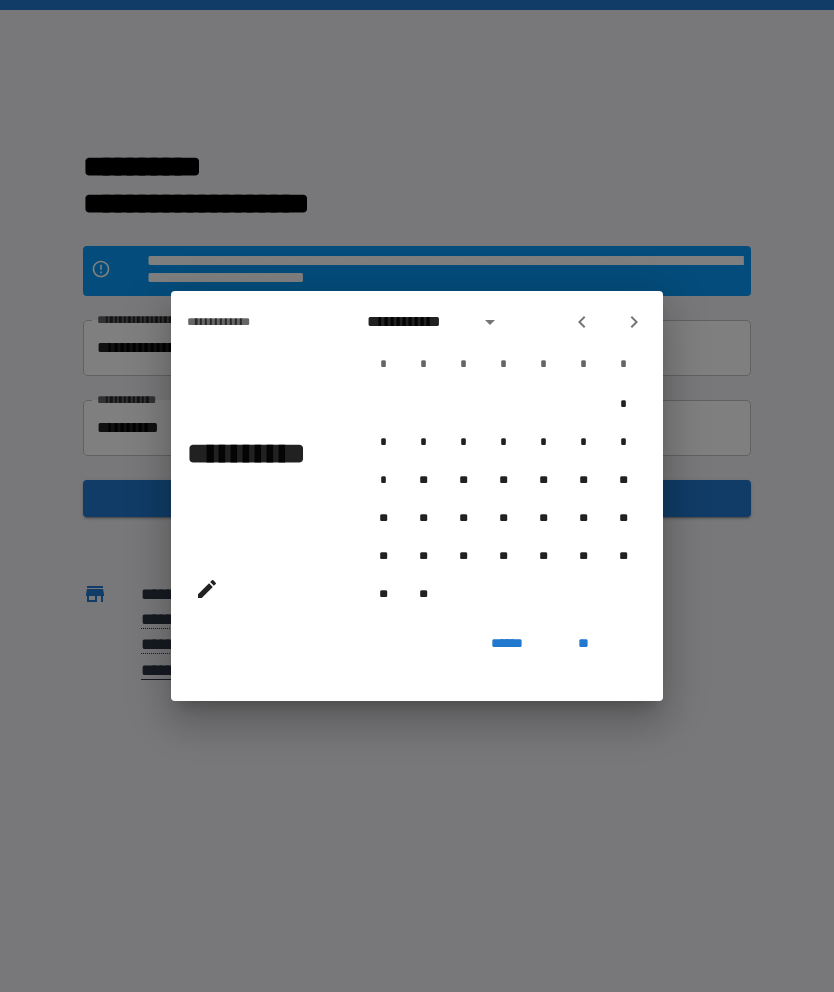click 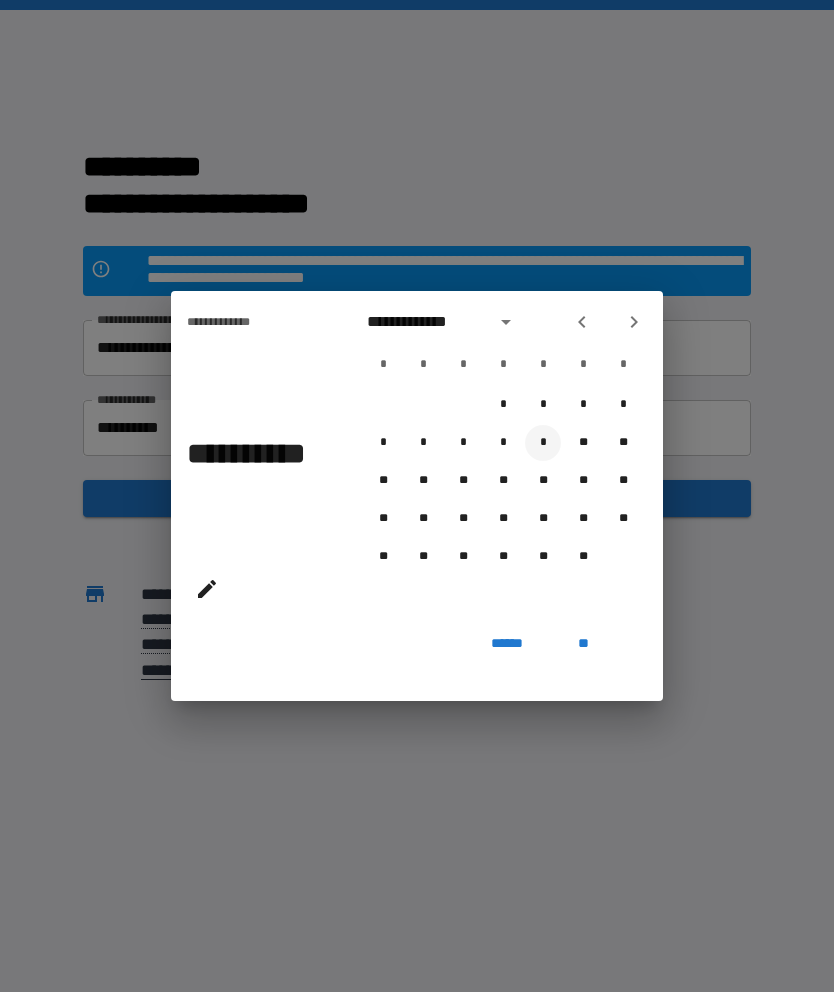 click on "*" at bounding box center (543, 443) 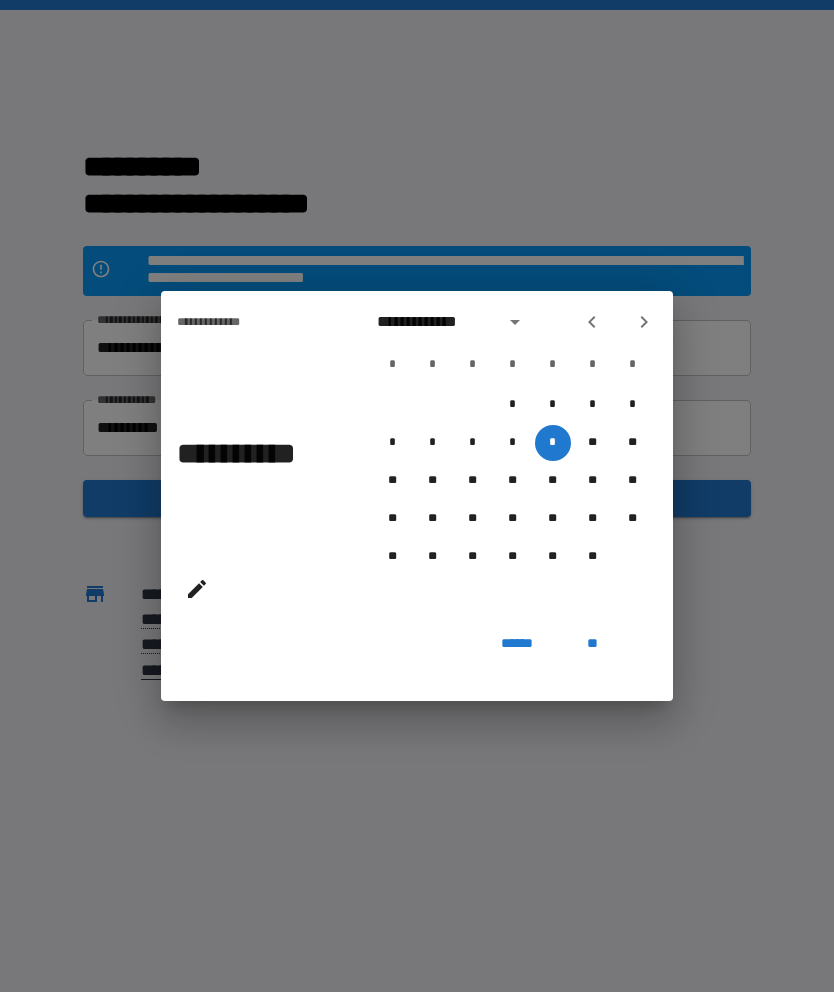 click on "**" at bounding box center (593, 643) 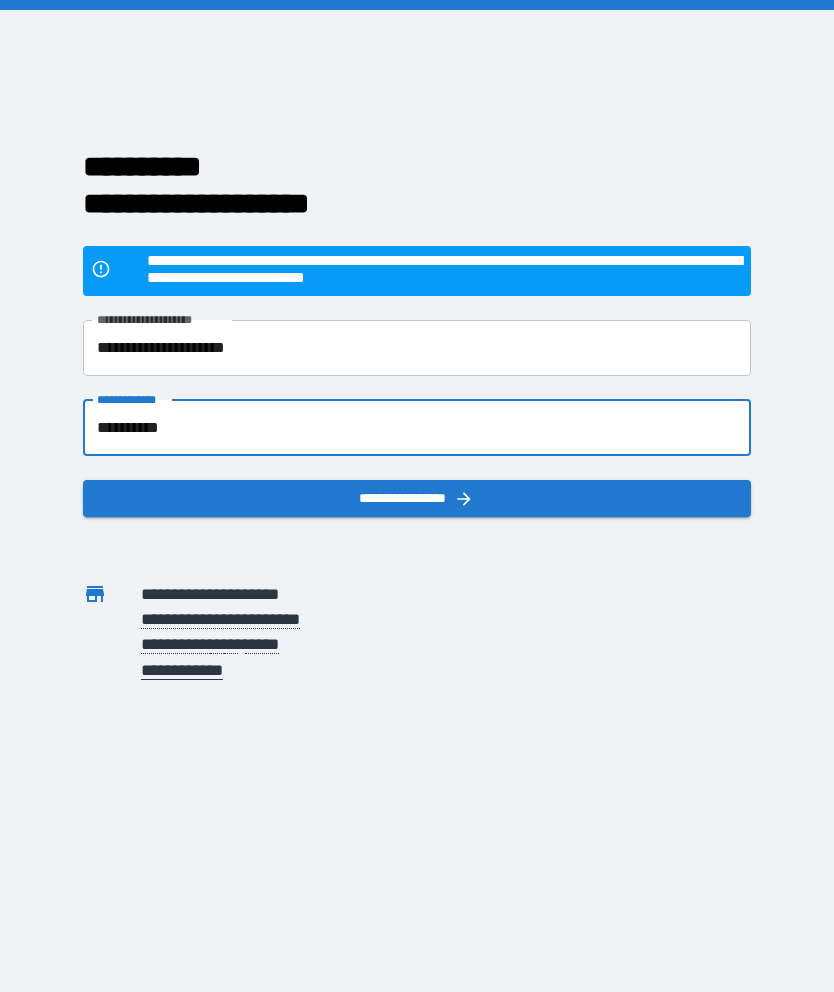 click on "**********" at bounding box center [416, 498] 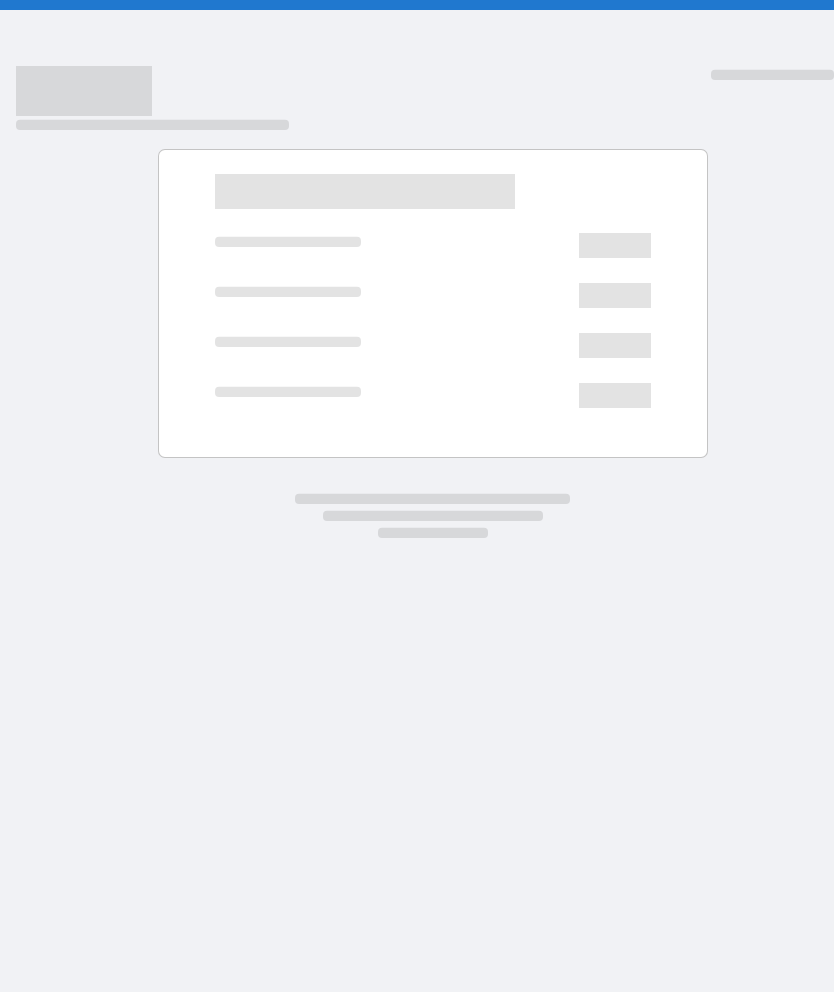 scroll, scrollTop: 0, scrollLeft: 0, axis: both 